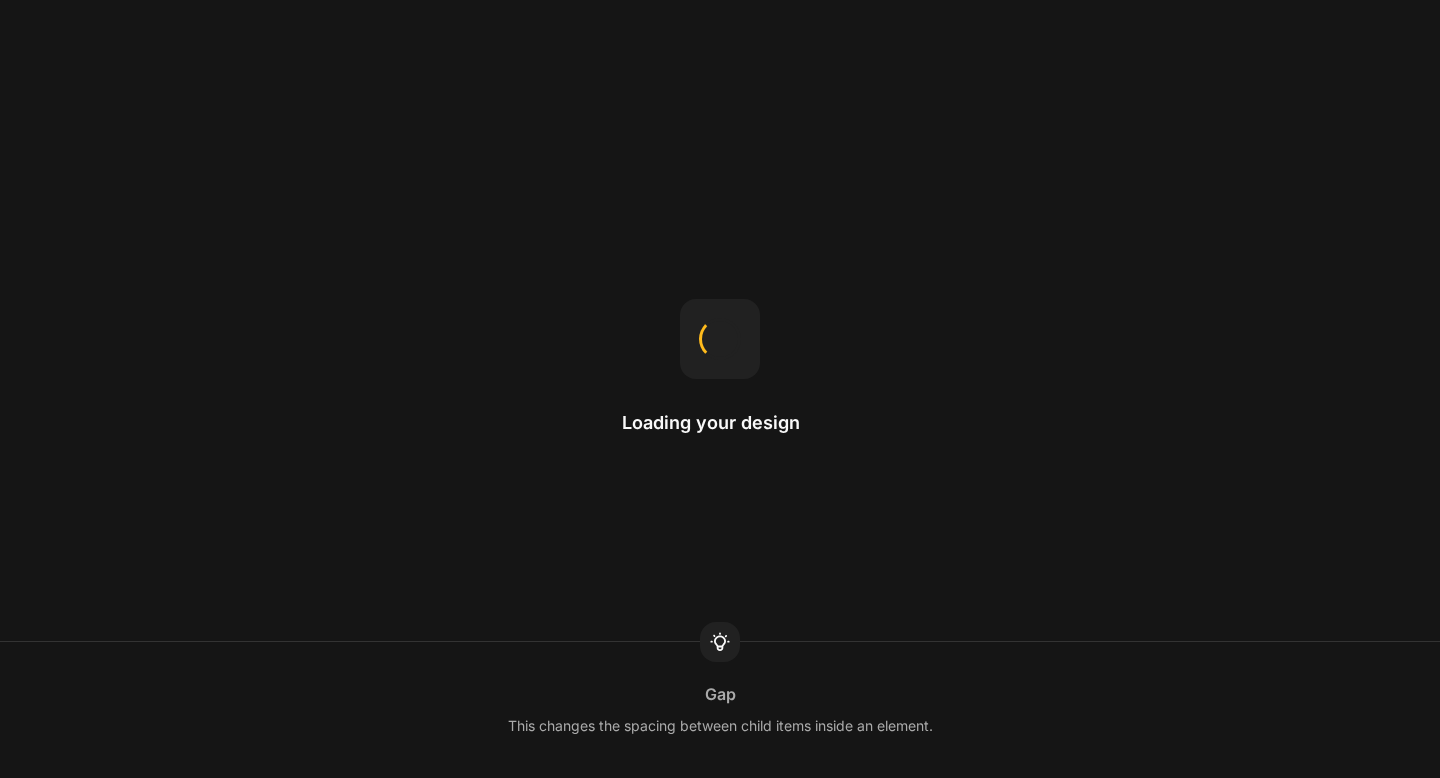 scroll, scrollTop: 0, scrollLeft: 0, axis: both 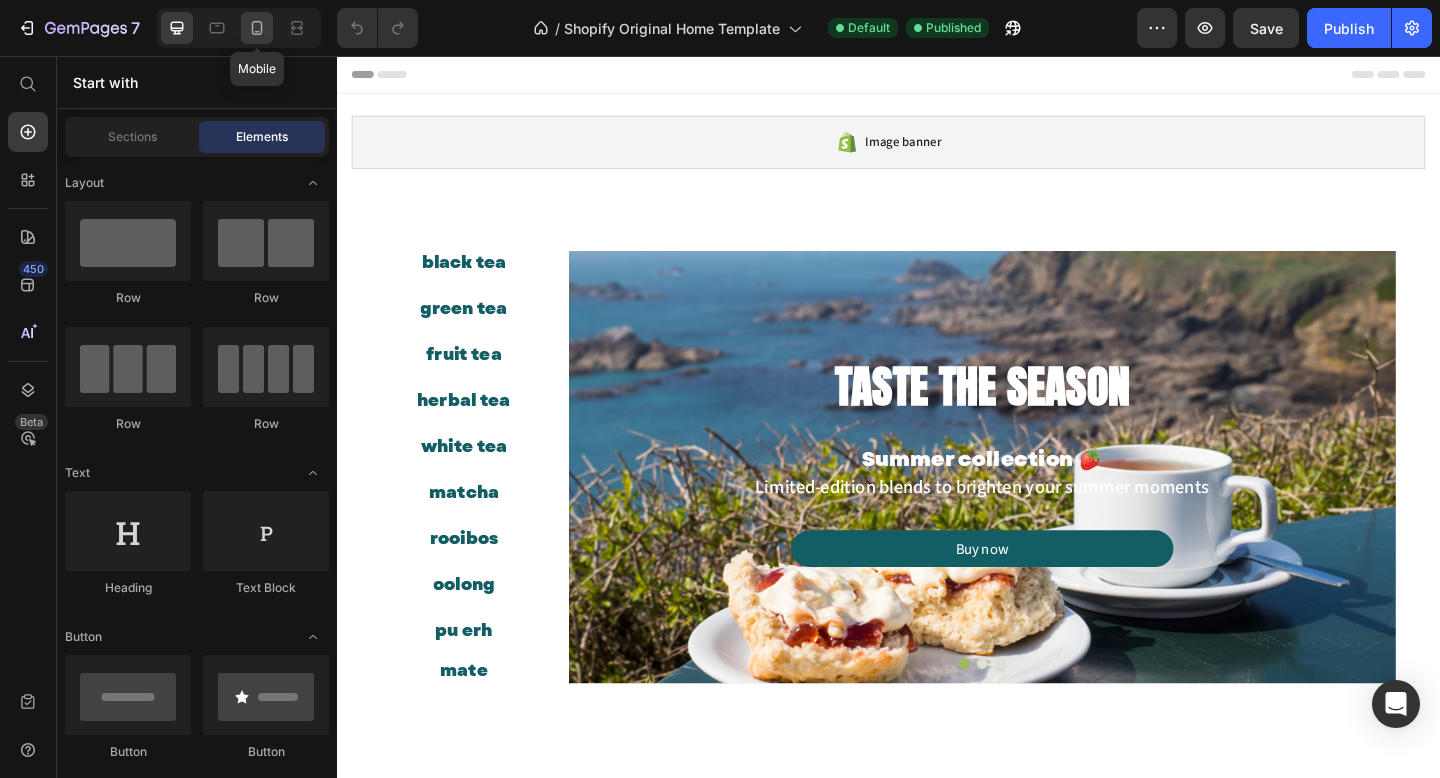 click 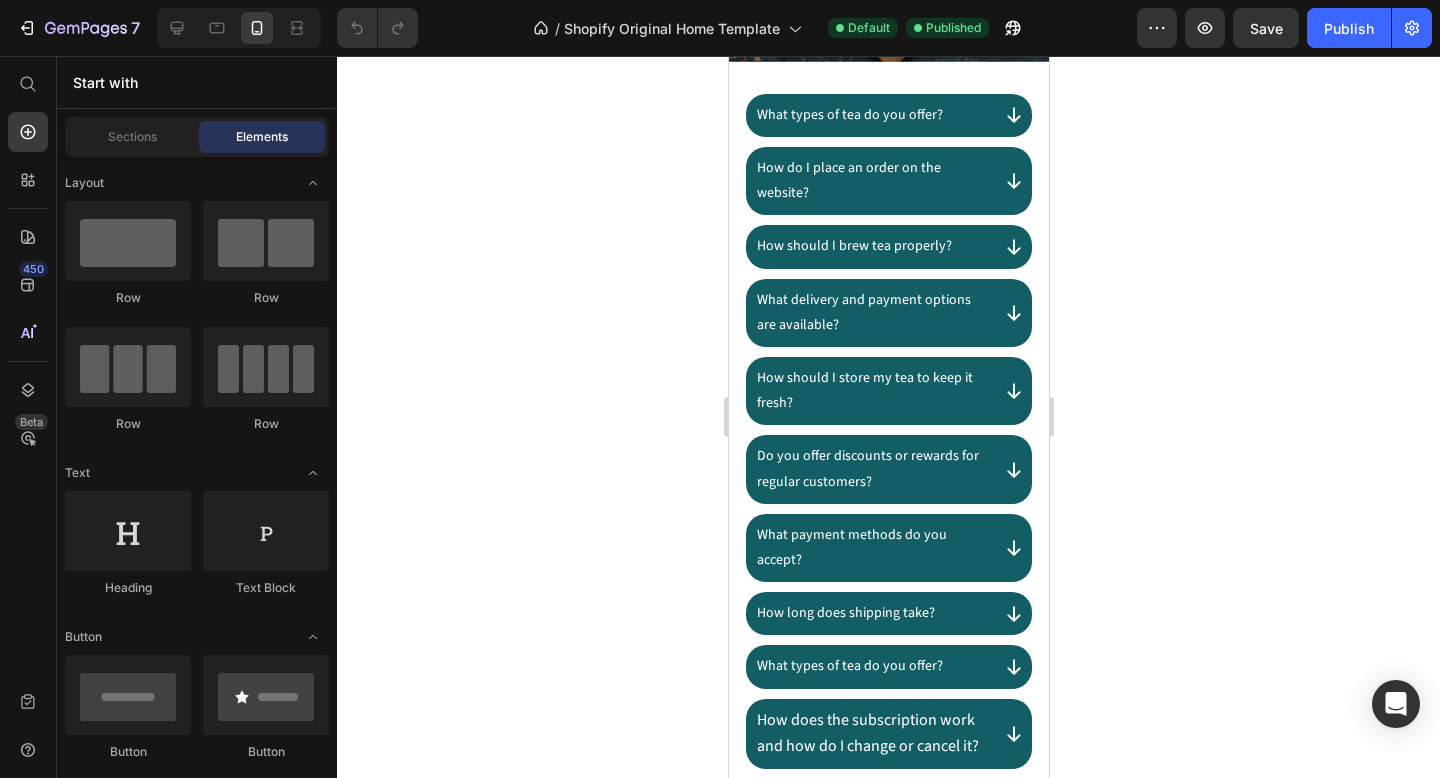 scroll, scrollTop: 11731, scrollLeft: 0, axis: vertical 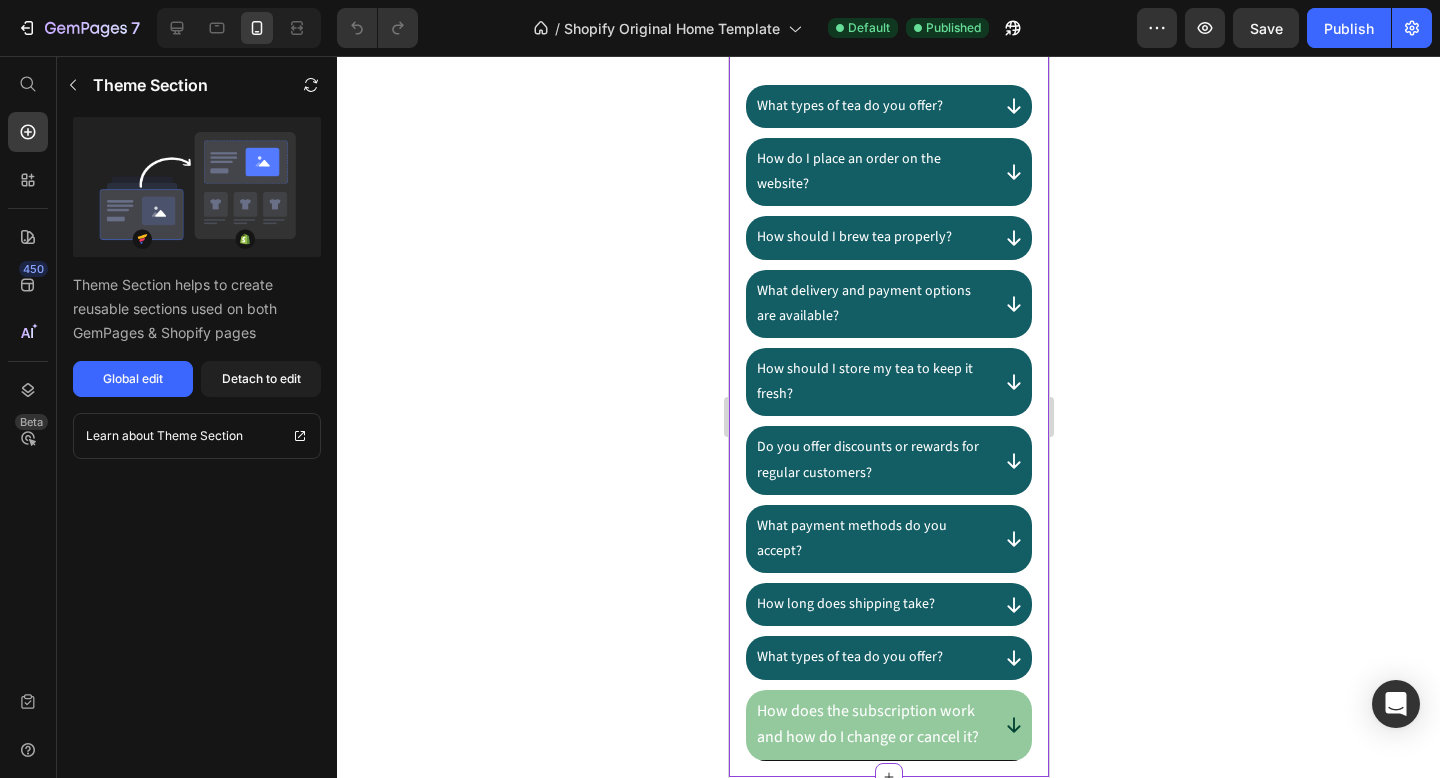 click on "How does the subscription work and how do I change or cancel it?" at bounding box center [867, 724] 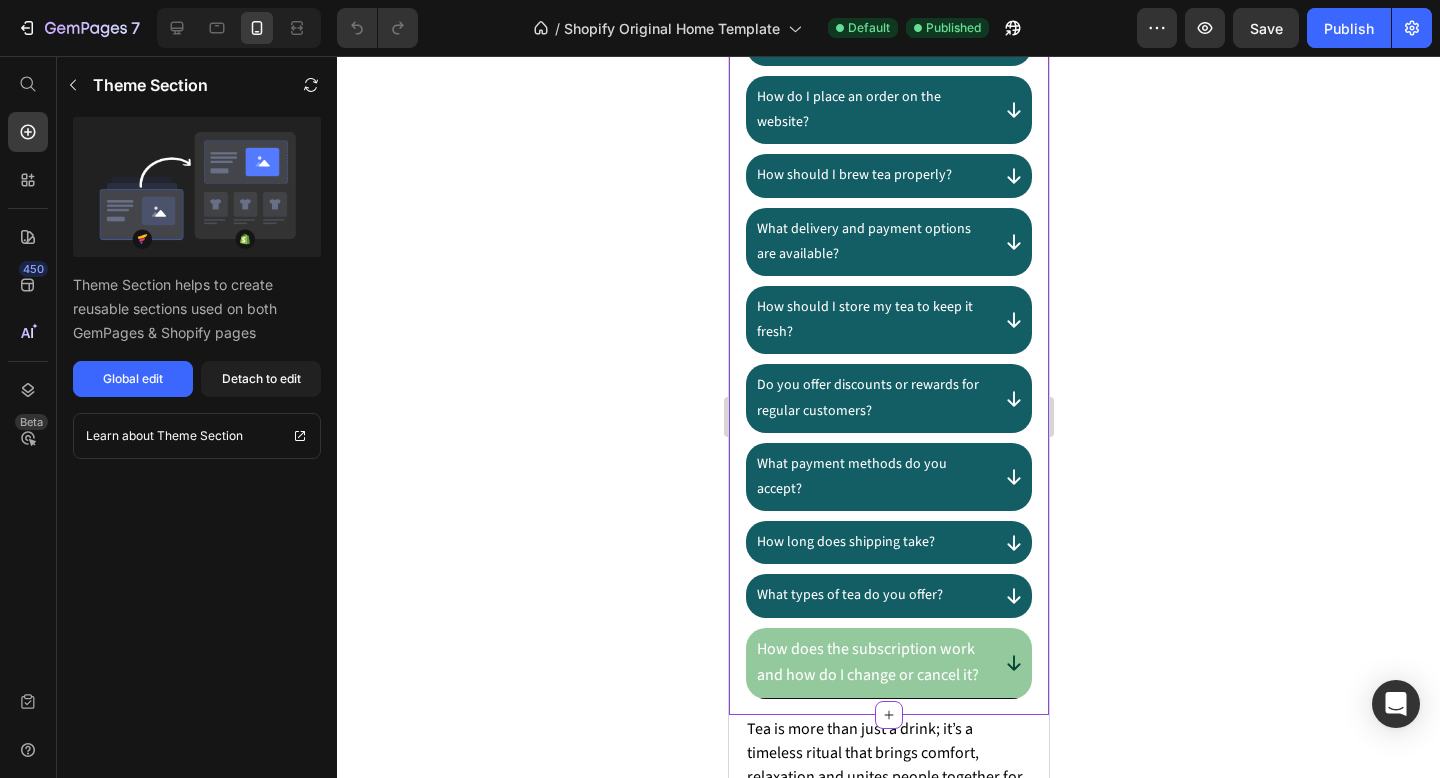 scroll, scrollTop: 11831, scrollLeft: 0, axis: vertical 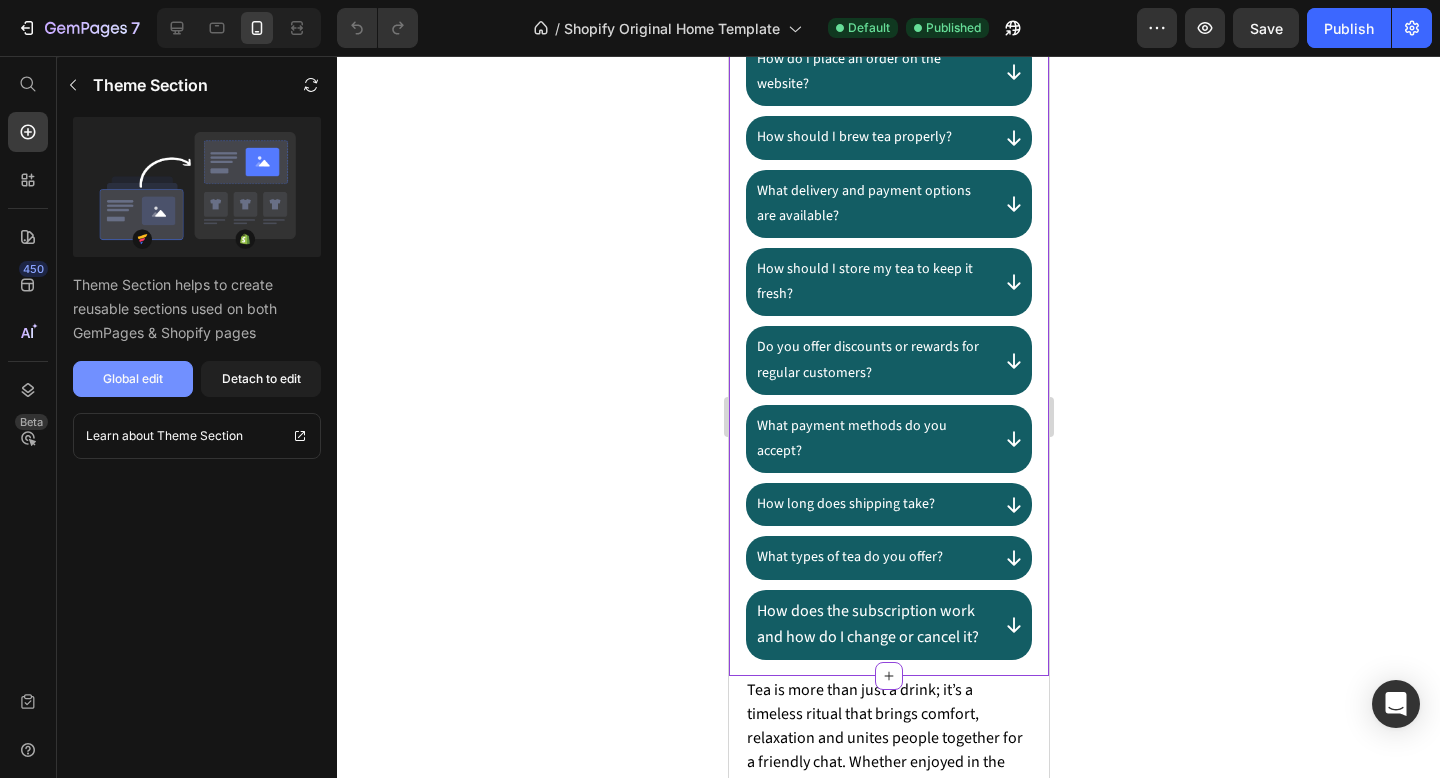 click on "Global edit" at bounding box center (133, 379) 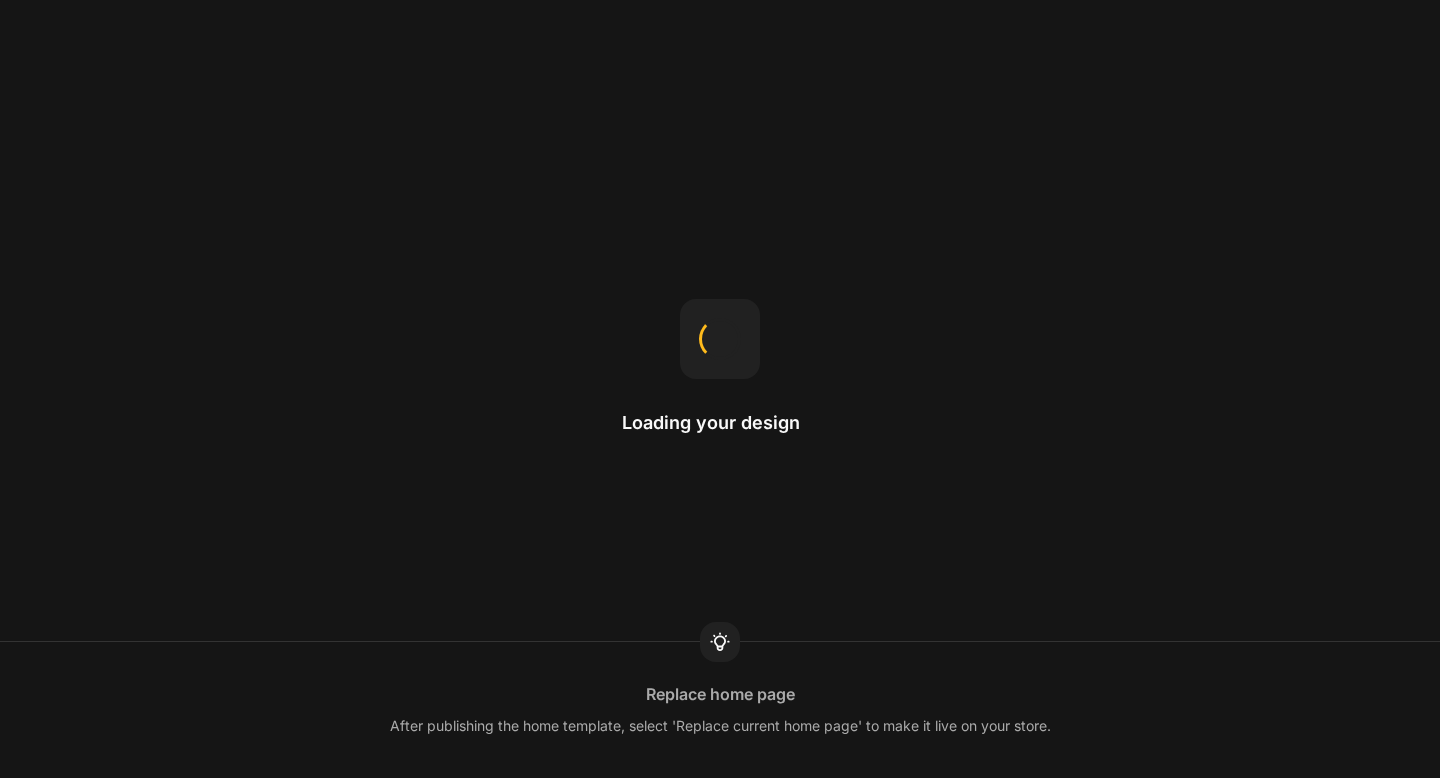 scroll, scrollTop: 0, scrollLeft: 0, axis: both 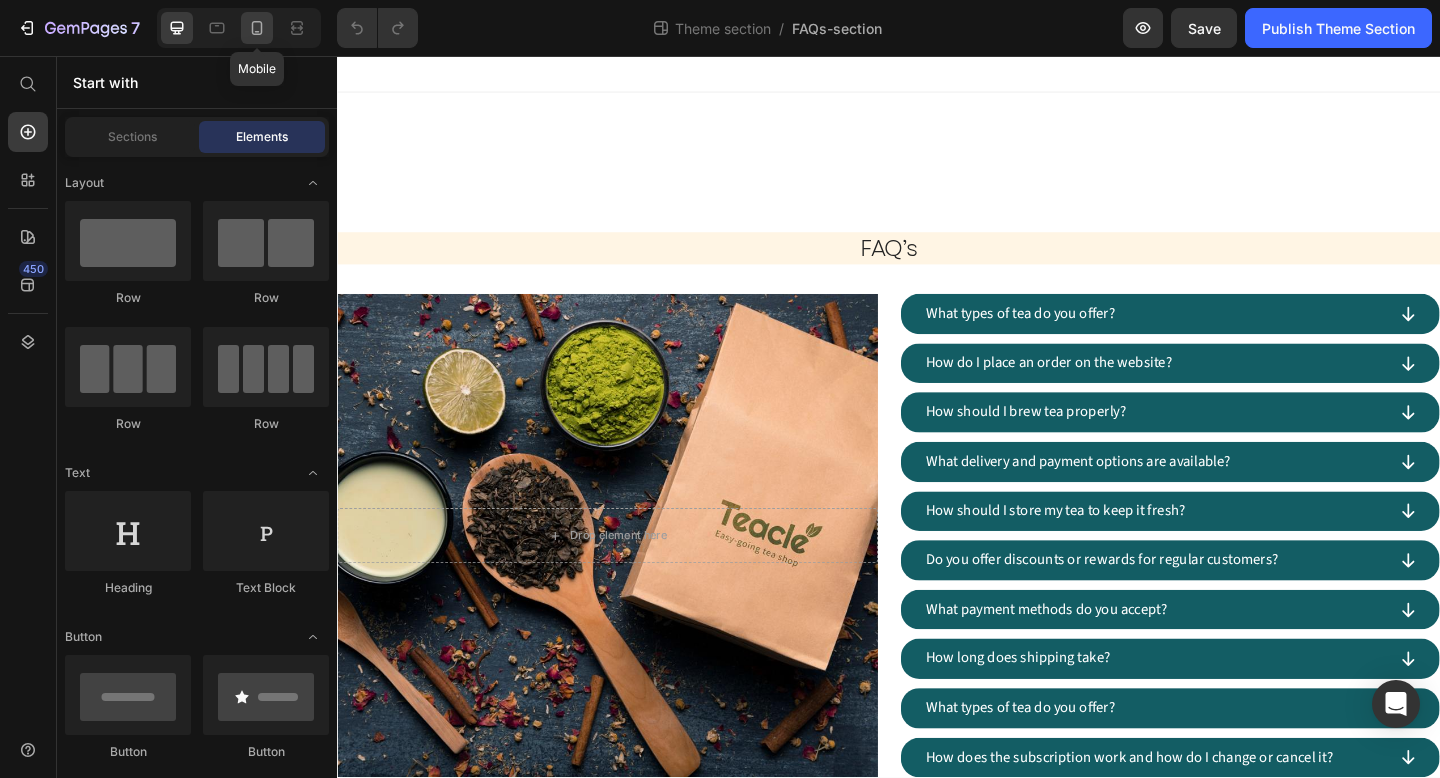 click 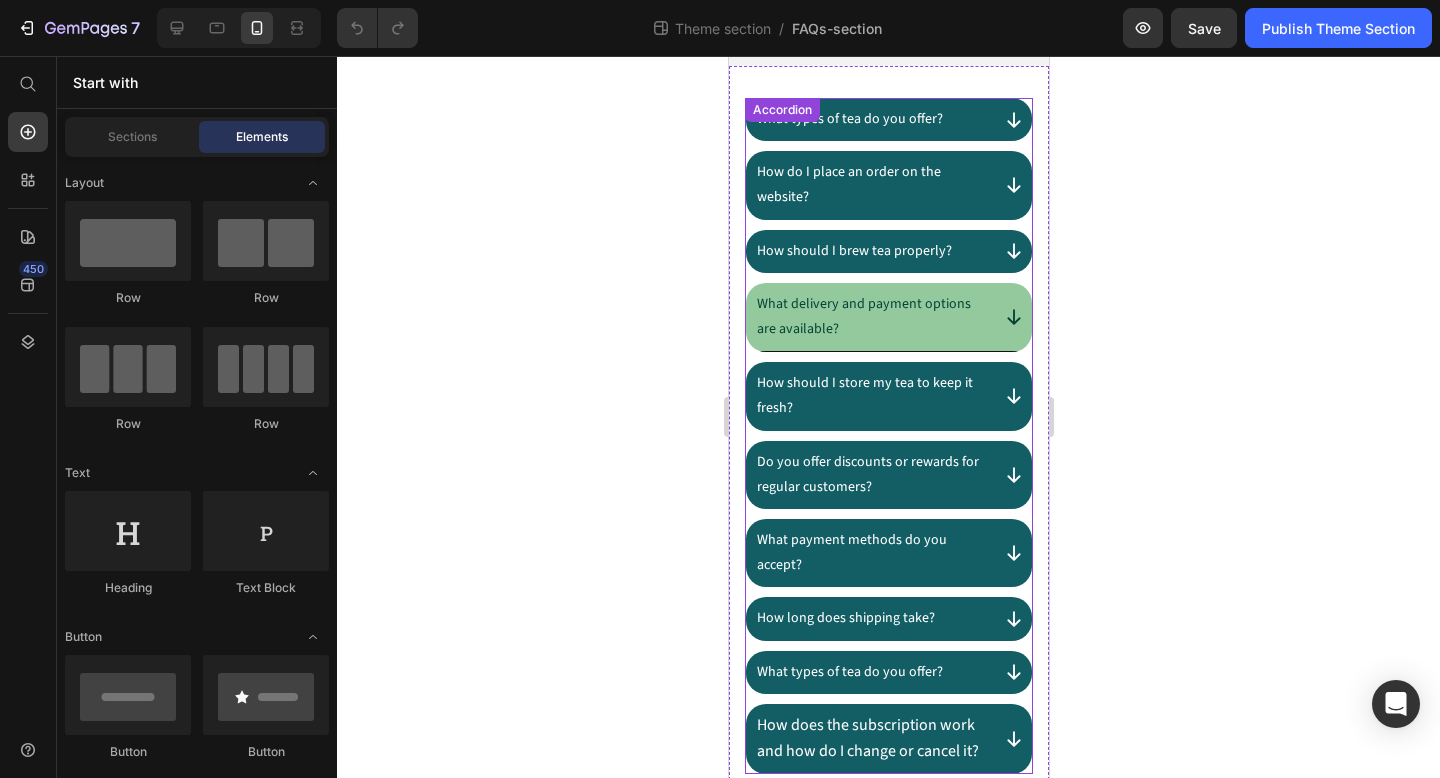 scroll, scrollTop: 677, scrollLeft: 0, axis: vertical 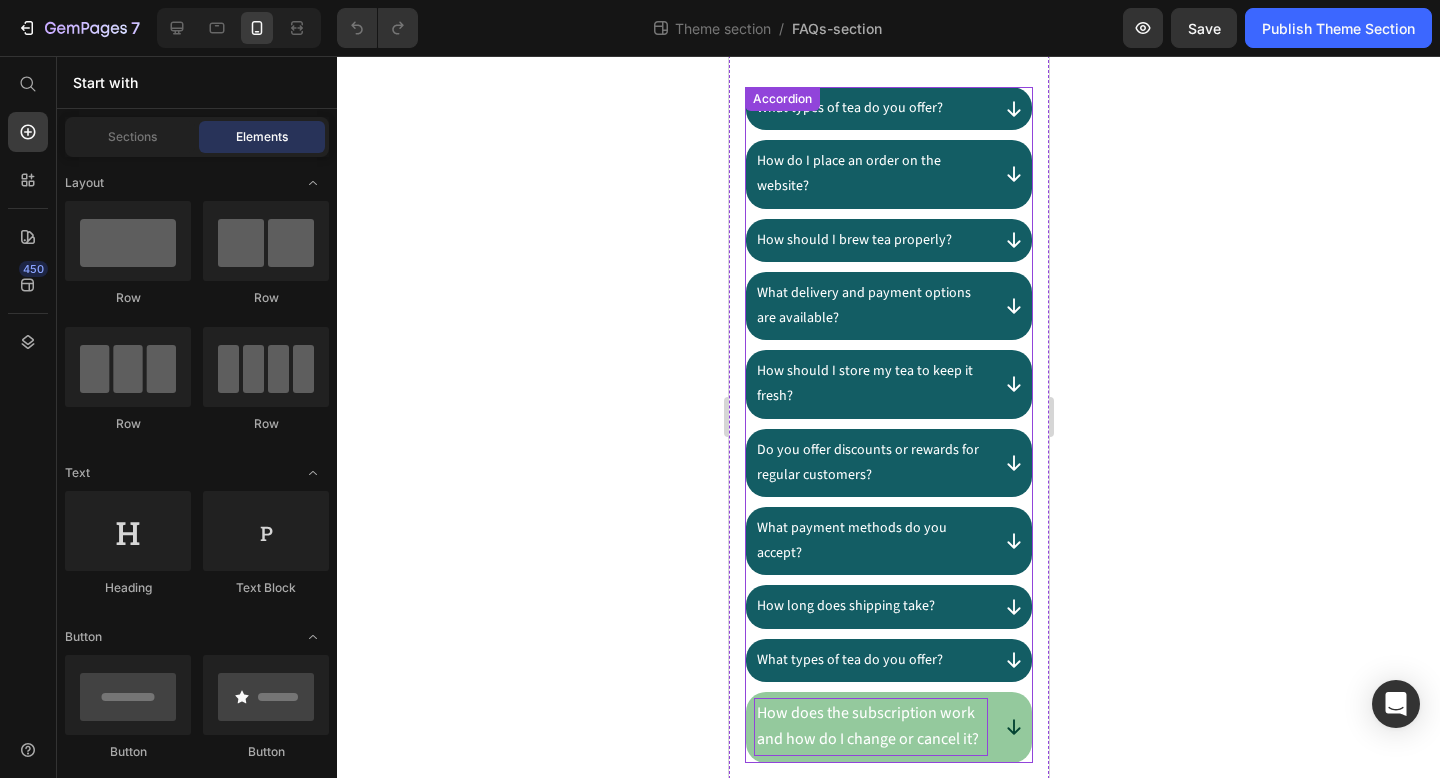 click on "How does the subscription work and how do I change or cancel it?" at bounding box center [870, 727] 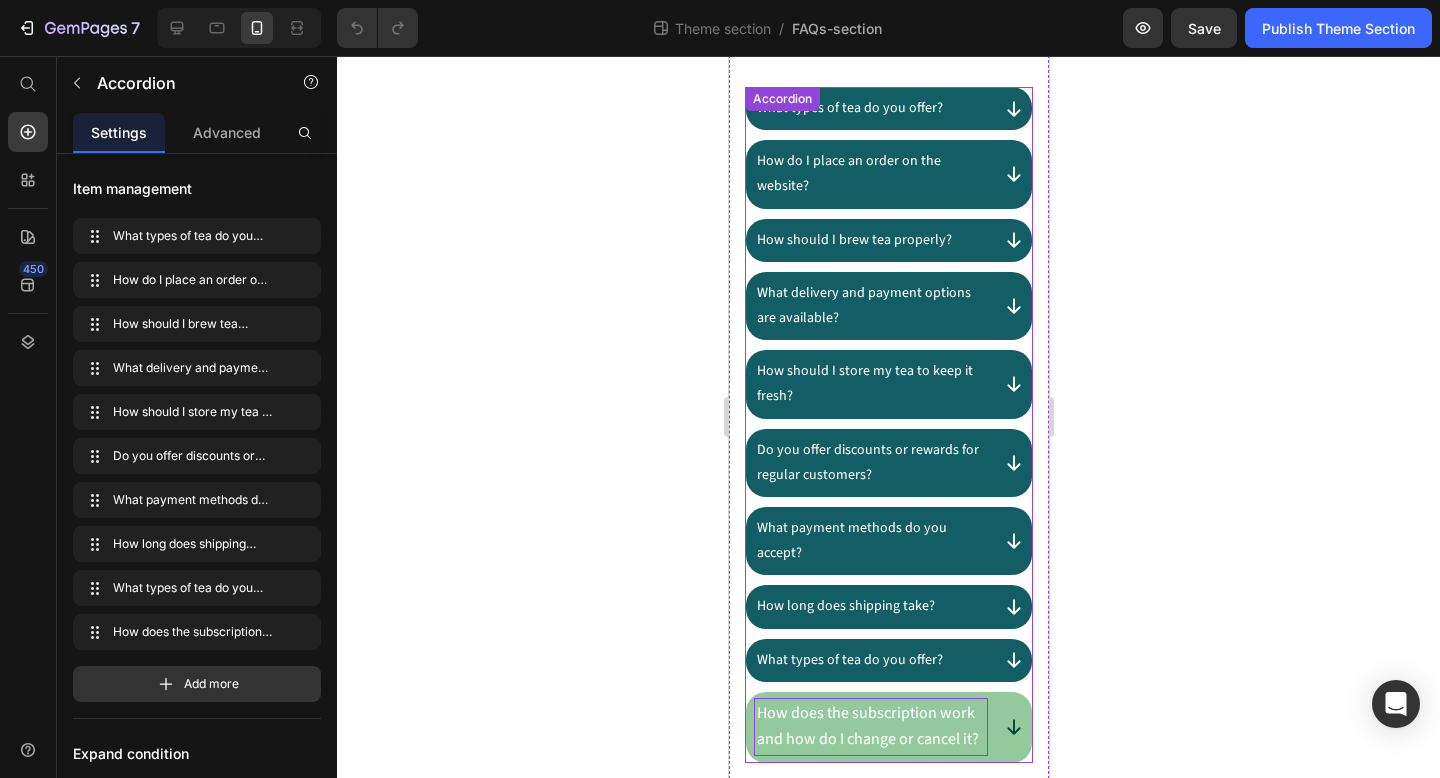 click on "How does the subscription work and how do I change or cancel it?" at bounding box center (870, 727) 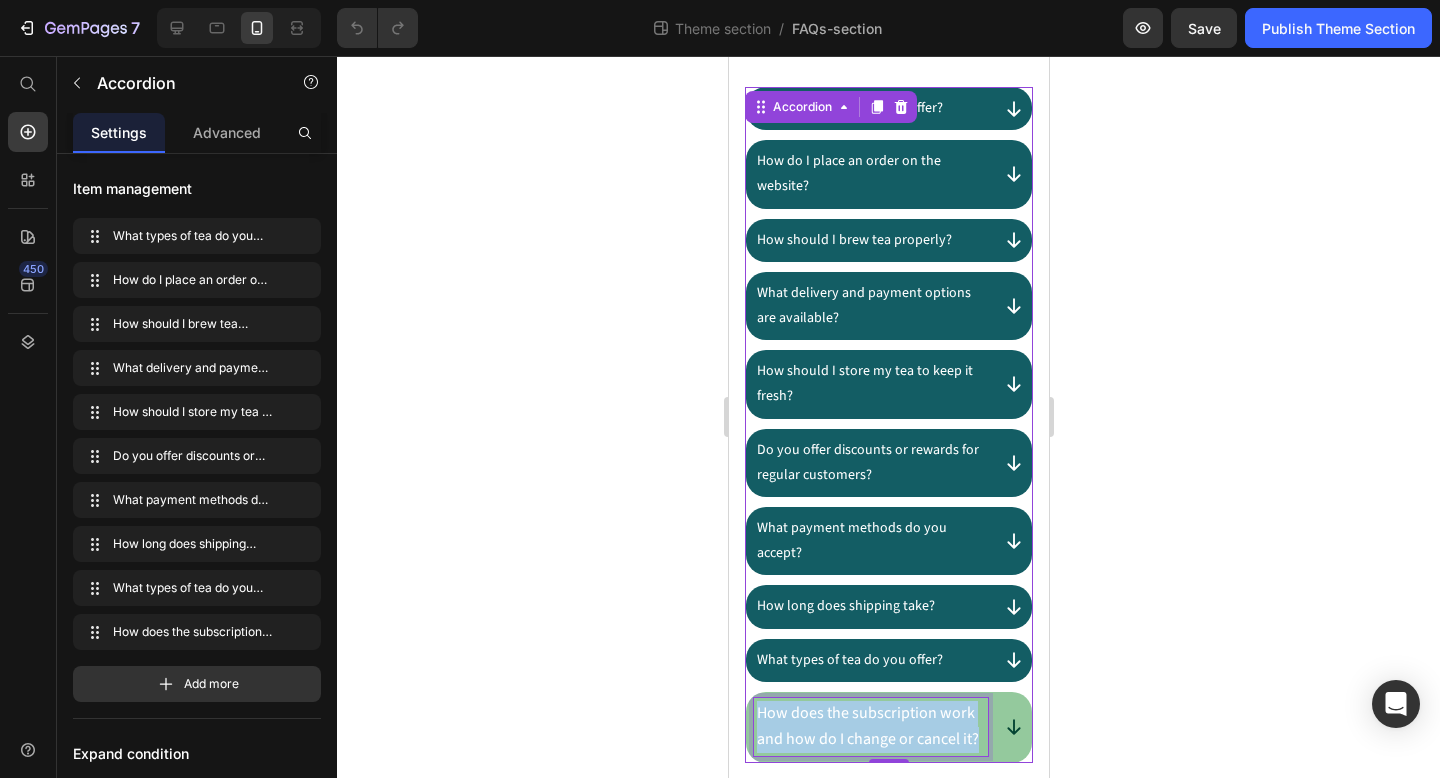 click on "How does the subscription work and how do I change or cancel it?" at bounding box center (870, 727) 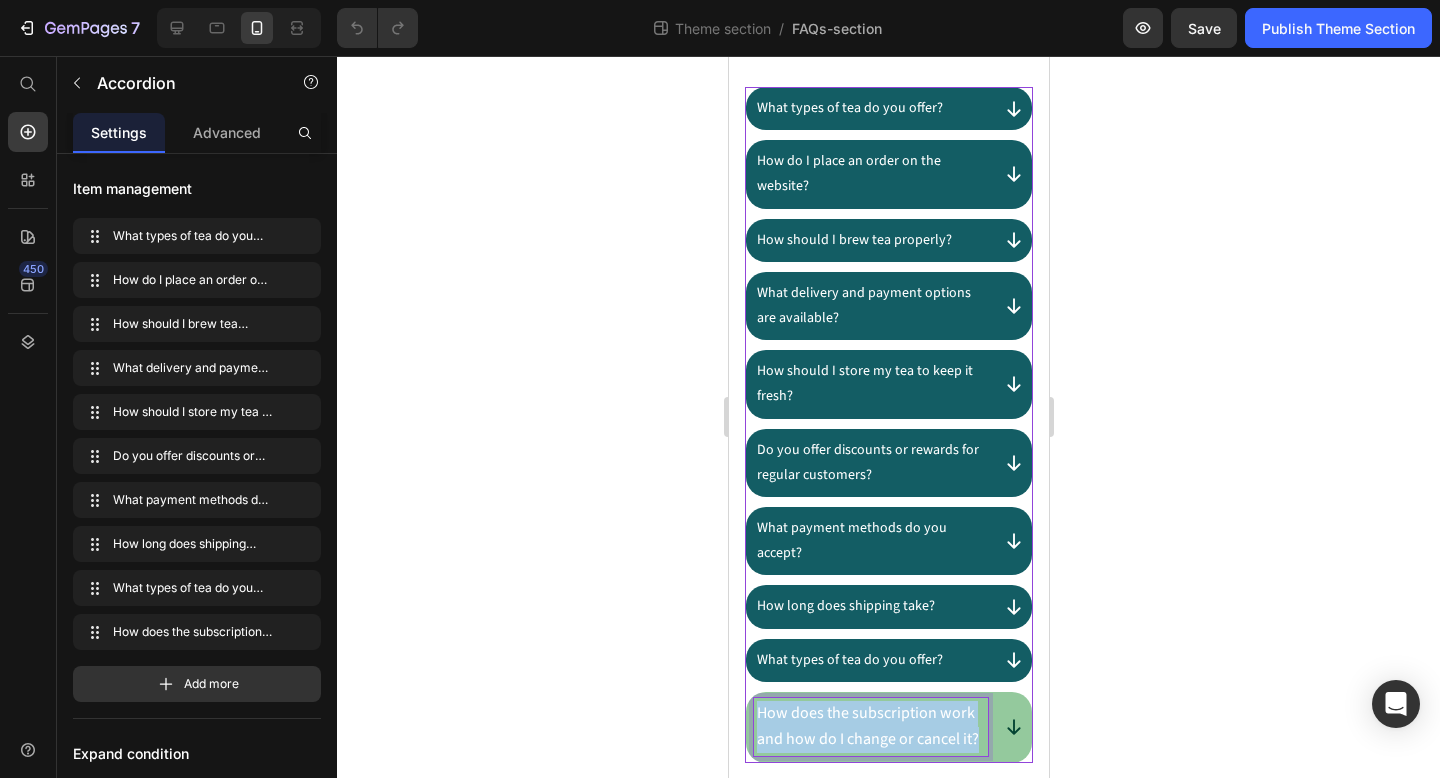 click on "How does the subscription work and how do I change or cancel it?" at bounding box center (870, 727) 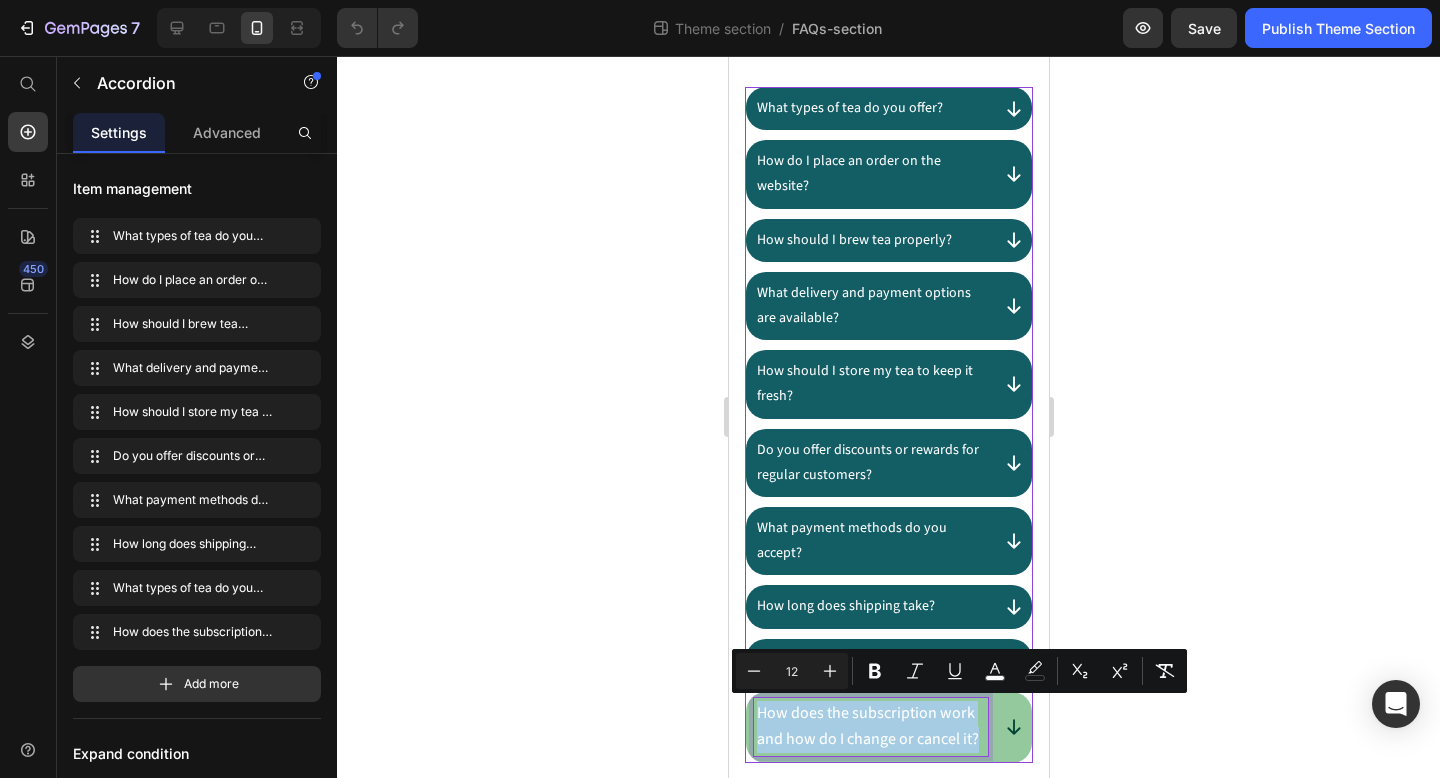 click on "How does the subscription work and how do I change or cancel it?" at bounding box center [870, 727] 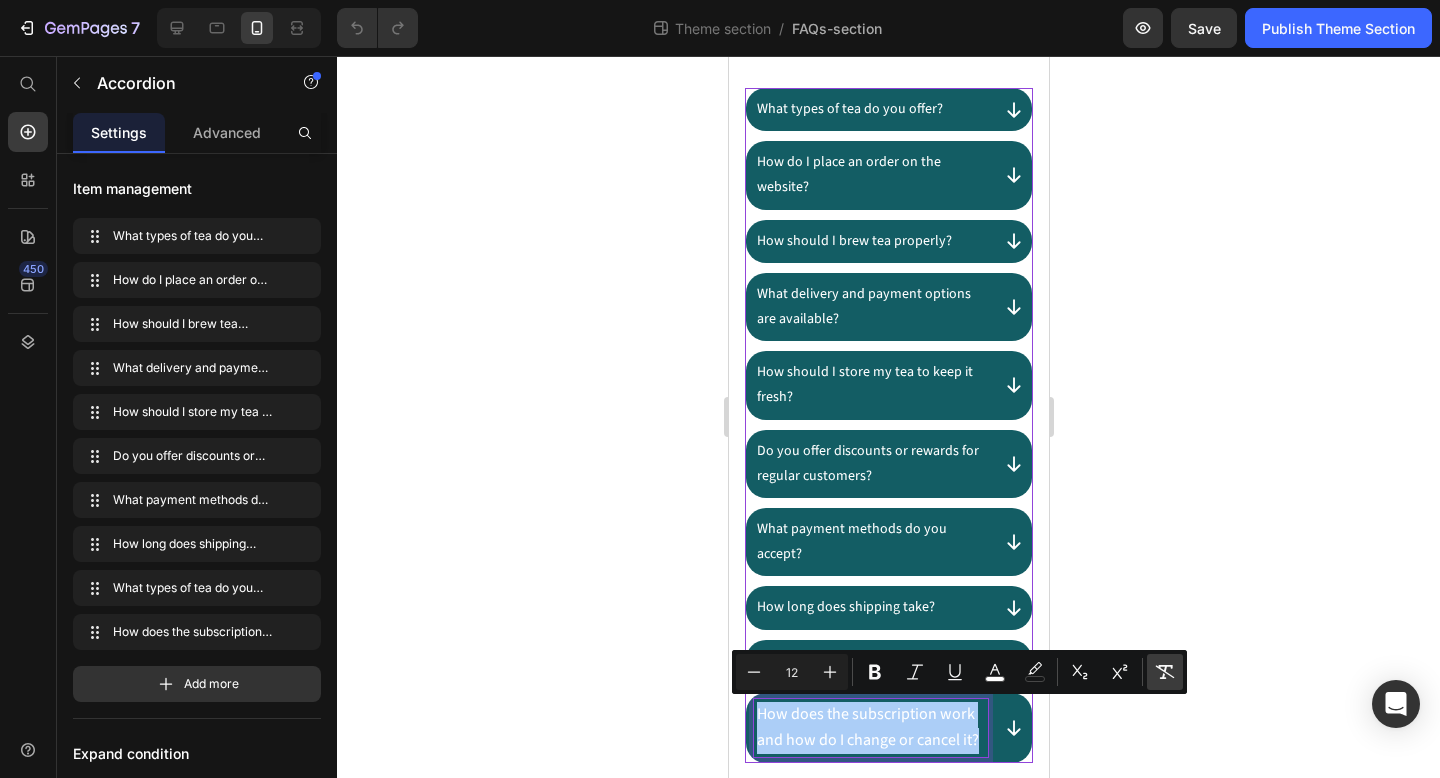 click 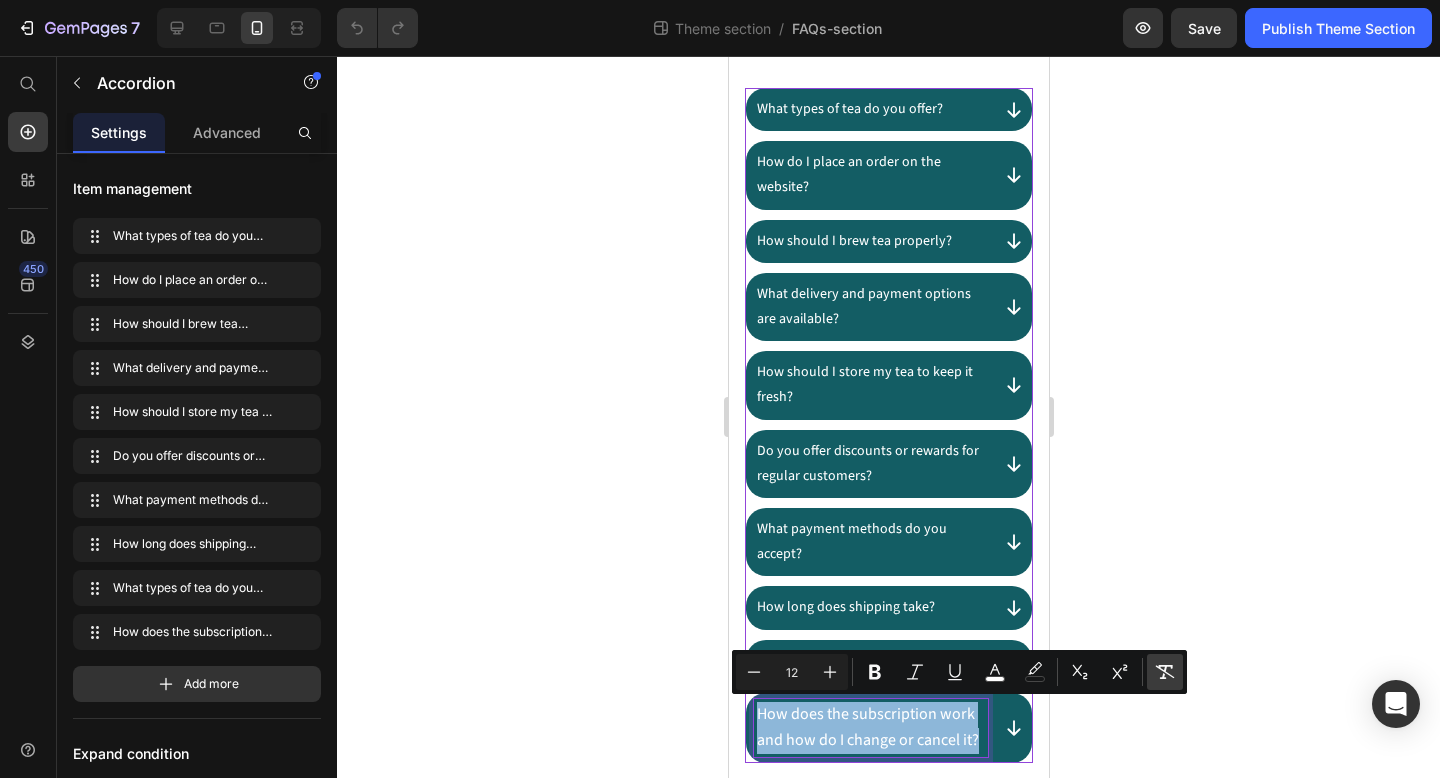 type on "14" 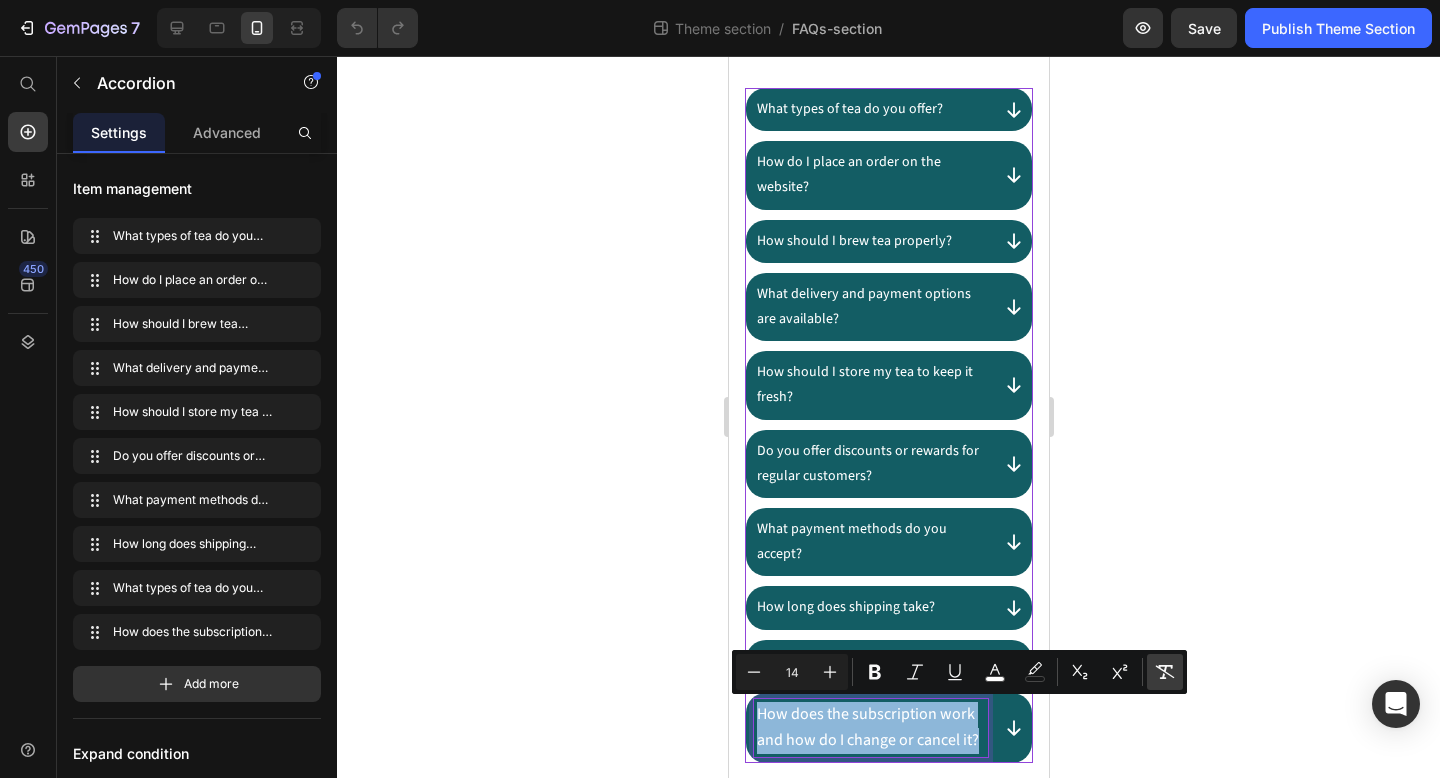 scroll, scrollTop: 675, scrollLeft: 0, axis: vertical 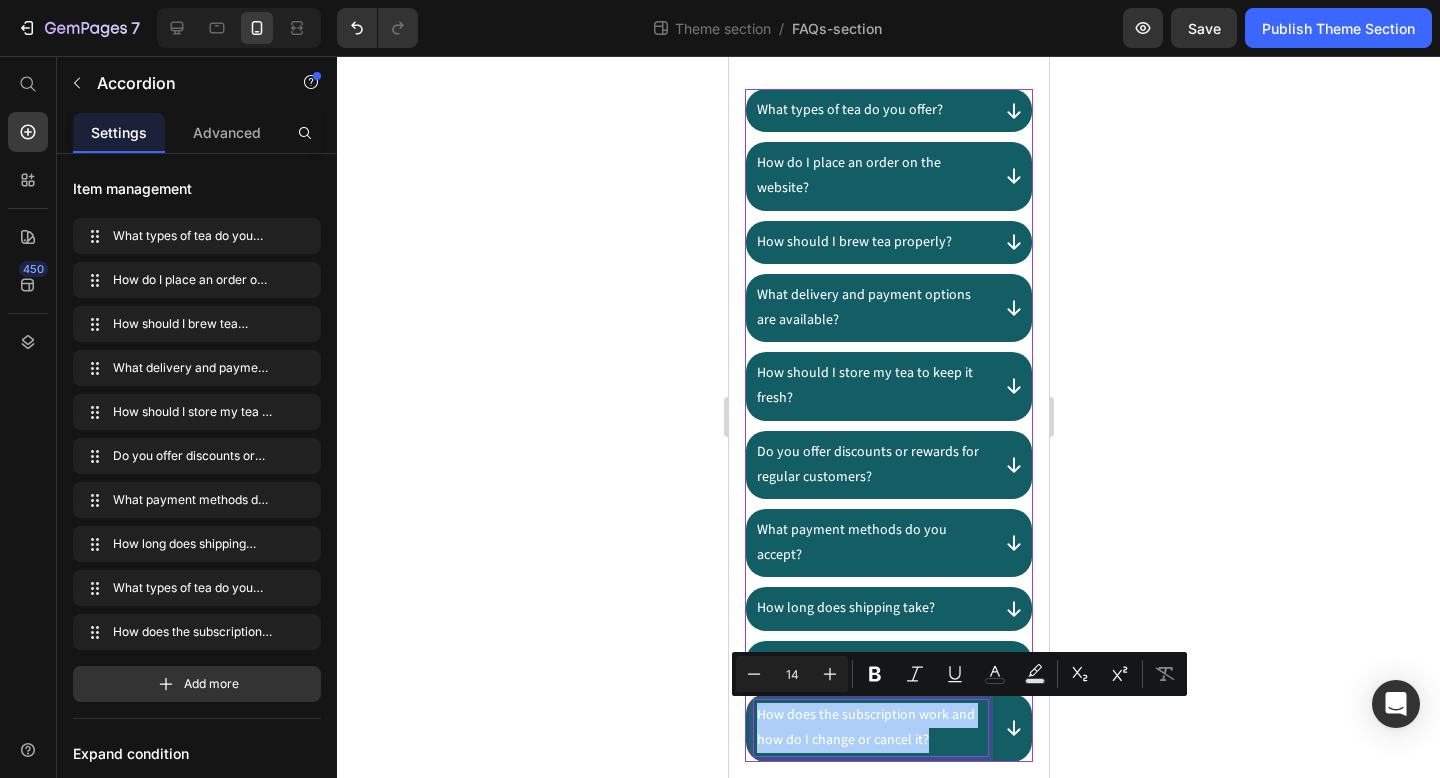 click 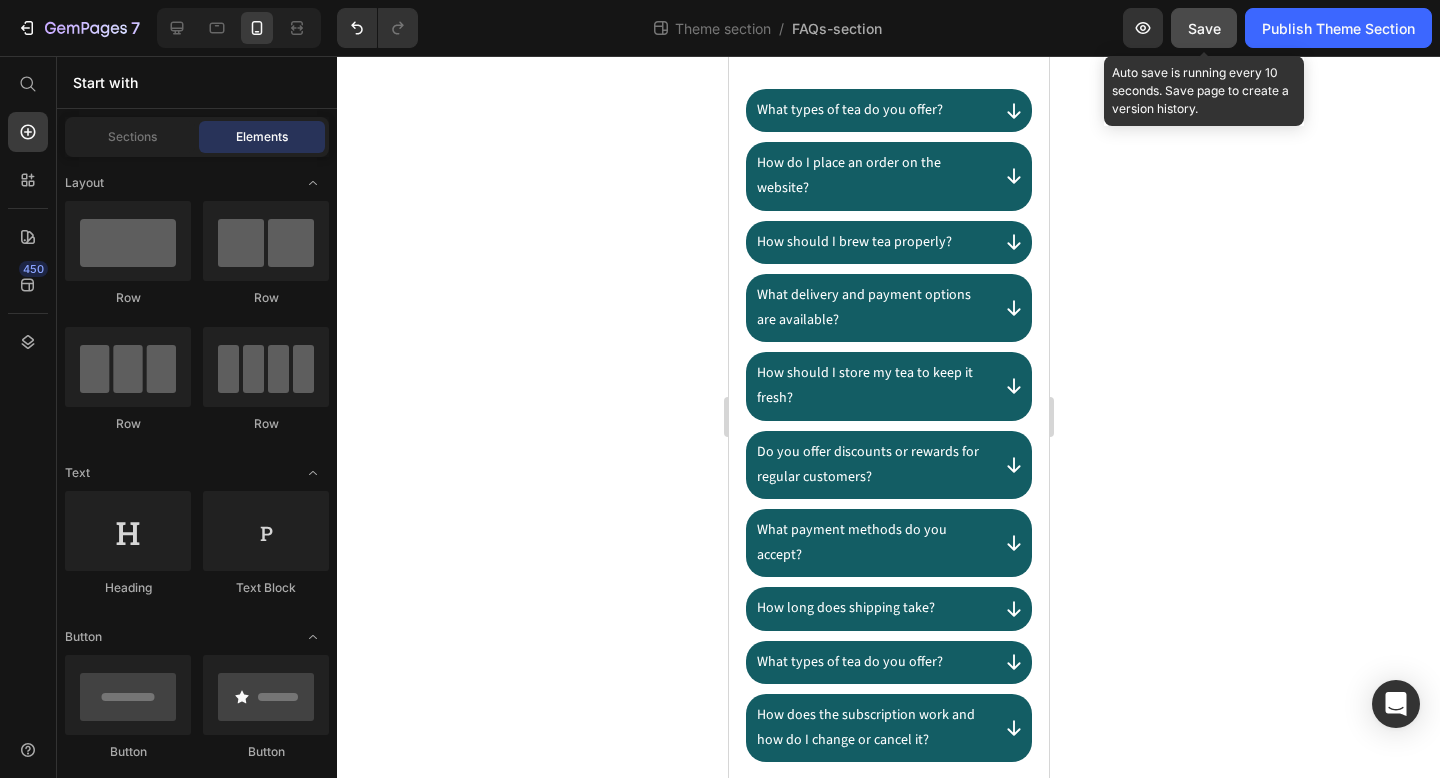 click on "Save" at bounding box center [1204, 28] 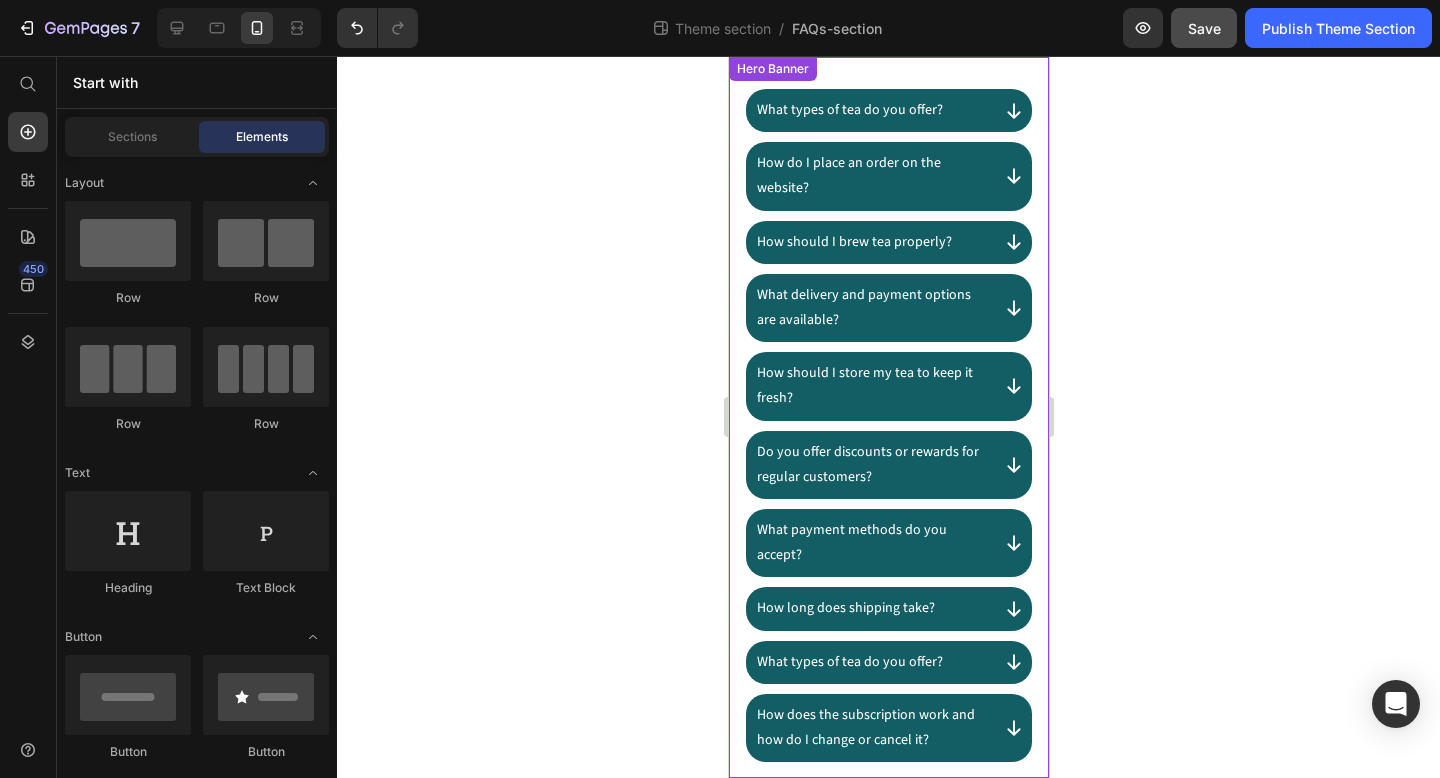scroll, scrollTop: 675, scrollLeft: 0, axis: vertical 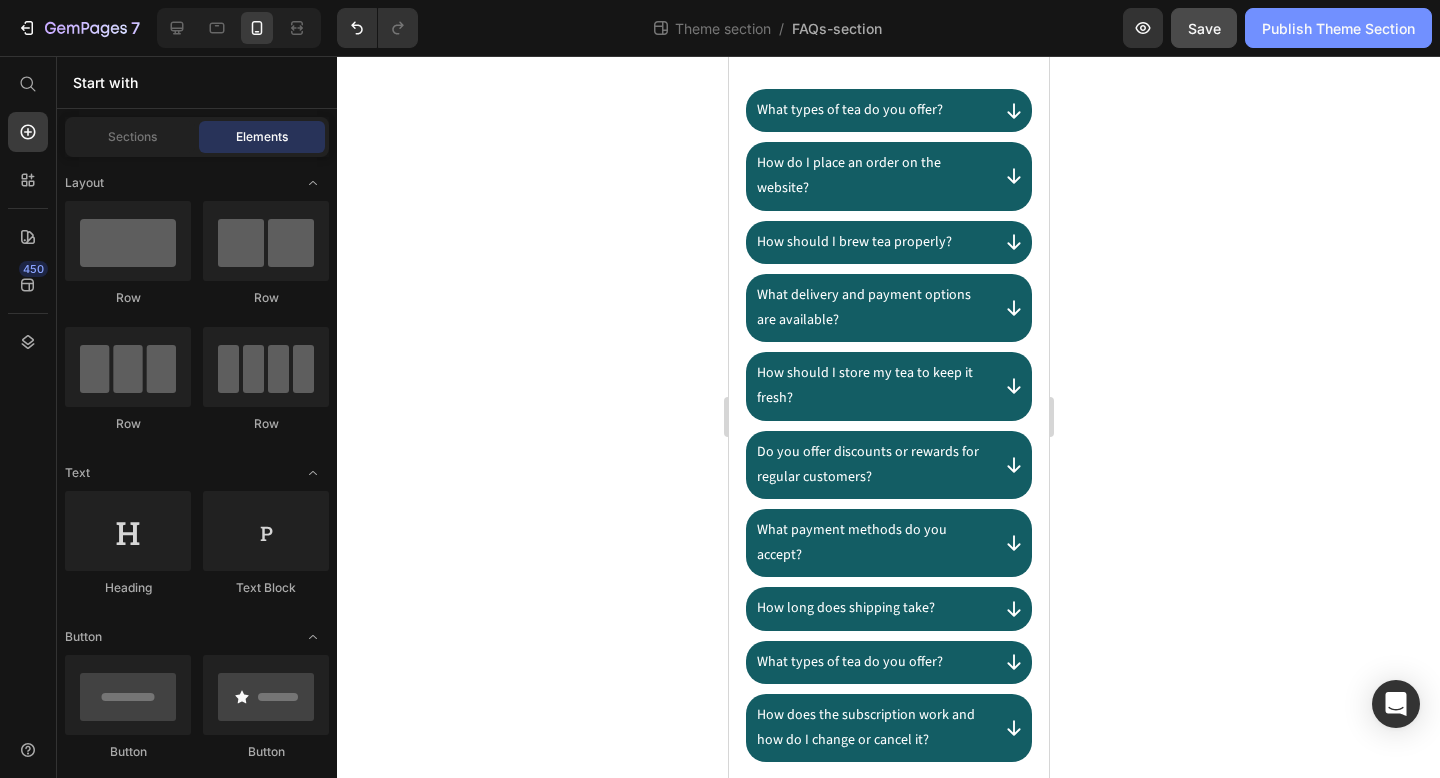 click on "Publish Theme Section" at bounding box center (1338, 28) 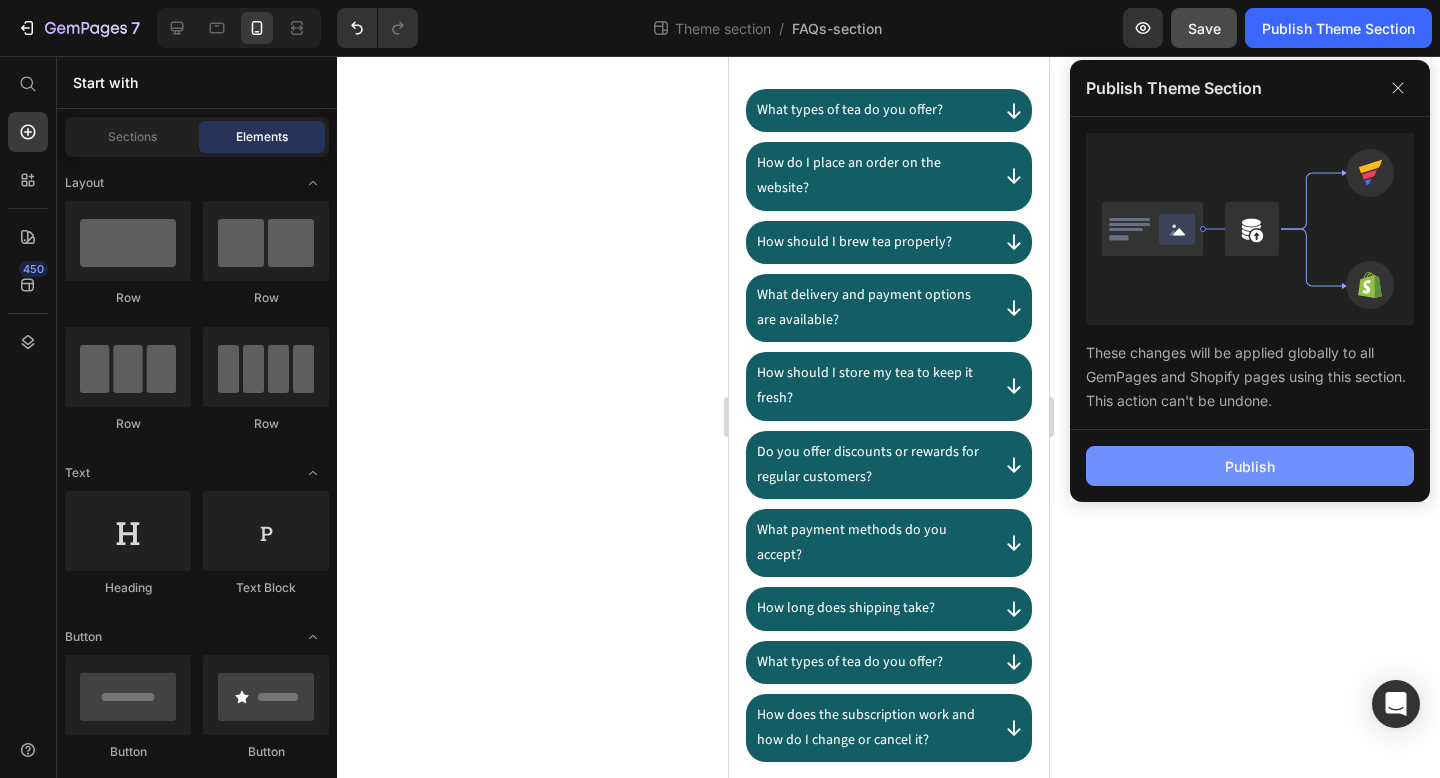 click on "Publish" at bounding box center (1250, 466) 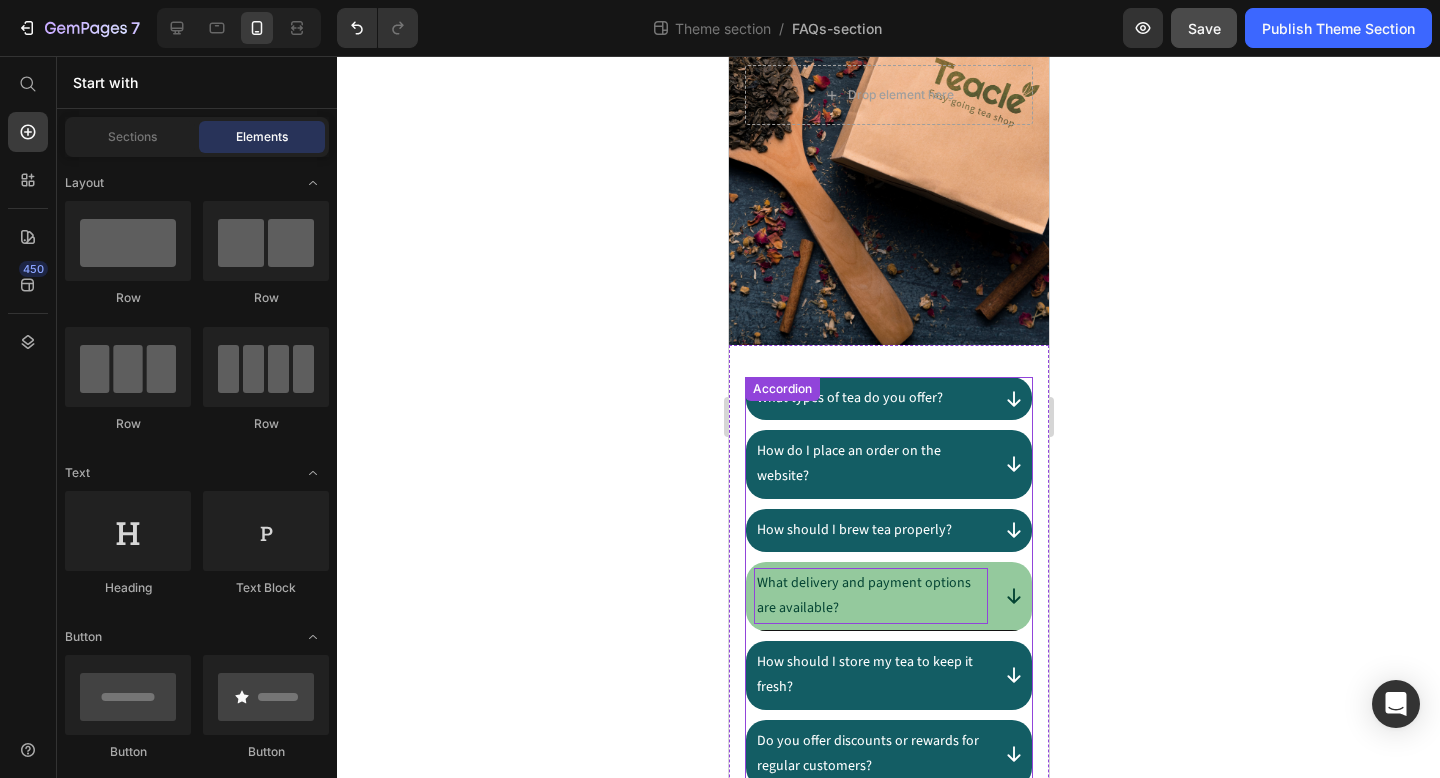 scroll, scrollTop: 0, scrollLeft: 0, axis: both 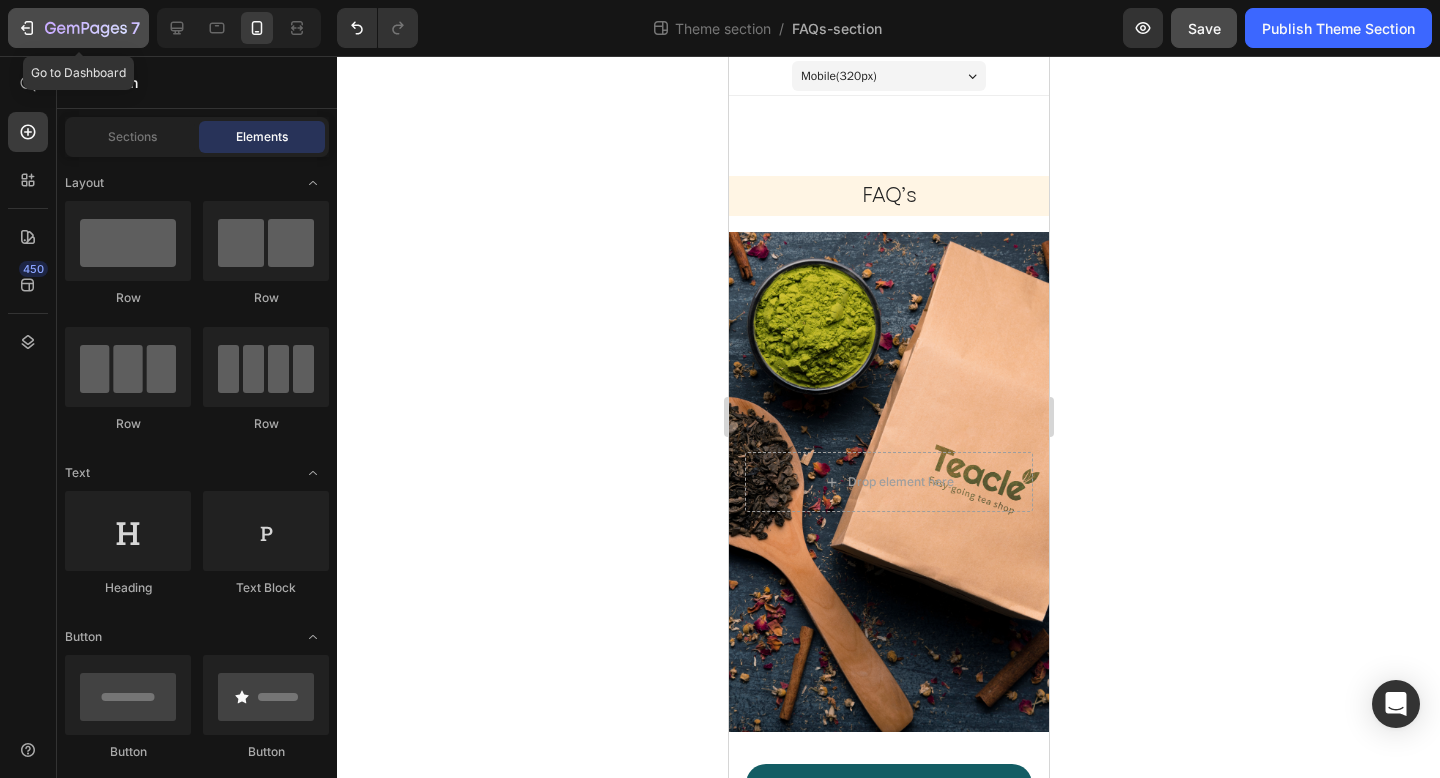 click on "7" at bounding box center [78, 28] 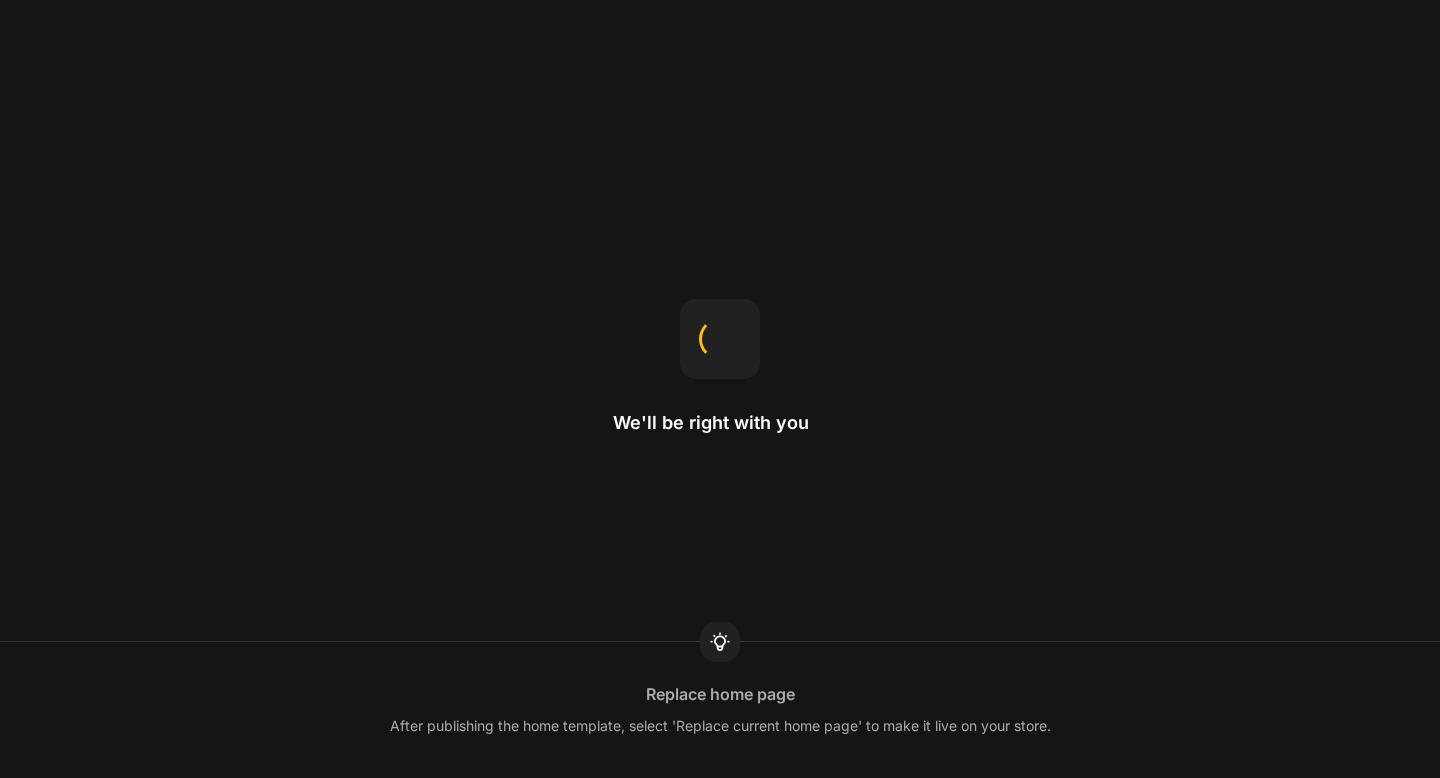 scroll, scrollTop: 0, scrollLeft: 0, axis: both 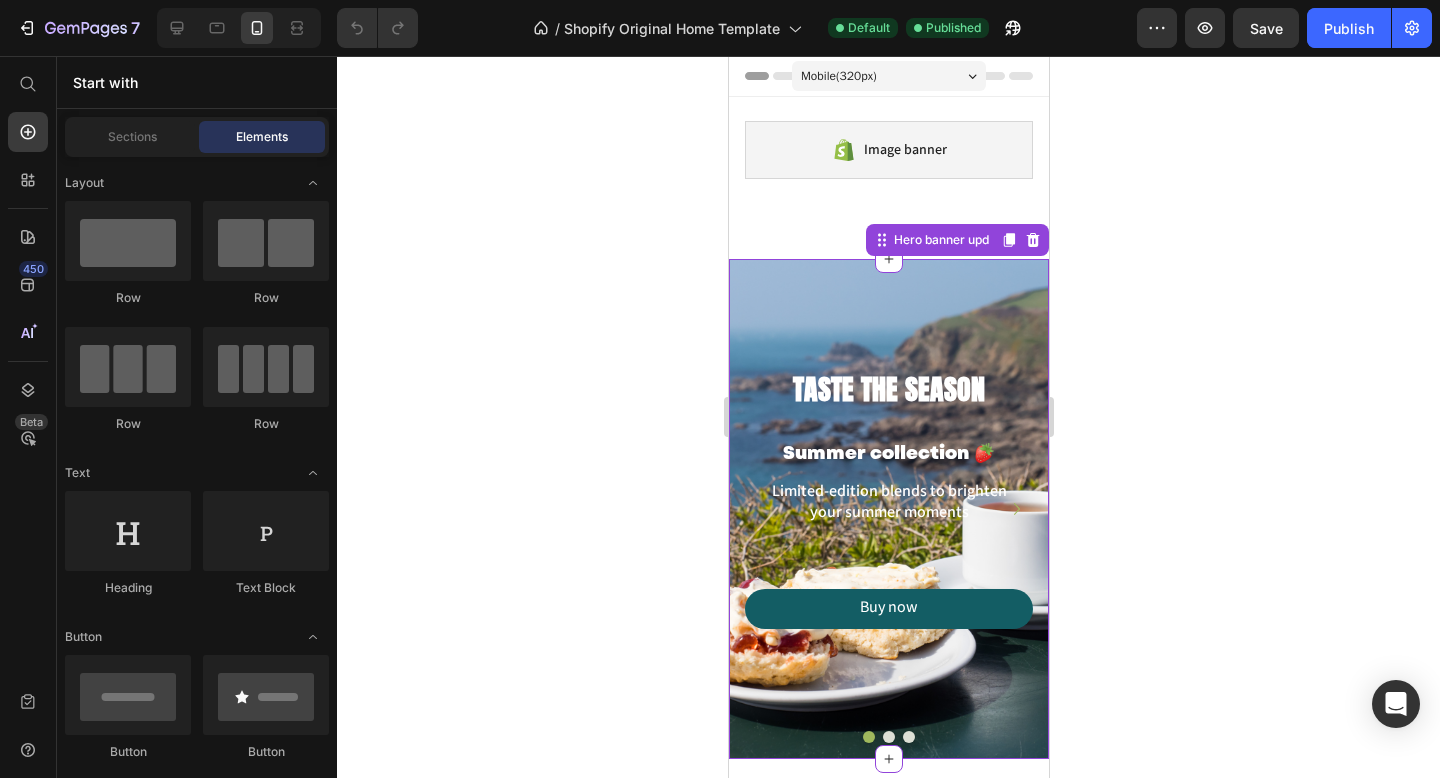 click on "TASTE THE SEASON Heading Summer collection 🍓 Text Block Limited-edition blends to brighten your summer moments Text Block Buy now Button" at bounding box center [888, 509] 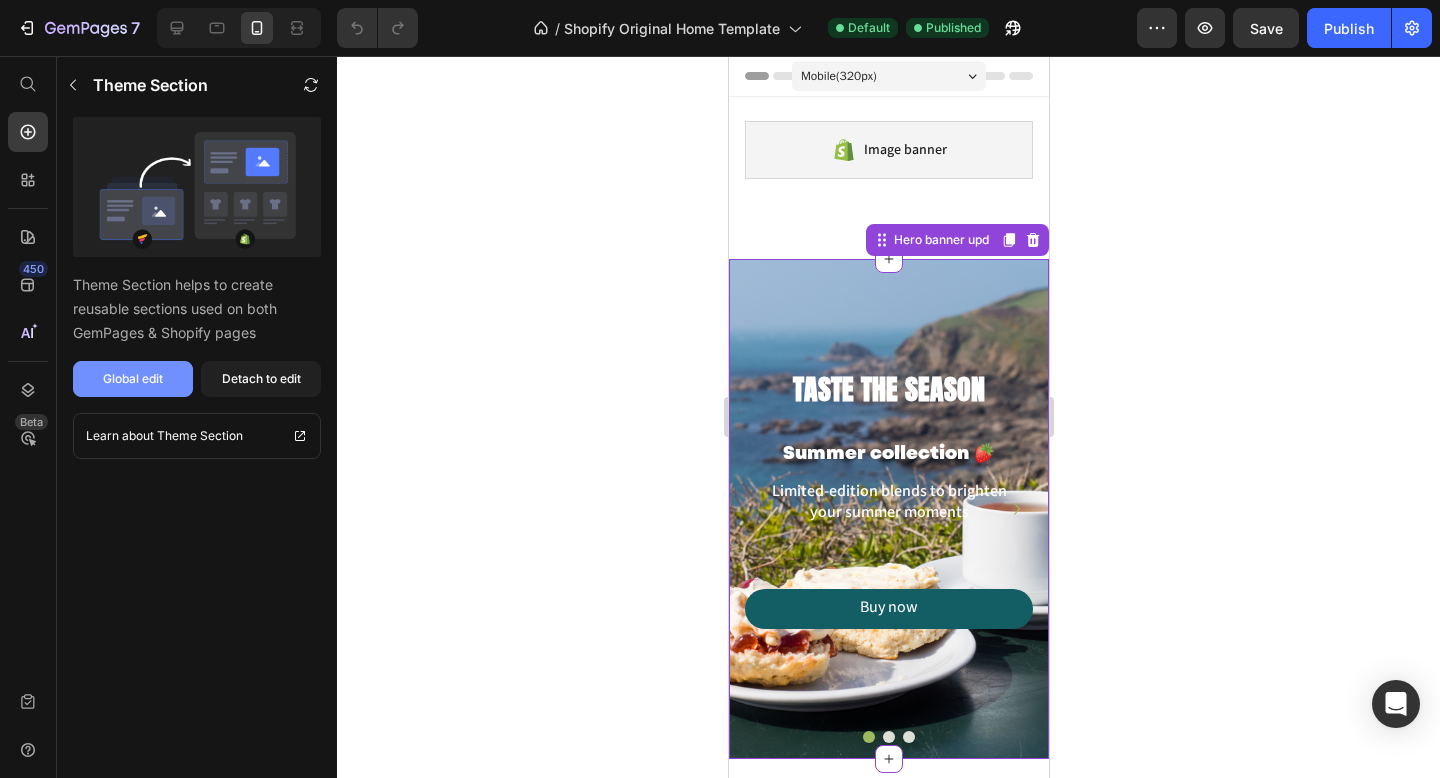 click on "Global edit" at bounding box center [133, 379] 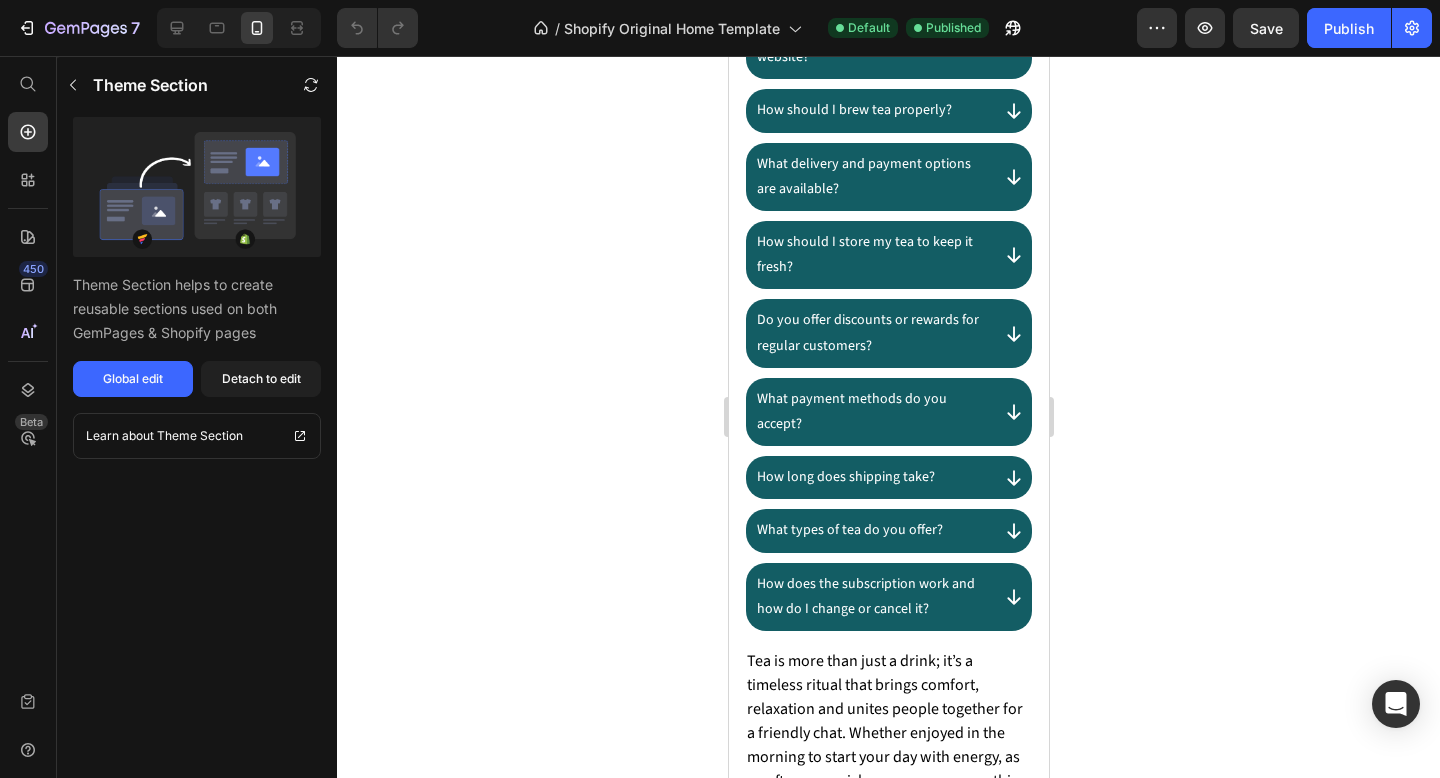 scroll, scrollTop: 11863, scrollLeft: 0, axis: vertical 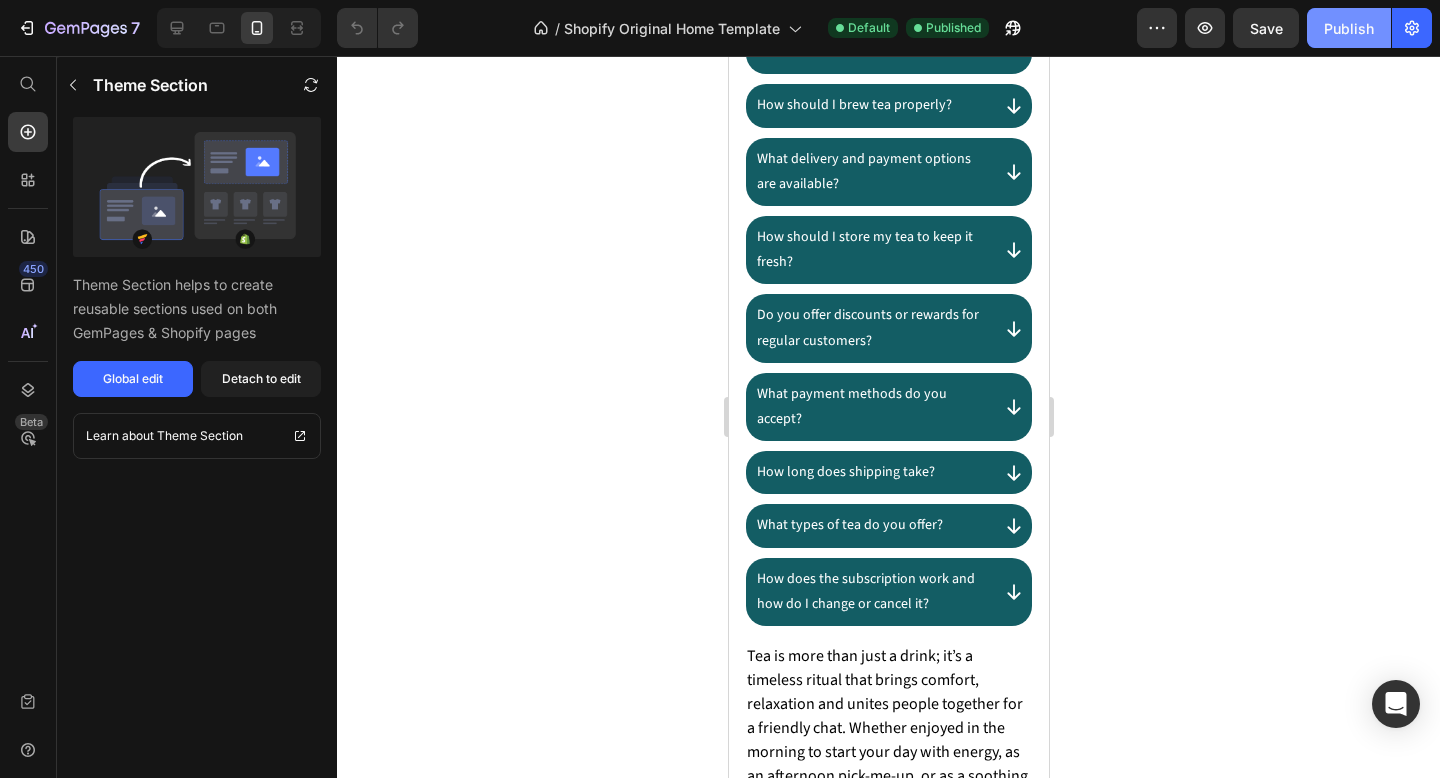 click on "Publish" at bounding box center [1349, 28] 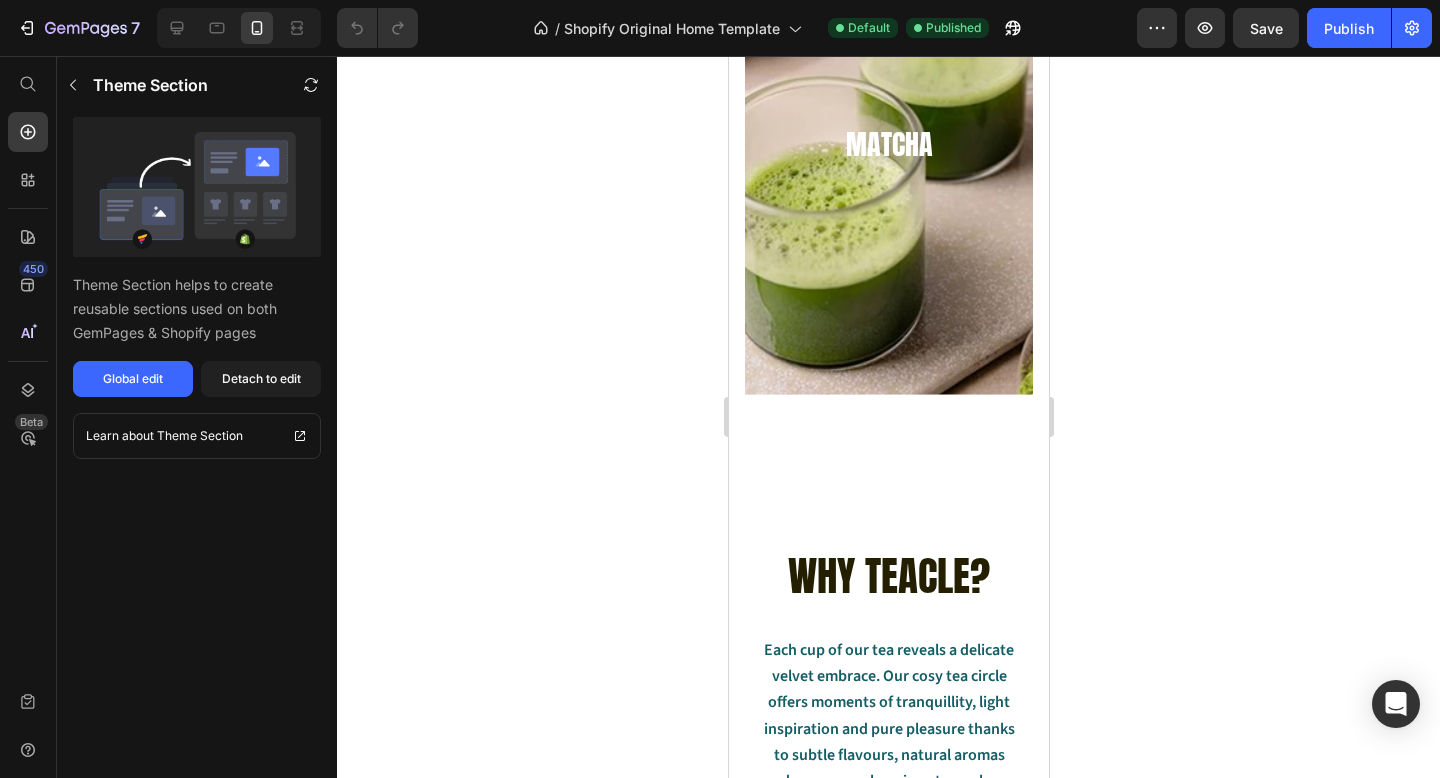 scroll, scrollTop: 5439, scrollLeft: 0, axis: vertical 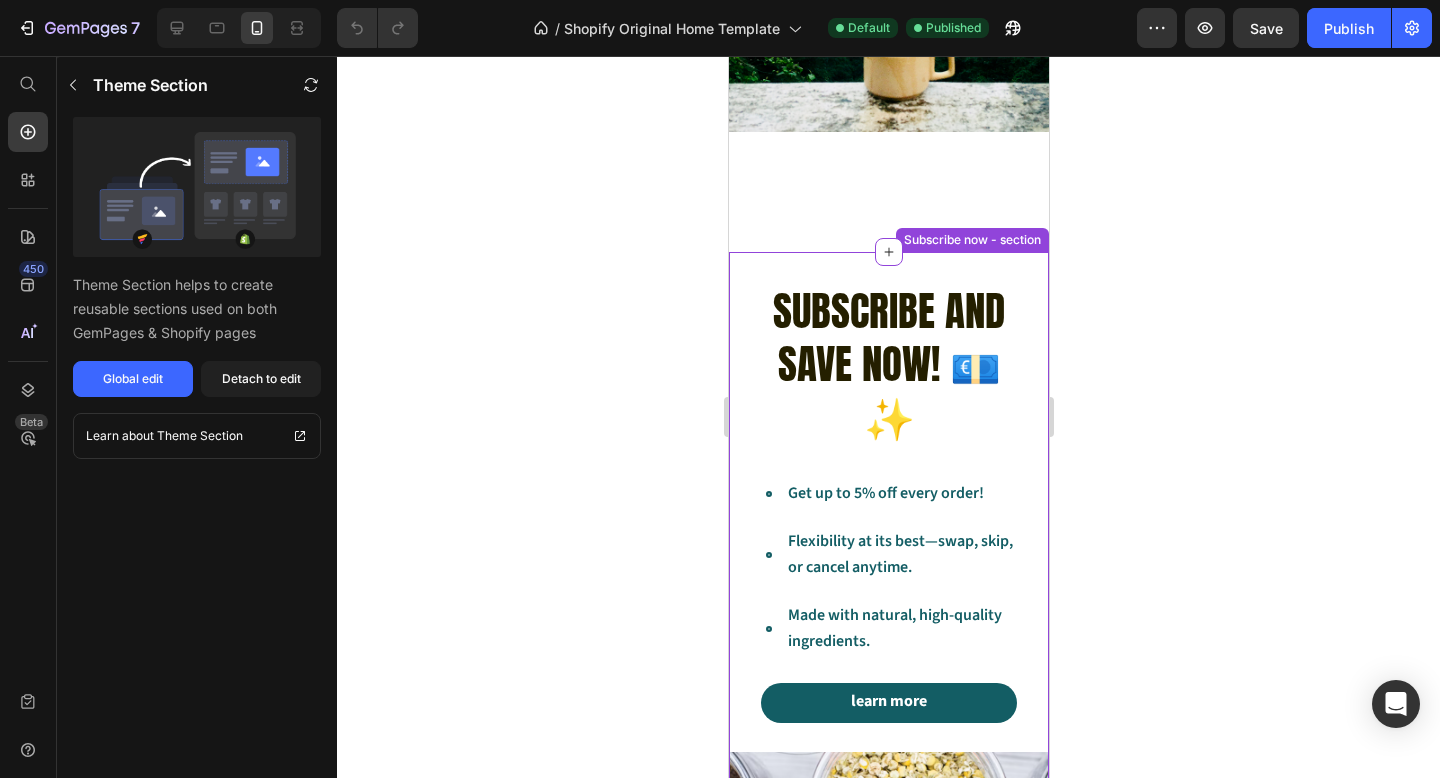 click on "Subscribe and save now! 💶✨" at bounding box center [888, 364] 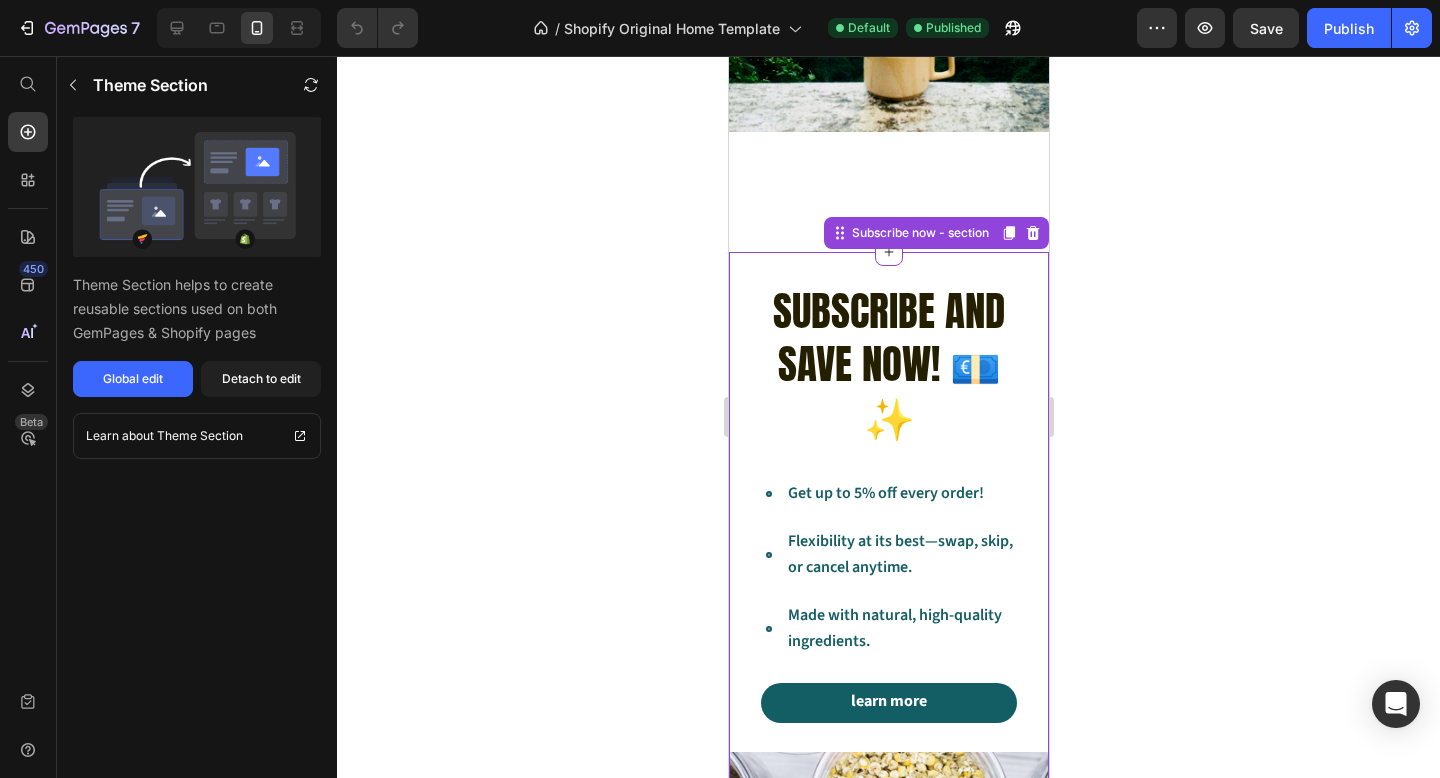 click on "Subscribe and save now! 💶✨" at bounding box center [888, 364] 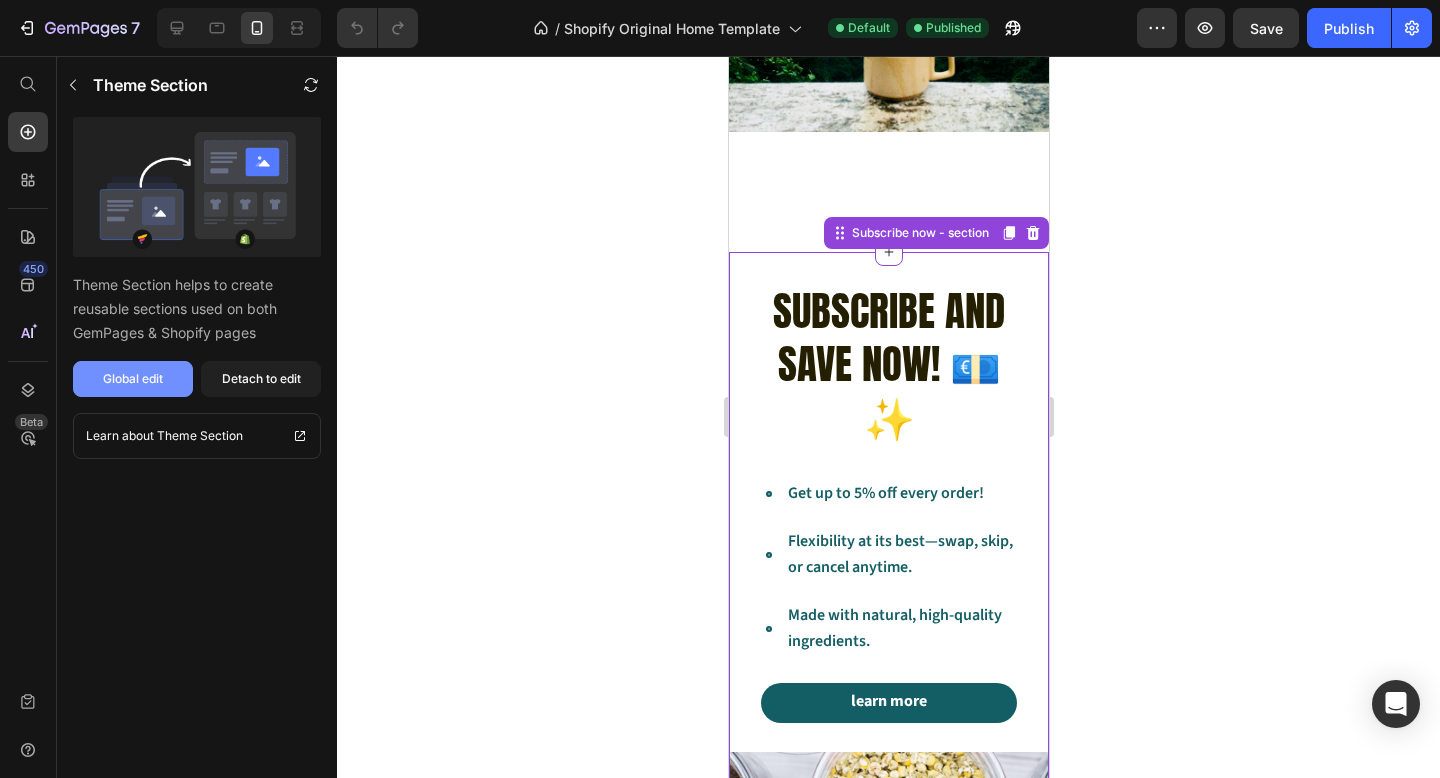 click on "Global edit" at bounding box center (133, 379) 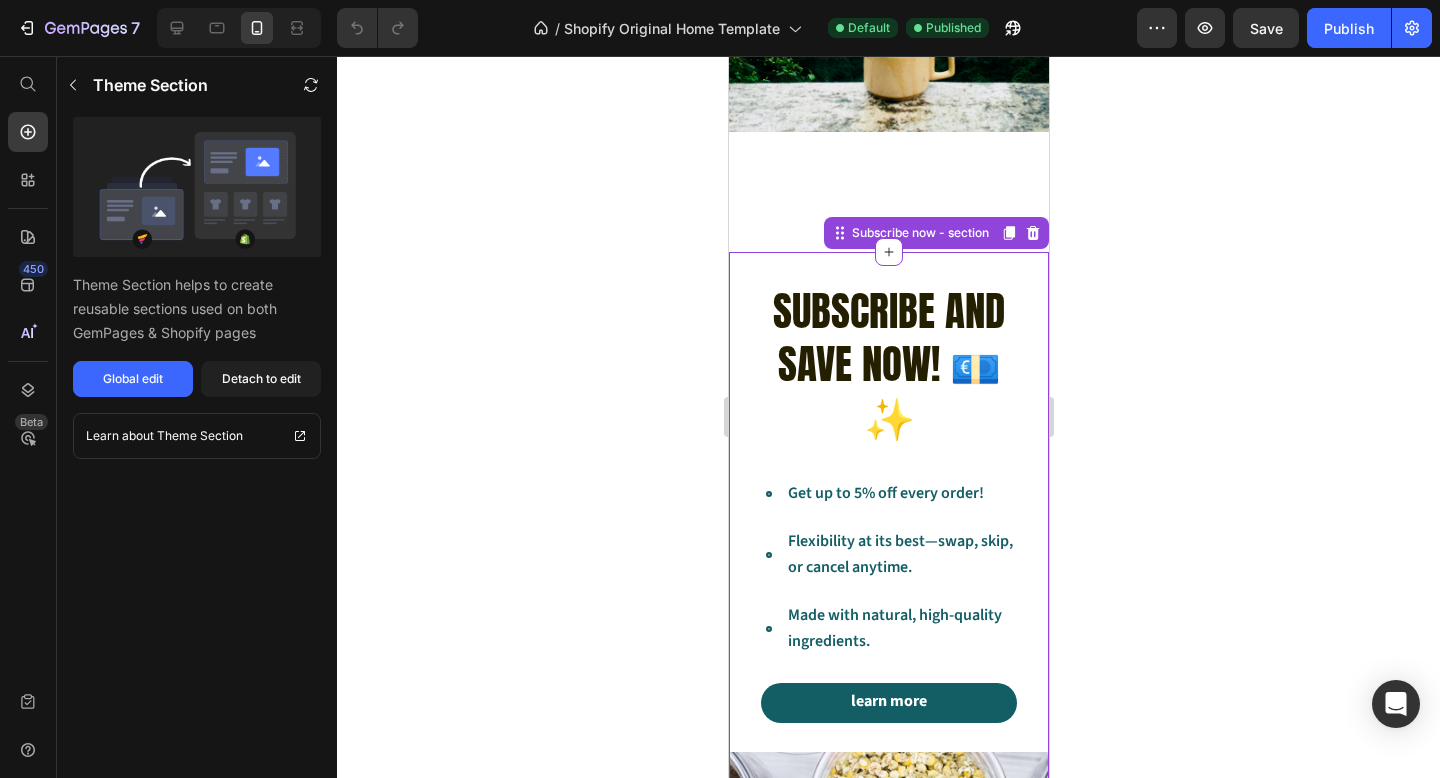 click on "Subscribe and save now! 💶✨" at bounding box center (888, 364) 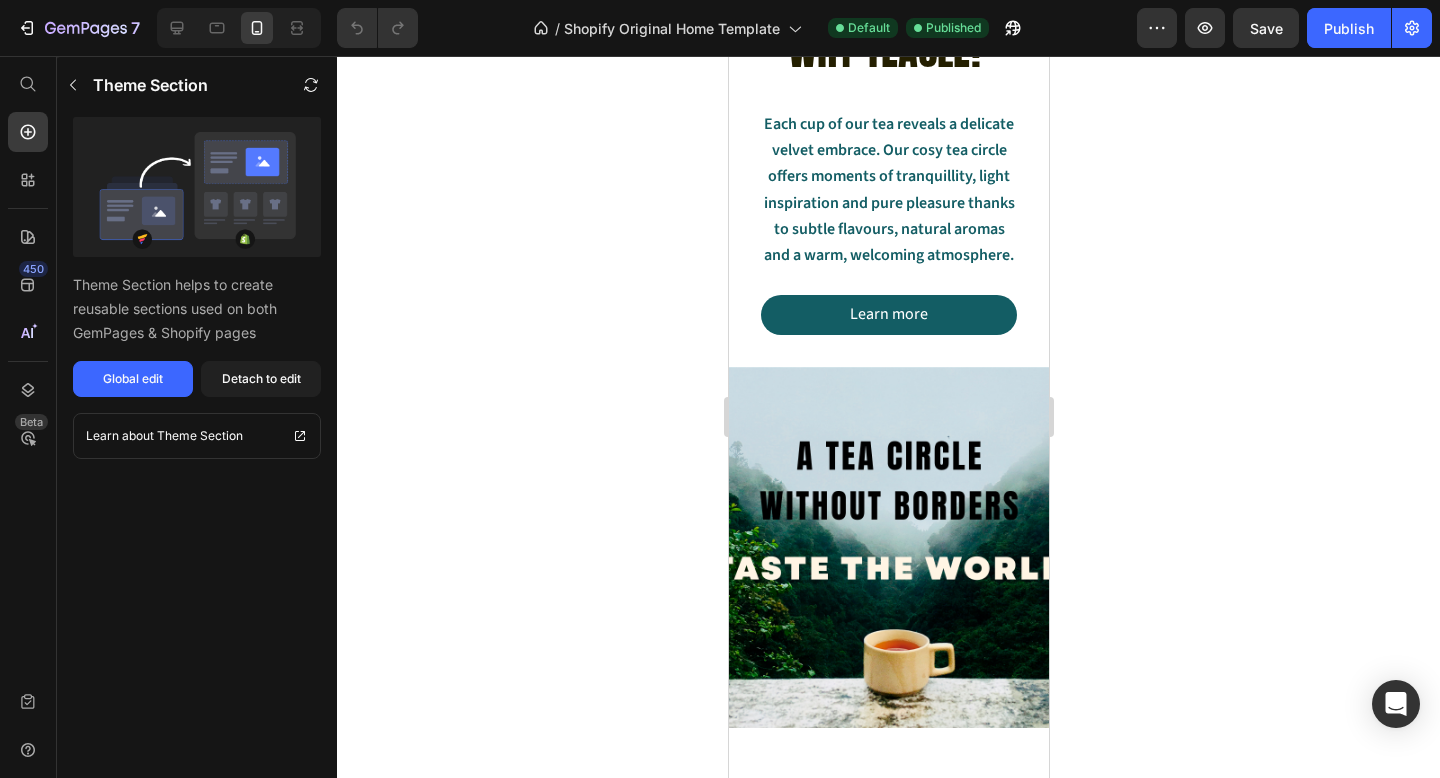 scroll, scrollTop: 5867, scrollLeft: 0, axis: vertical 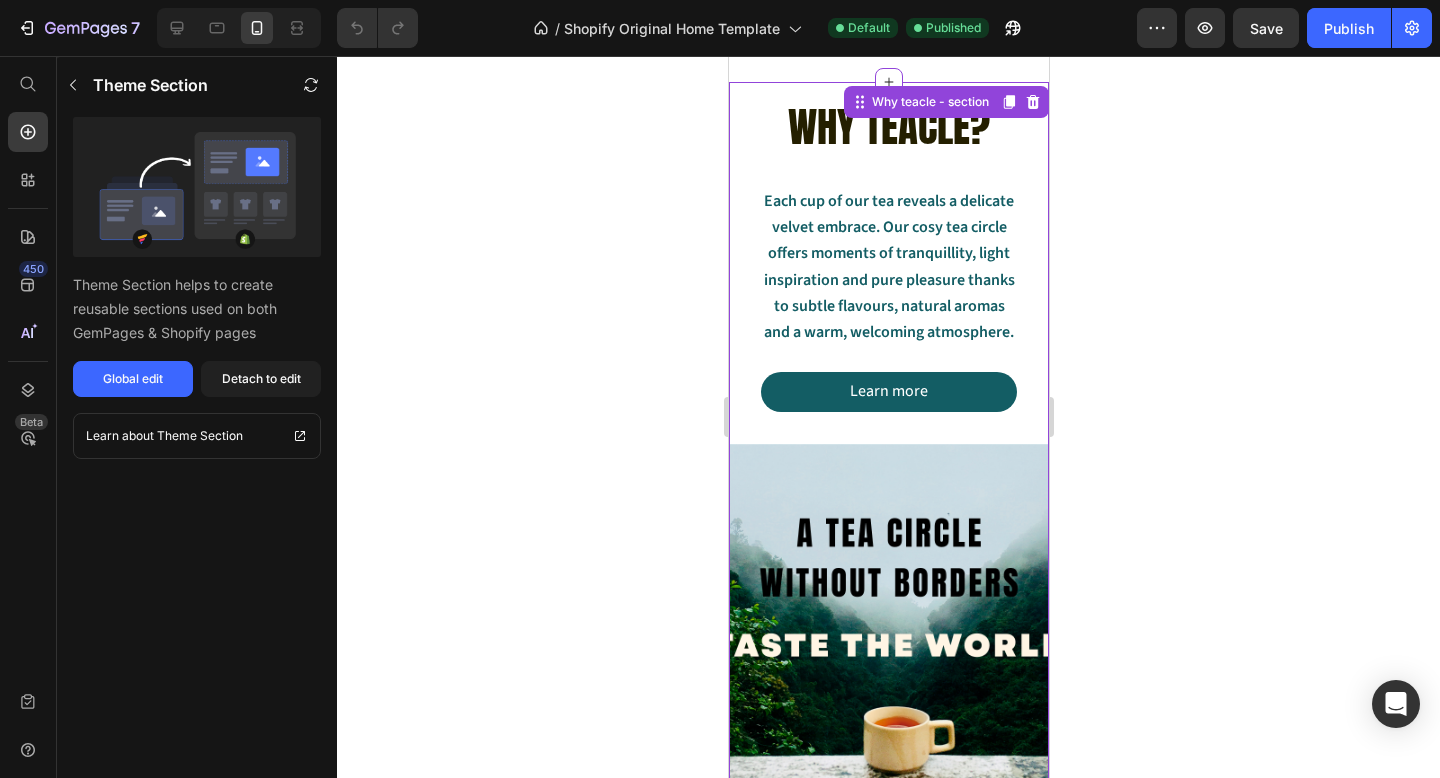 click on "Each cup of our tea reveals a delicate velvet embrace. Our cosy tea circle offers moments of tranquillity, light inspiration and pure pleasure thanks to subtle flavours, natural aromas and a warm, welcoming atmosphere." at bounding box center [888, 266] 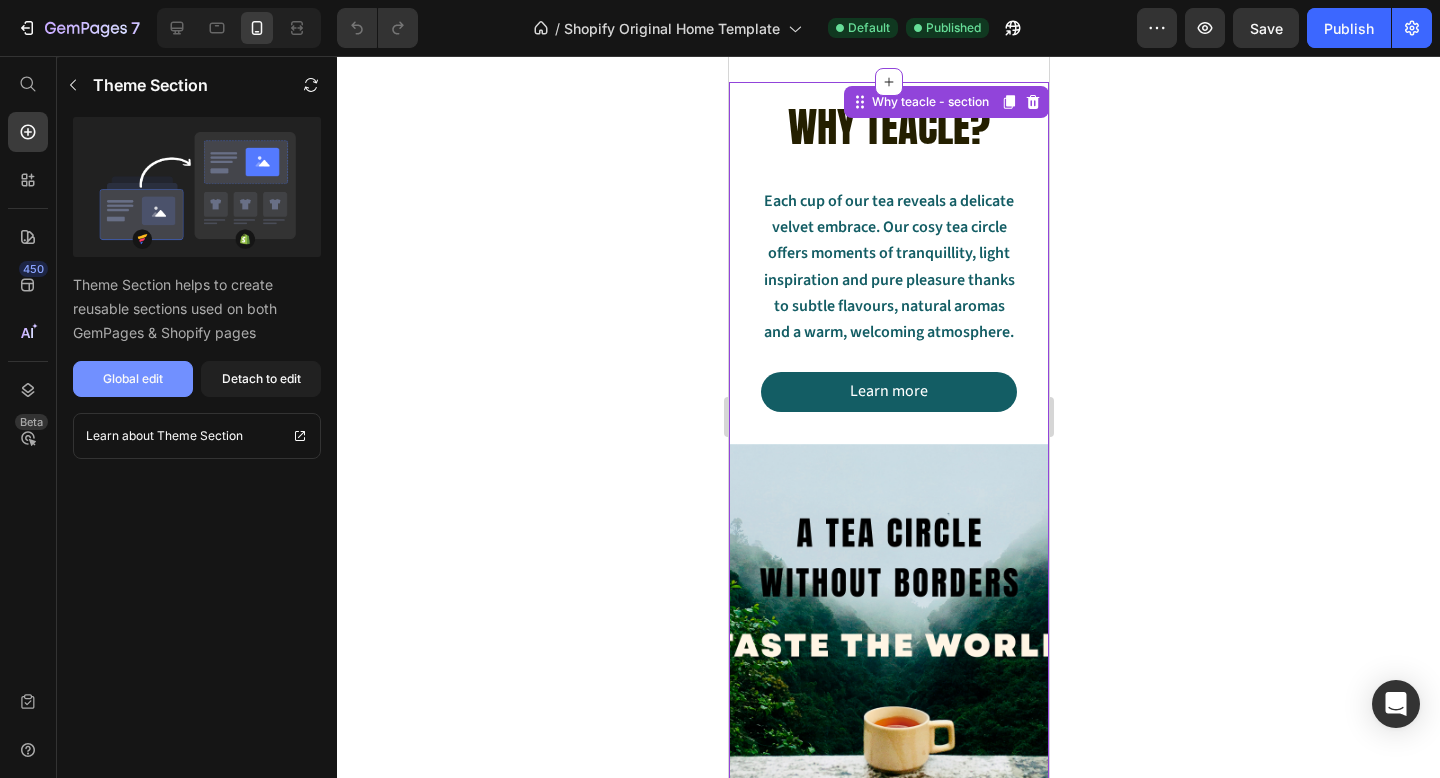 click on "Global edit" at bounding box center (133, 379) 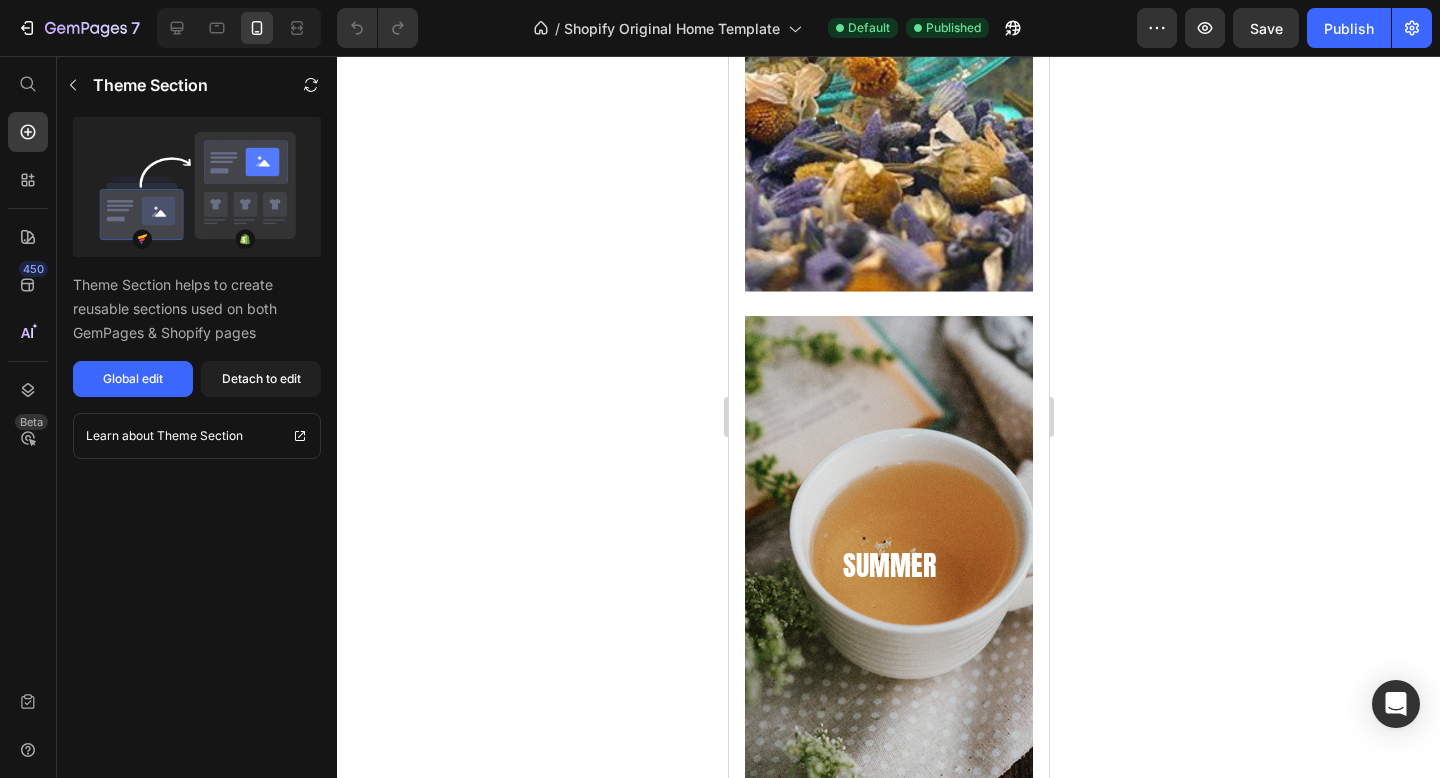 scroll, scrollTop: 3359, scrollLeft: 0, axis: vertical 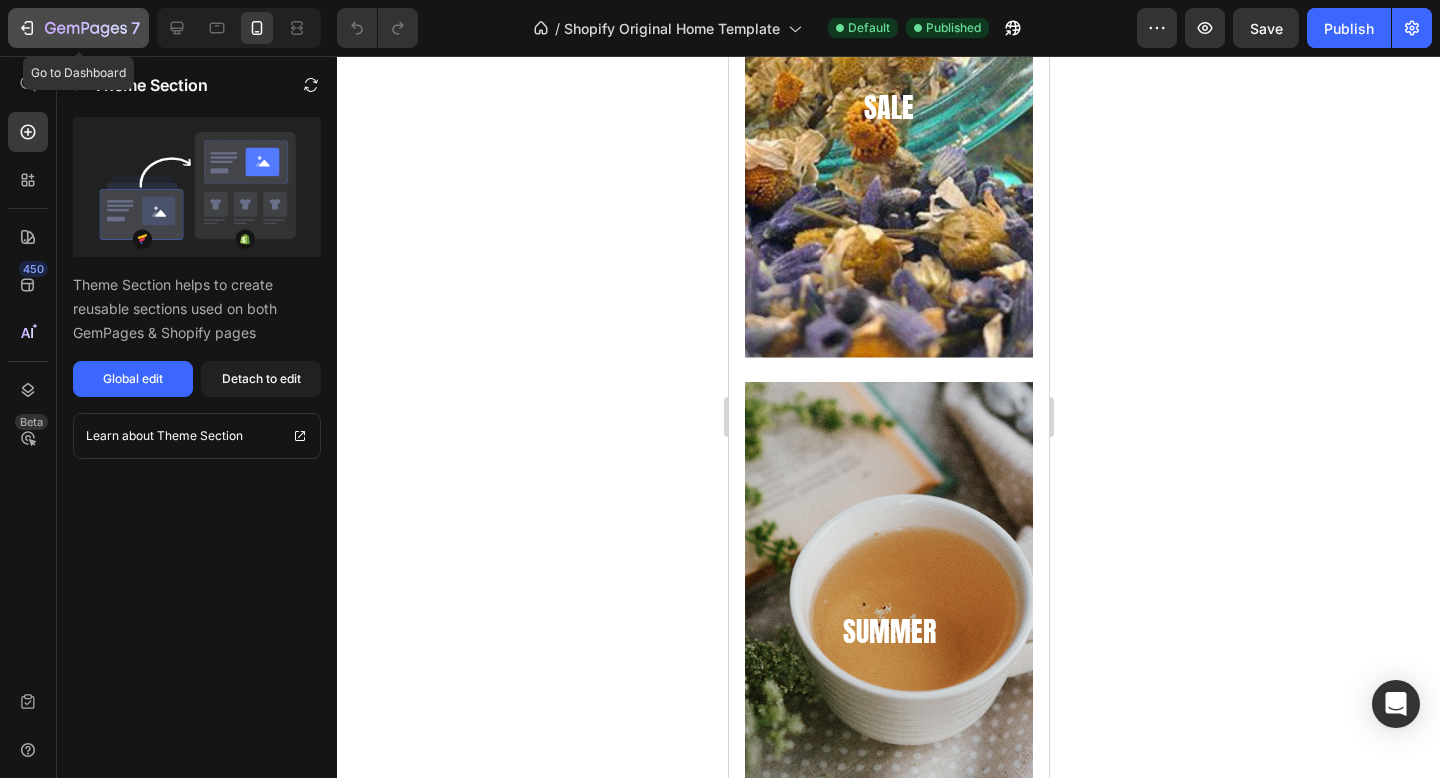 click on "7" at bounding box center [78, 28] 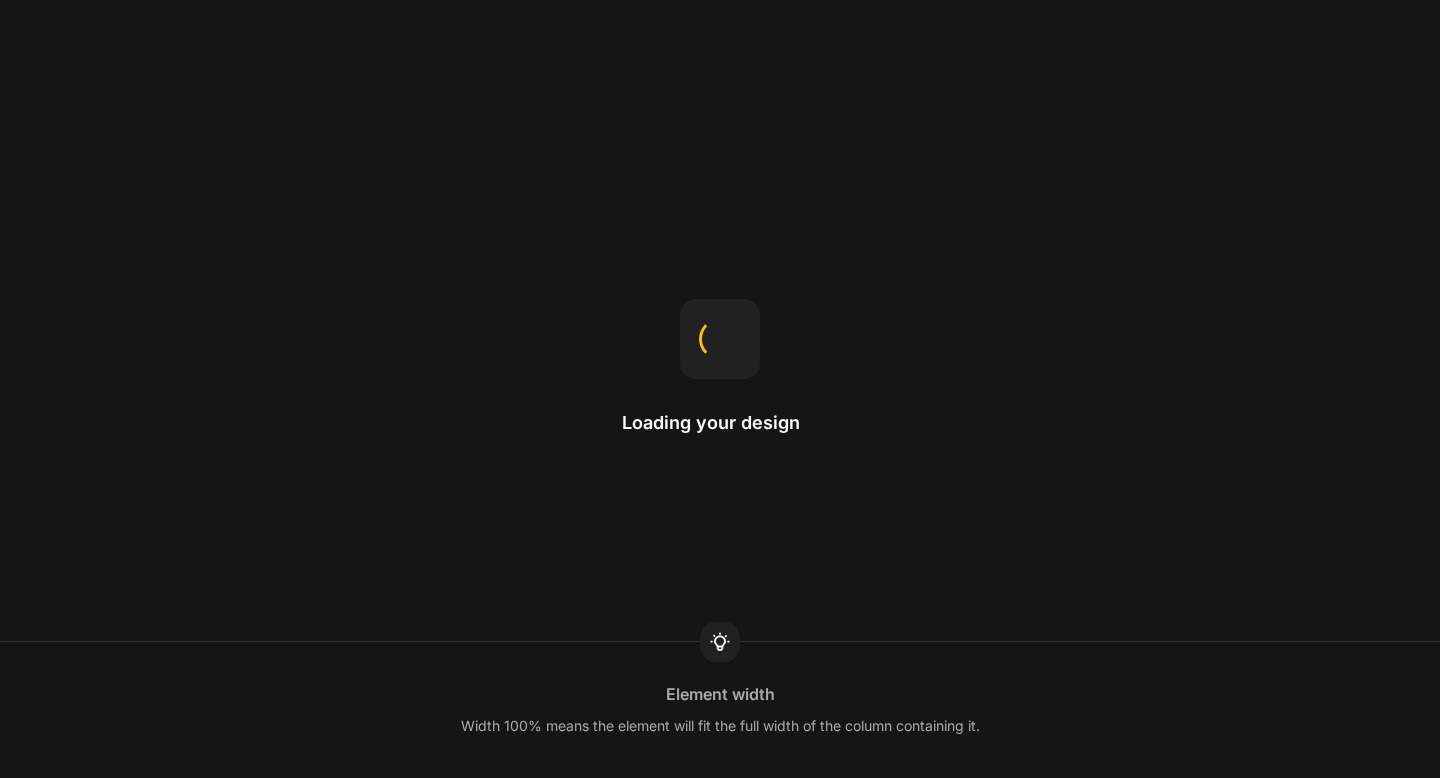 scroll, scrollTop: 0, scrollLeft: 0, axis: both 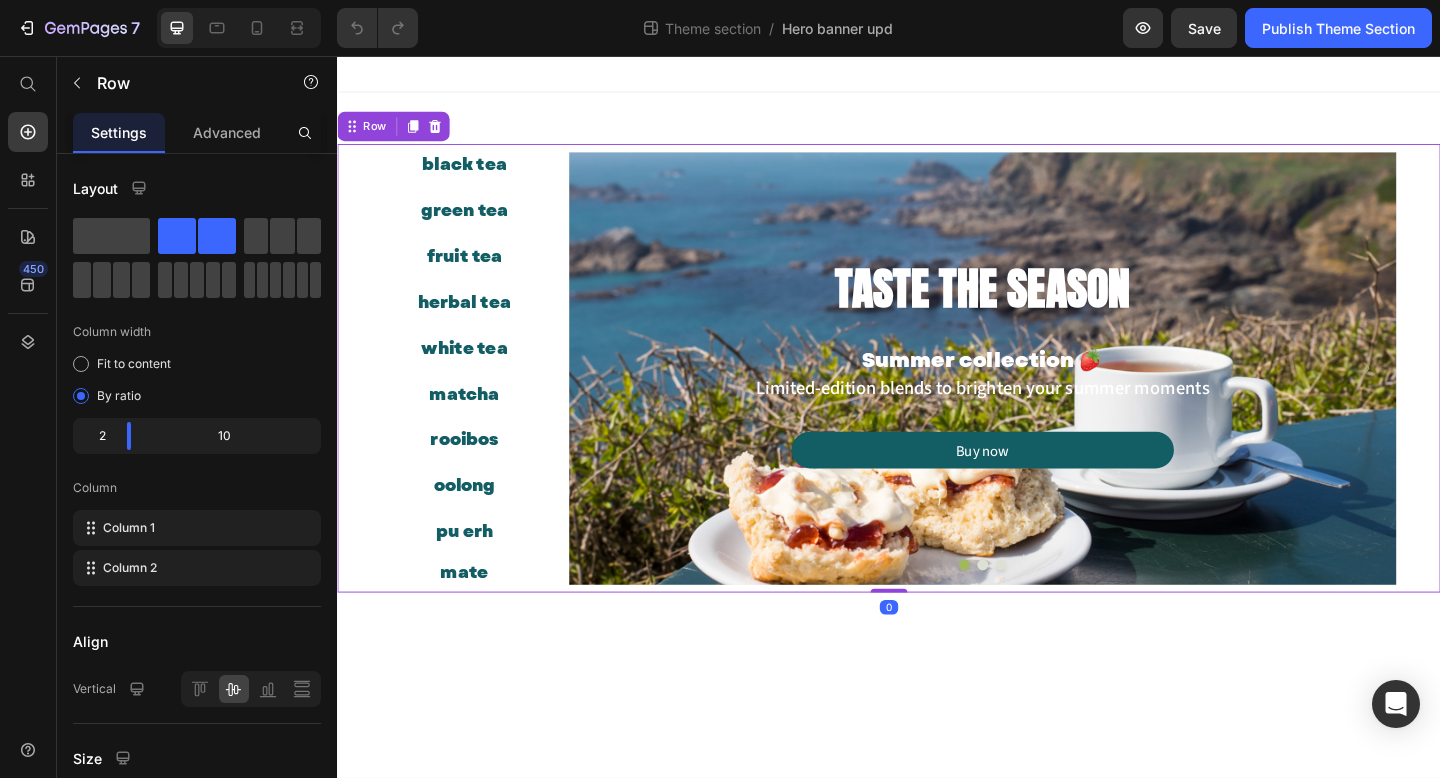click on "TASTE THE SEASON Heading Summer collection 🍓 Text Block Limited-edition blends to brighten your summer moments Text Block Buy now Button Hero Banner TEAS OF THE MONTH Heading Savour the deal. Sip the discount Text Block Enjoy -15% off before it's gone! Text Block Available  [DATE]–[DATE] only Text Block Buy now Button Hero Banner YOUR TEA. YOUR TERMS. Heading Teacle Subscription Flexible, flavourful, and a little cheaper too Text Block Subscribe once - save always. With -5% and free delivey from  € 50 Text Block Buy now Button Hero Banner
Carousel" at bounding box center [1039, 396] 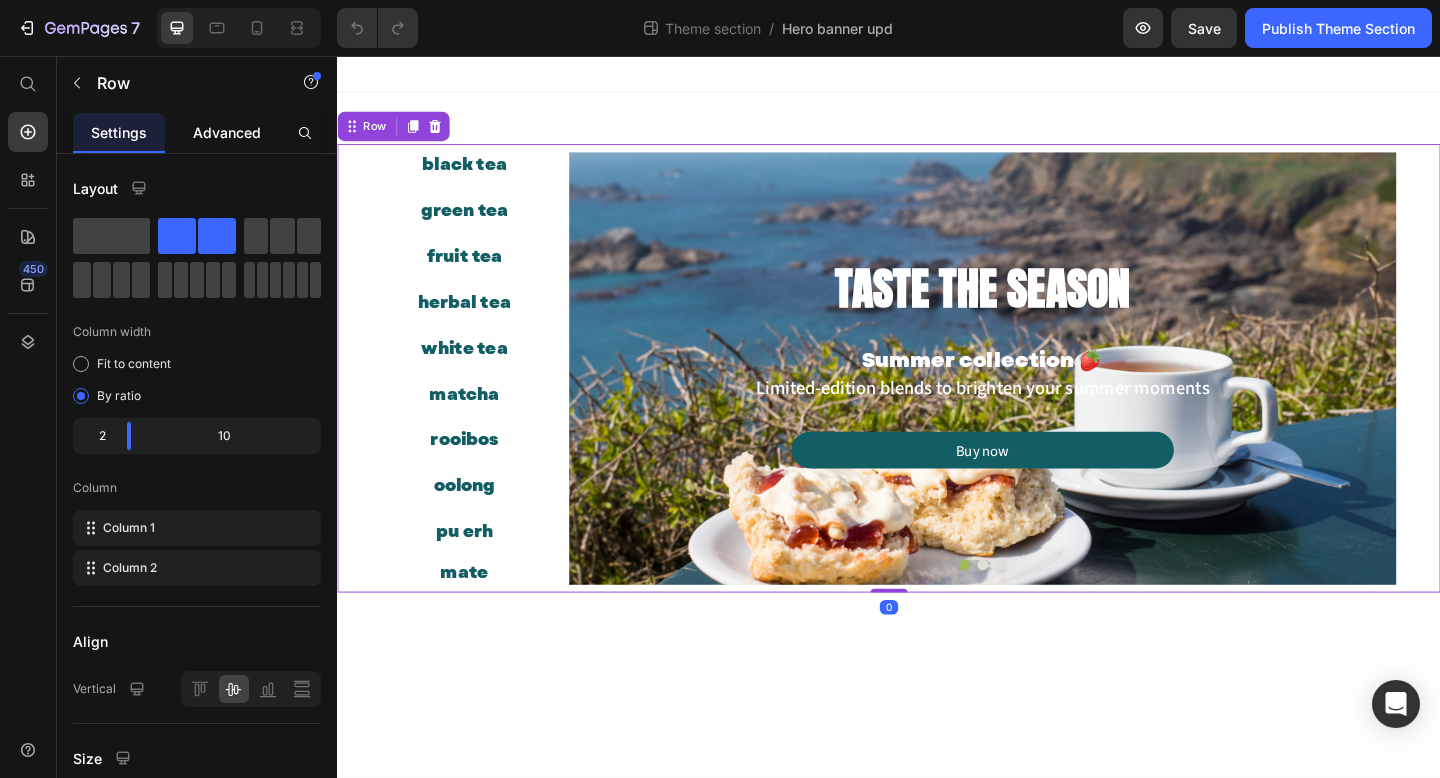 click on "Advanced" at bounding box center (227, 132) 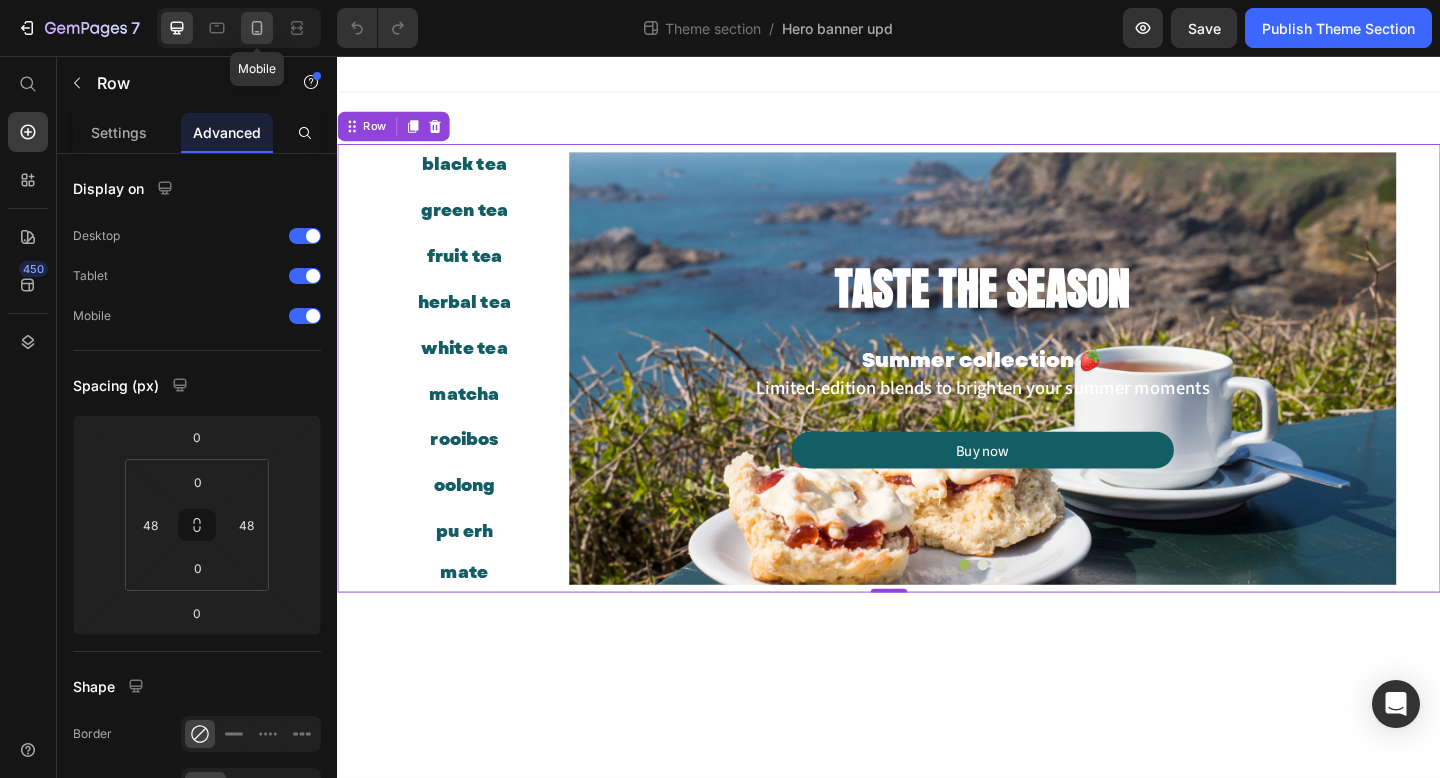 click 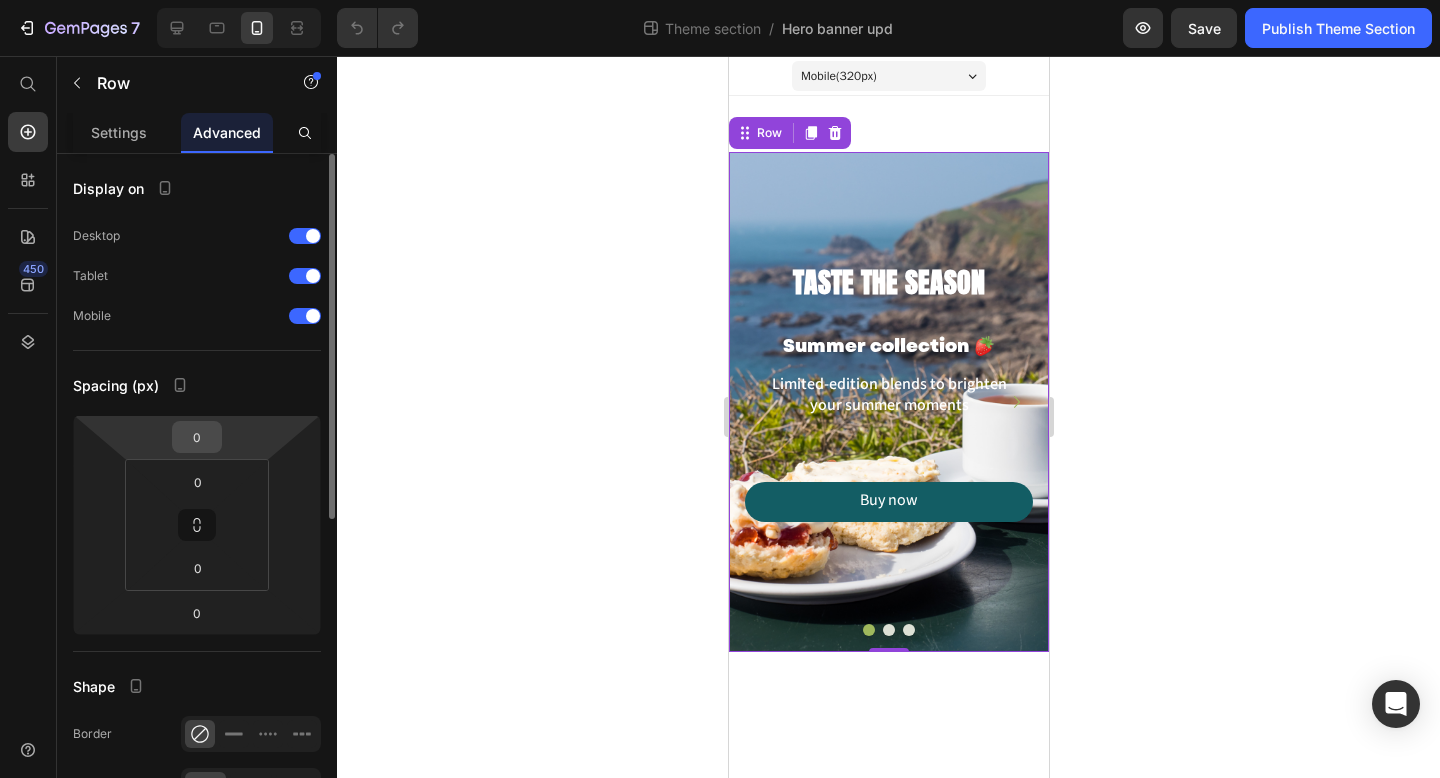 click on "0" at bounding box center (197, 437) 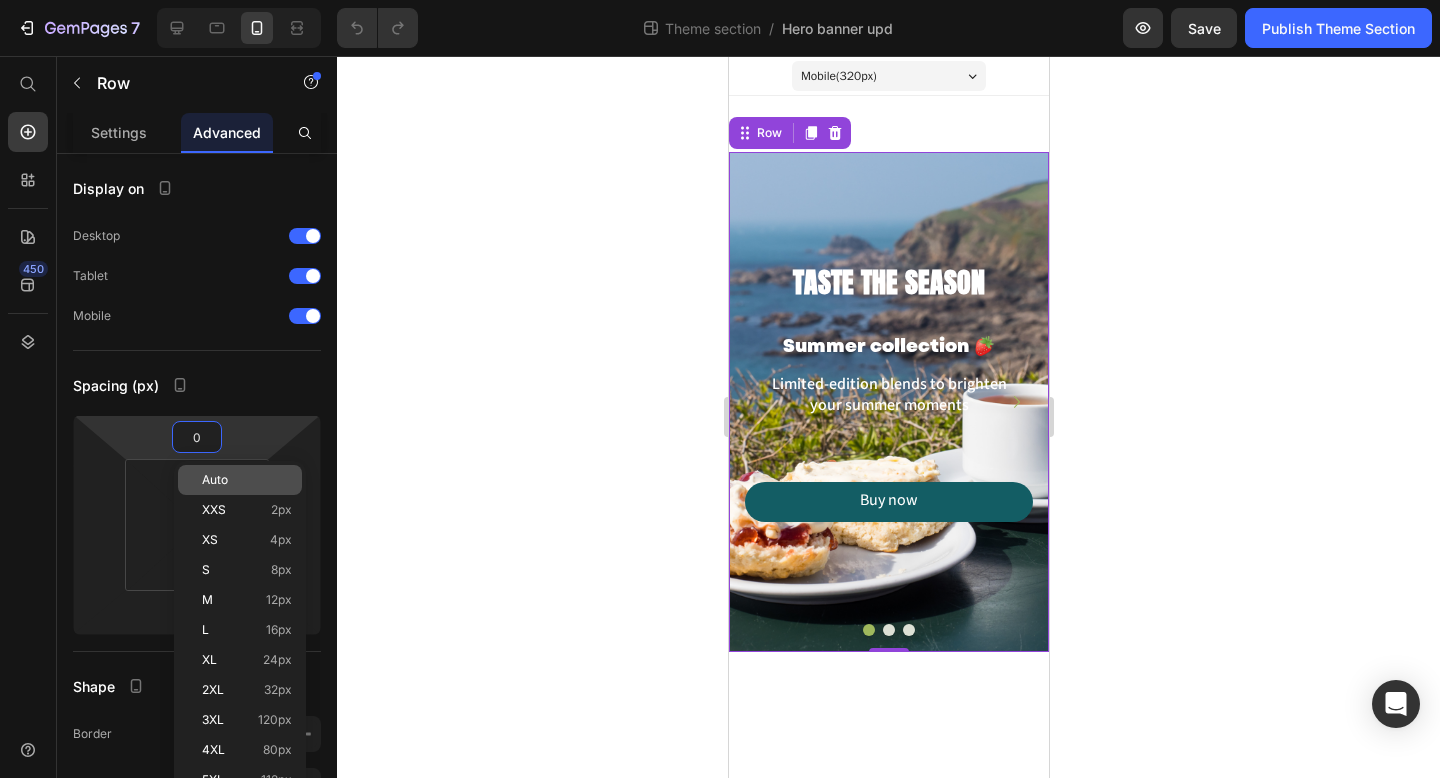 click on "Auto" at bounding box center [215, 480] 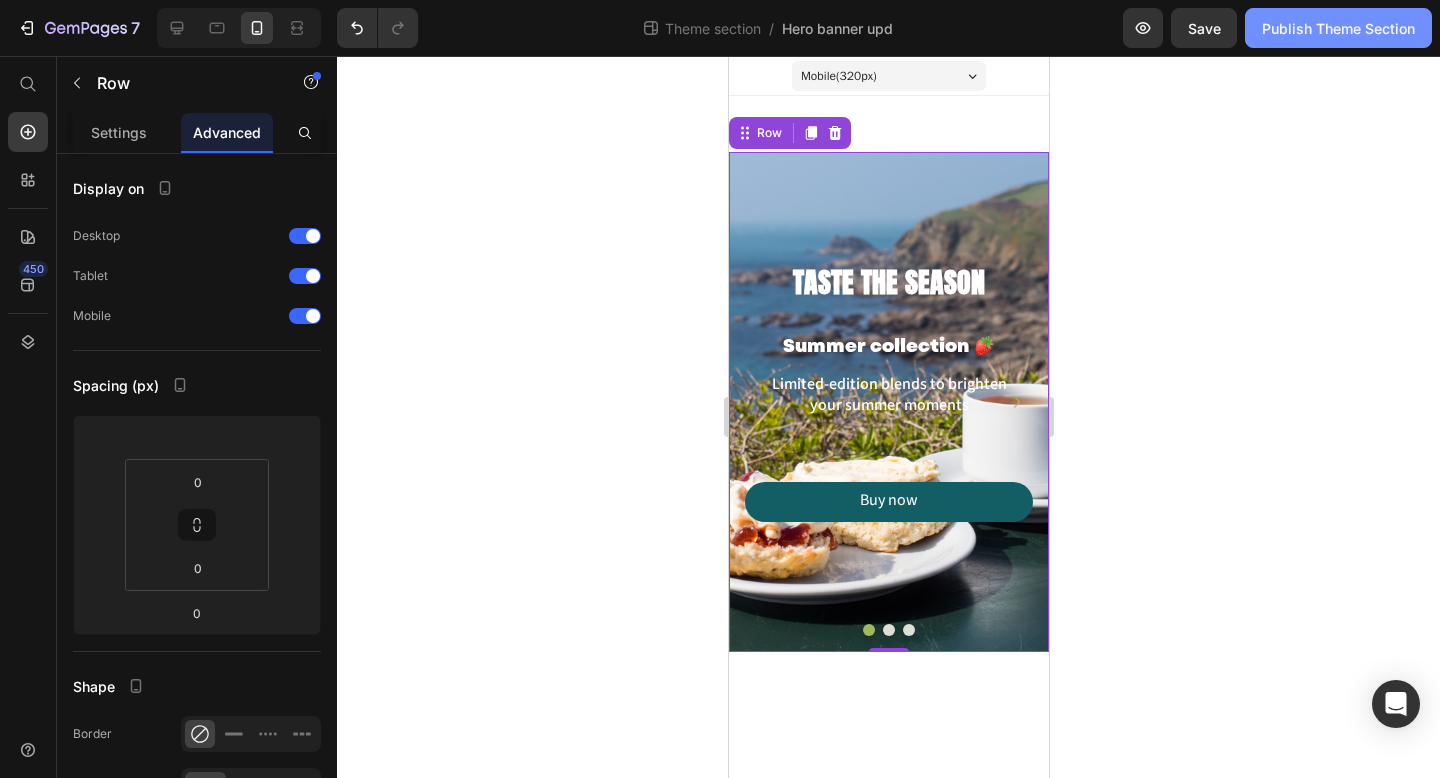 click on "Publish Theme Section" at bounding box center (1338, 28) 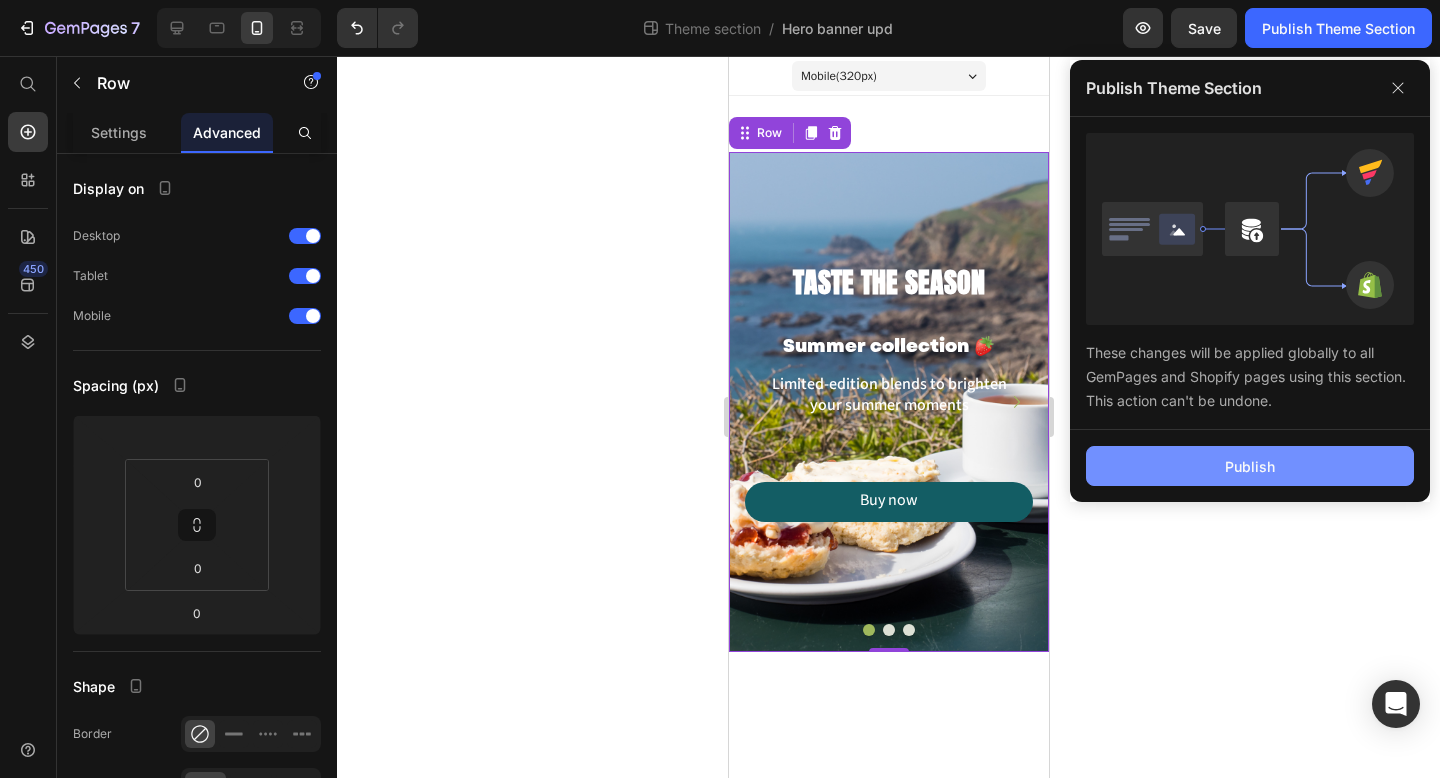 click on "Publish" at bounding box center (1250, 466) 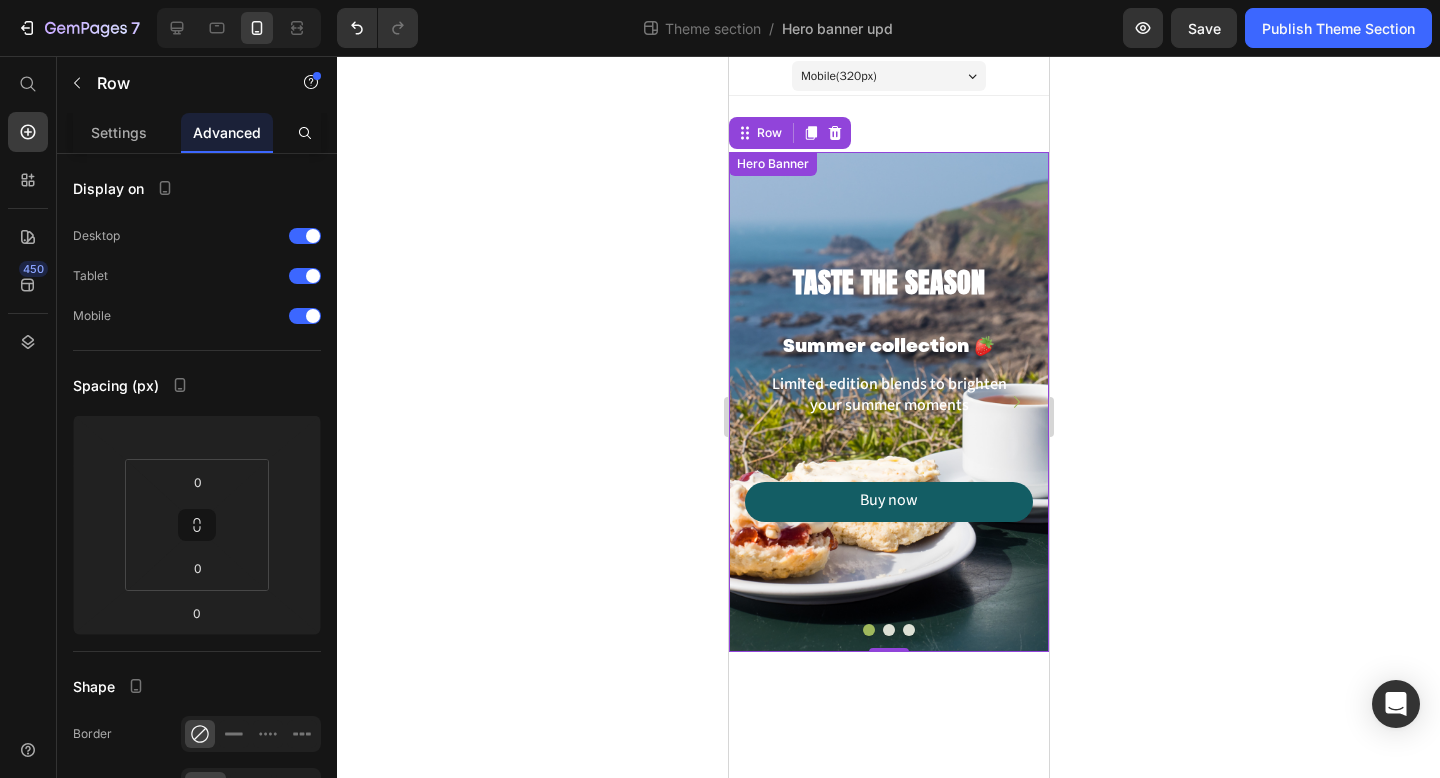 click 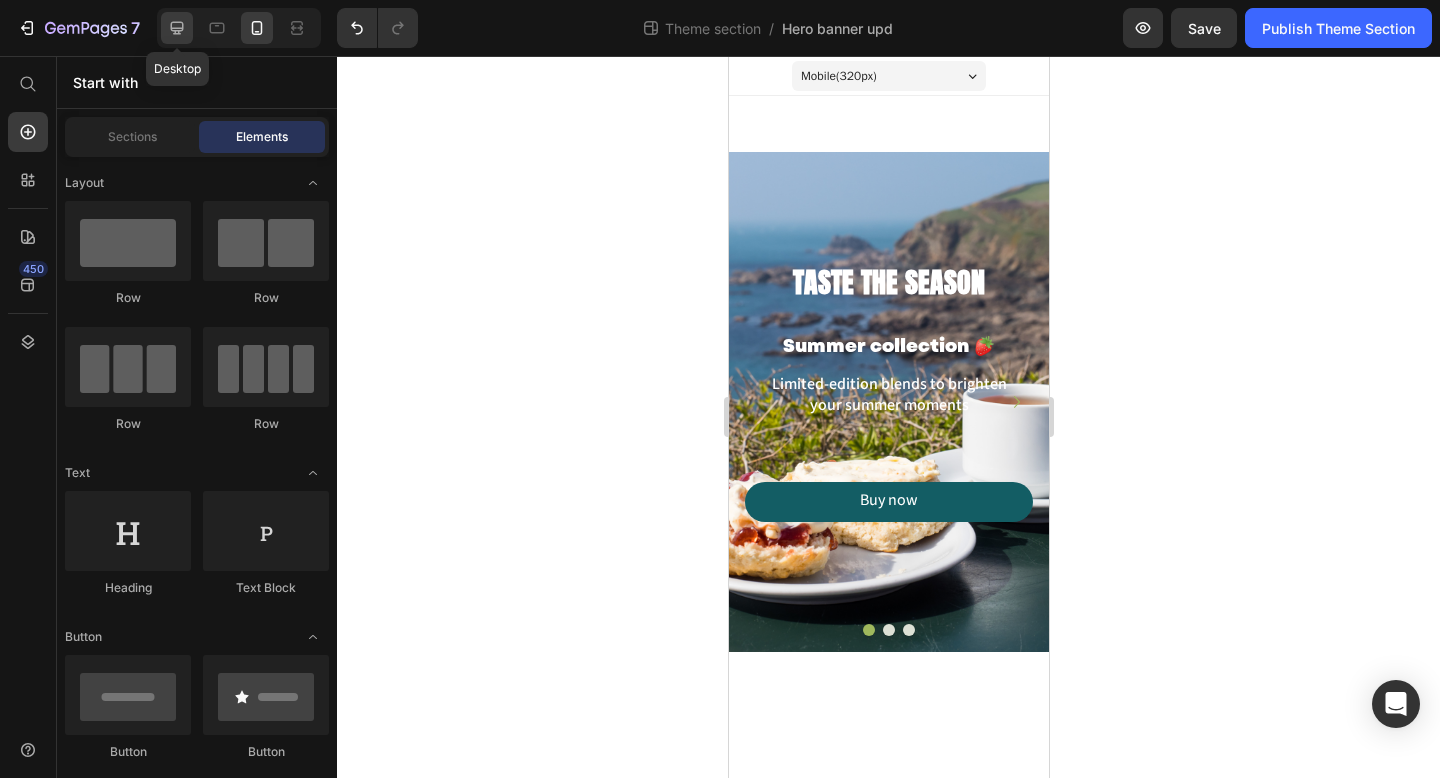 click 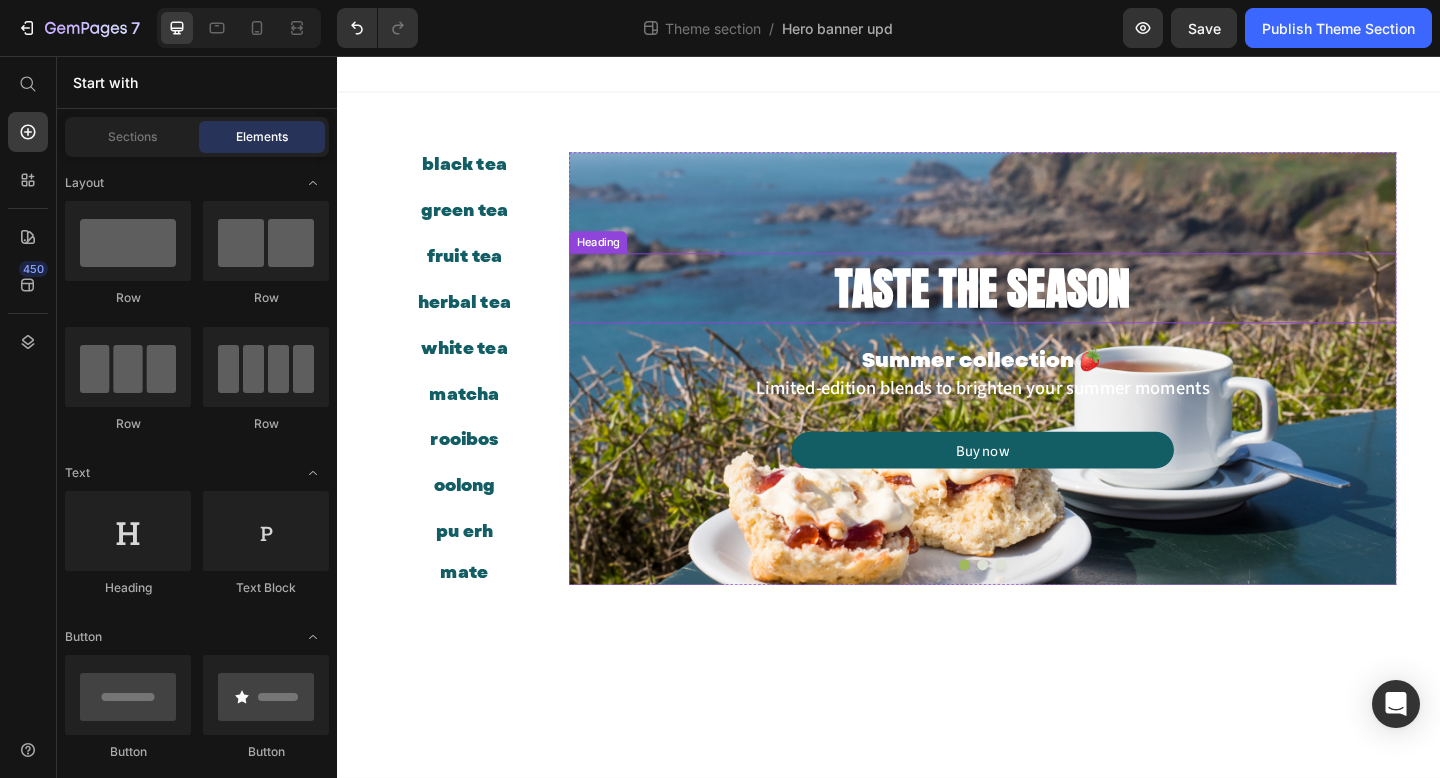 click on "TASTE THE SEASON" at bounding box center (1039, 309) 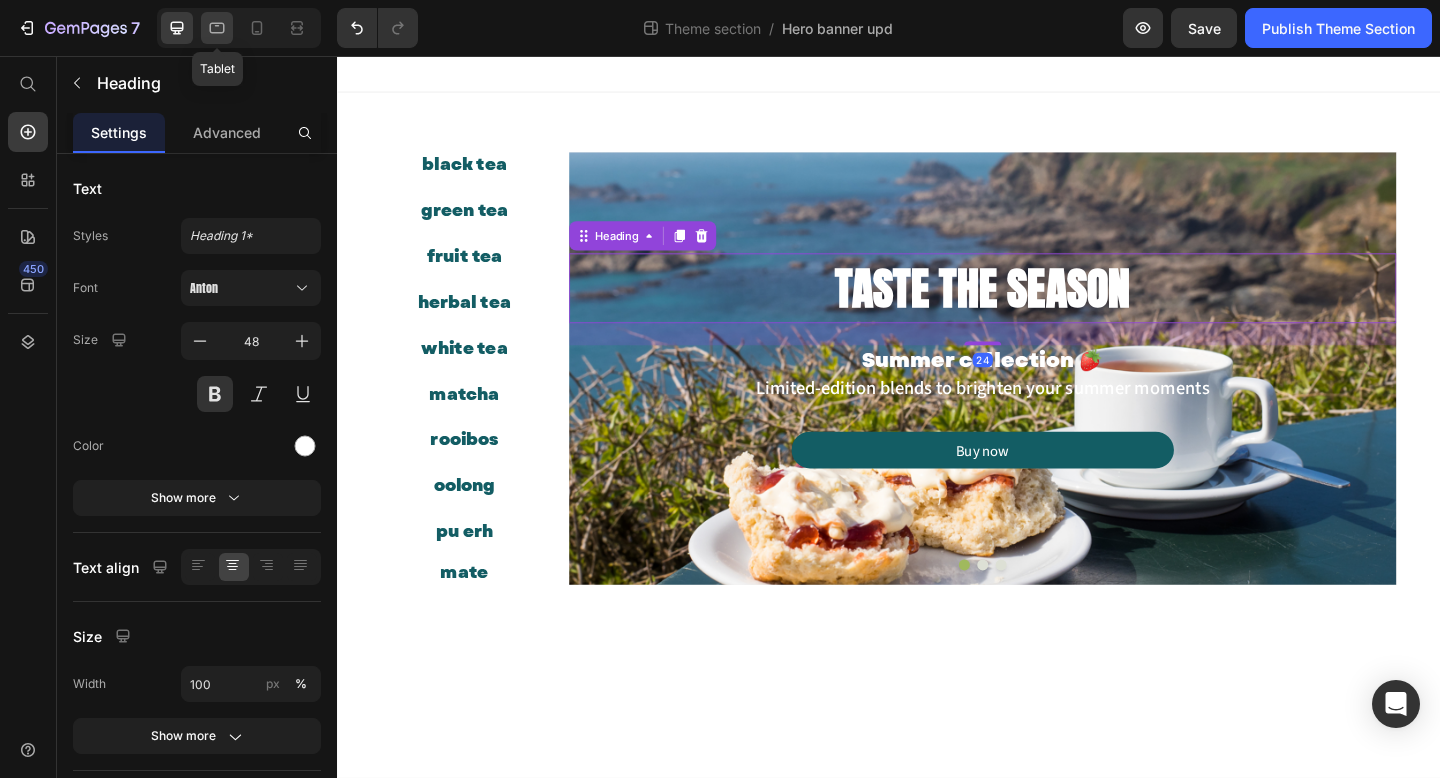click 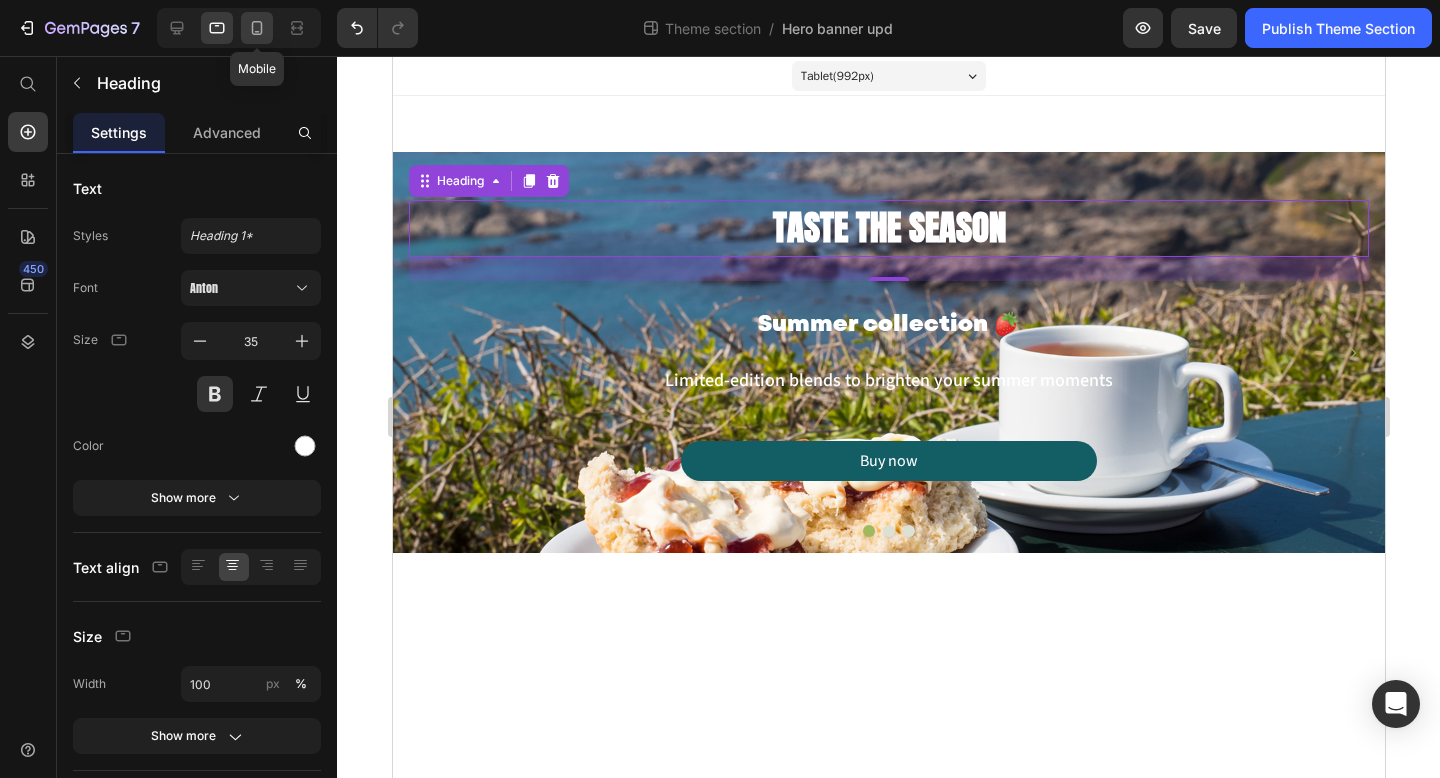 click 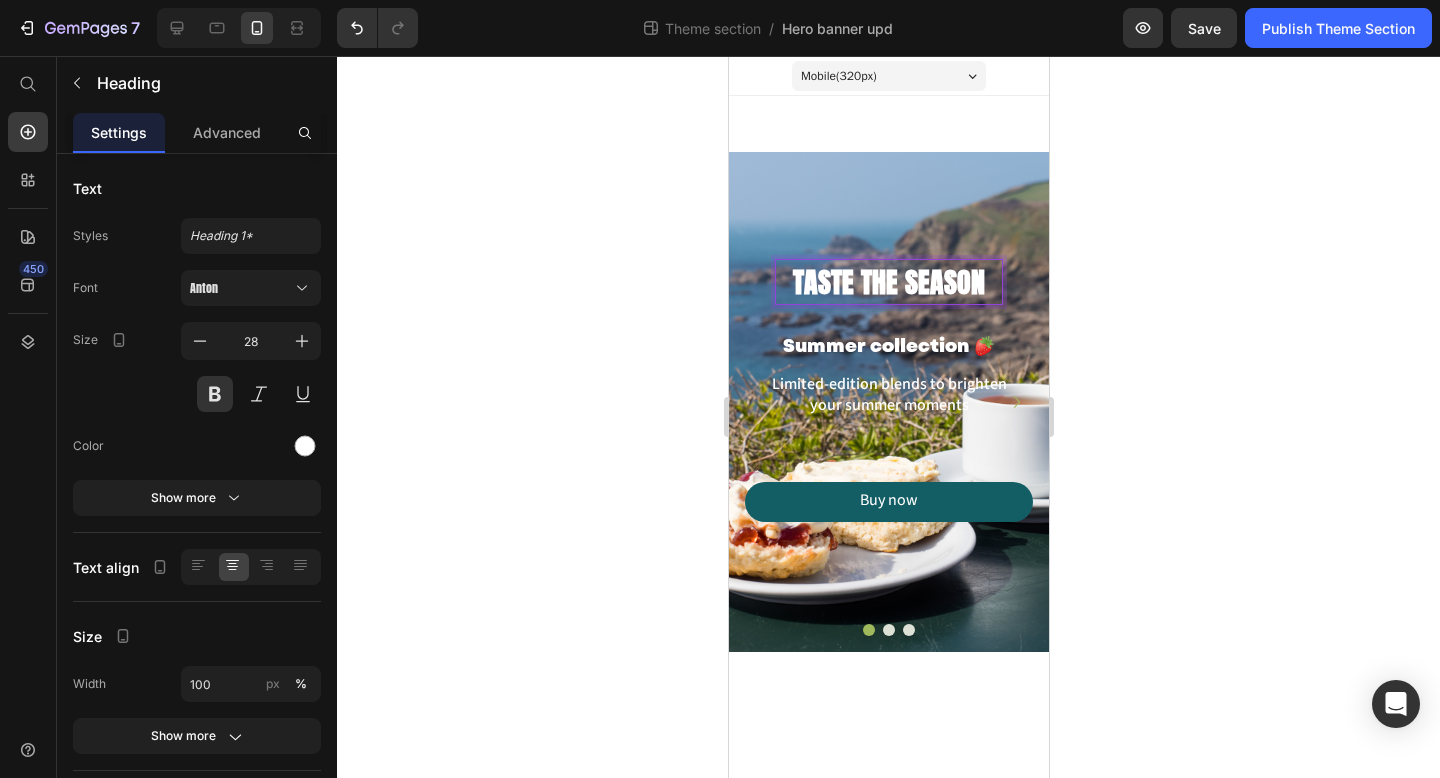 click on "TASTE THE SEASON" at bounding box center [888, 282] 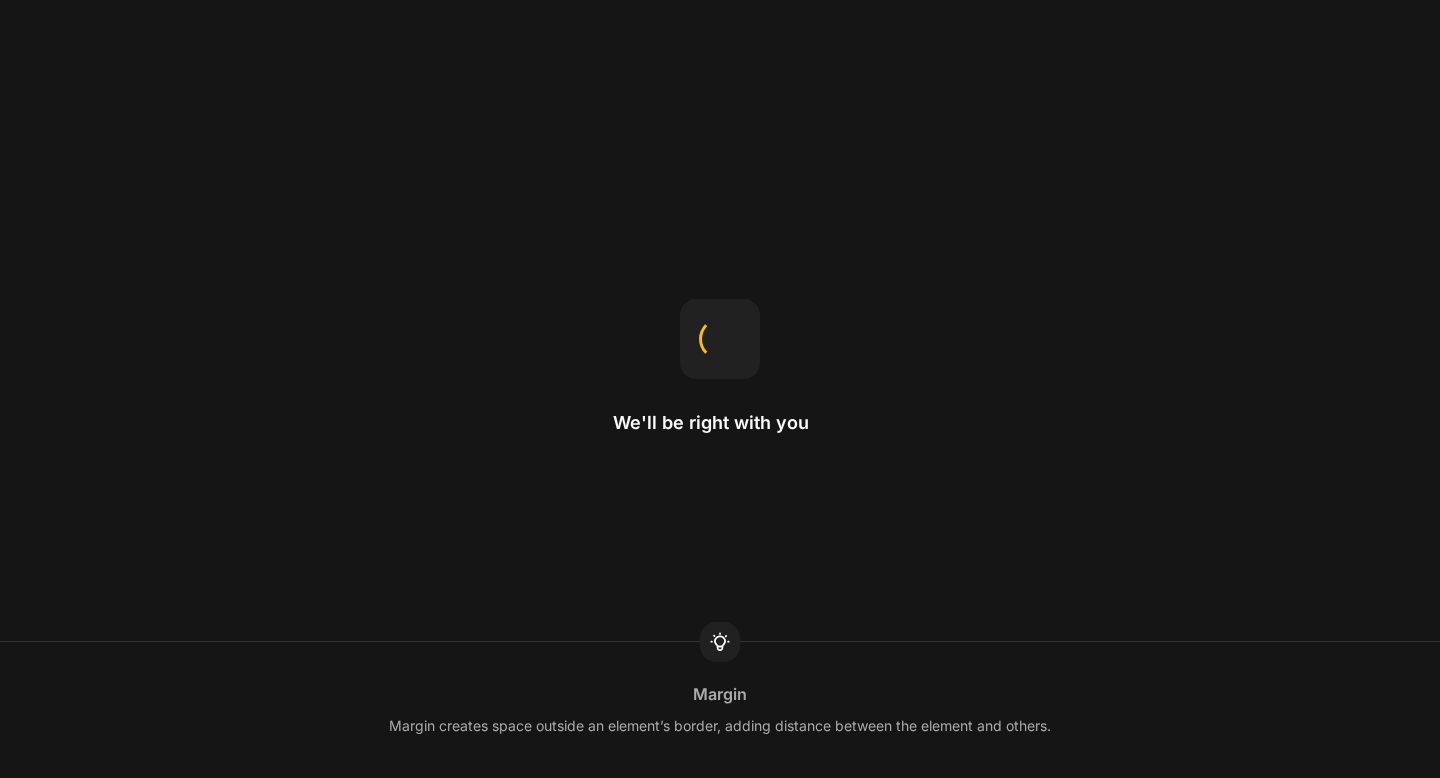scroll, scrollTop: 0, scrollLeft: 0, axis: both 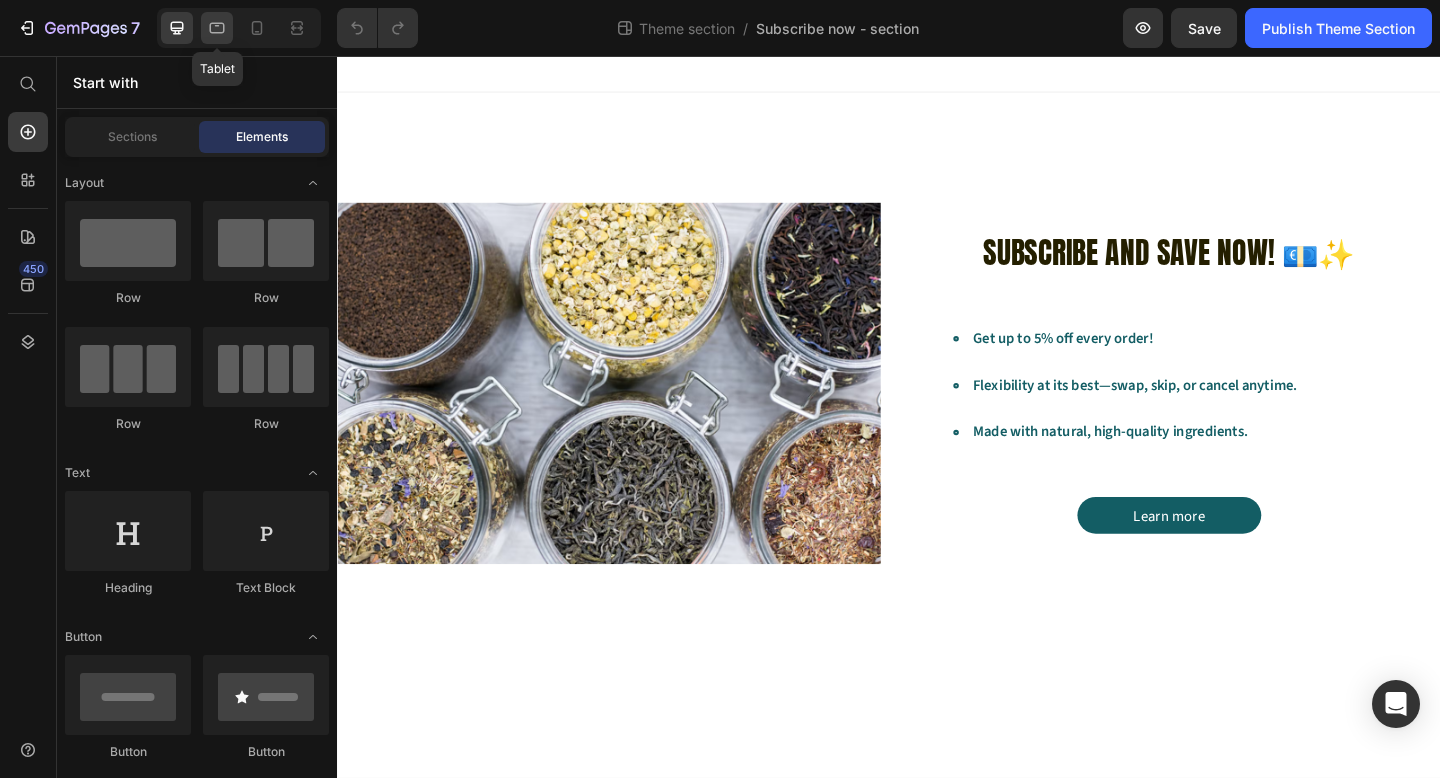 click 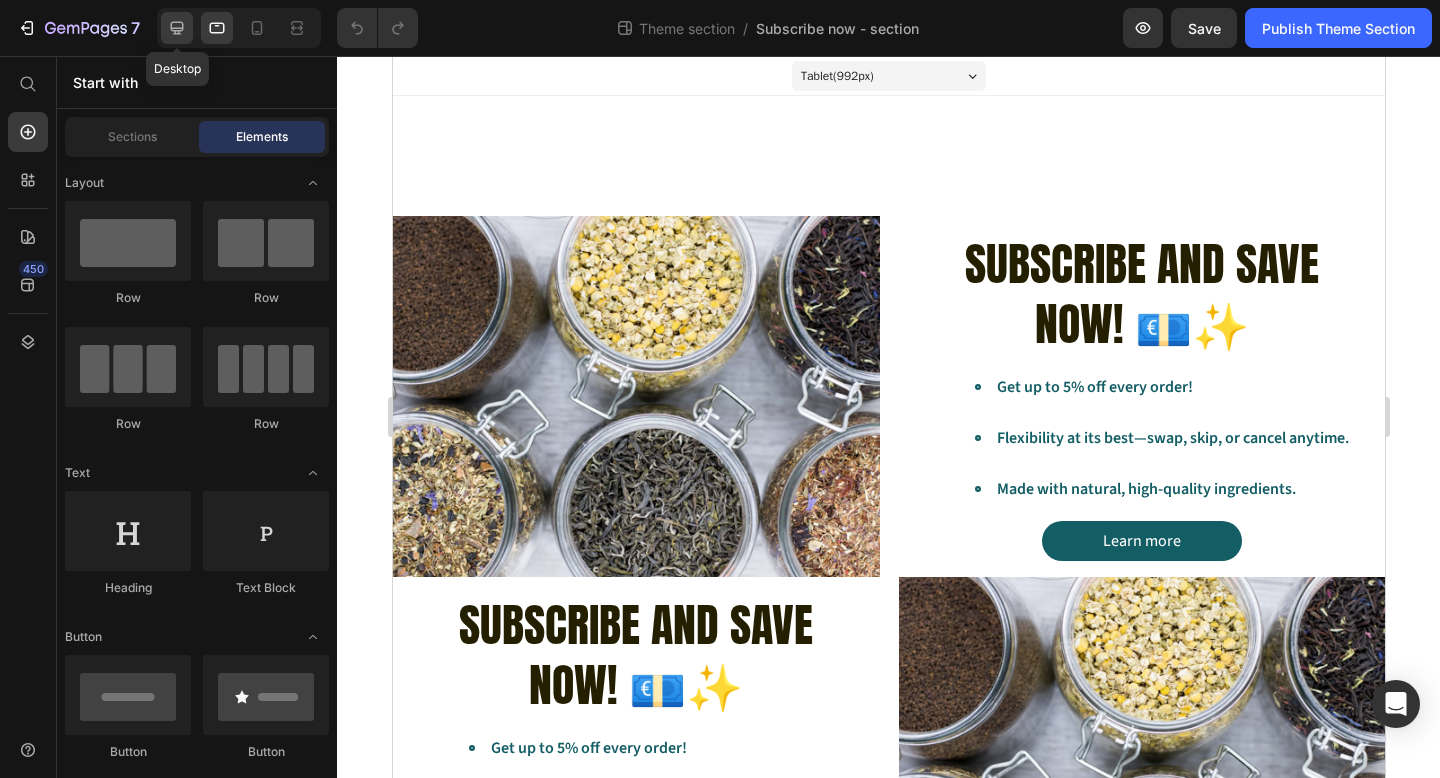 click 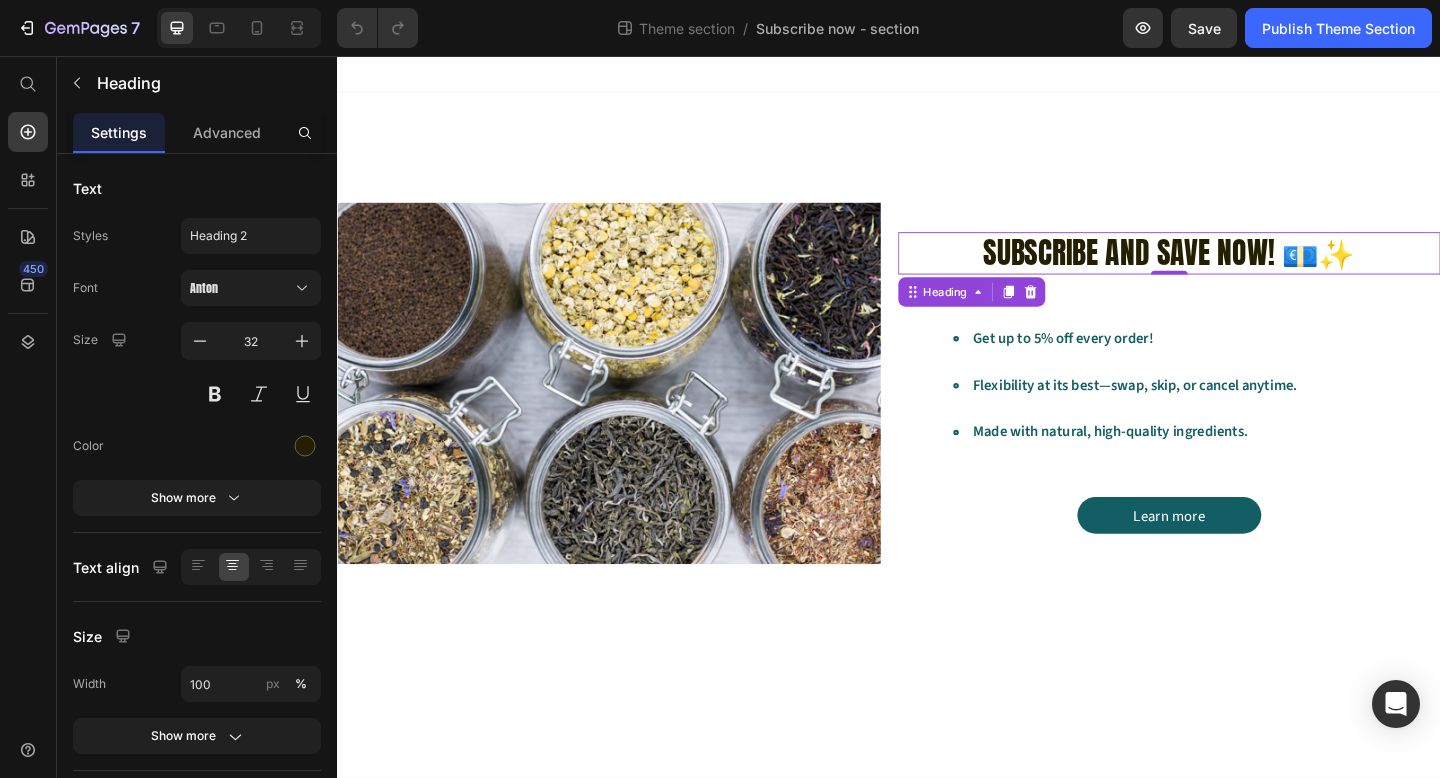 click on "Subscribe and save now! 💶✨" at bounding box center [1241, 270] 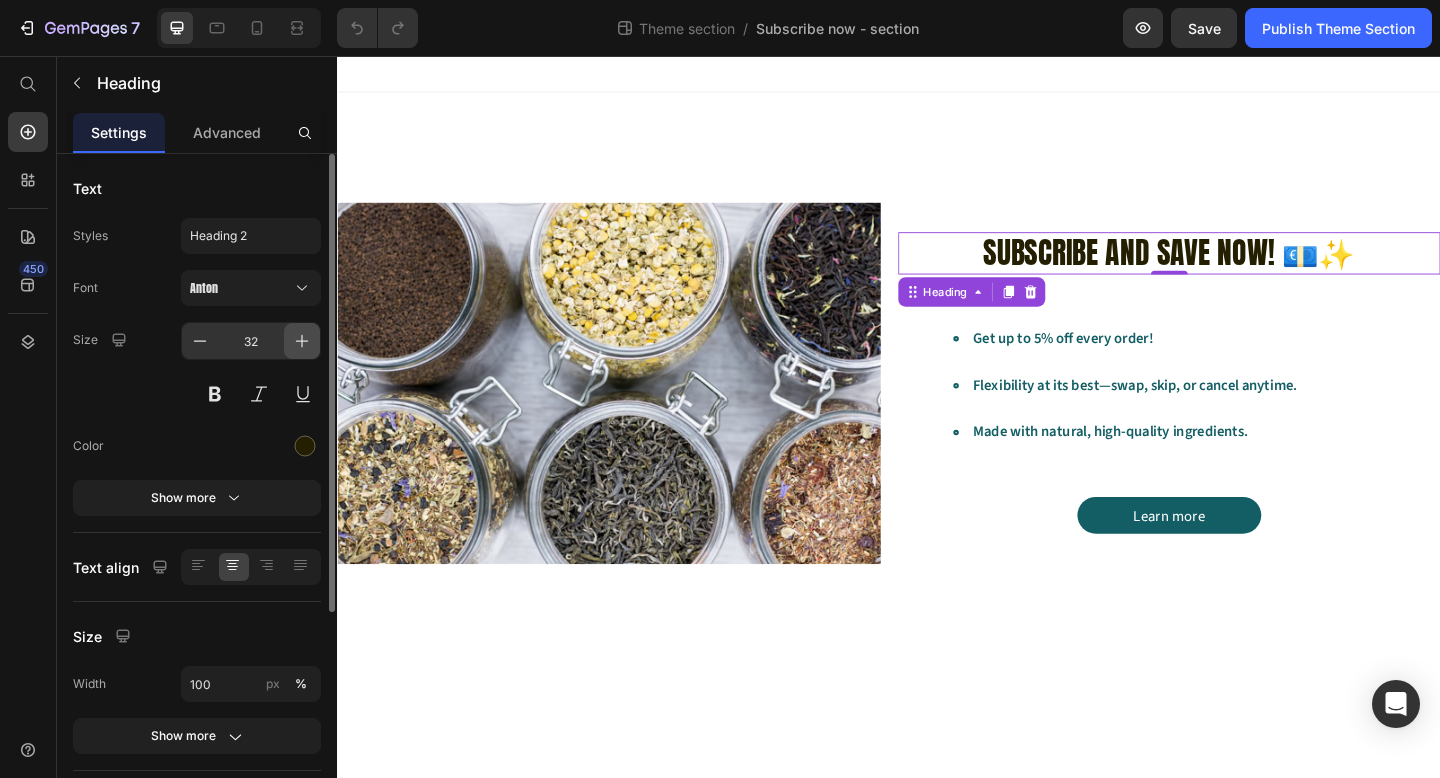 click 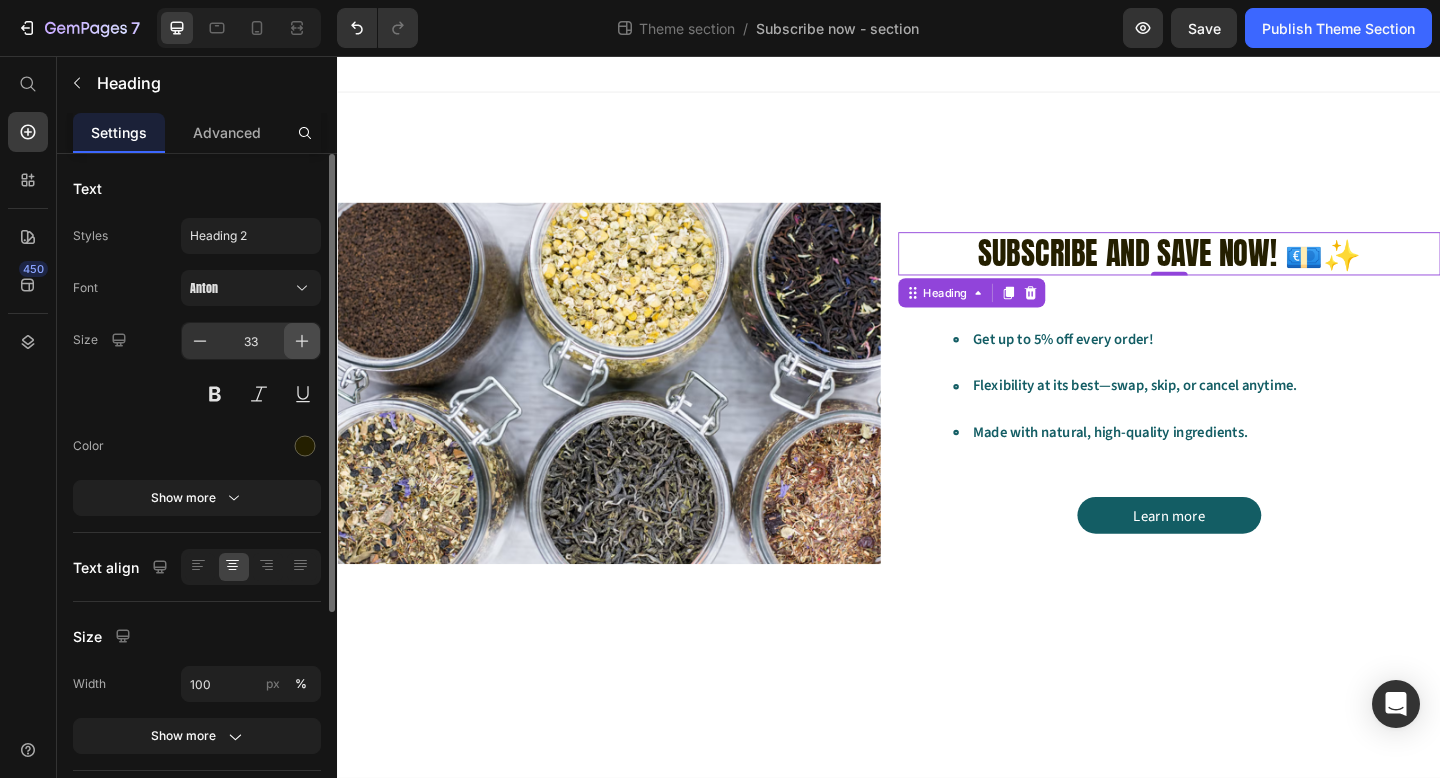 click 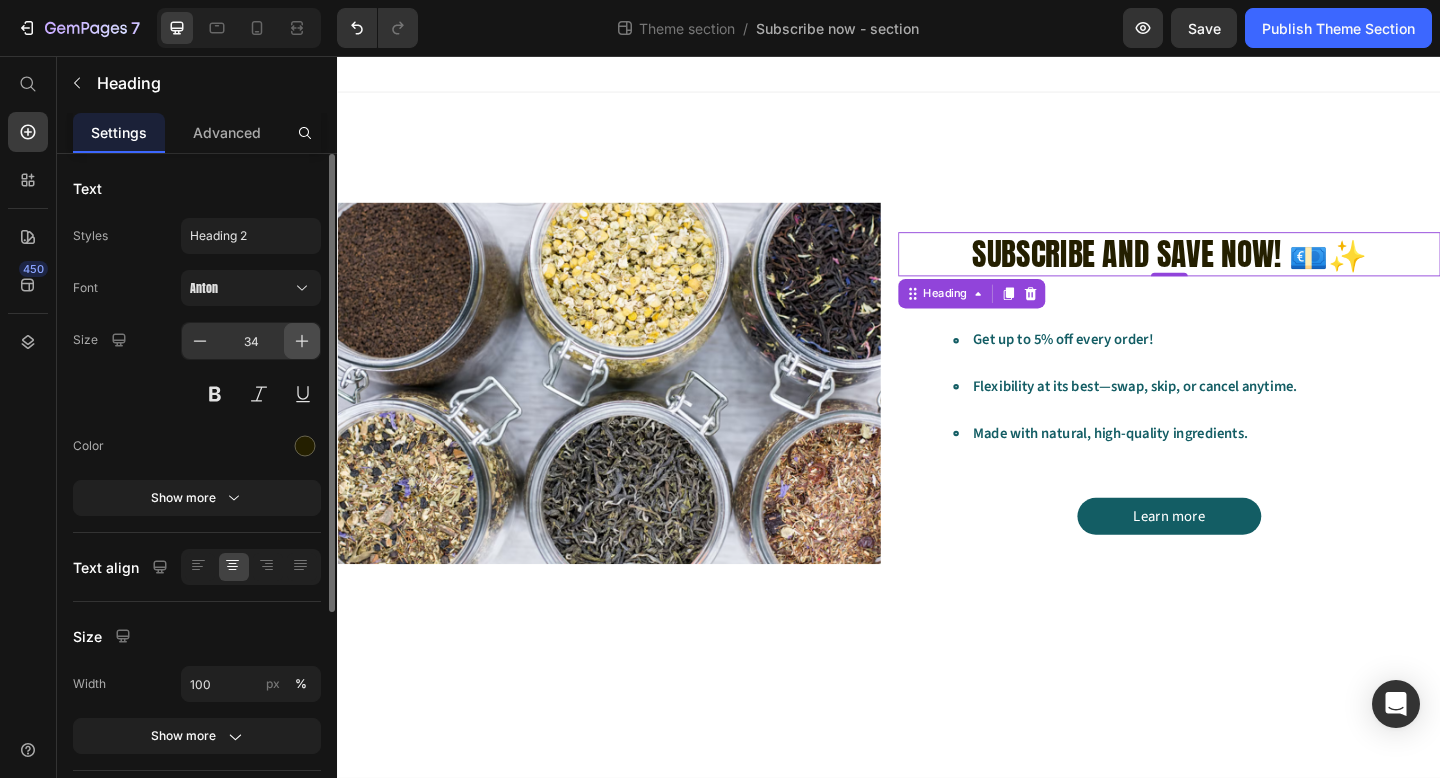 click 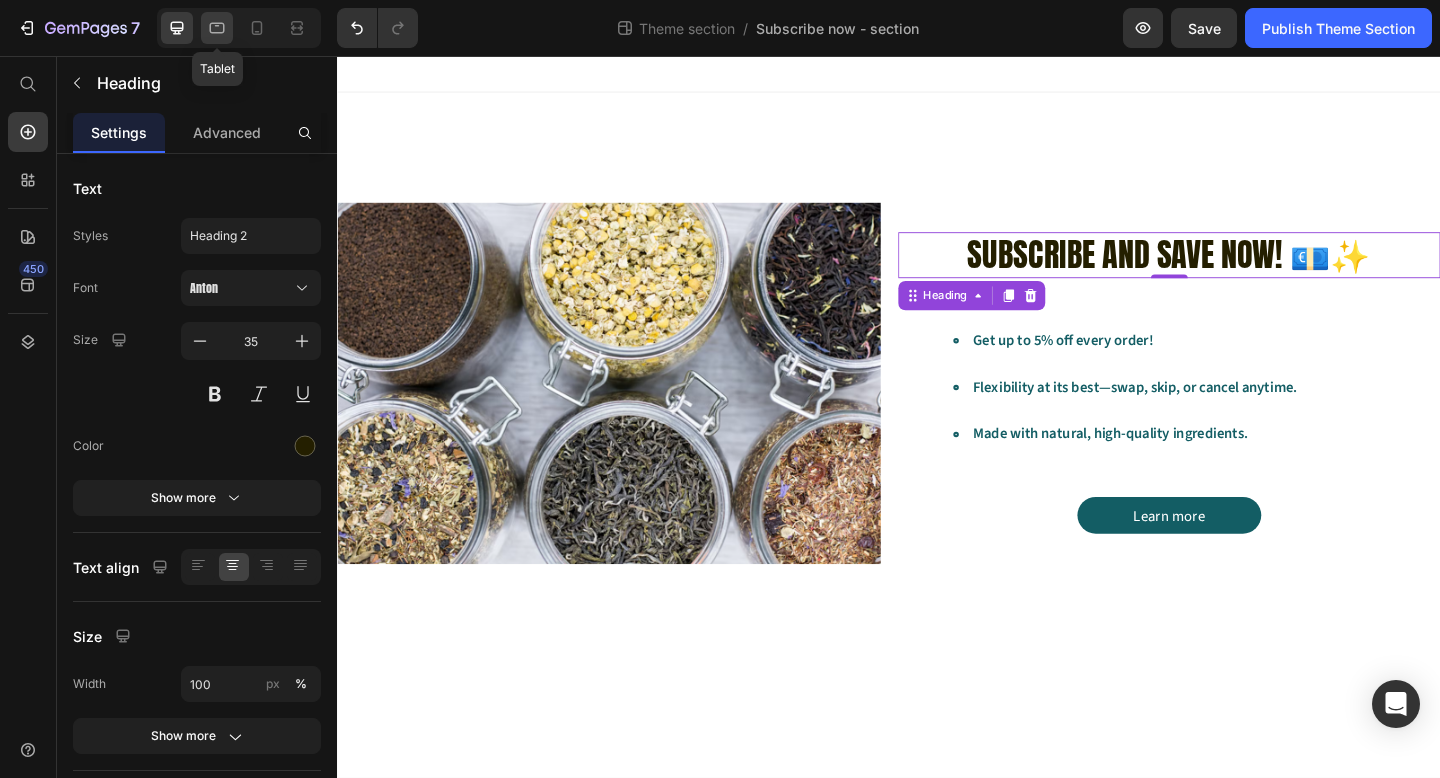 click 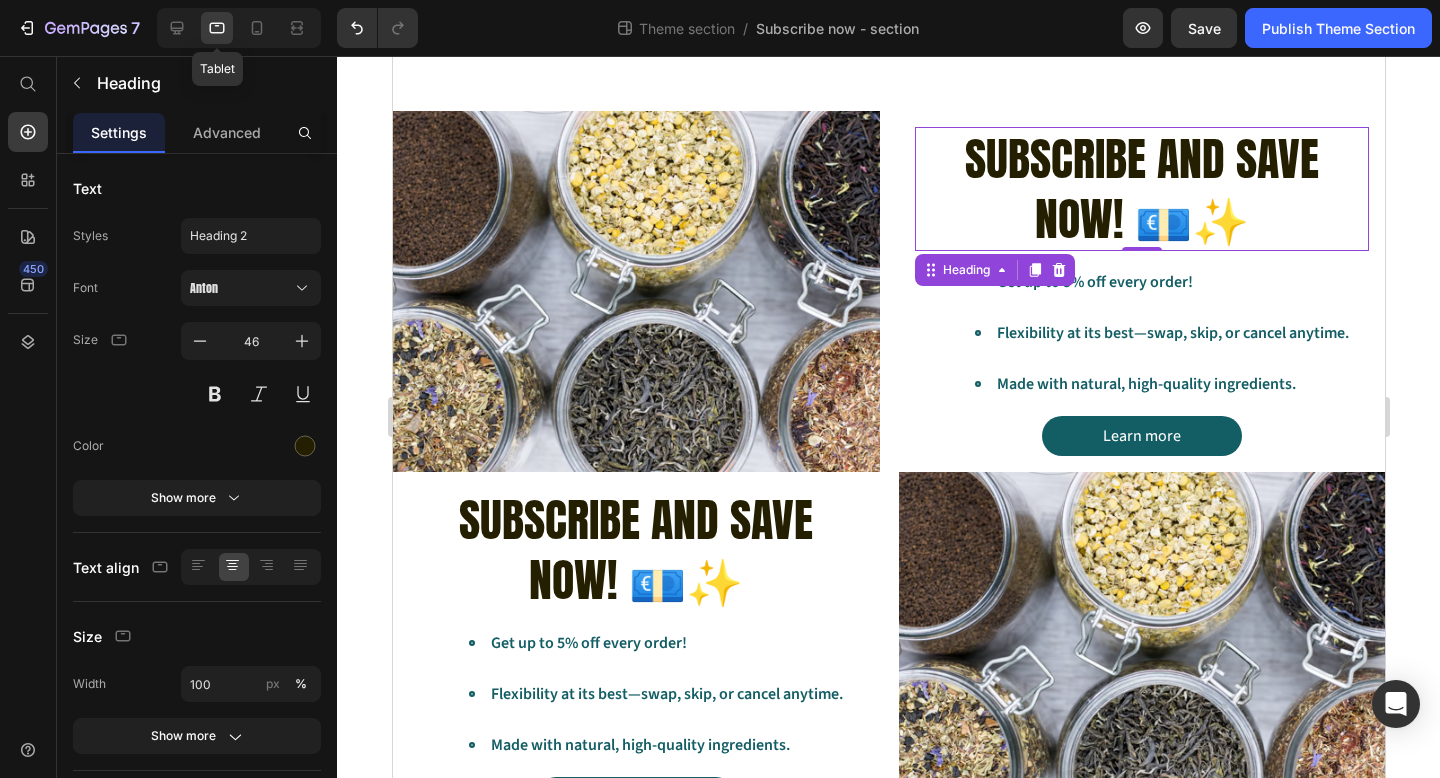 scroll, scrollTop: 106, scrollLeft: 0, axis: vertical 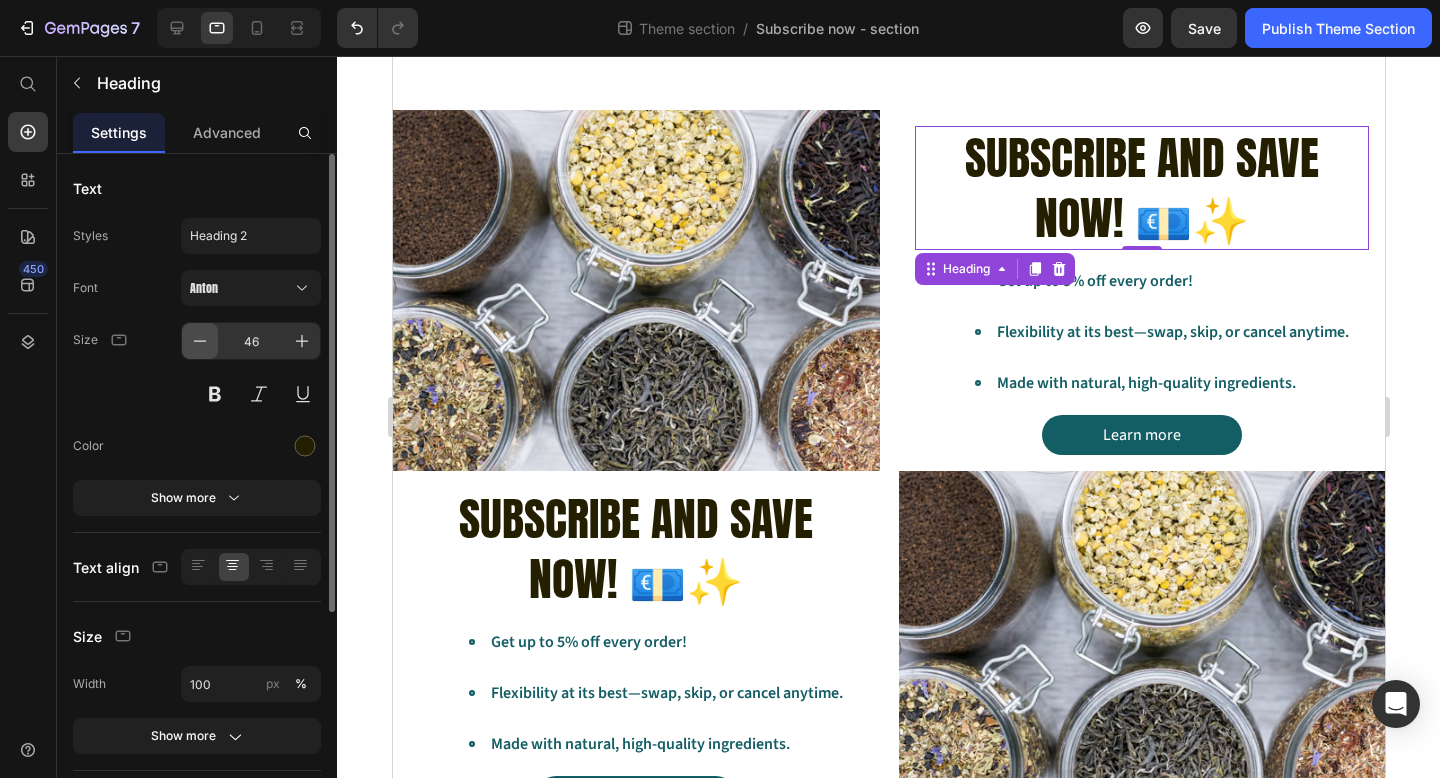 click at bounding box center (200, 341) 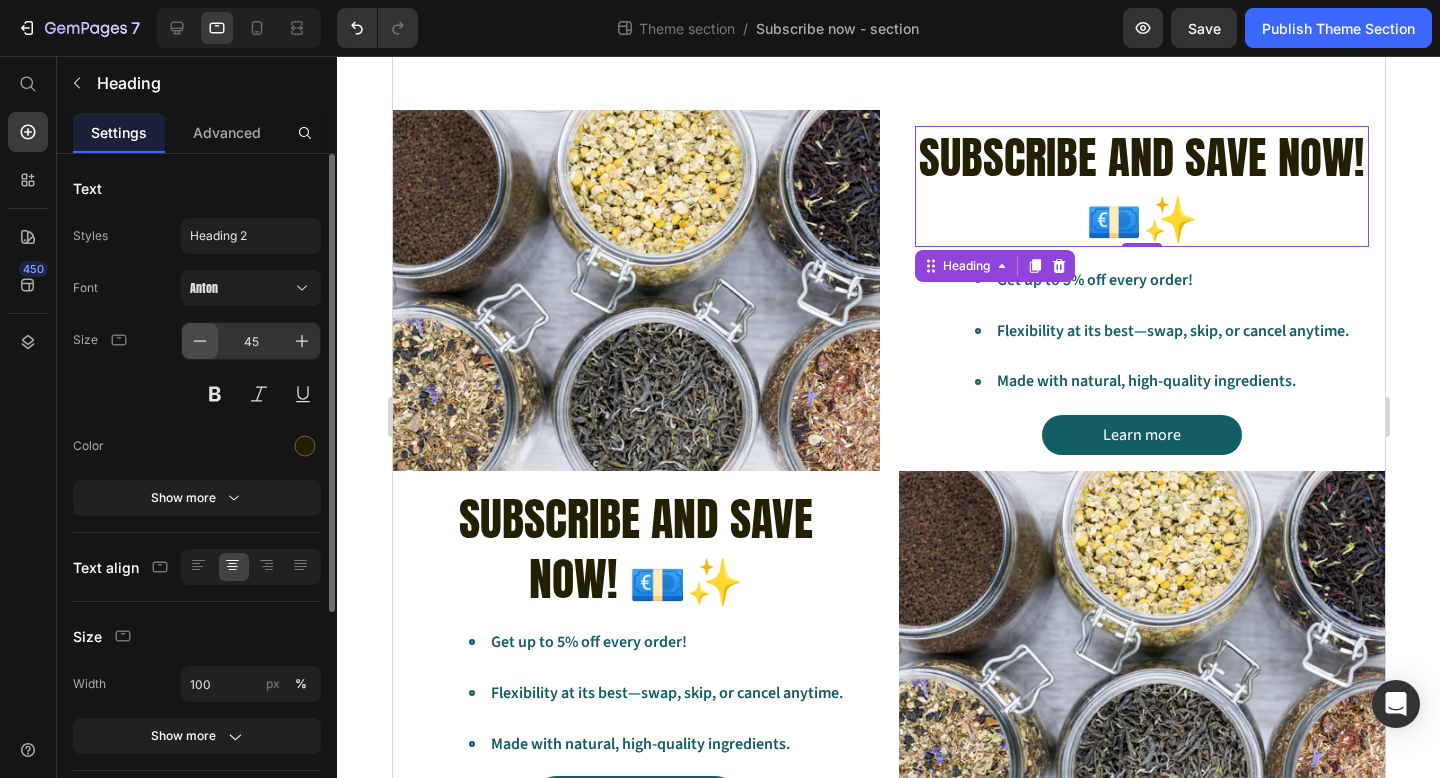click at bounding box center [200, 341] 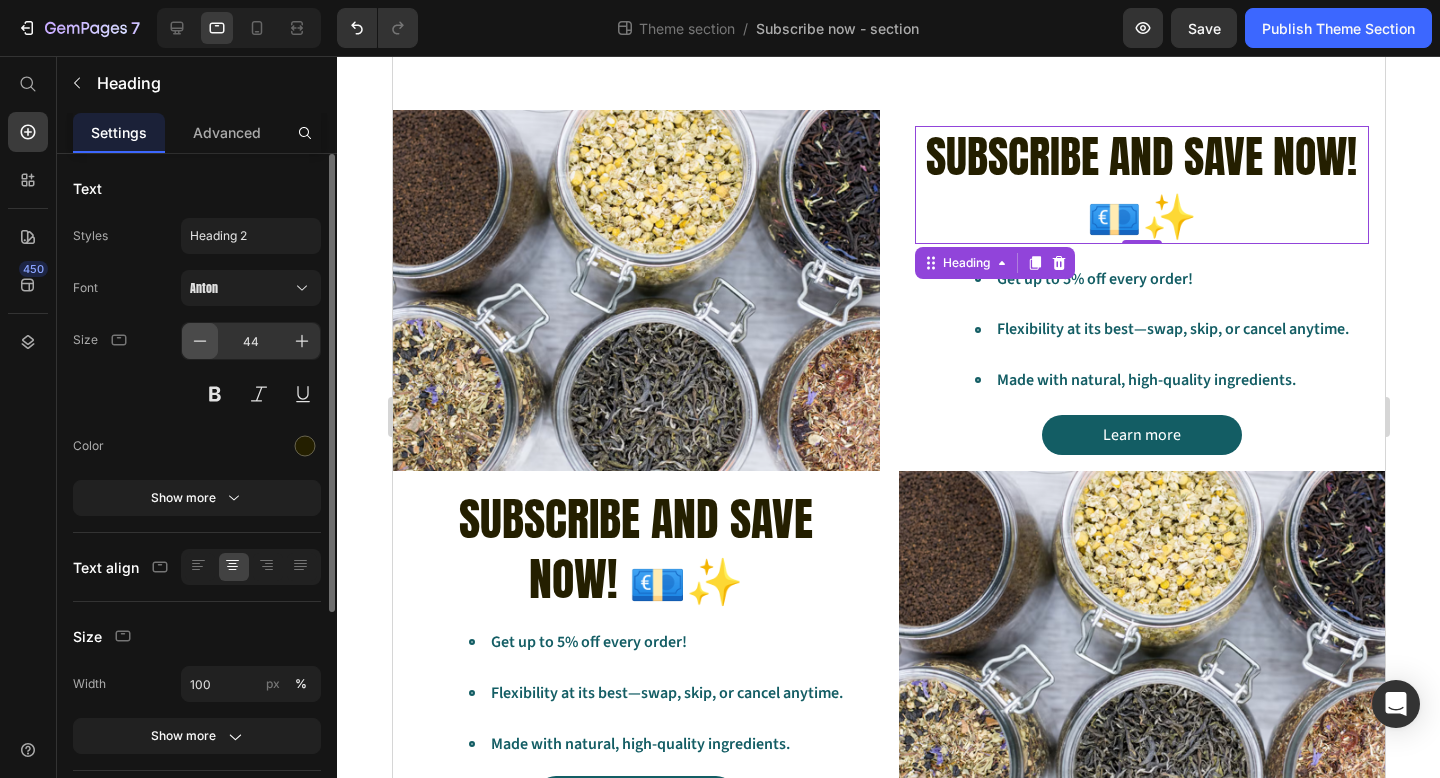 click at bounding box center (200, 341) 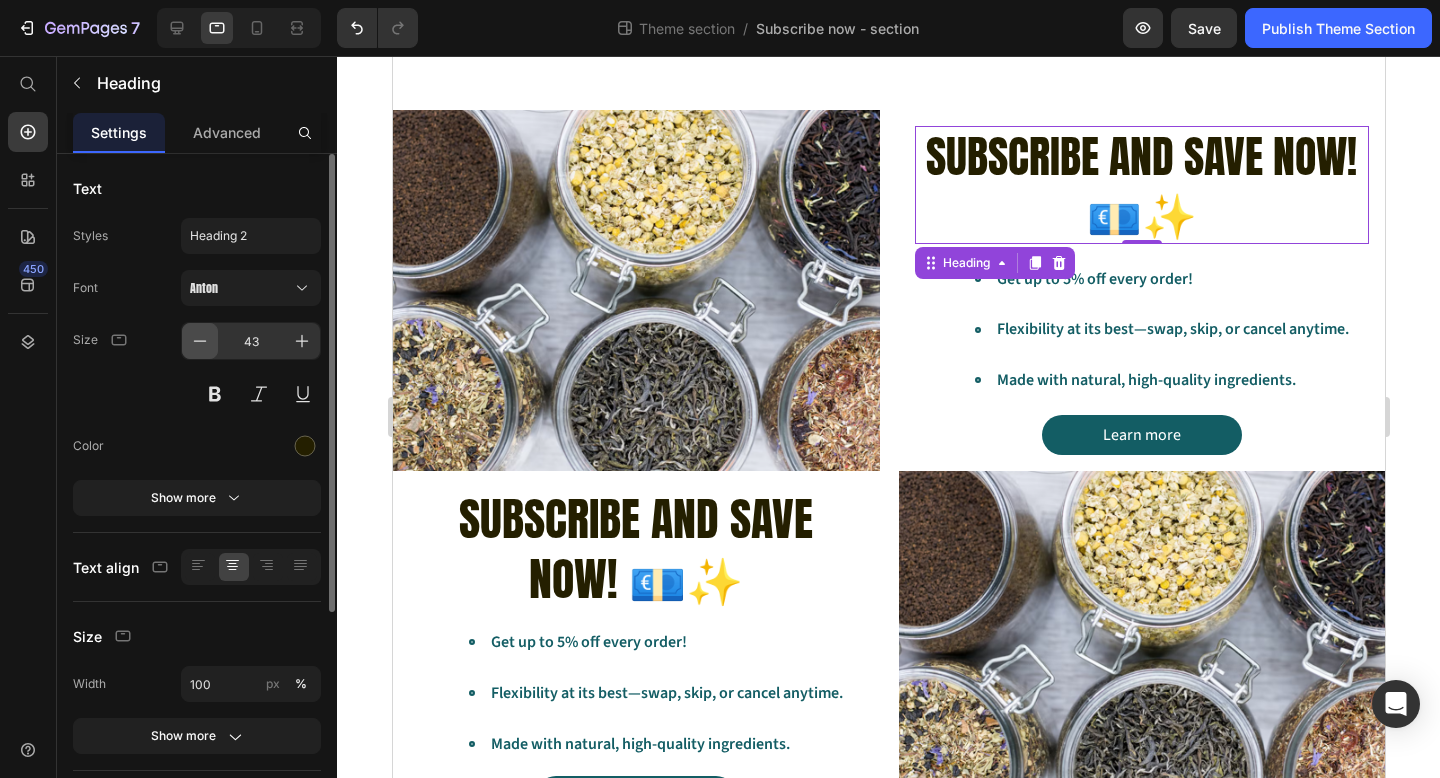 click at bounding box center [200, 341] 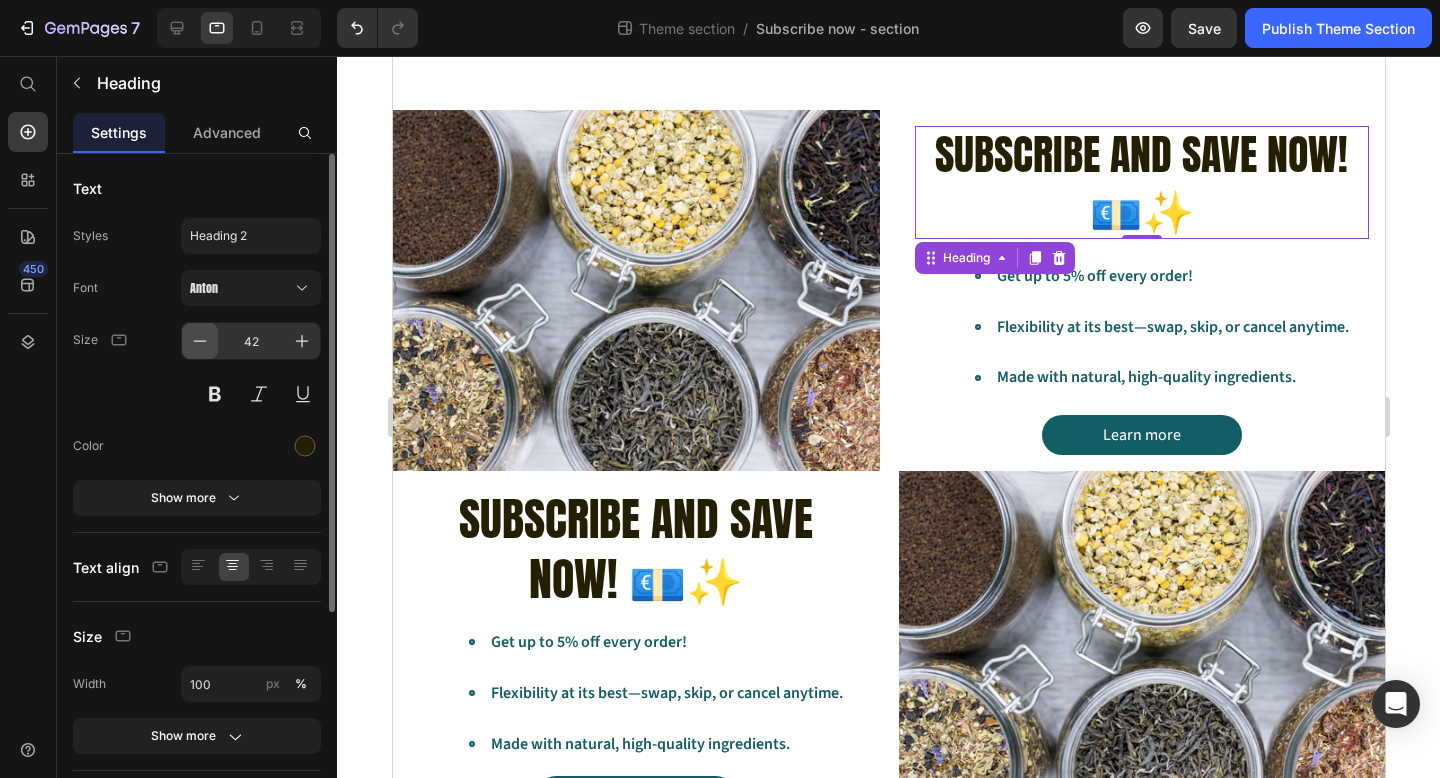click at bounding box center [200, 341] 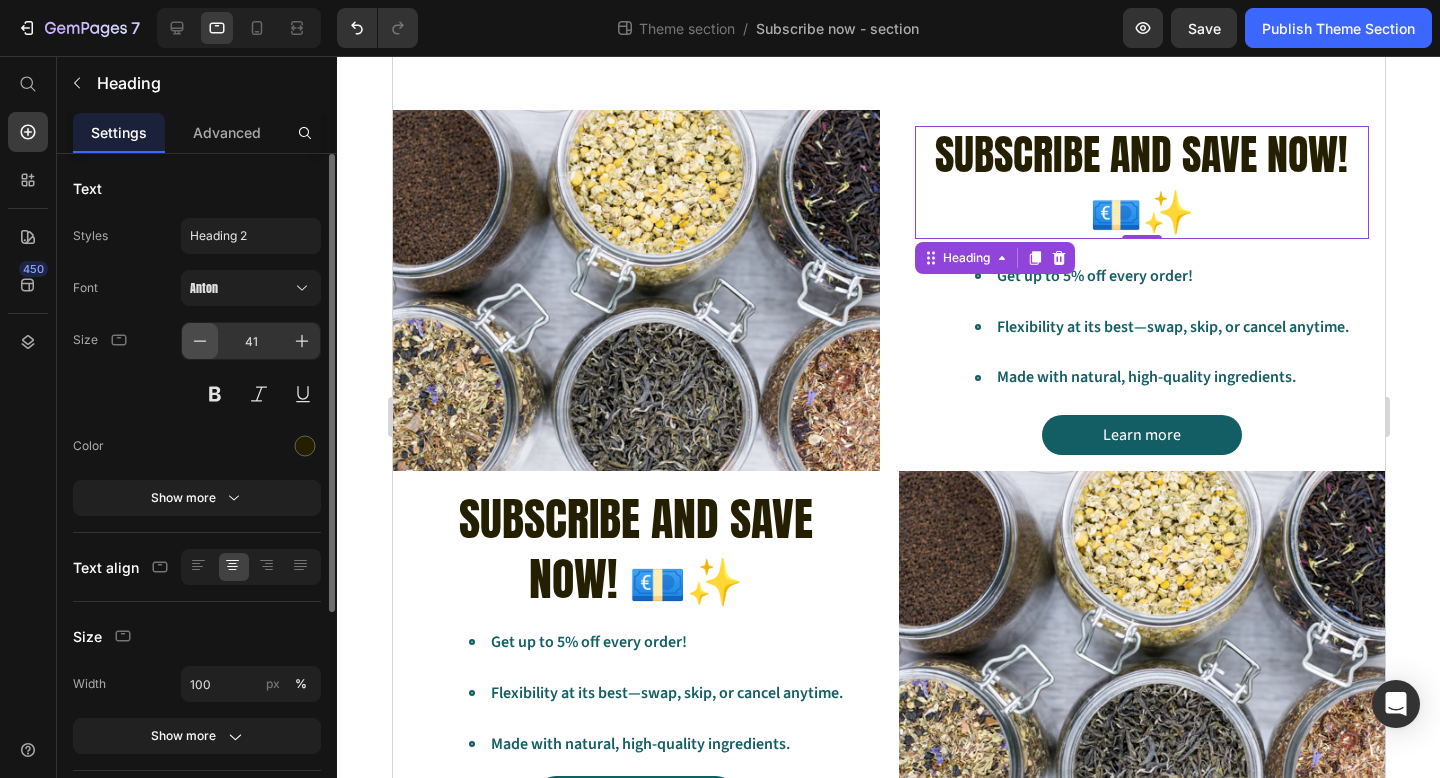 click at bounding box center [200, 341] 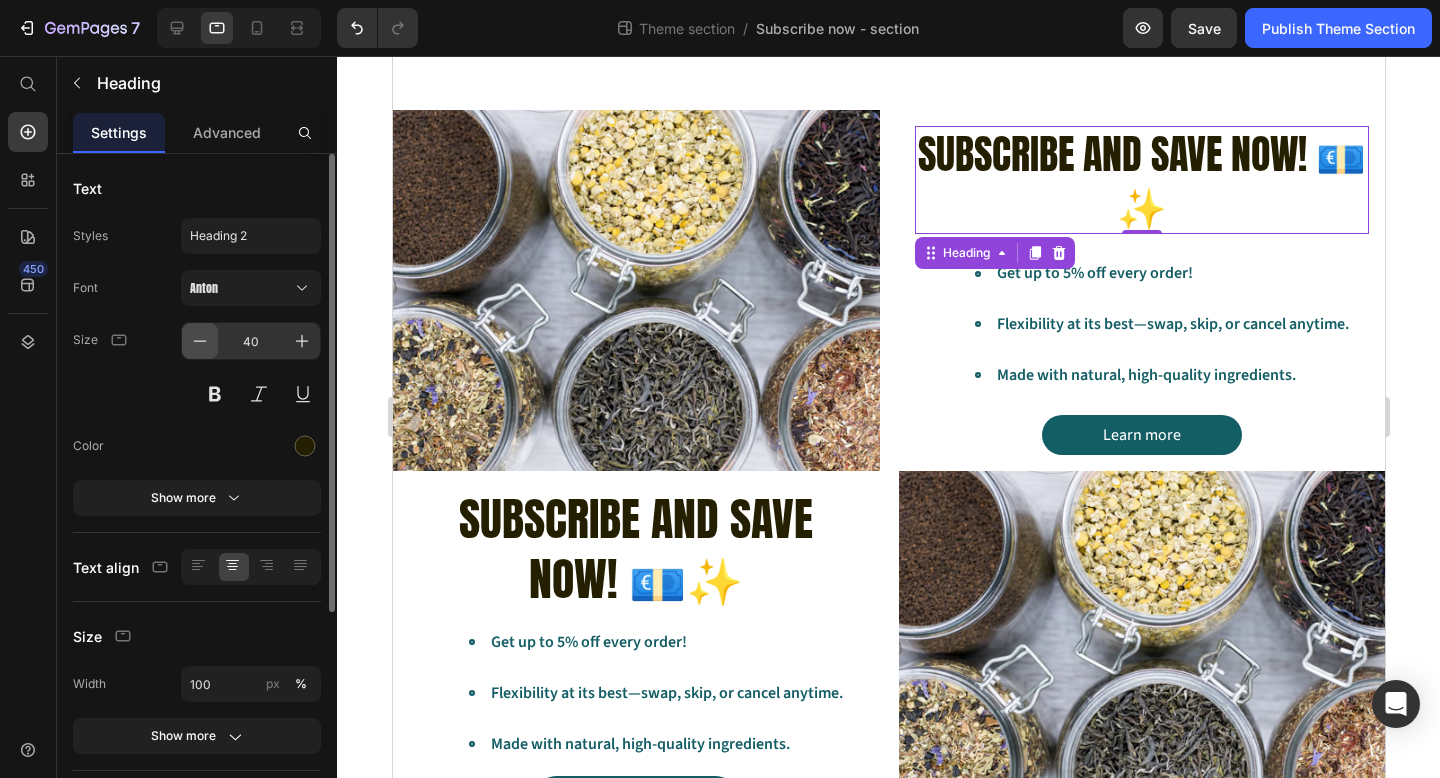 click at bounding box center (200, 341) 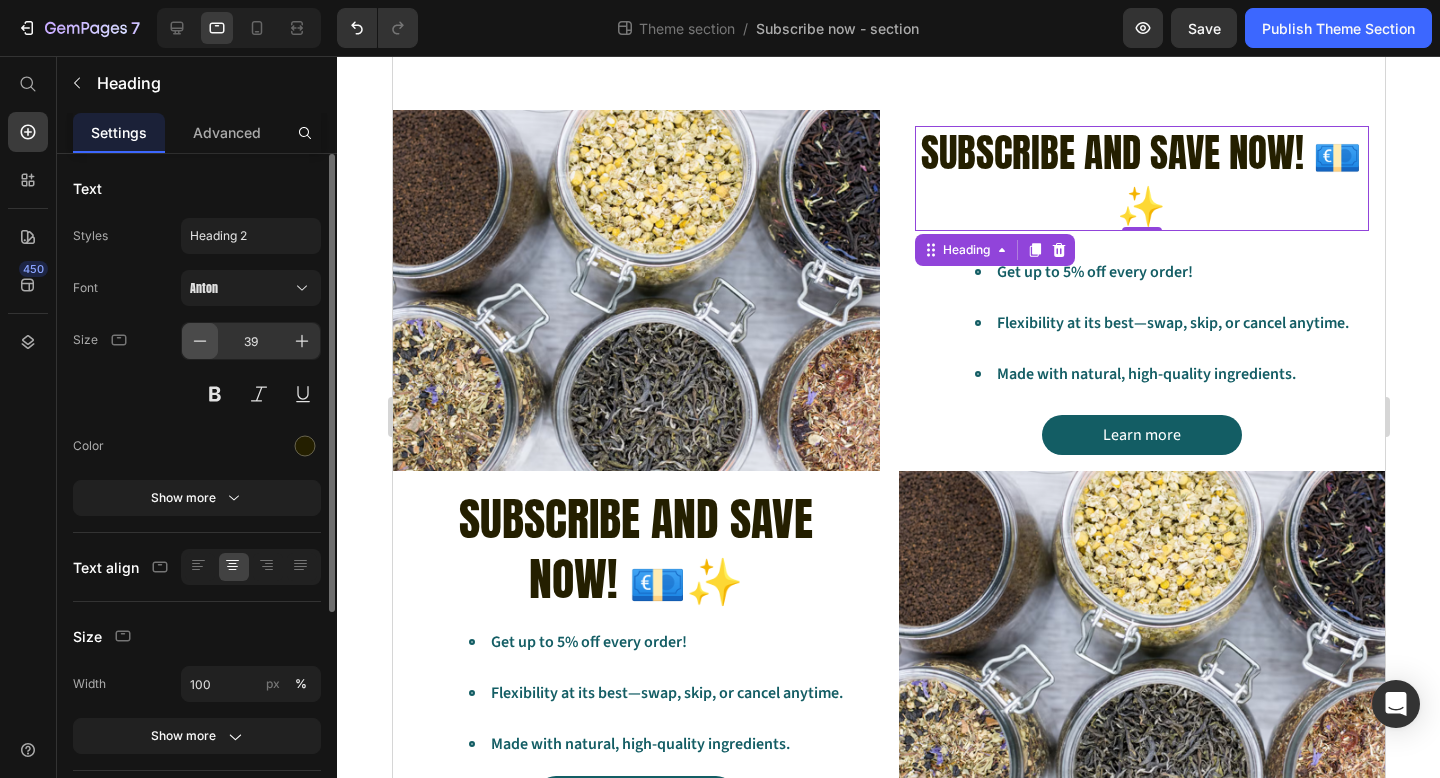 click at bounding box center [200, 341] 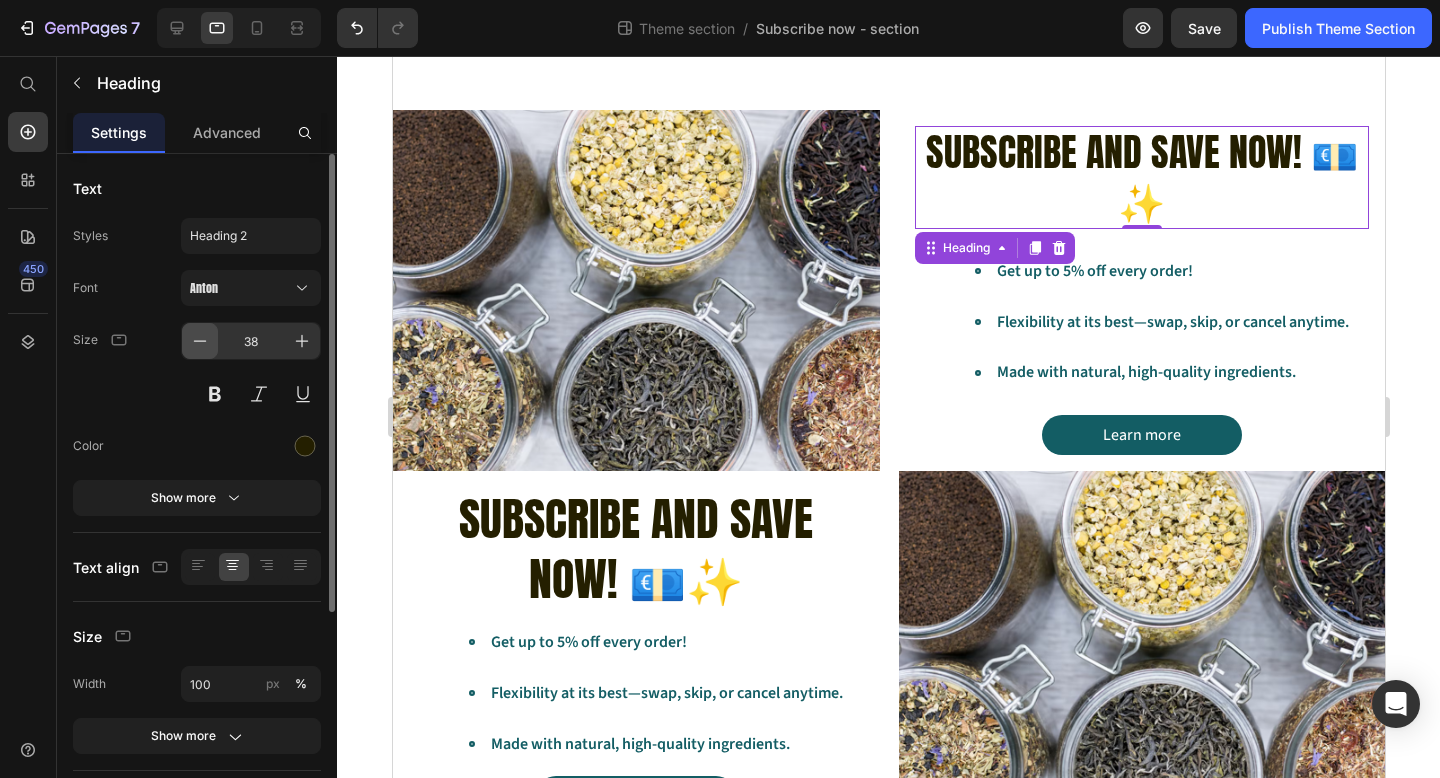 click at bounding box center [200, 341] 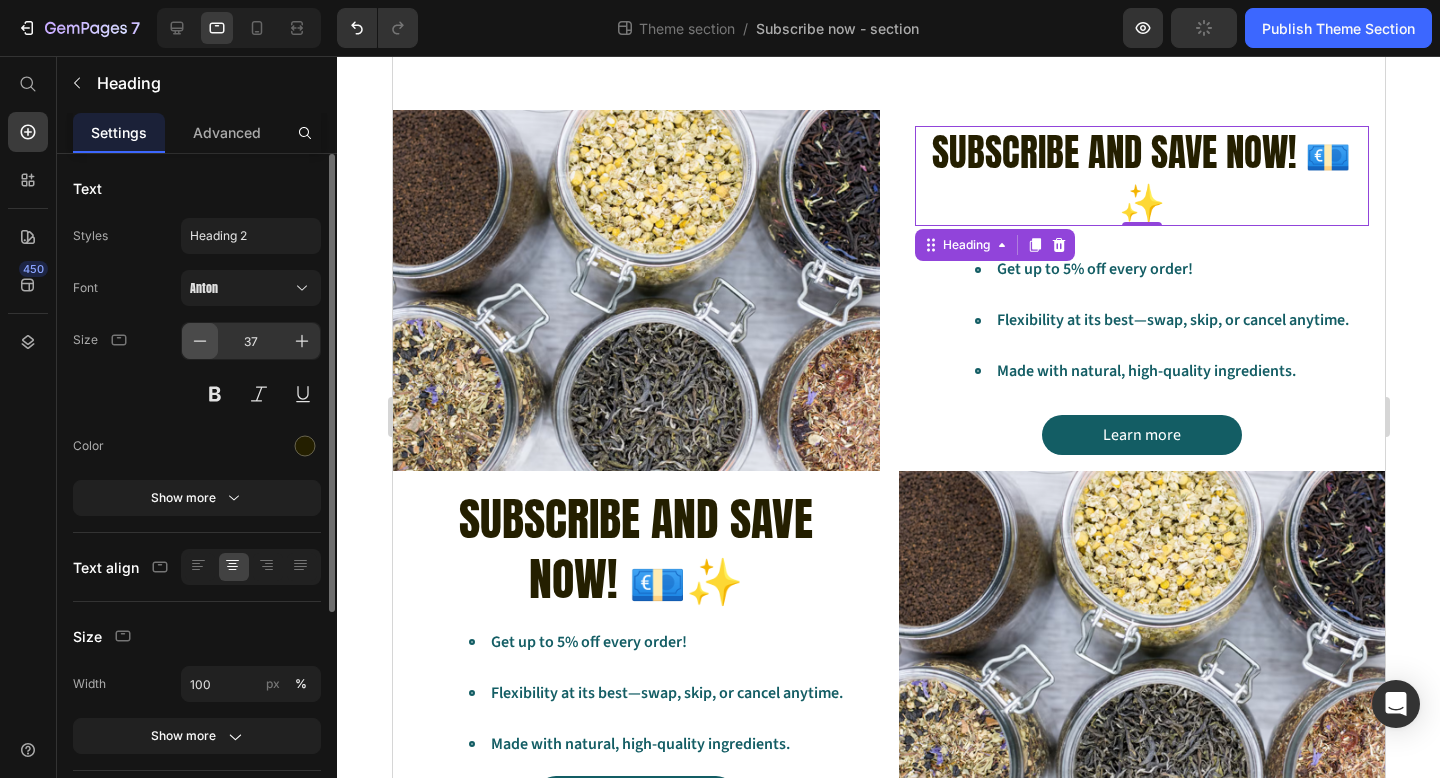 click at bounding box center [200, 341] 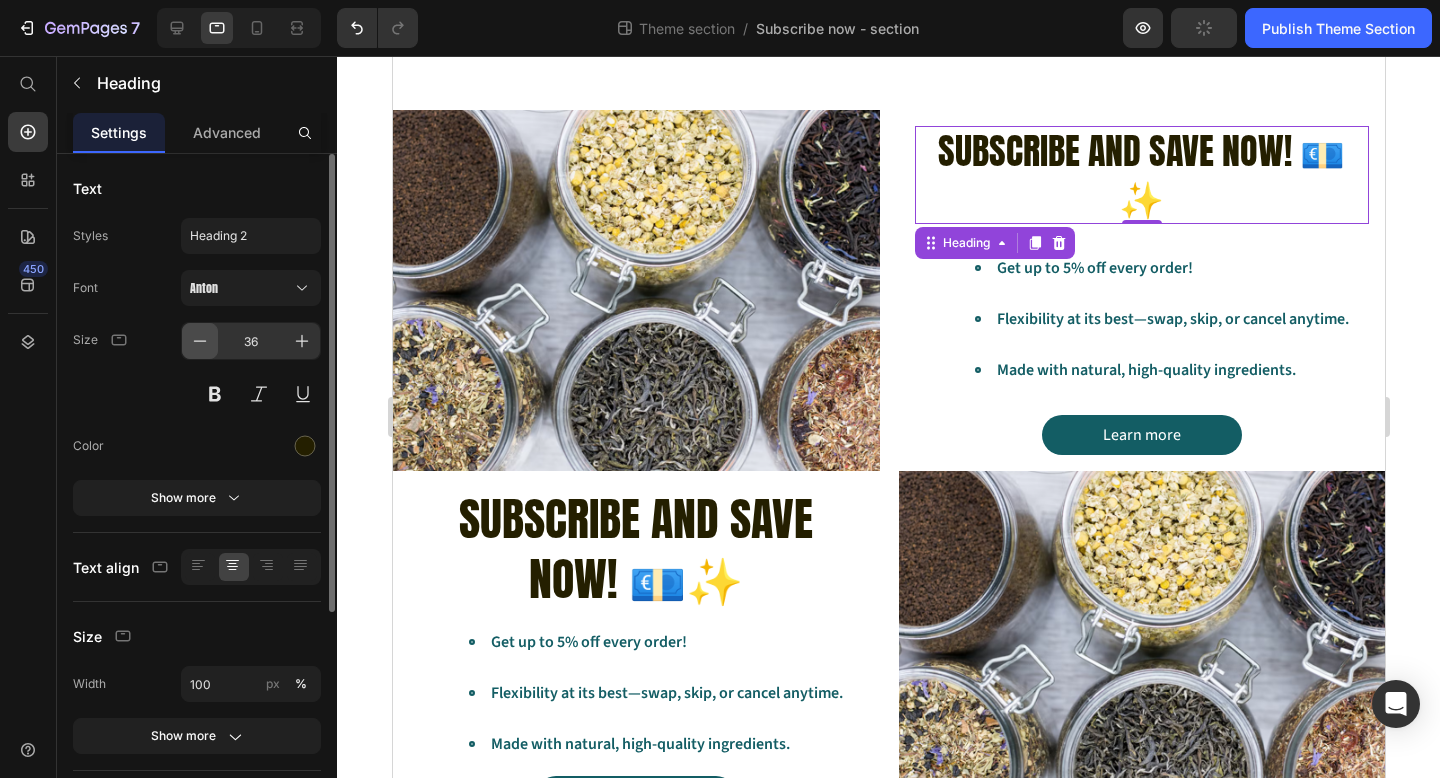click at bounding box center (200, 341) 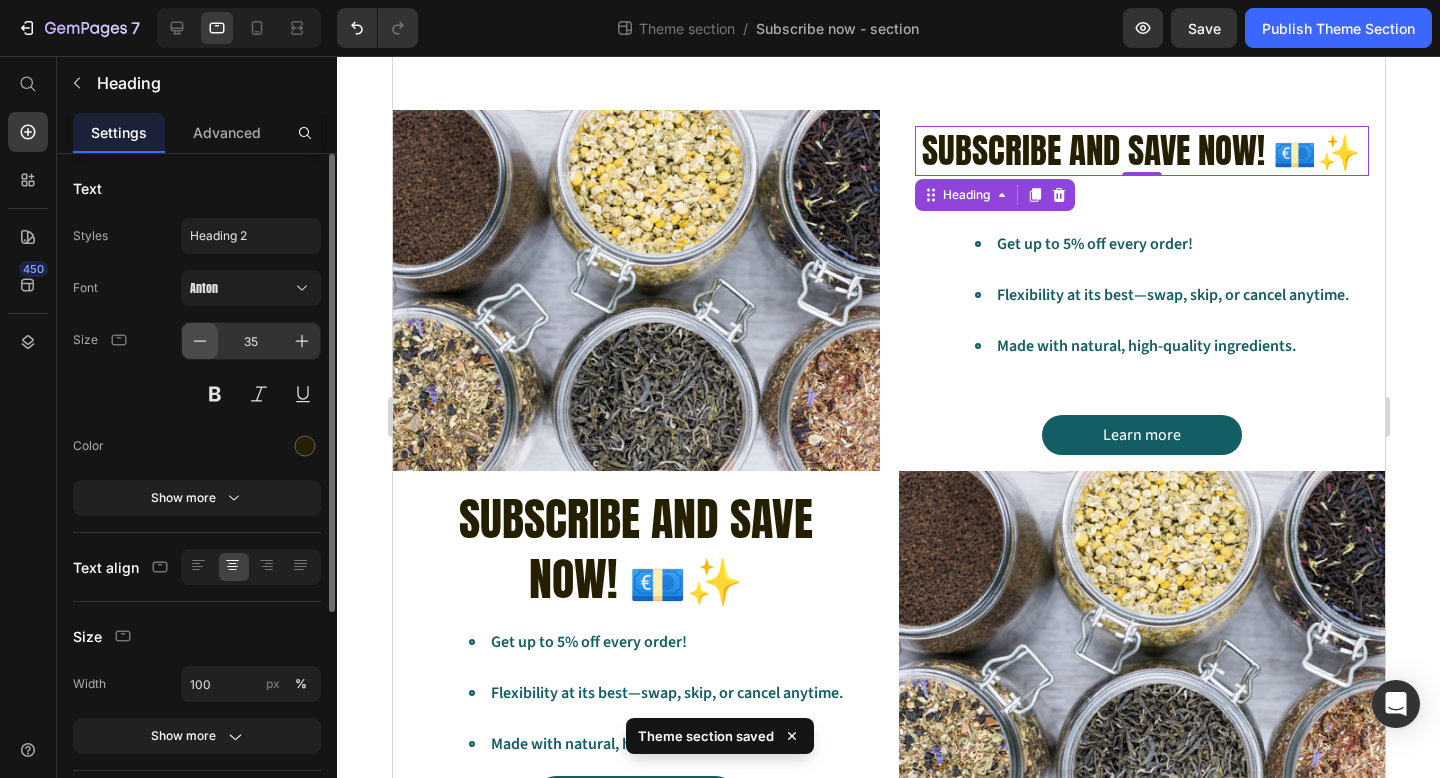 click at bounding box center (200, 341) 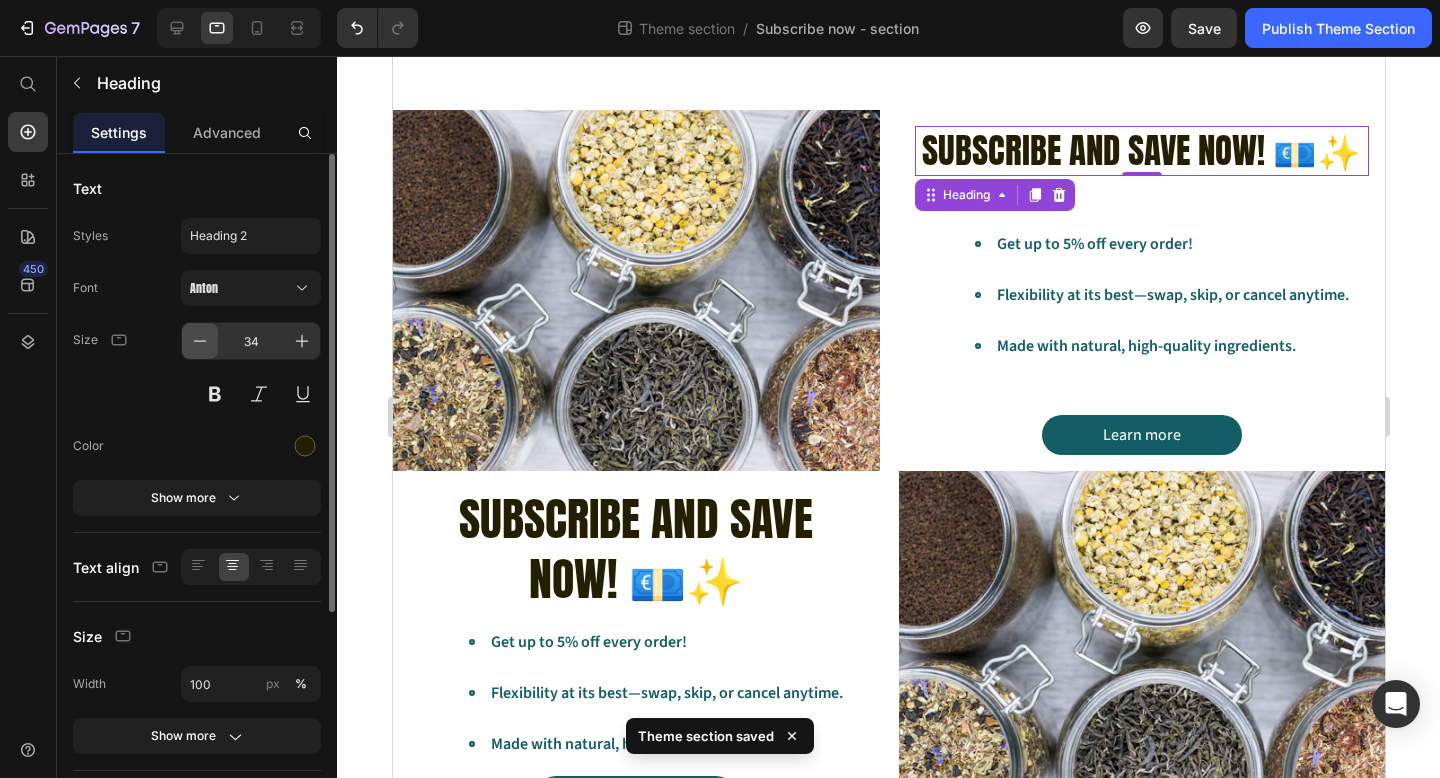 click at bounding box center [200, 341] 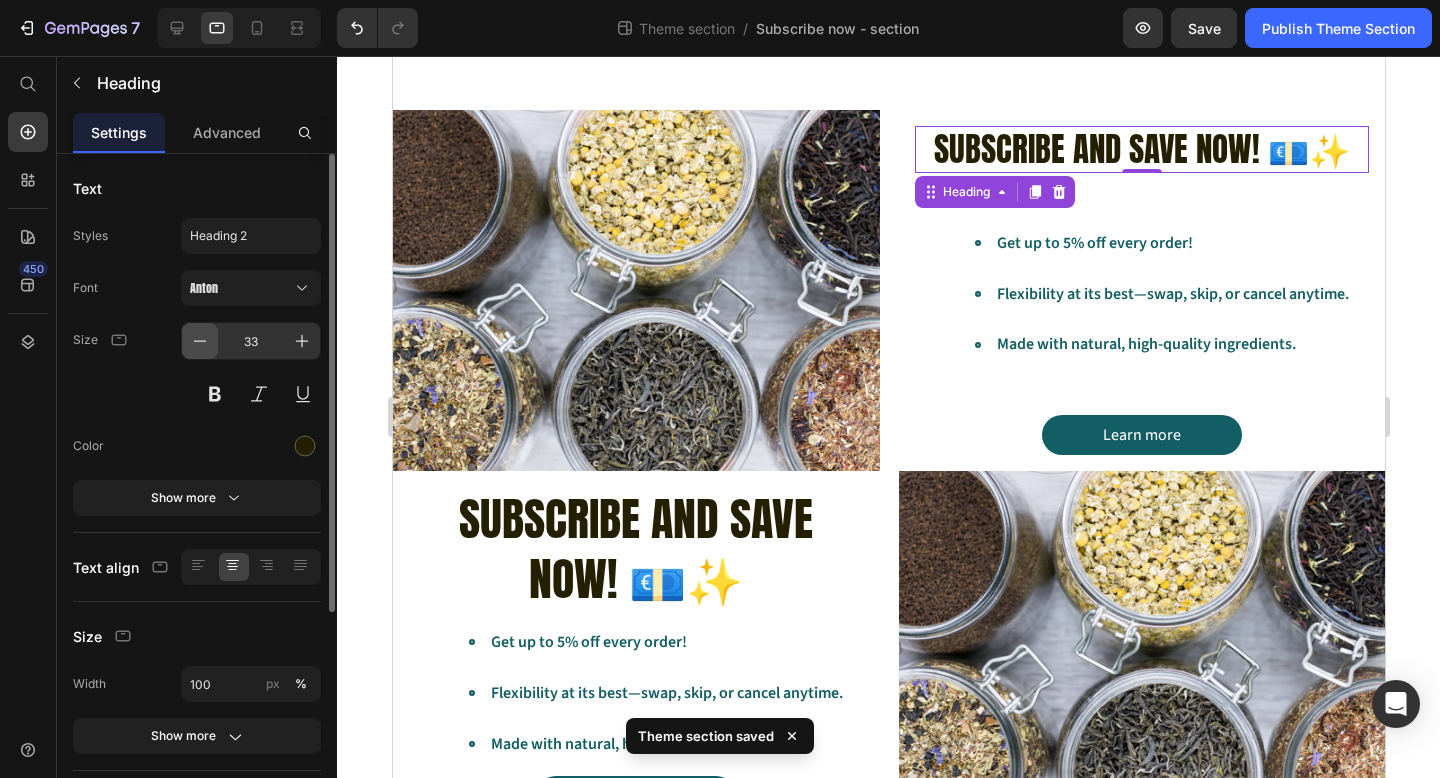 click at bounding box center (200, 341) 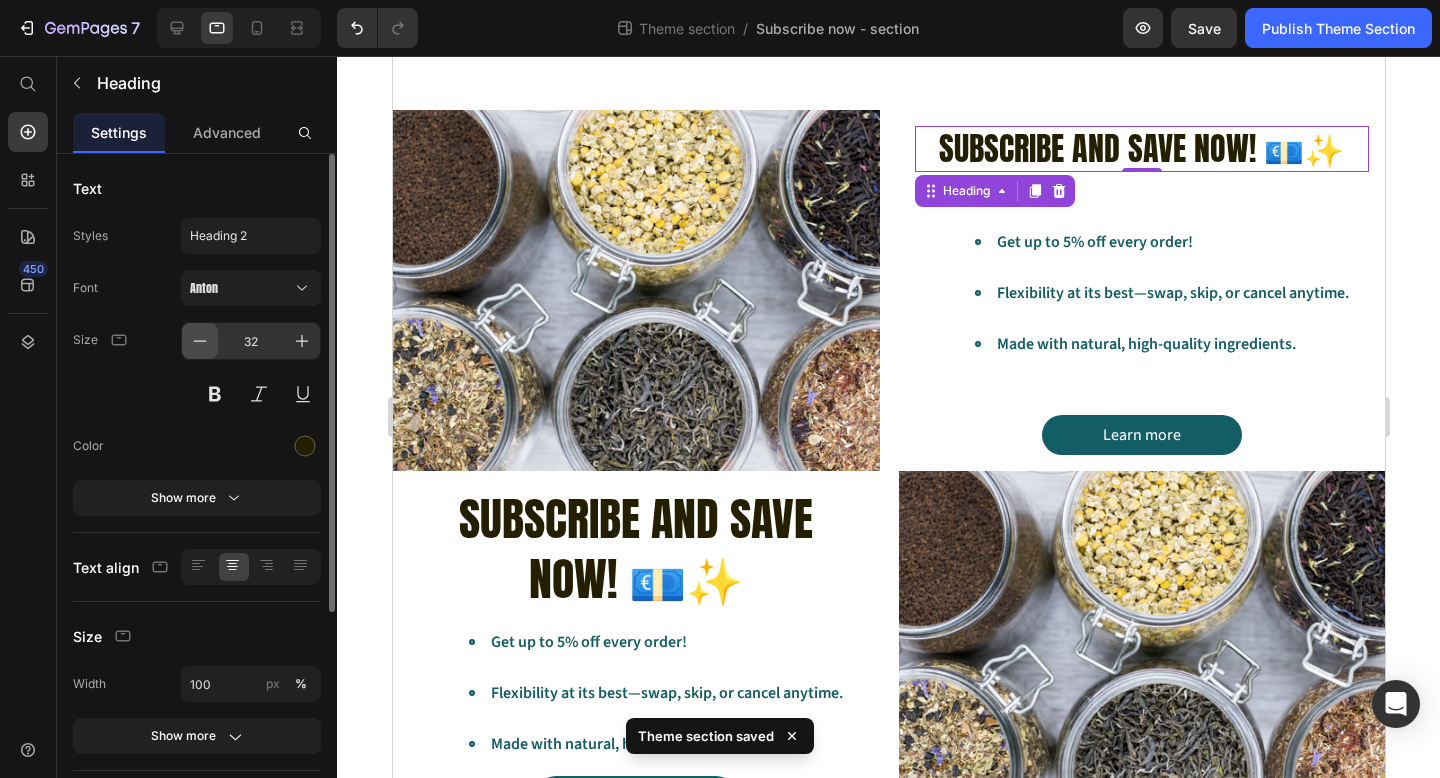 click at bounding box center (200, 341) 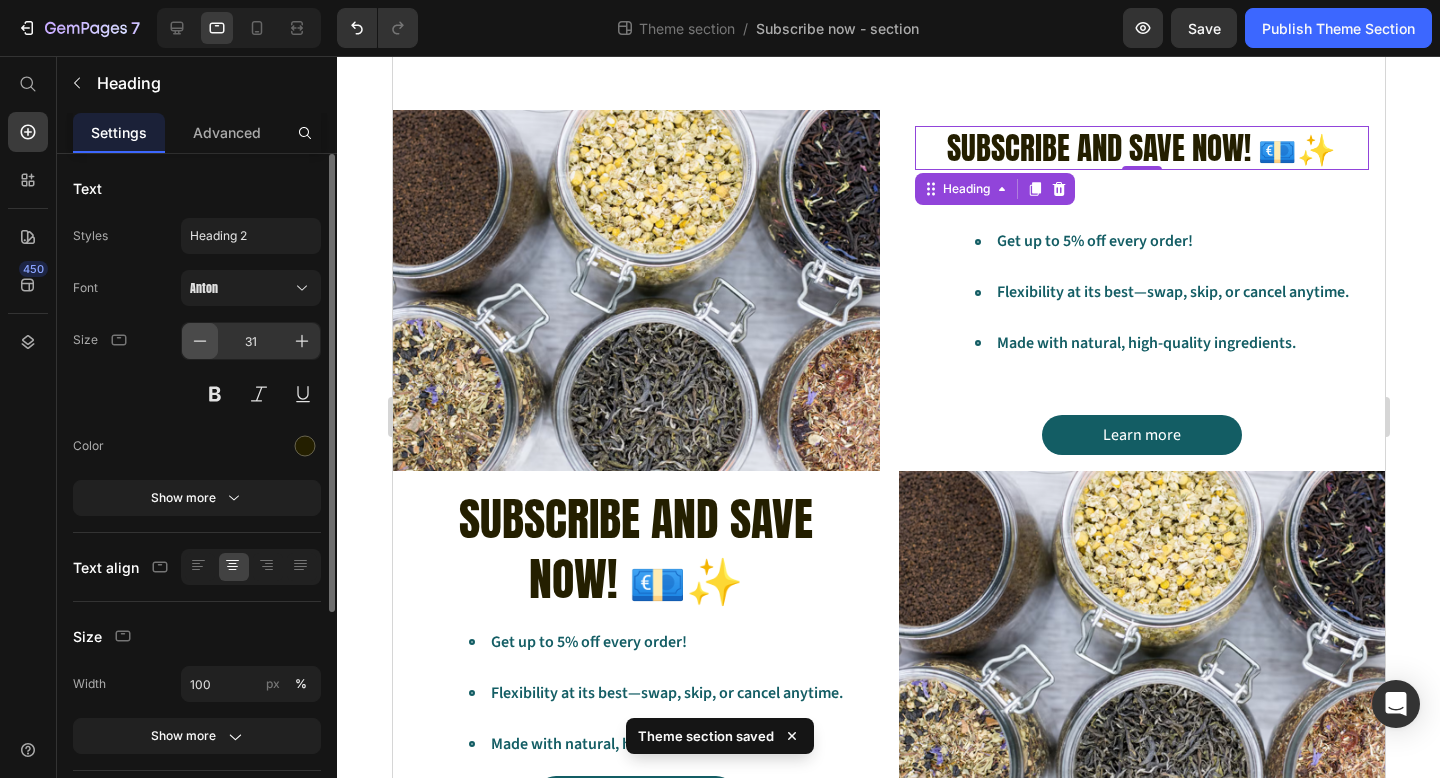 click at bounding box center [200, 341] 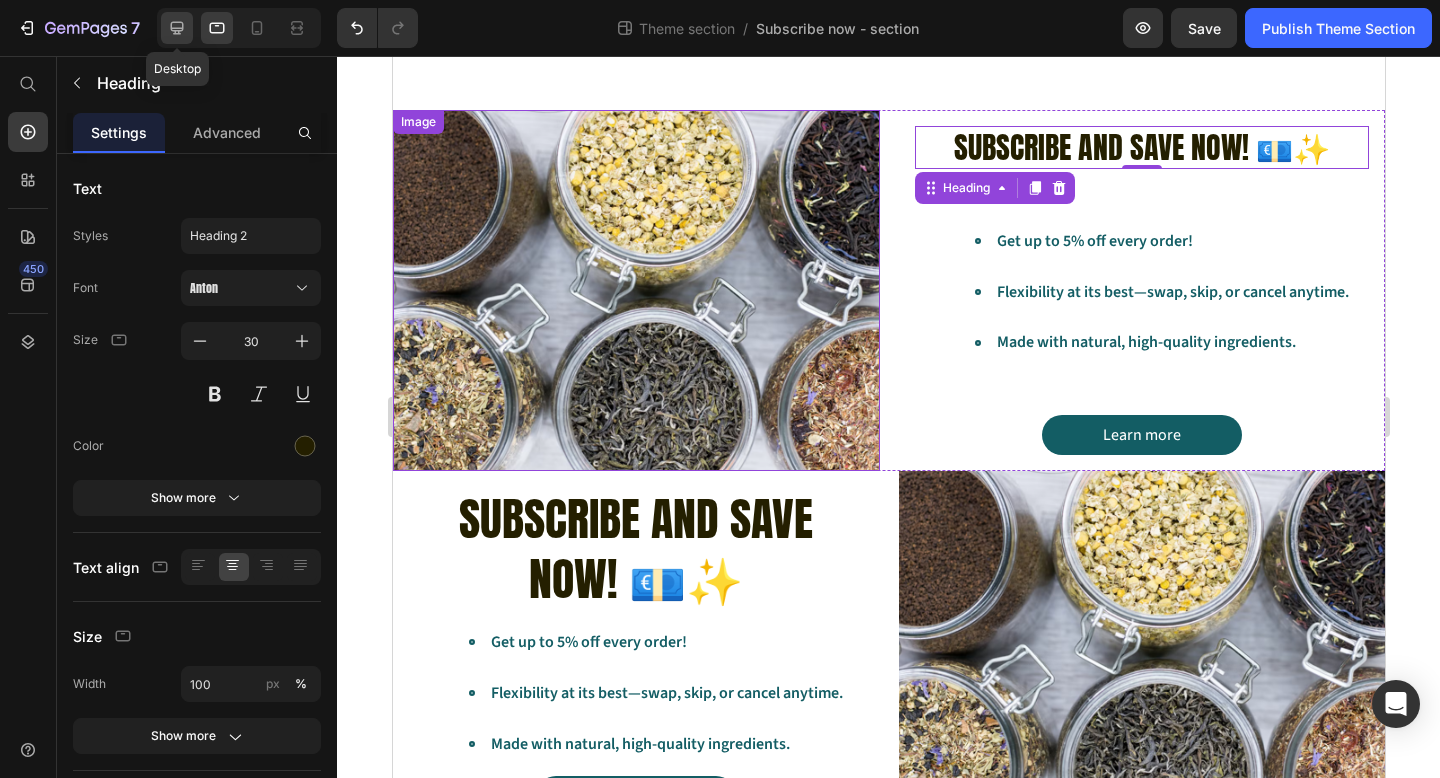 click 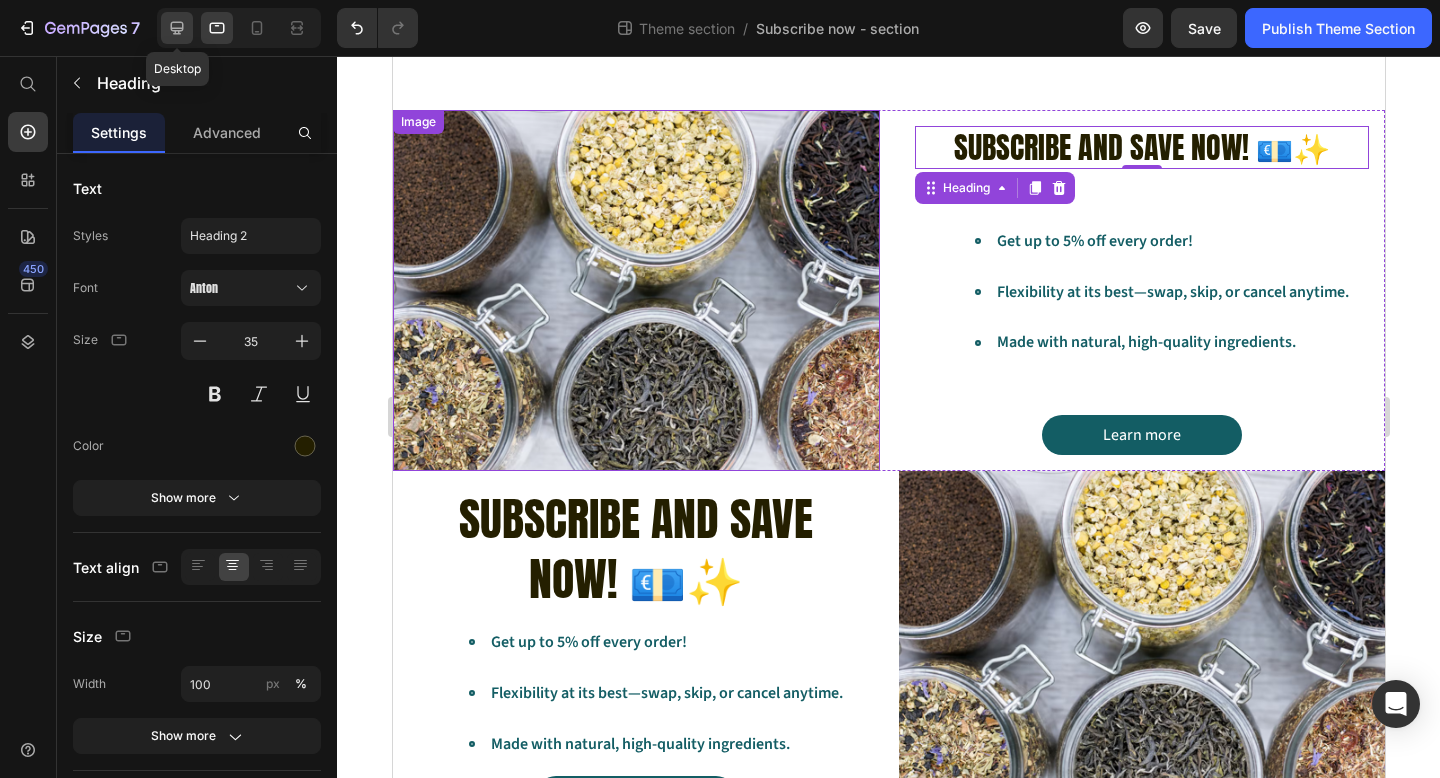 scroll, scrollTop: 0, scrollLeft: 0, axis: both 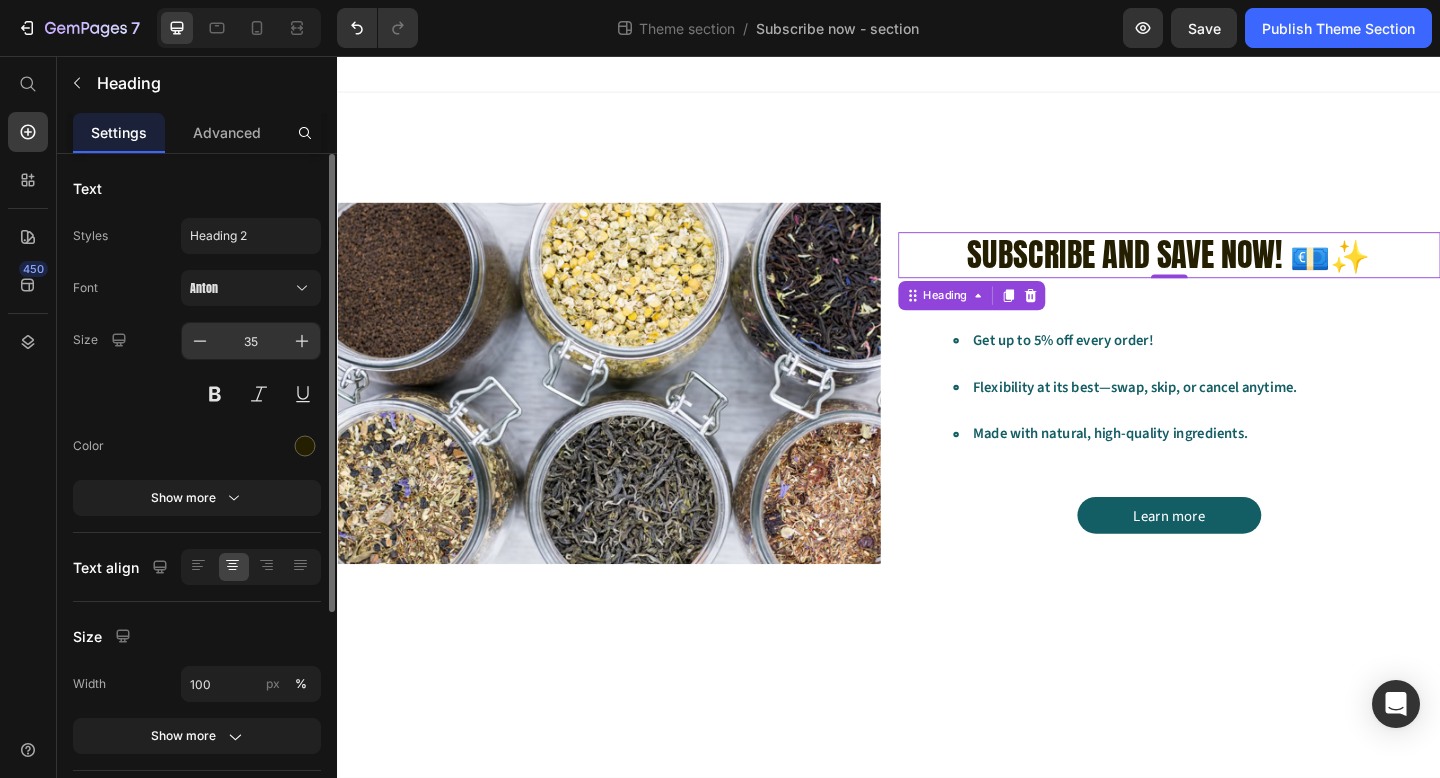 click on "35" at bounding box center [251, 341] 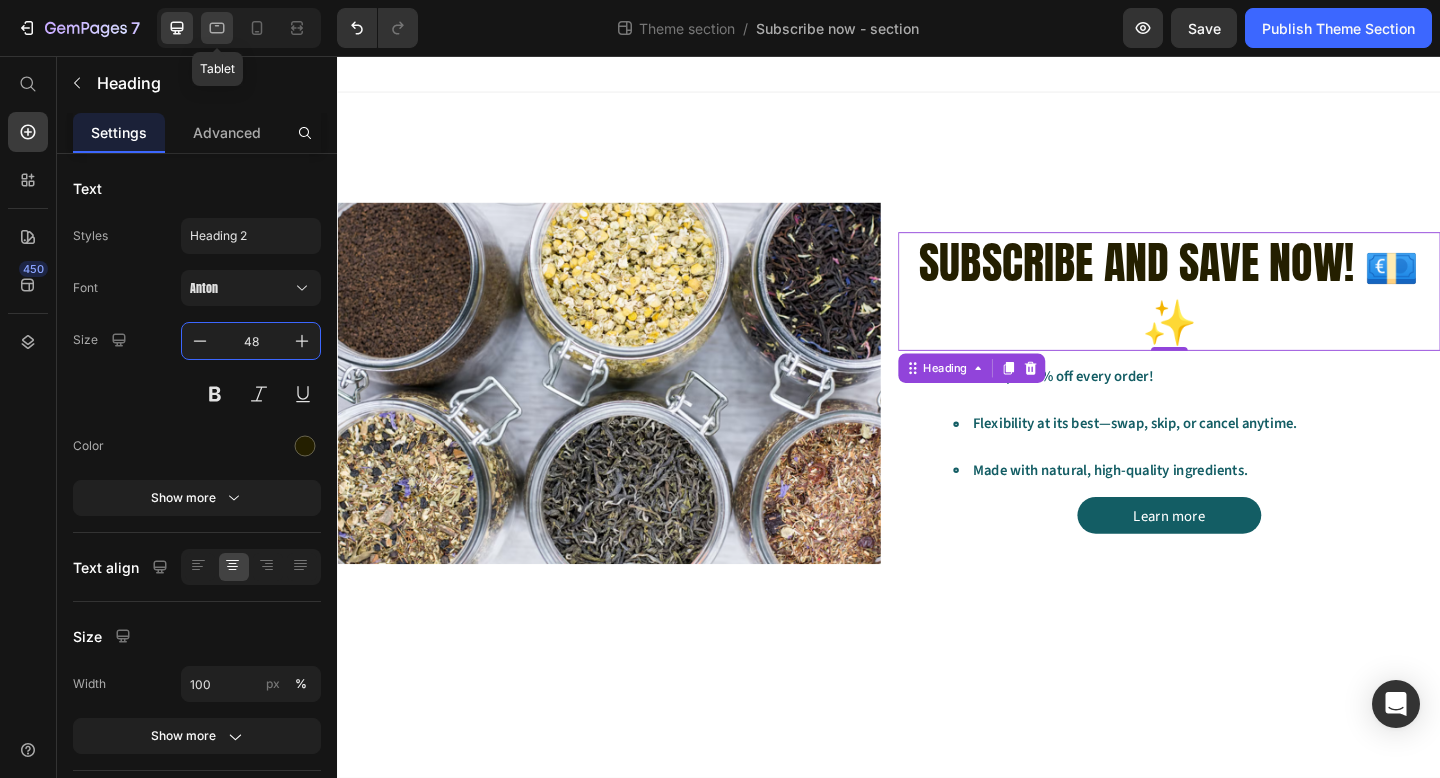 click 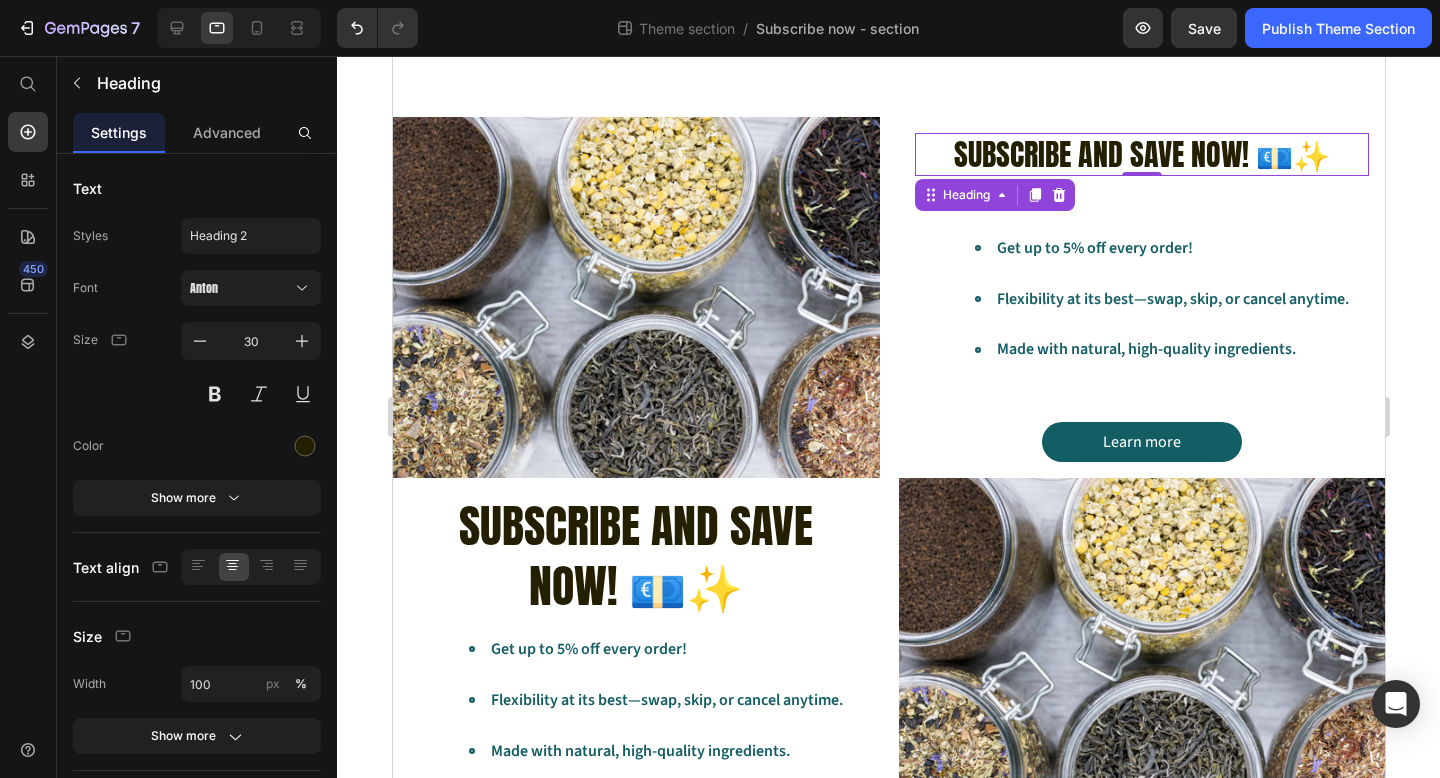 scroll, scrollTop: 106, scrollLeft: 0, axis: vertical 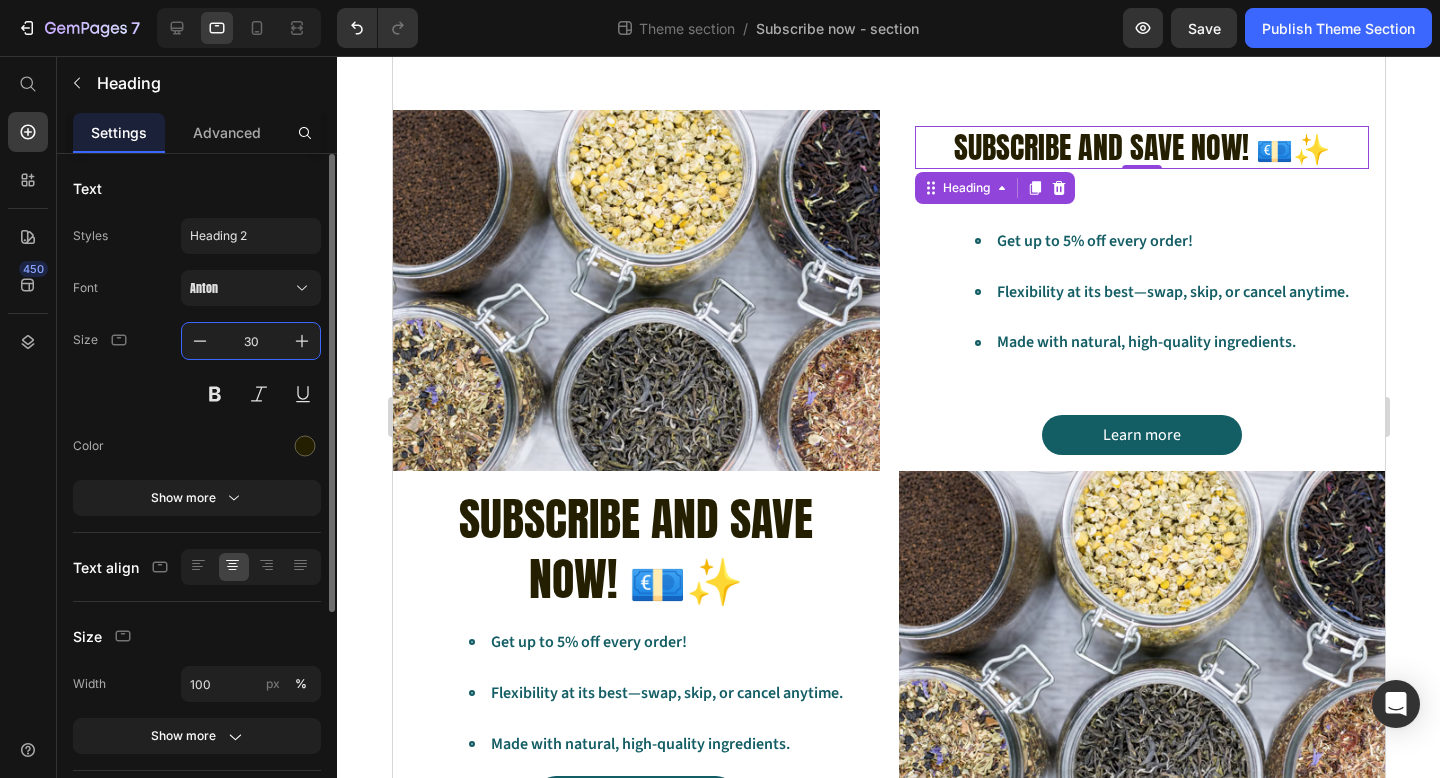 click on "30" at bounding box center (251, 341) 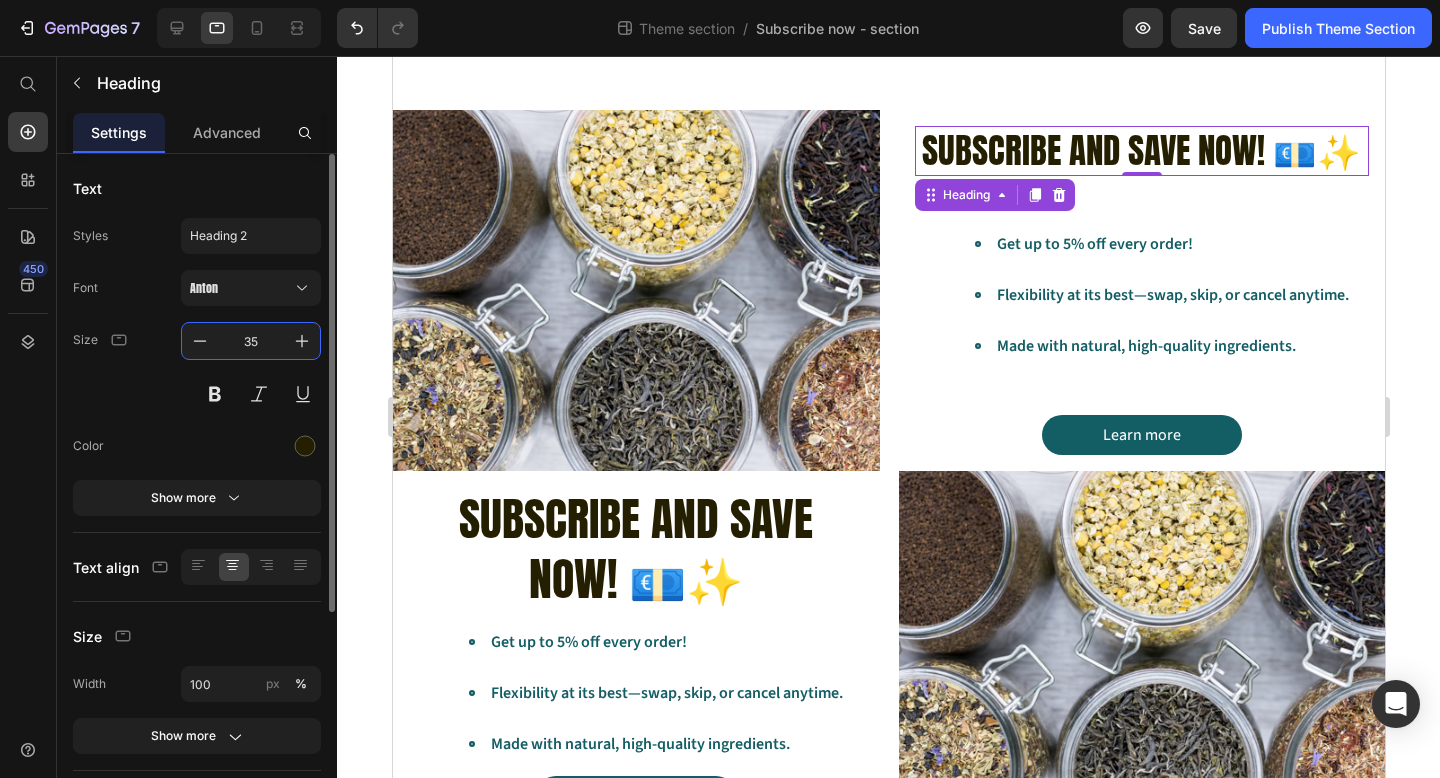 type on "35" 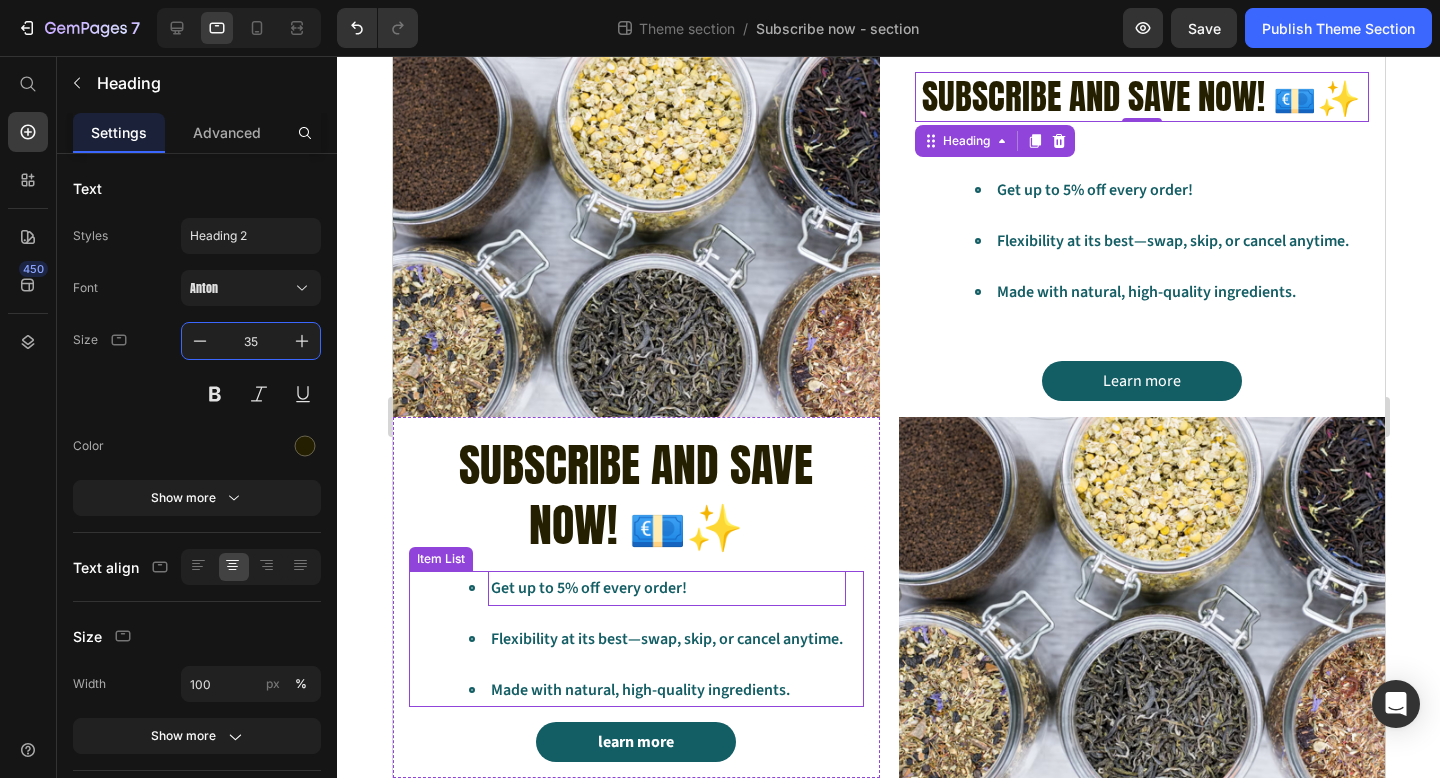 scroll, scrollTop: 153, scrollLeft: 0, axis: vertical 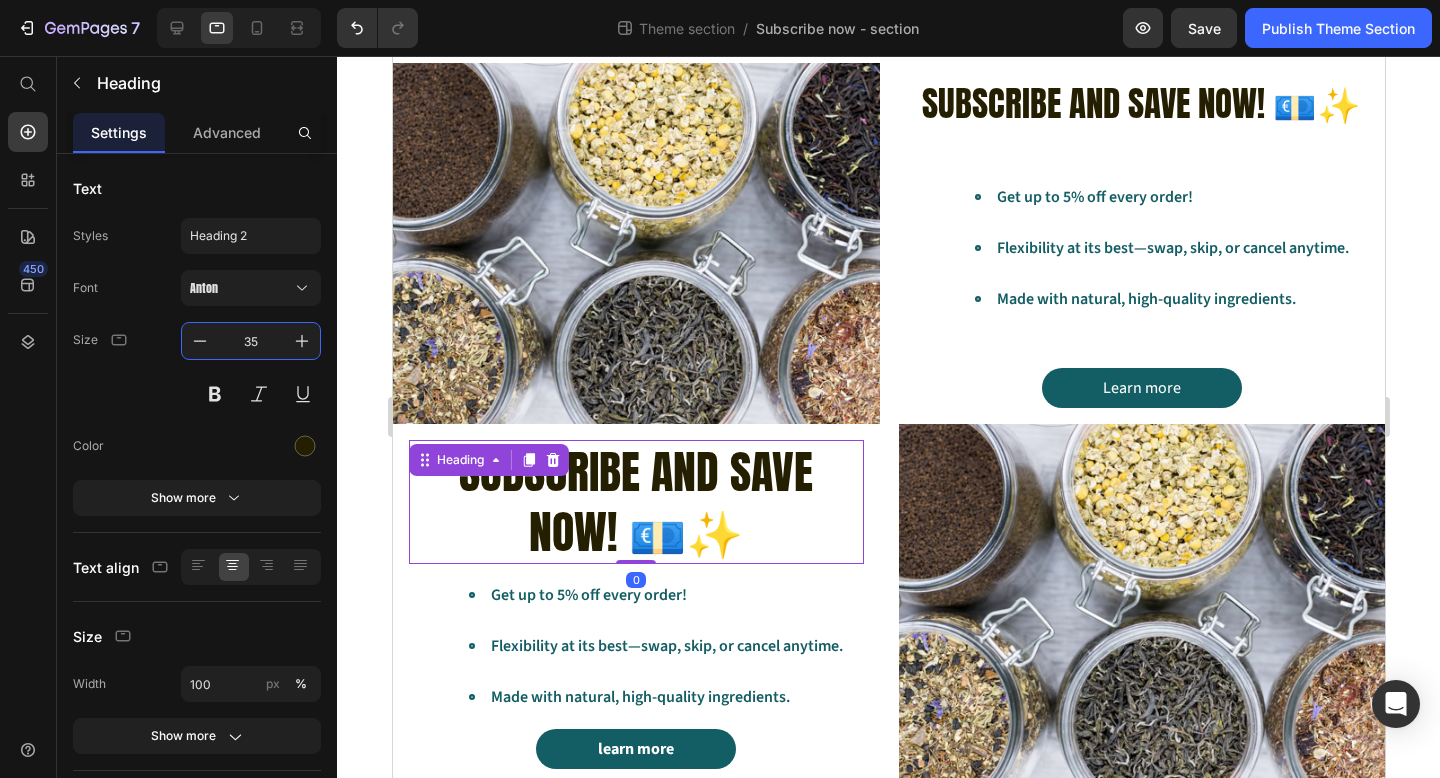 click on "Subscribe and save now! 💶✨" at bounding box center (635, 501) 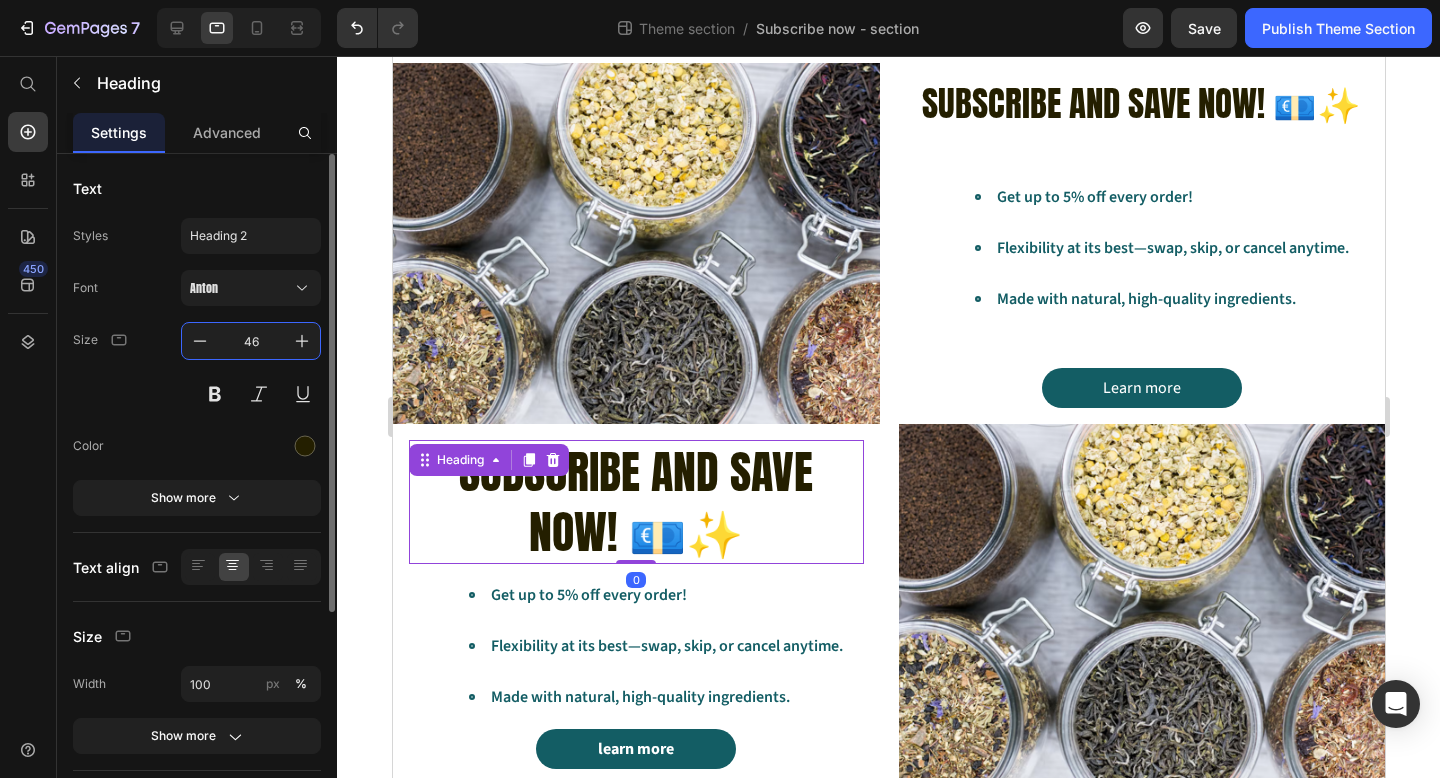 click on "46" at bounding box center (251, 341) 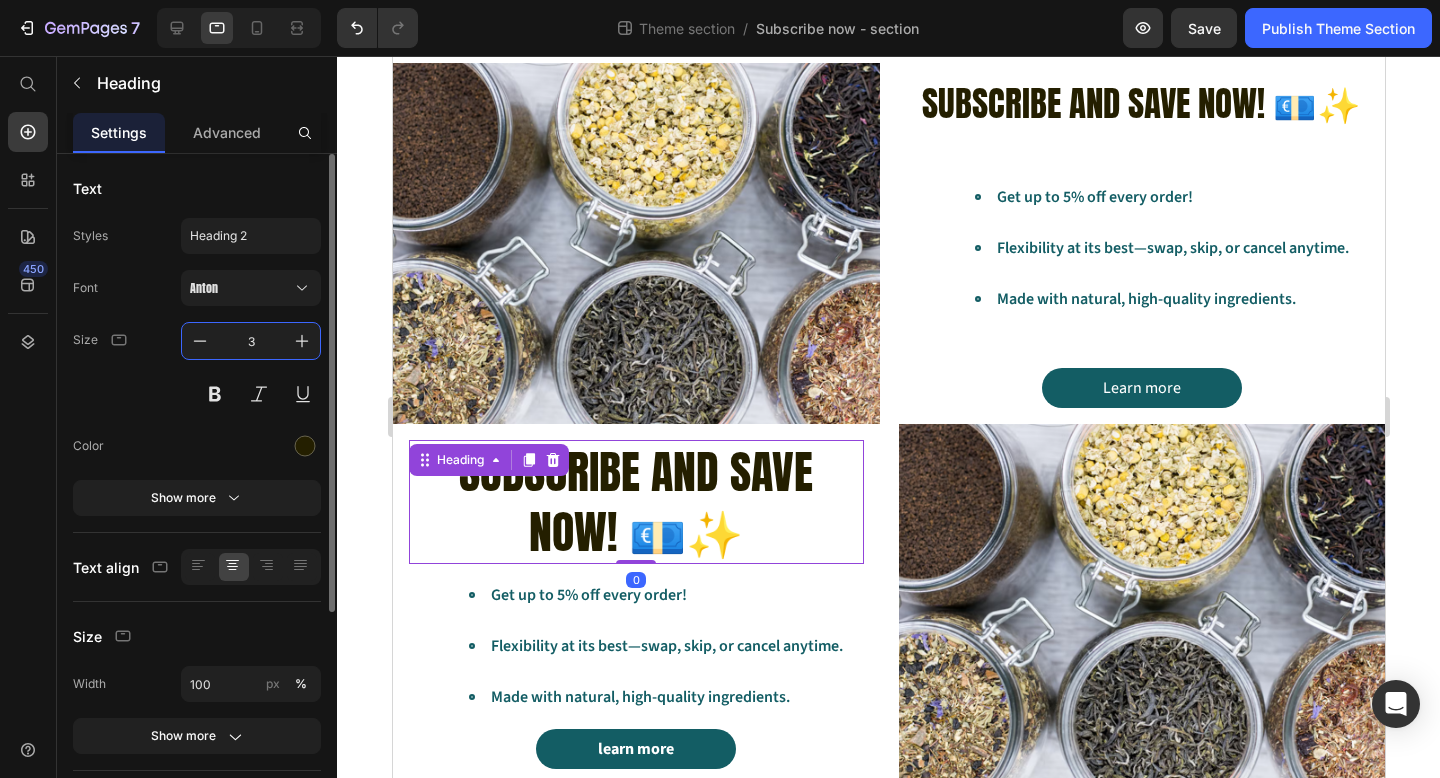type on "35" 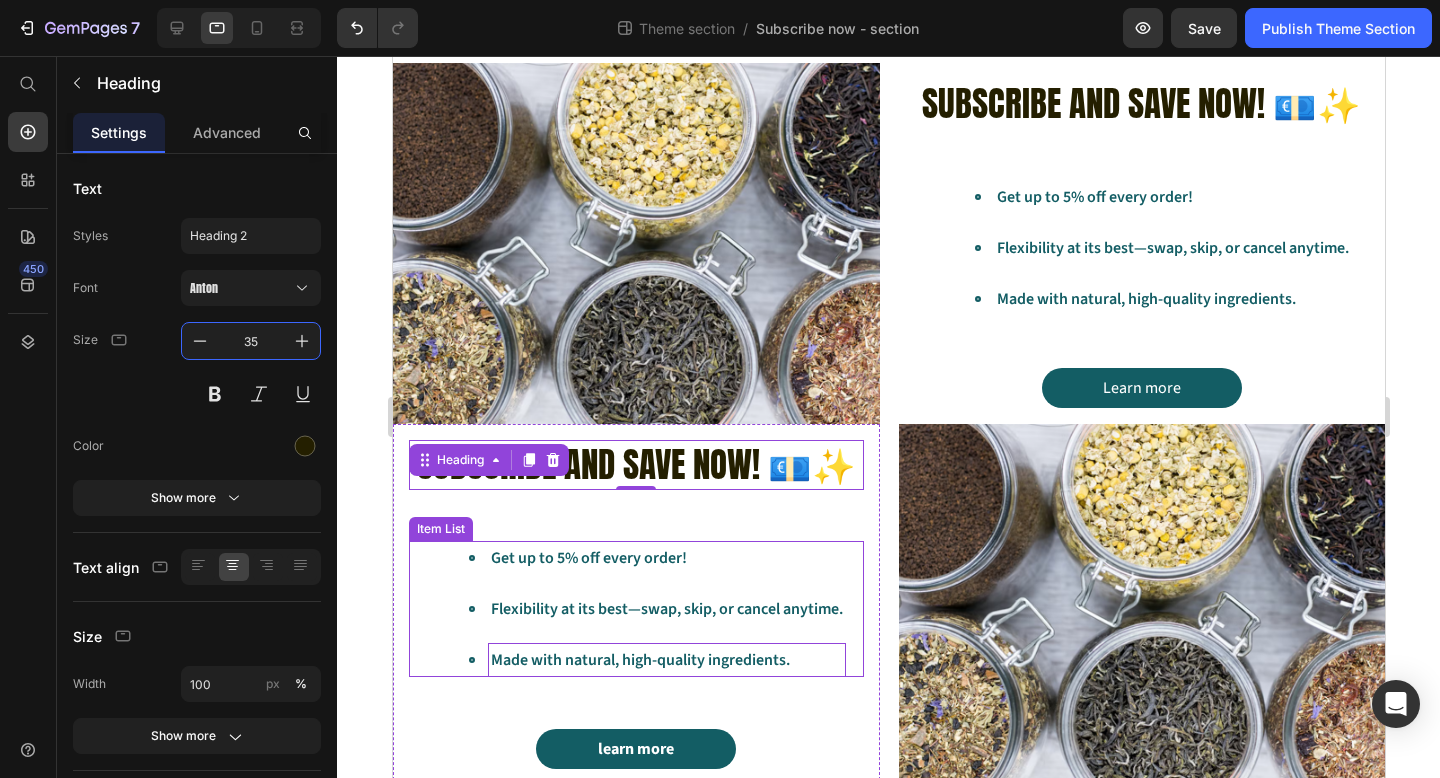 scroll, scrollTop: 160, scrollLeft: 0, axis: vertical 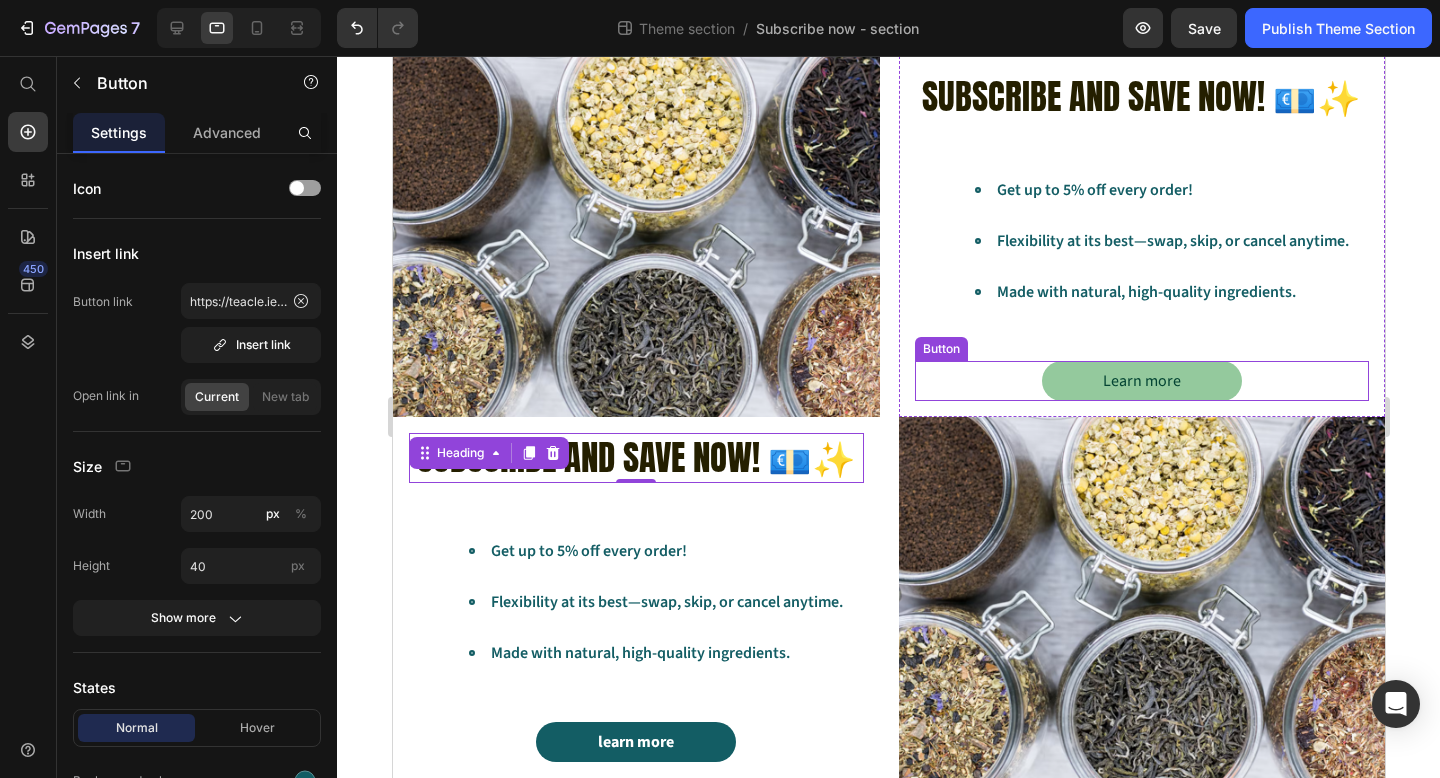 click on "Learn more" at bounding box center [1141, 381] 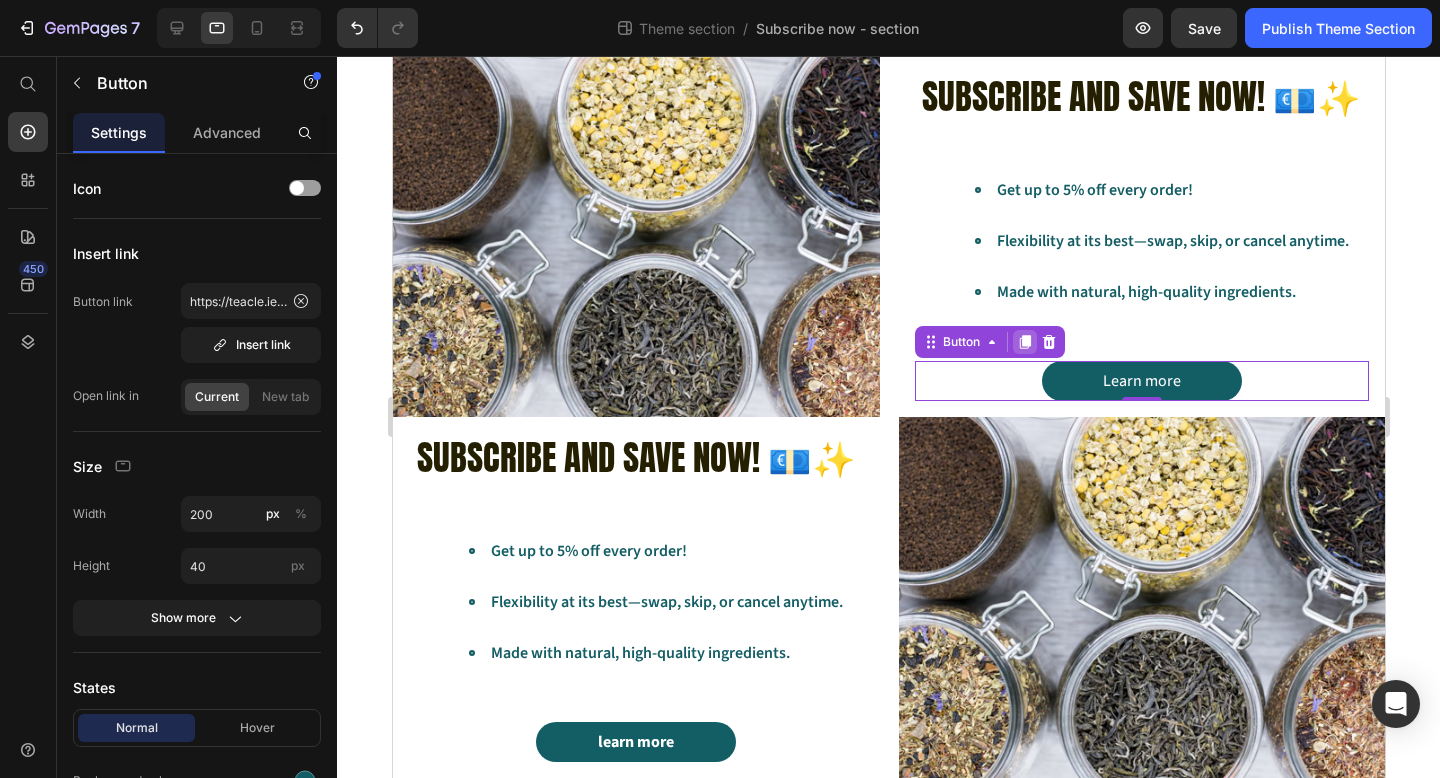 click 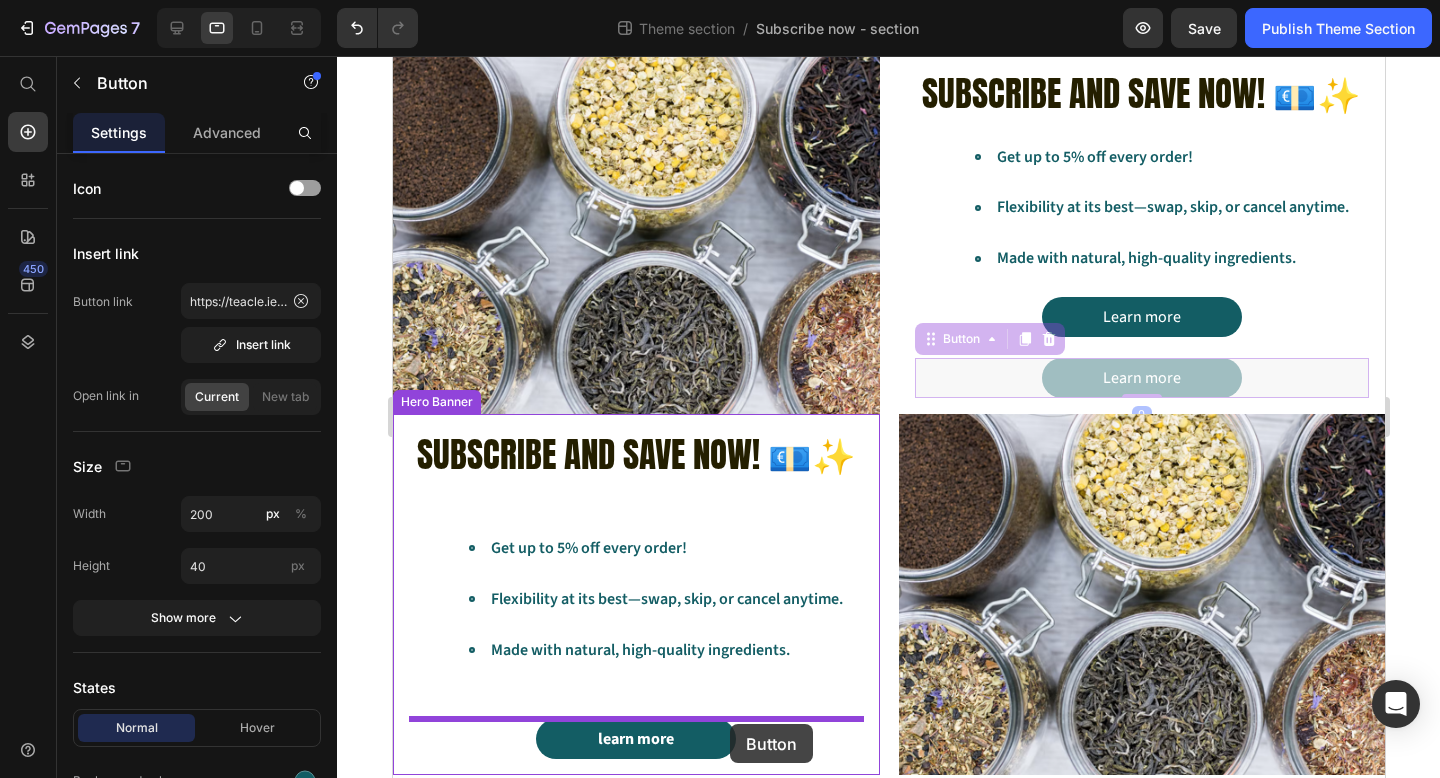 drag, startPoint x: 1210, startPoint y: 383, endPoint x: 729, endPoint y: 720, distance: 587.30743 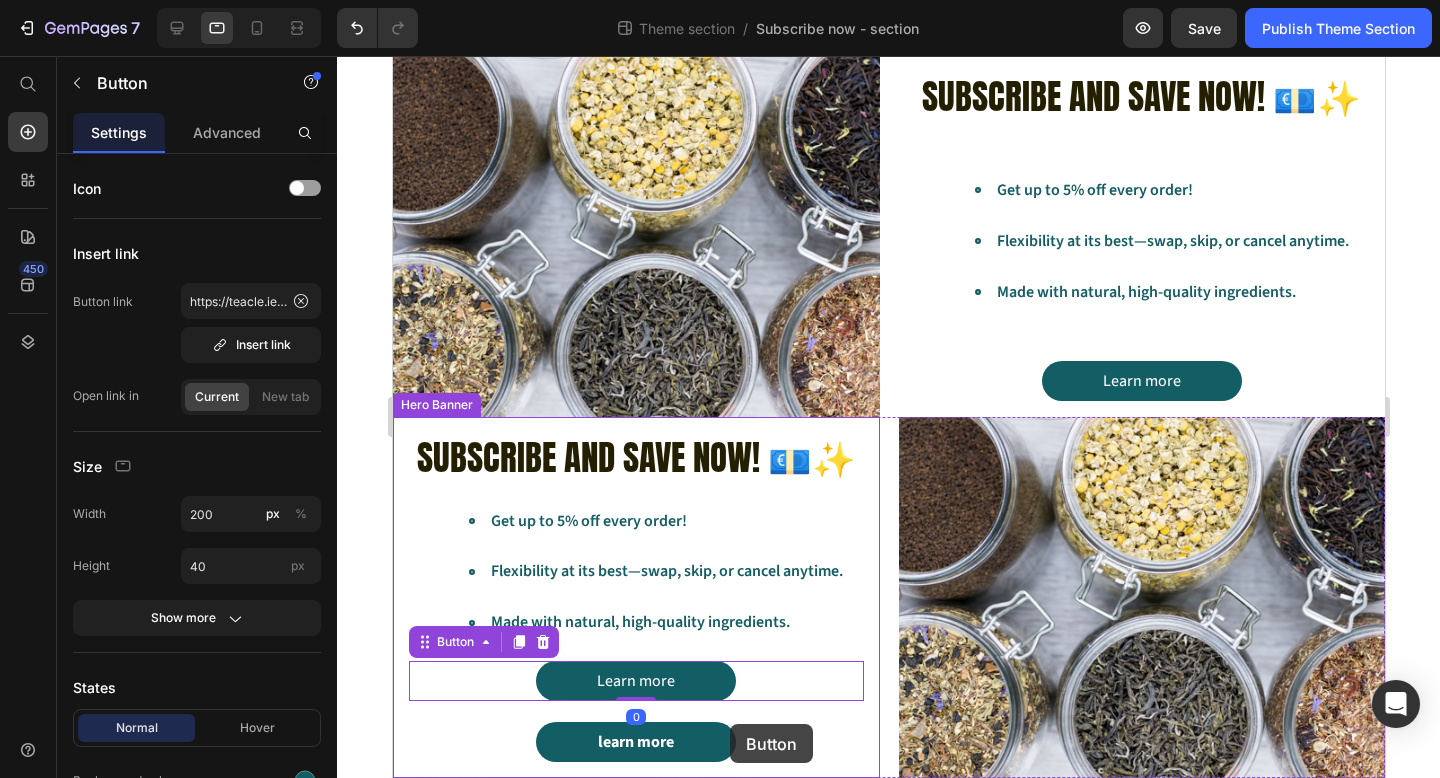 scroll, scrollTop: 160, scrollLeft: 0, axis: vertical 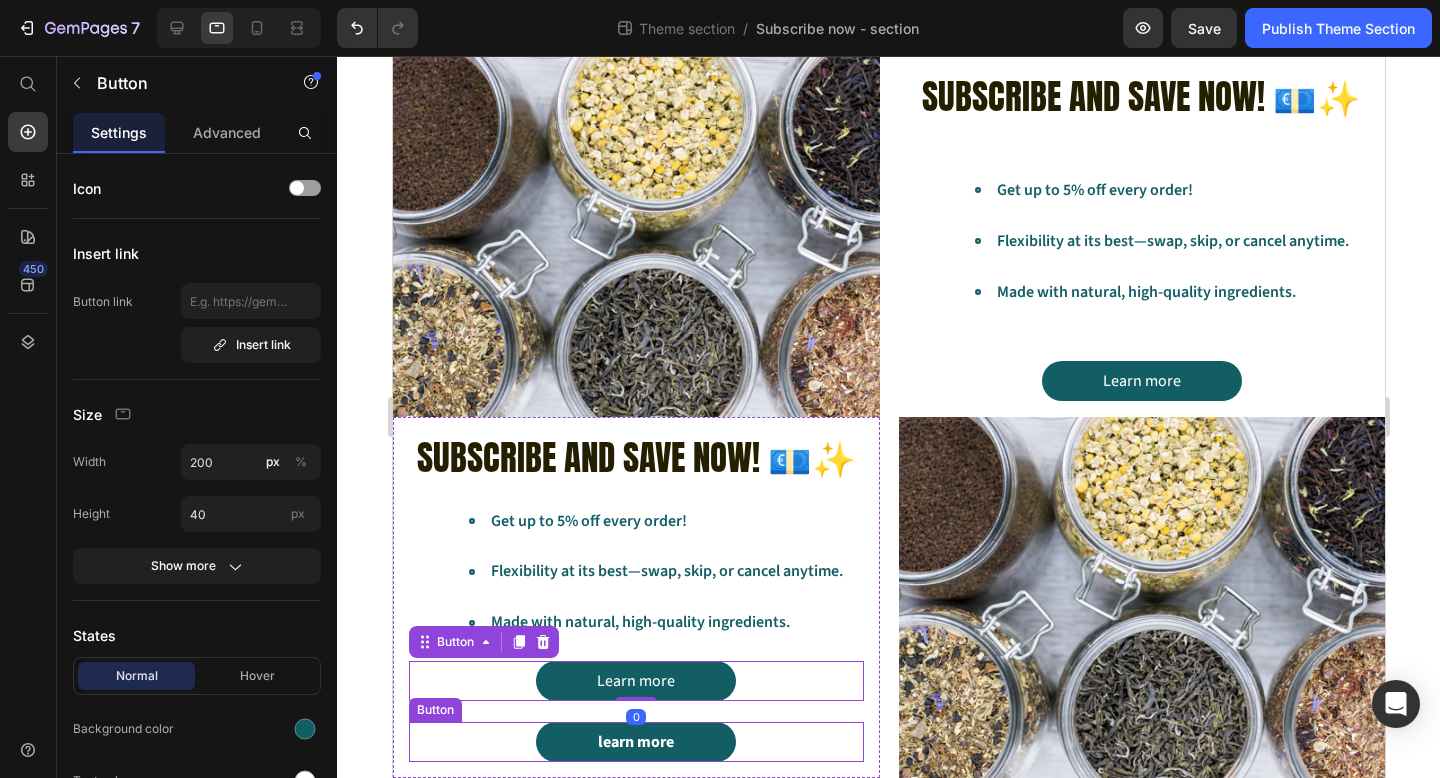 click on "learn more Button" at bounding box center [635, 742] 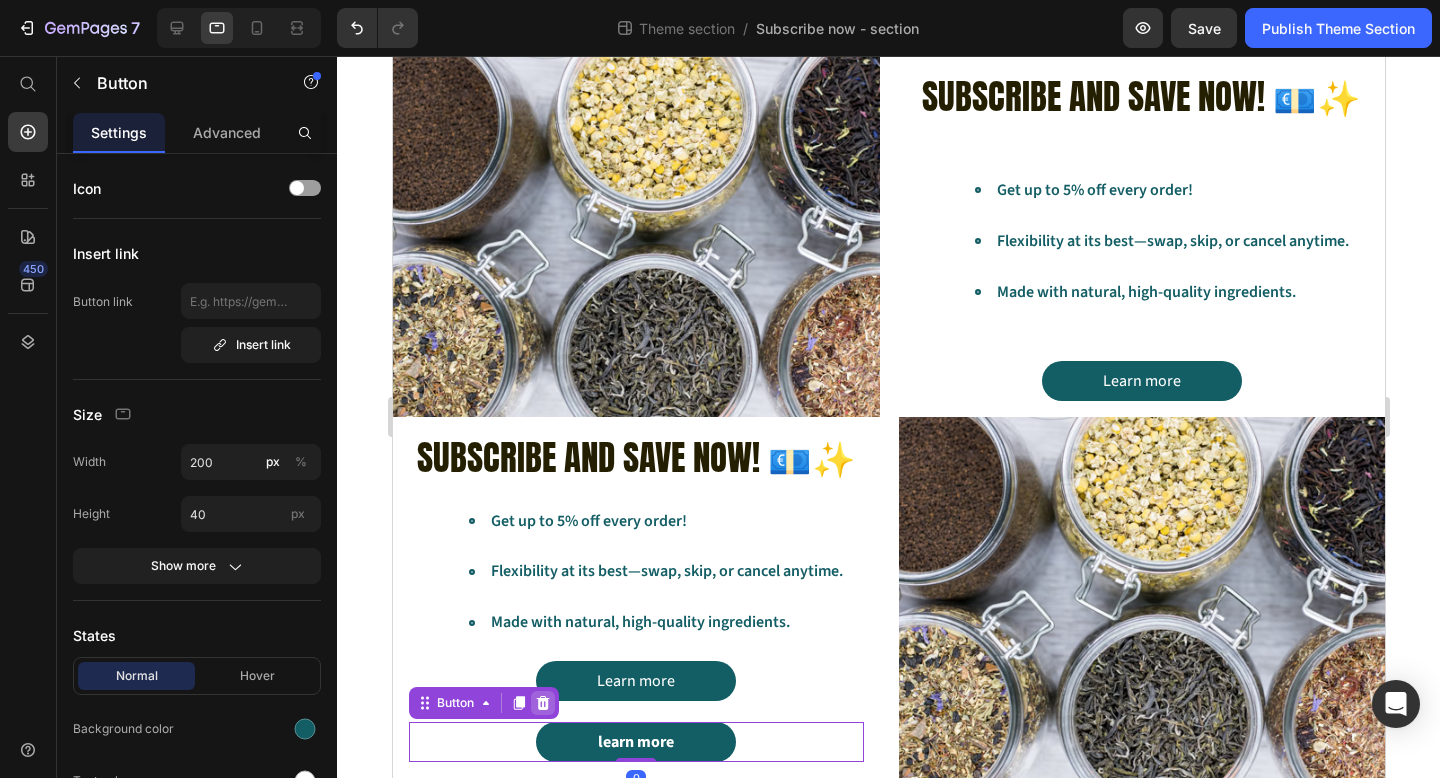 click at bounding box center (542, 703) 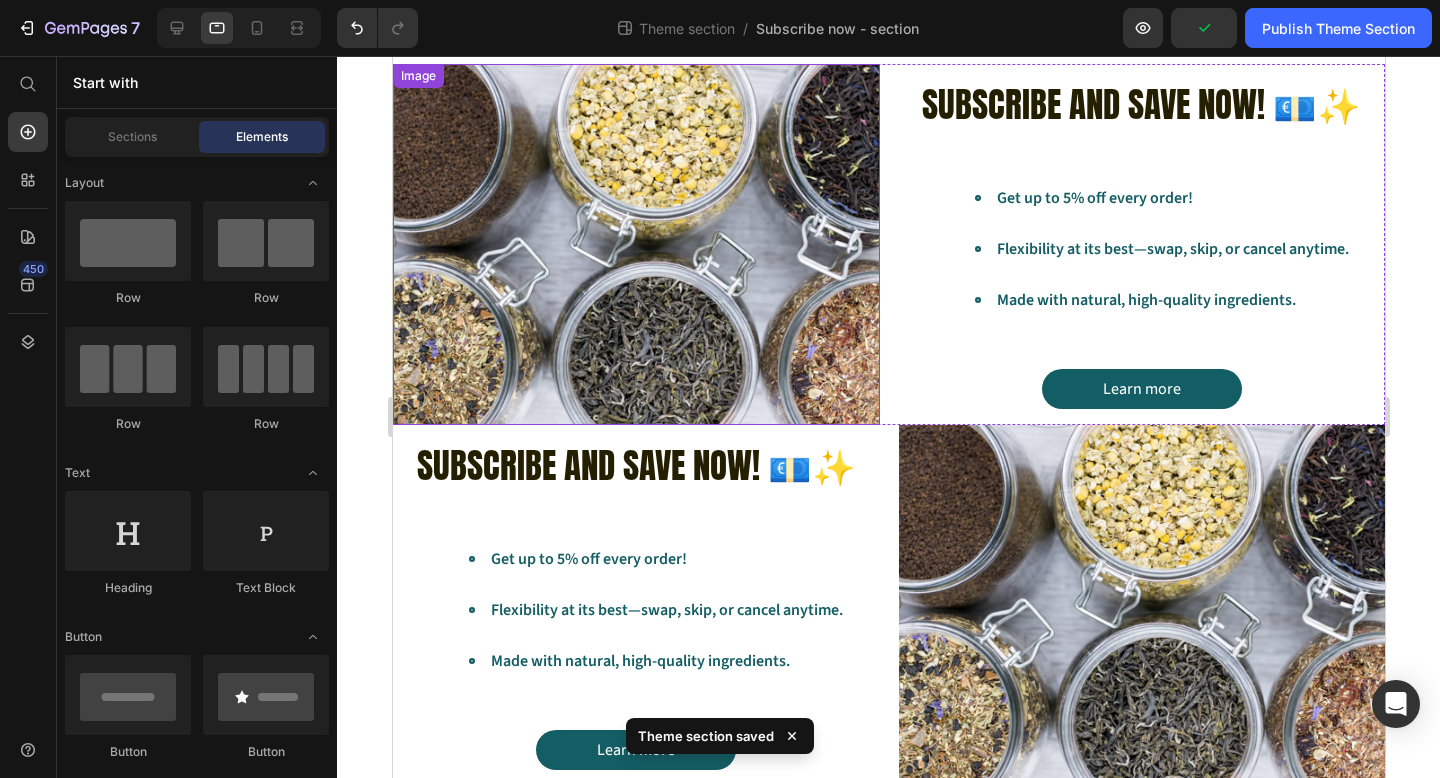 scroll, scrollTop: 160, scrollLeft: 0, axis: vertical 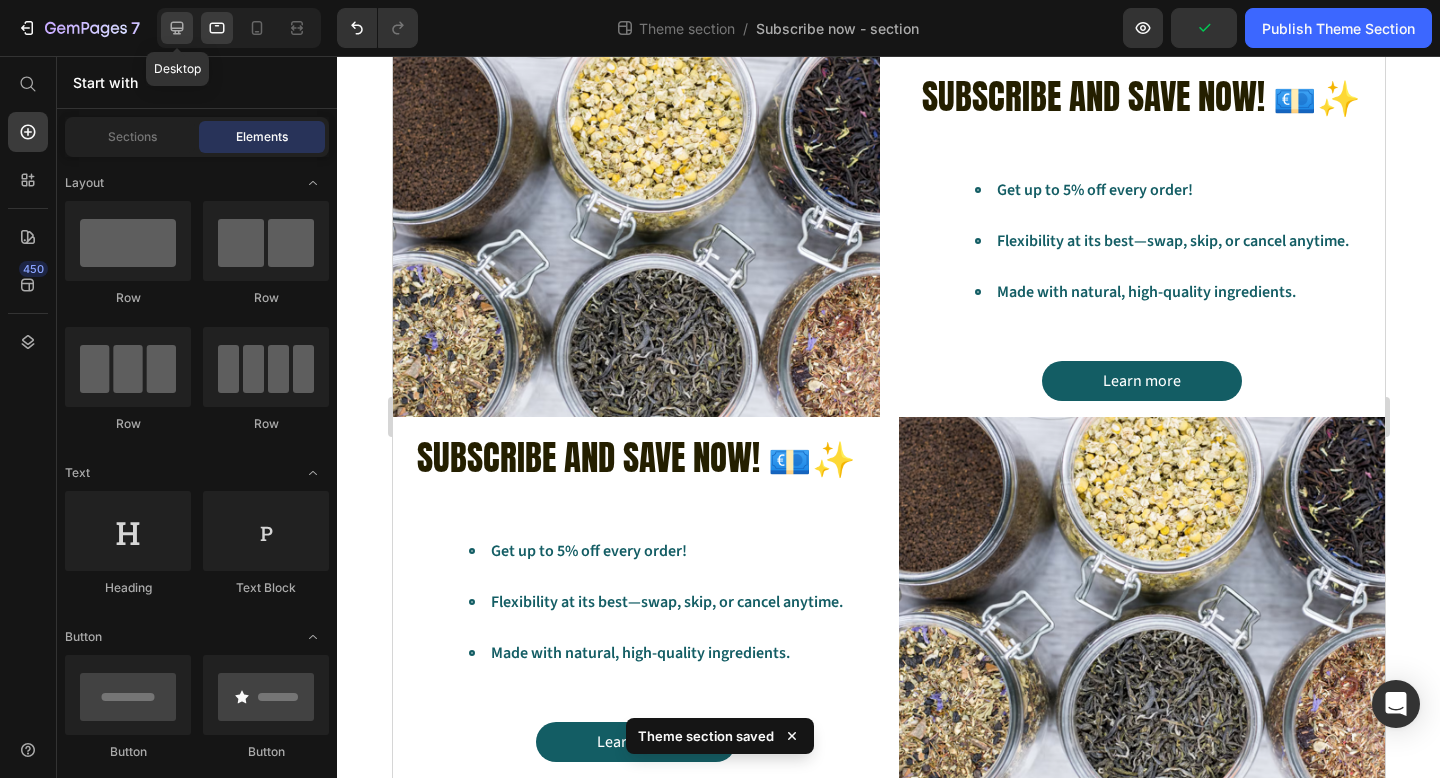 click 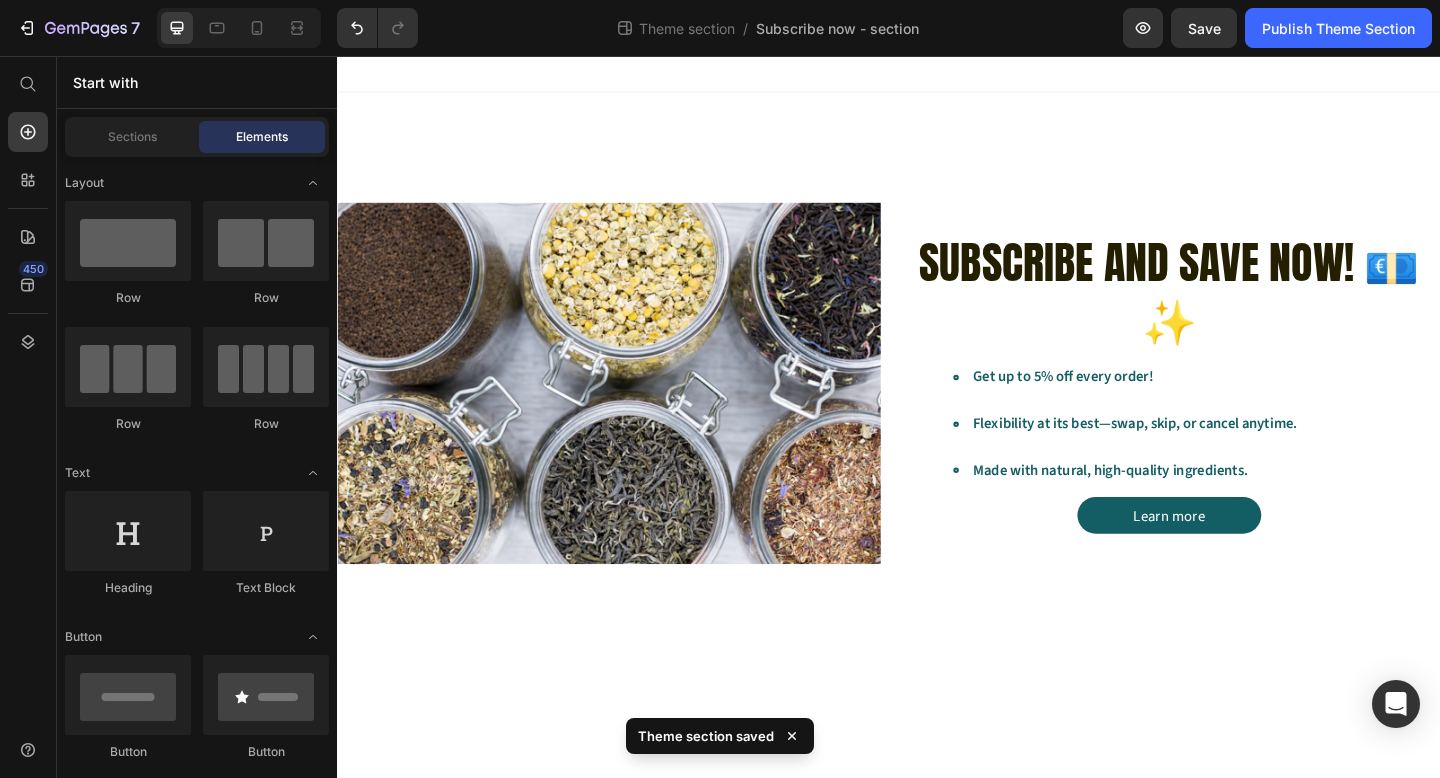 click at bounding box center [239, 28] 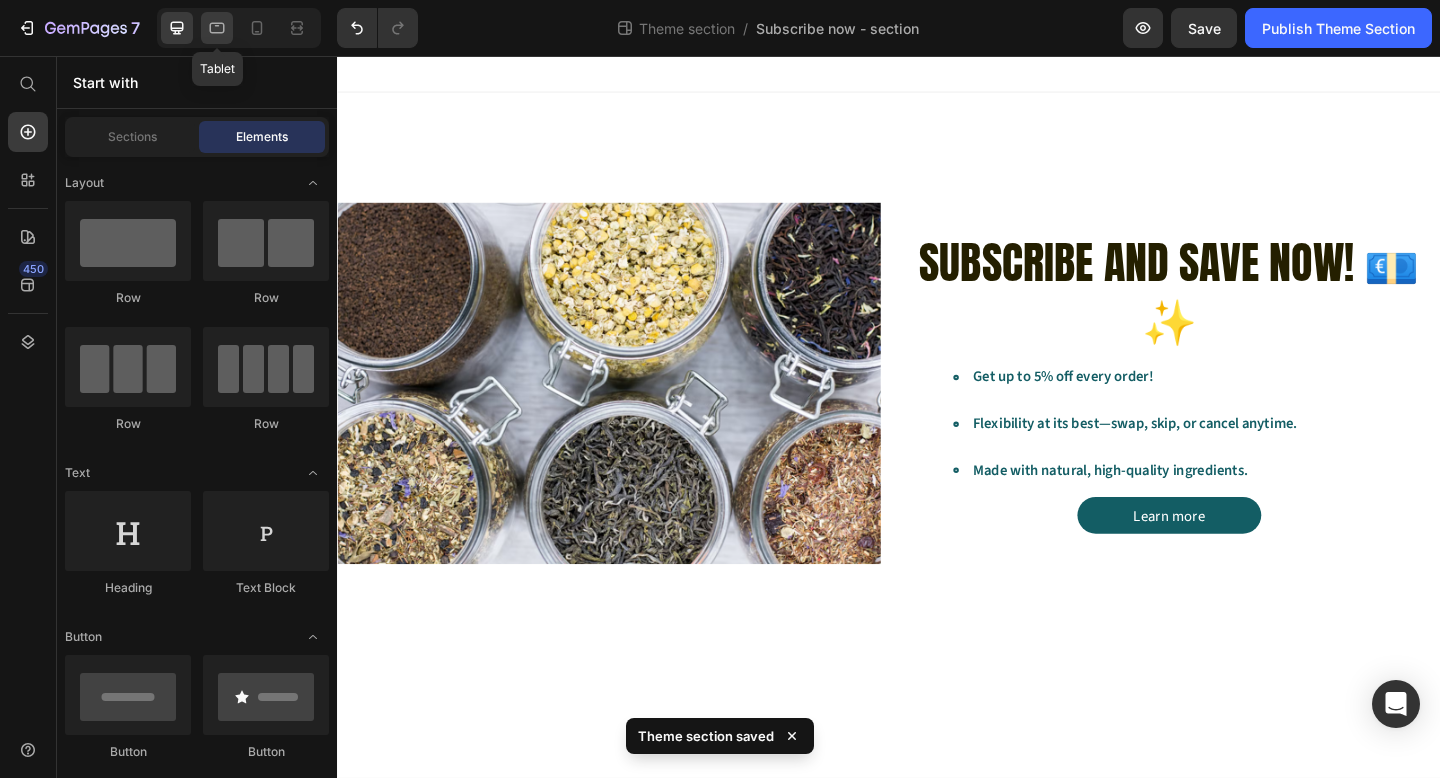 click 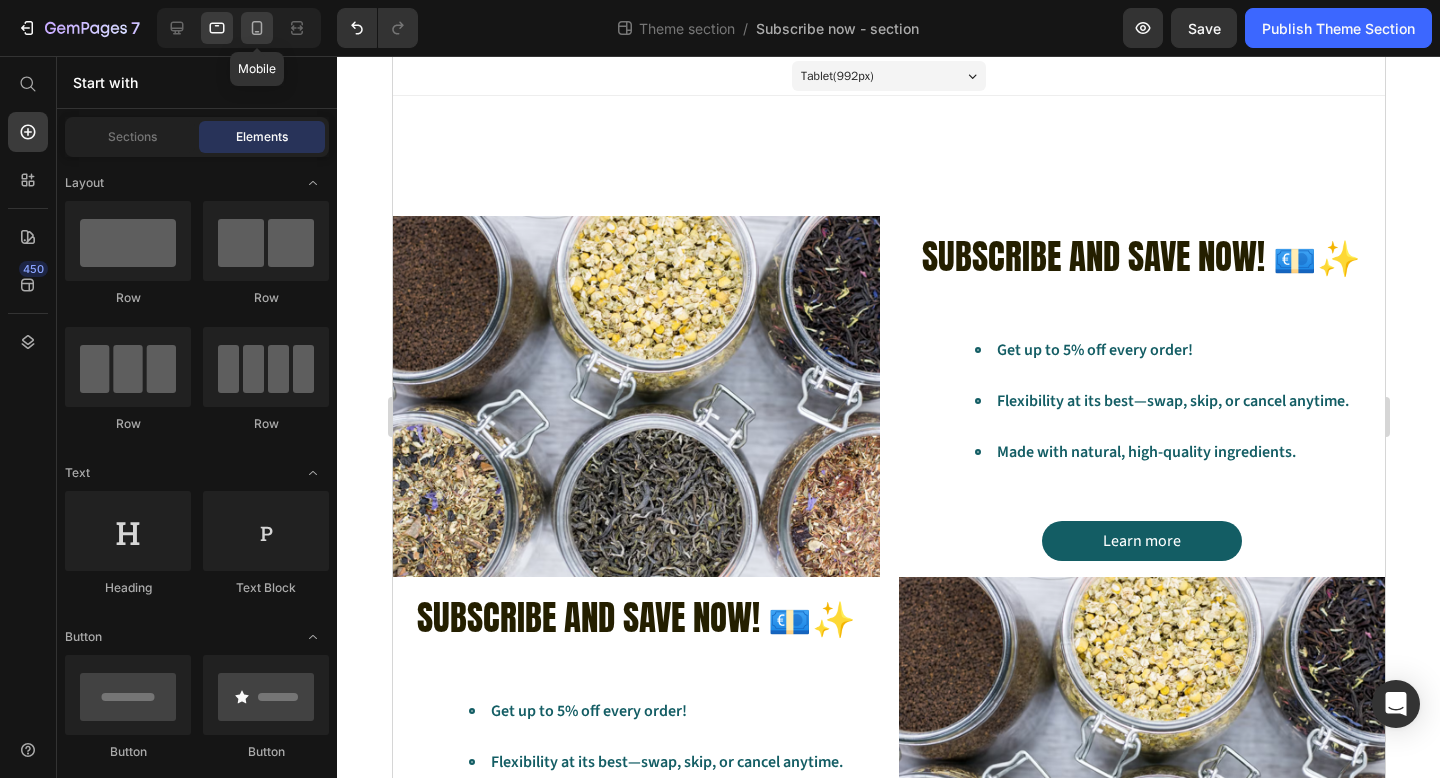 click 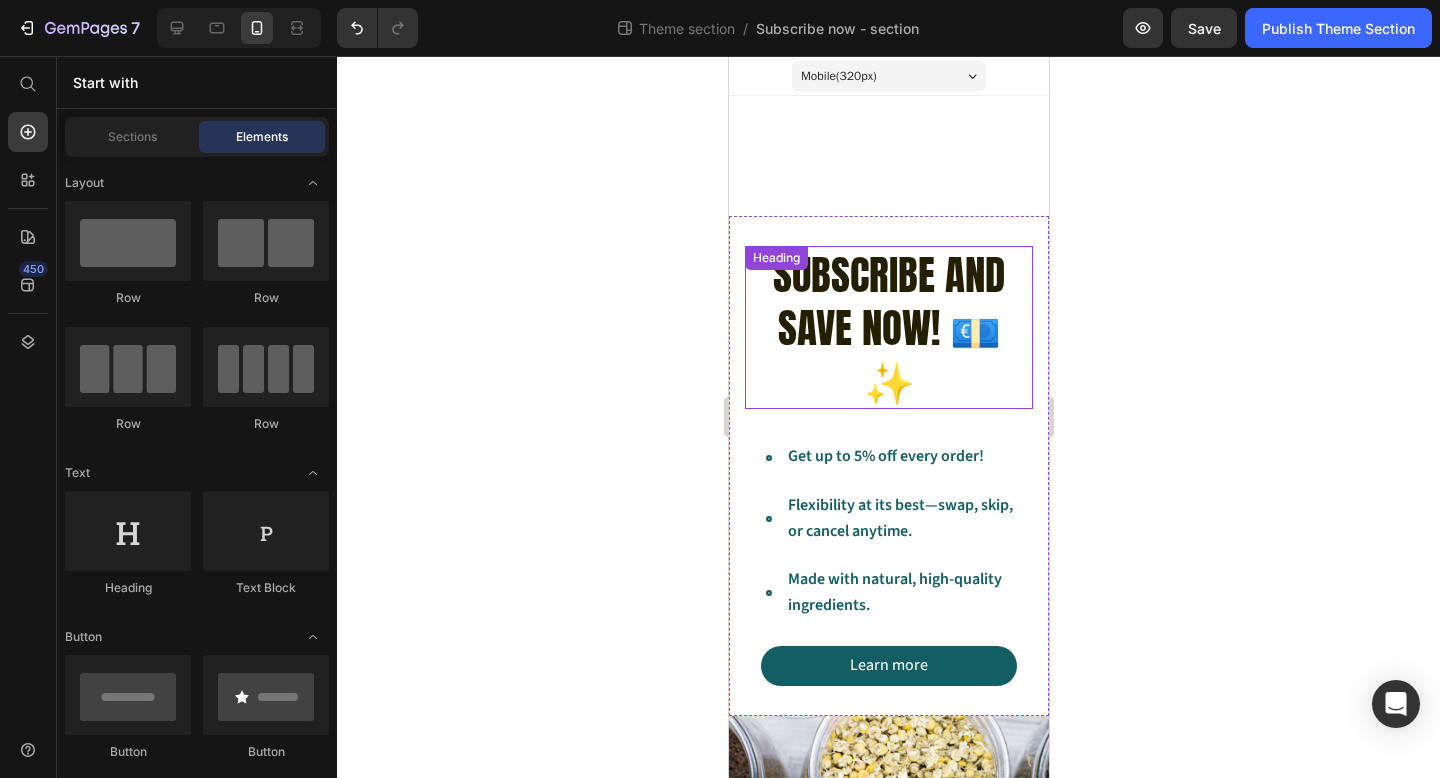click on "Subscribe and save now! 💶✨" at bounding box center (888, 328) 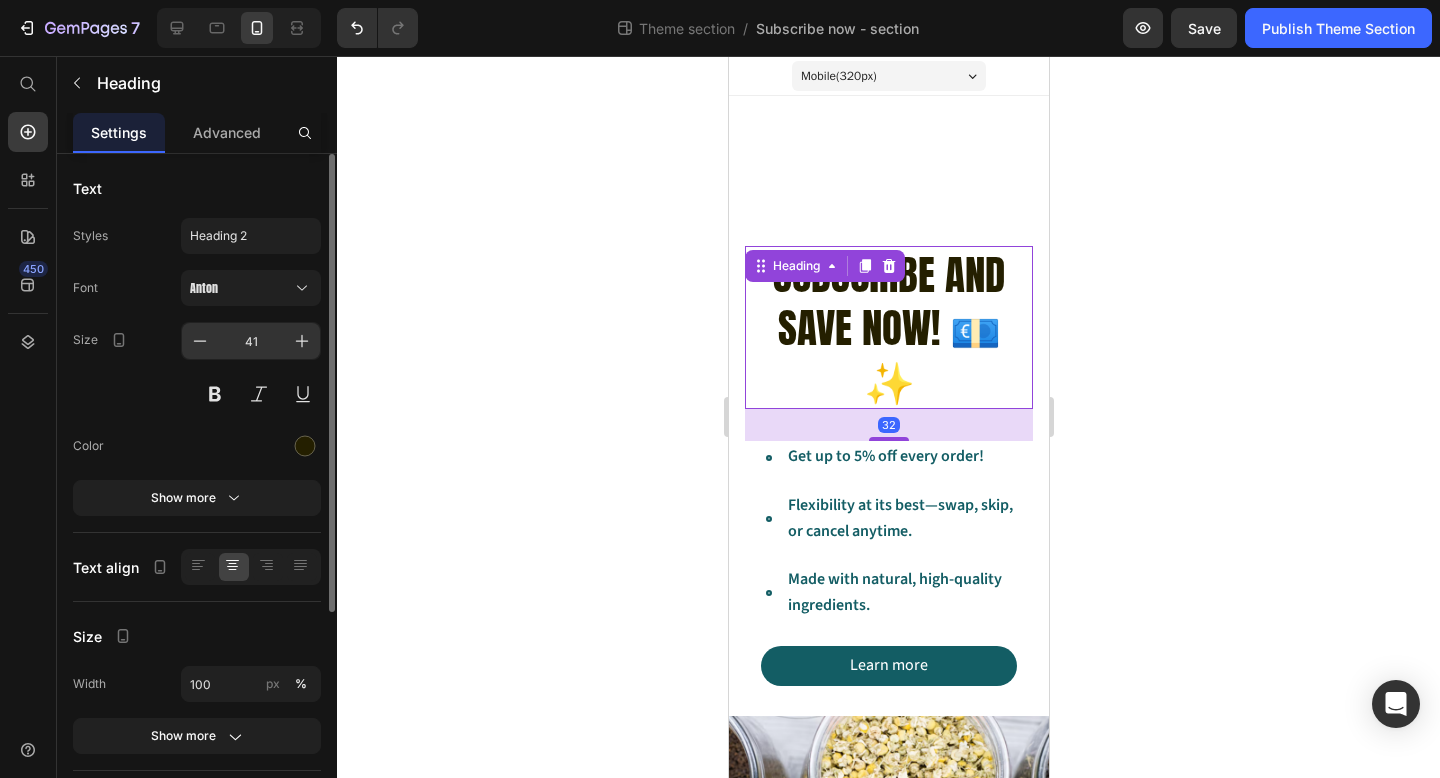 click on "41" at bounding box center [251, 341] 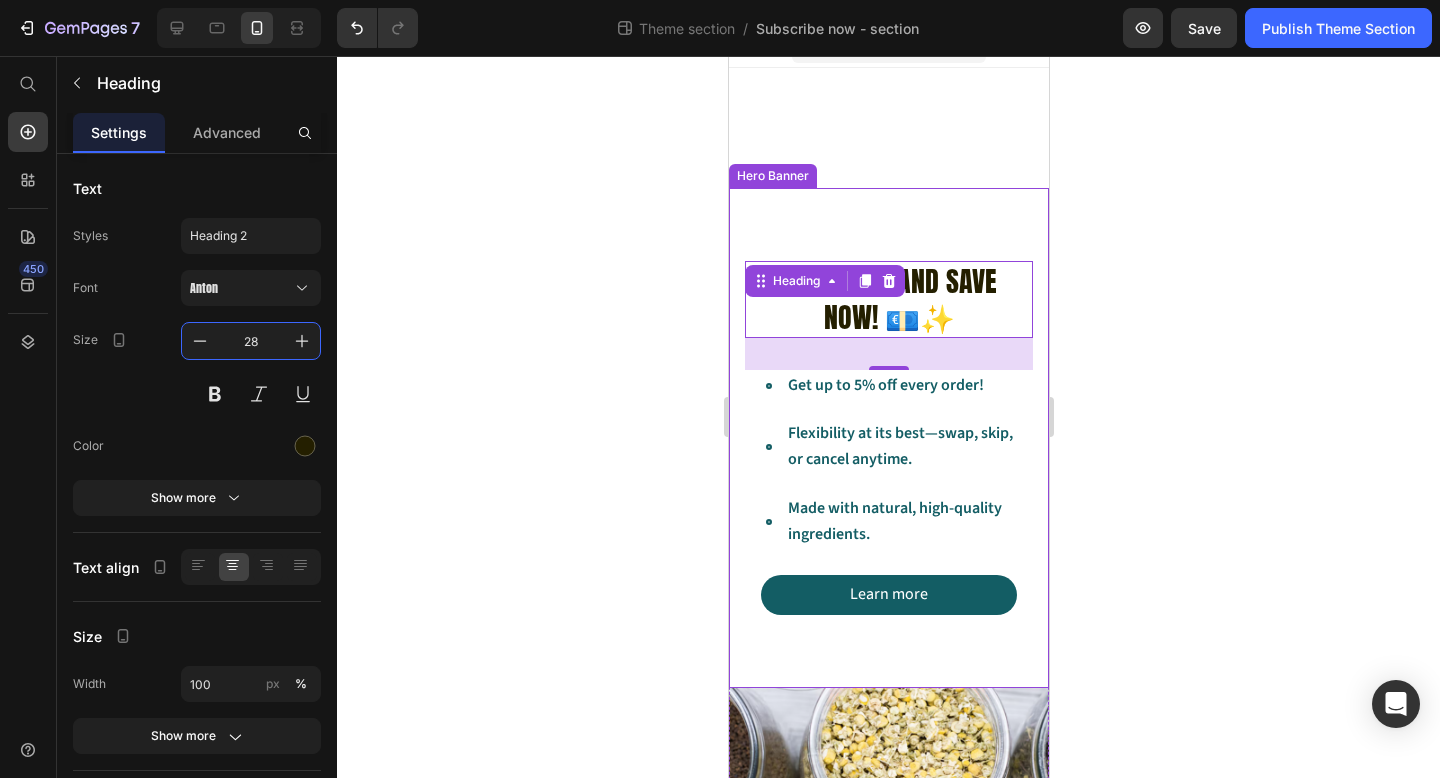 scroll, scrollTop: 29, scrollLeft: 0, axis: vertical 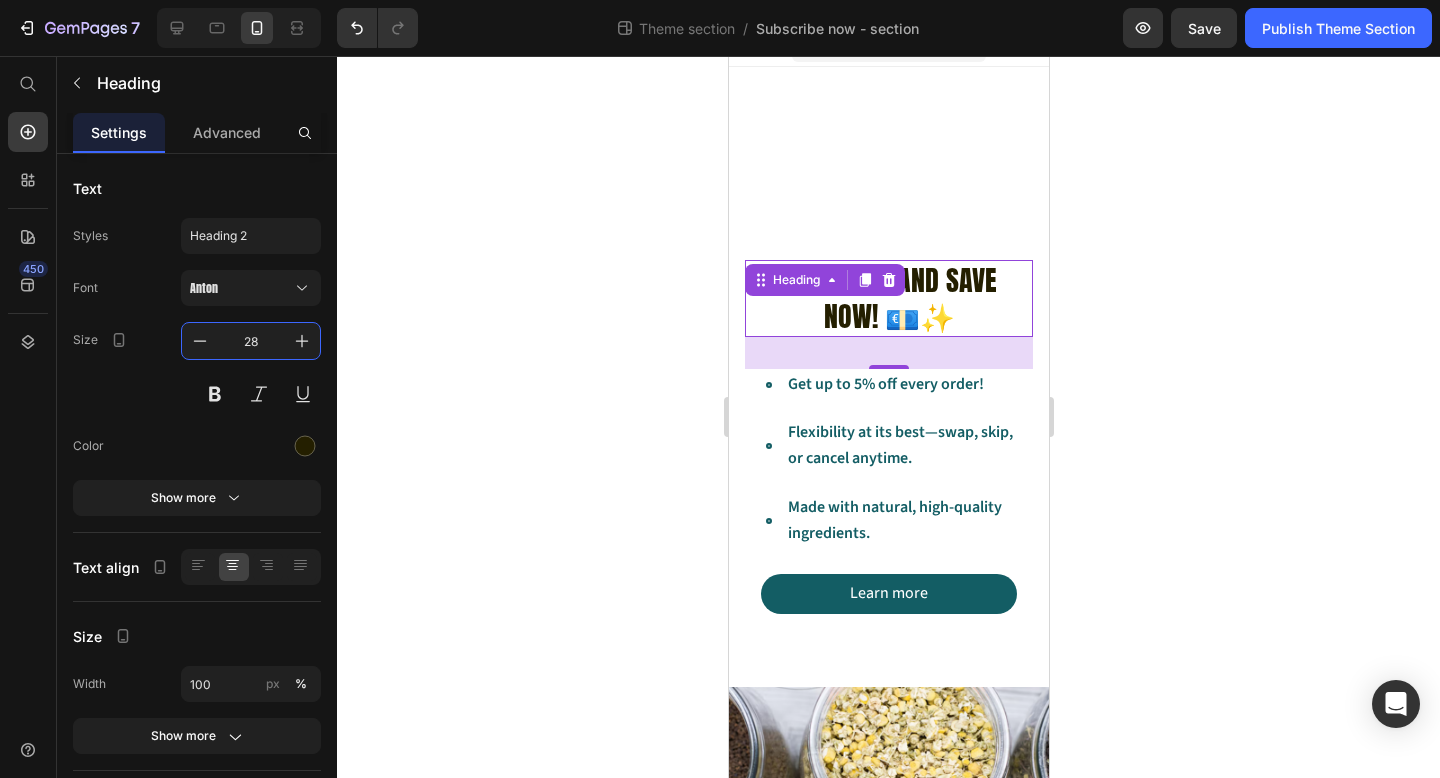 type on "28" 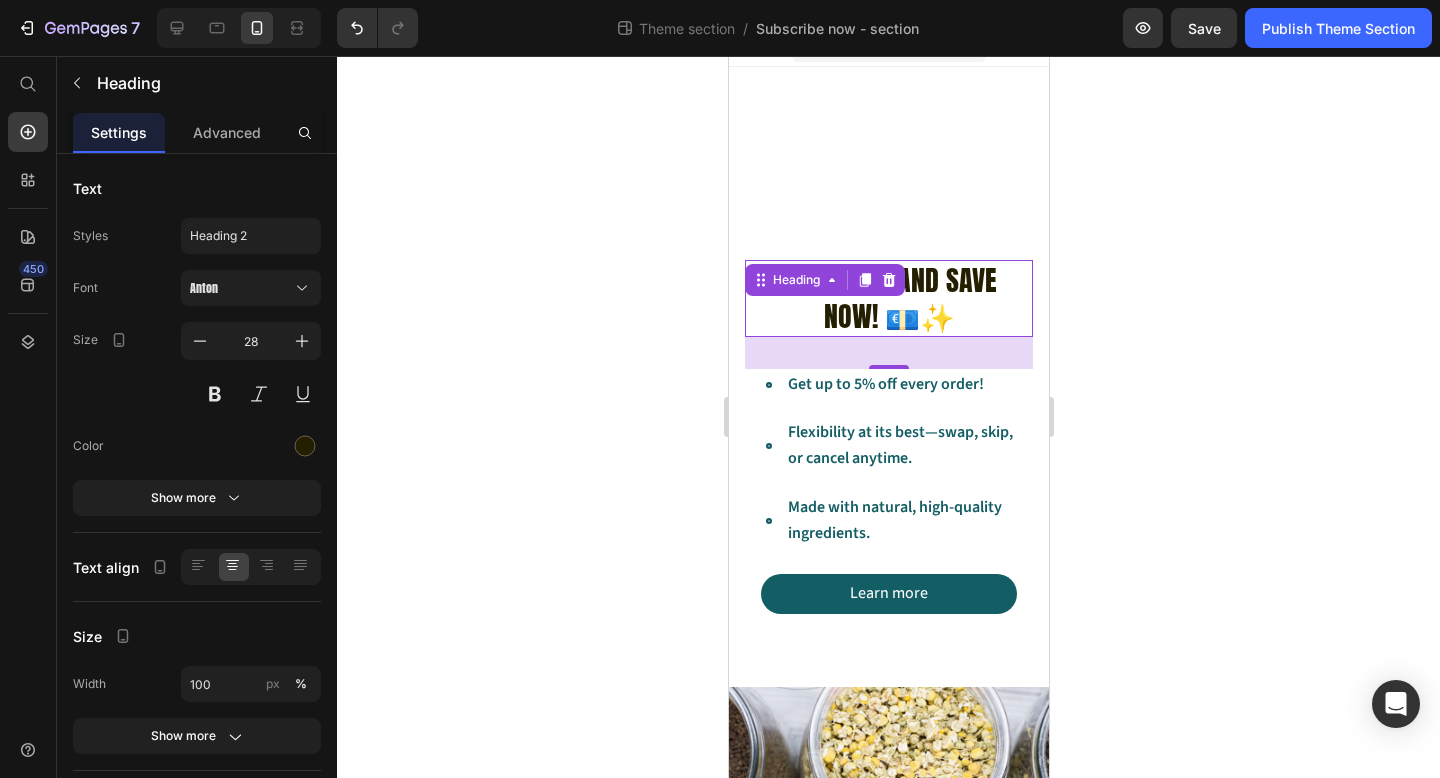 click 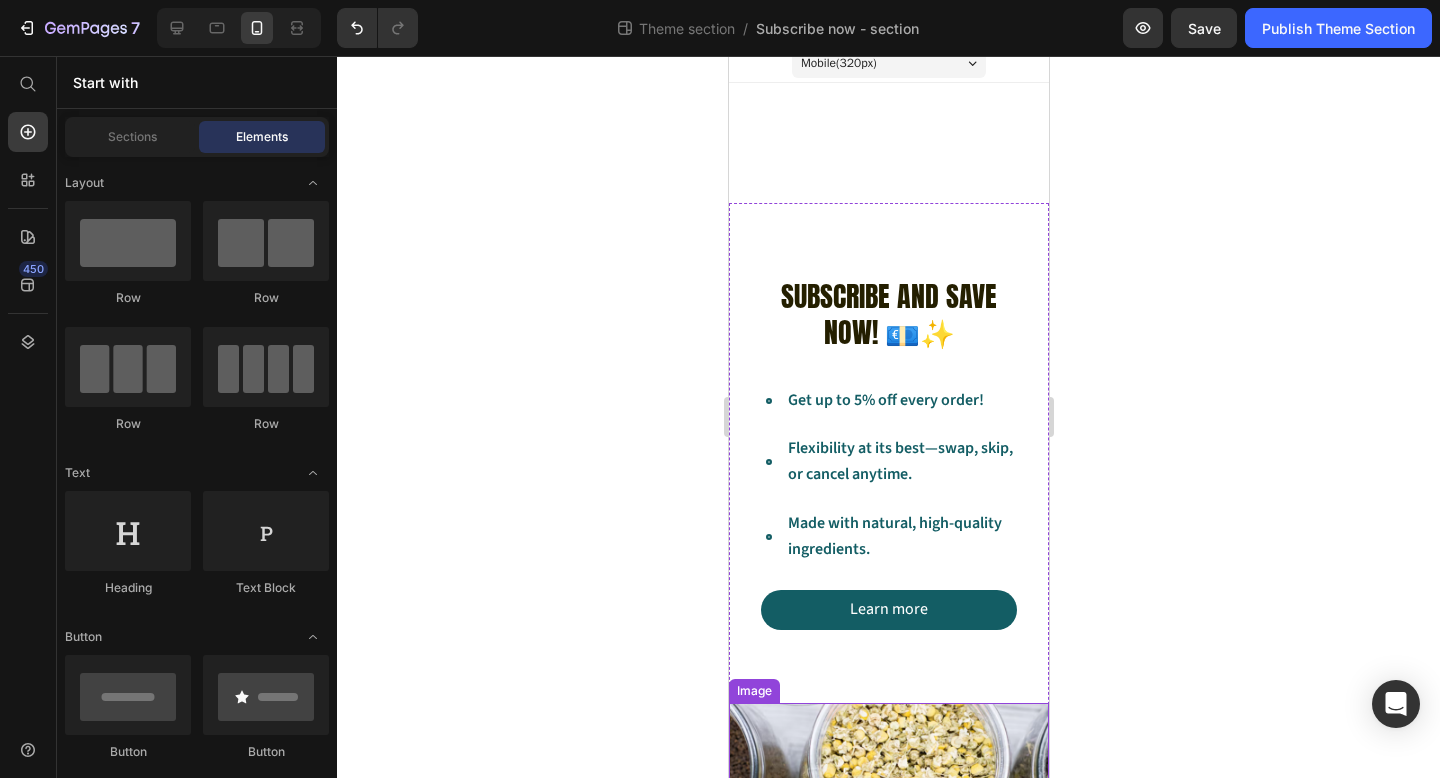 scroll, scrollTop: 0, scrollLeft: 0, axis: both 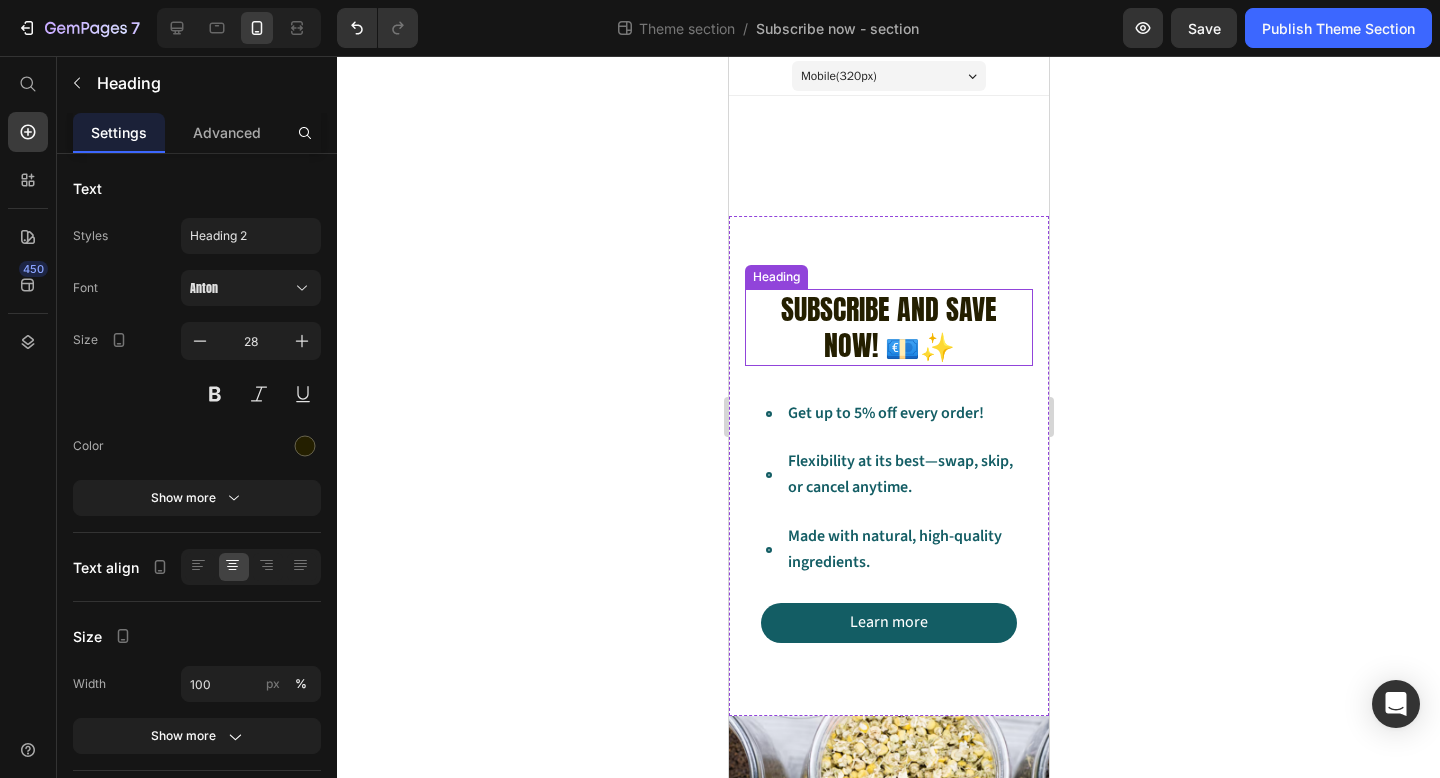 click on "Subscribe and save now! 💶✨" at bounding box center (888, 327) 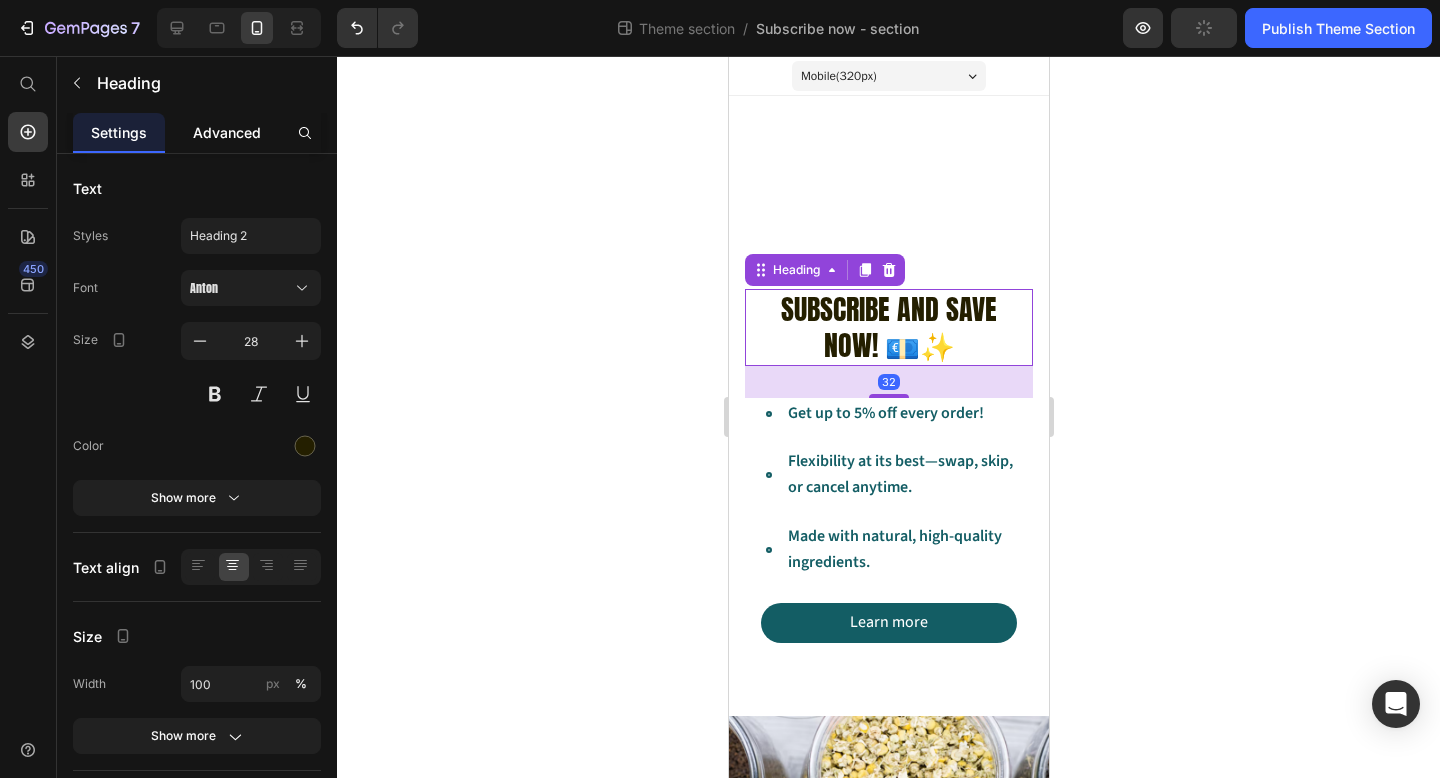 click on "Advanced" at bounding box center [227, 132] 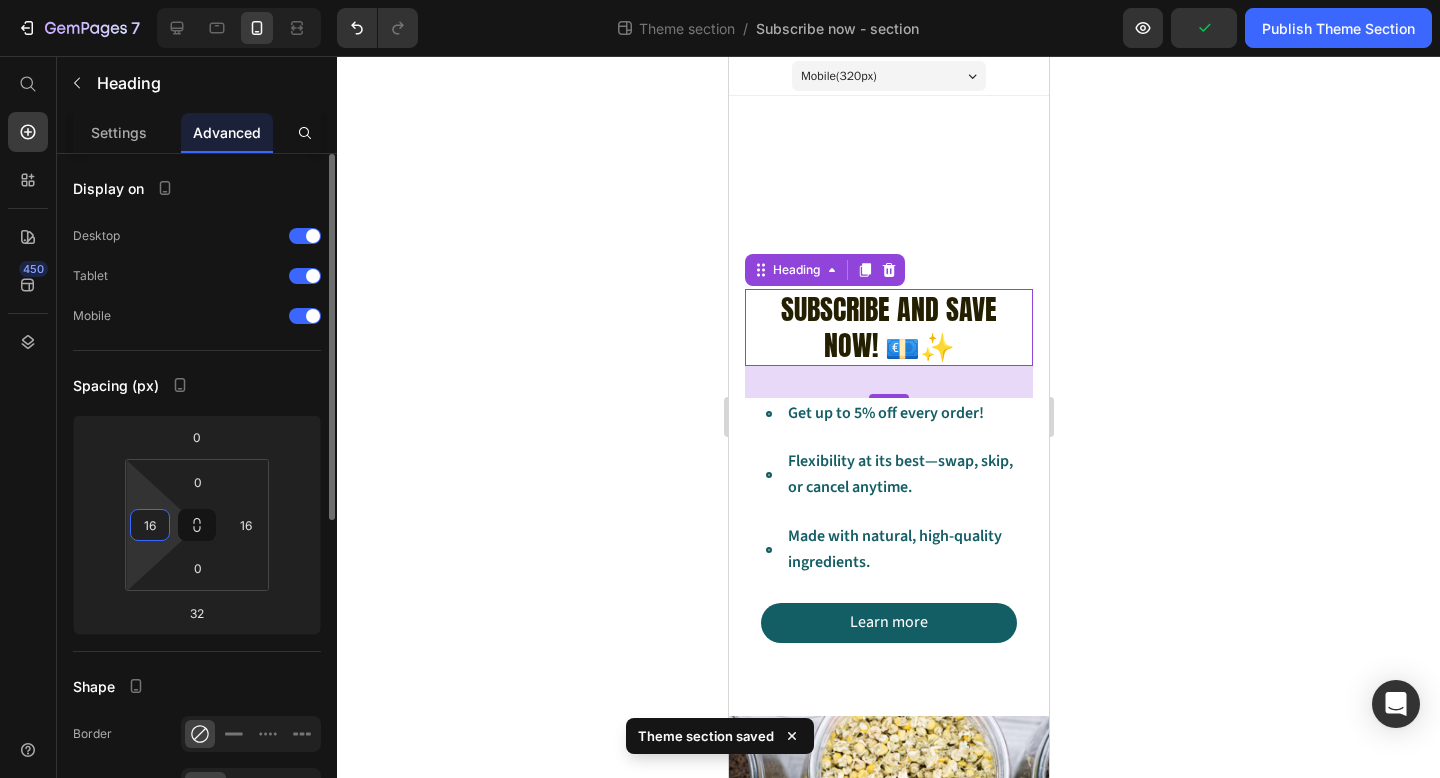 click on "16" at bounding box center [150, 525] 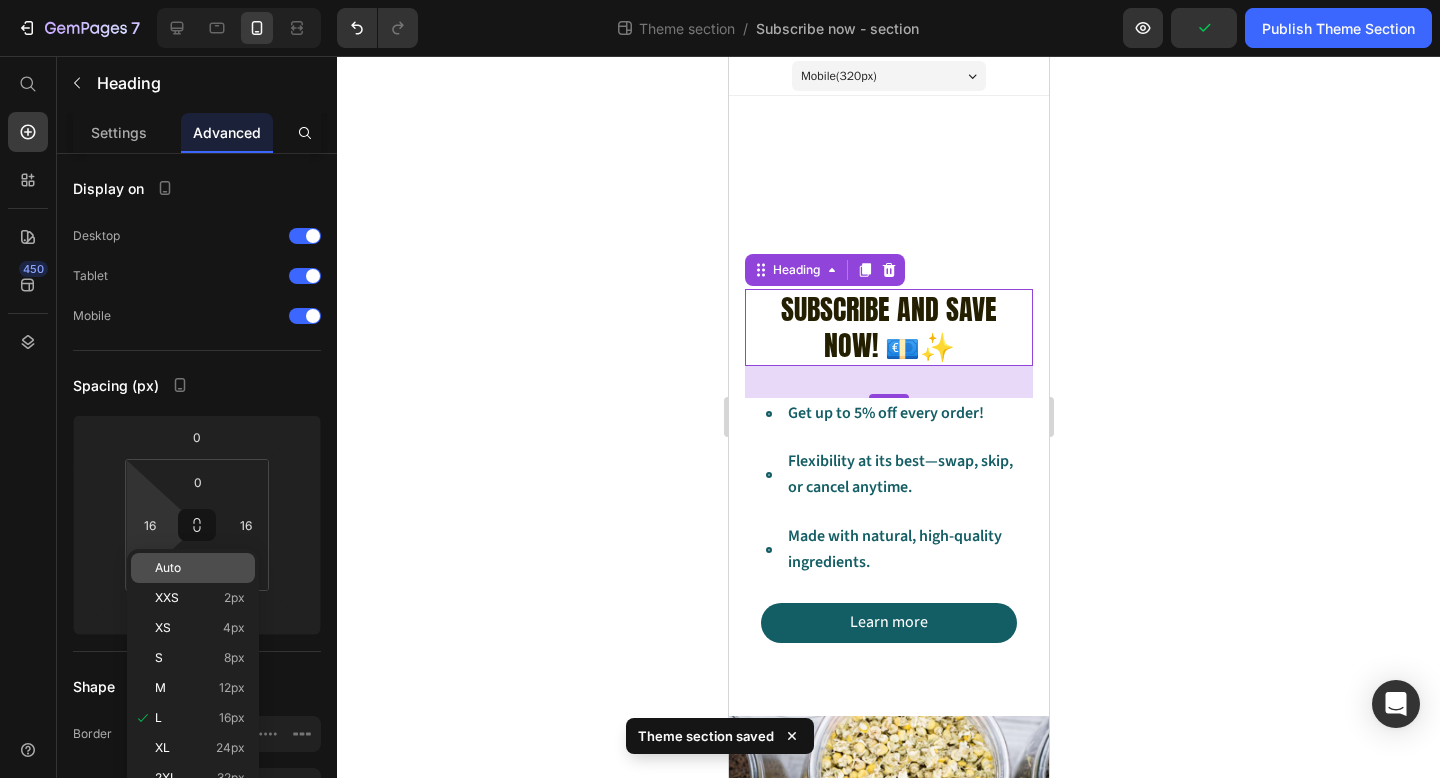 click on "Auto" at bounding box center (168, 568) 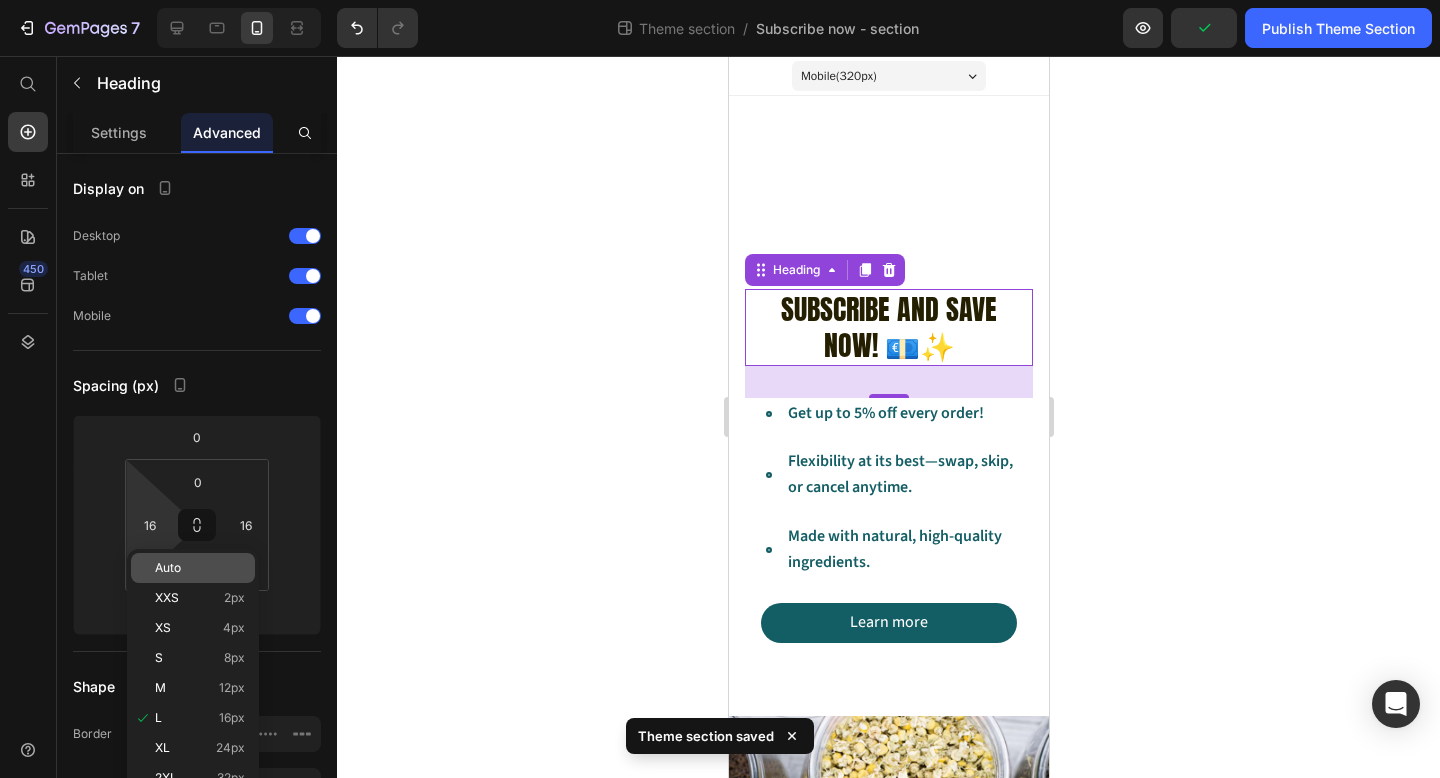 type 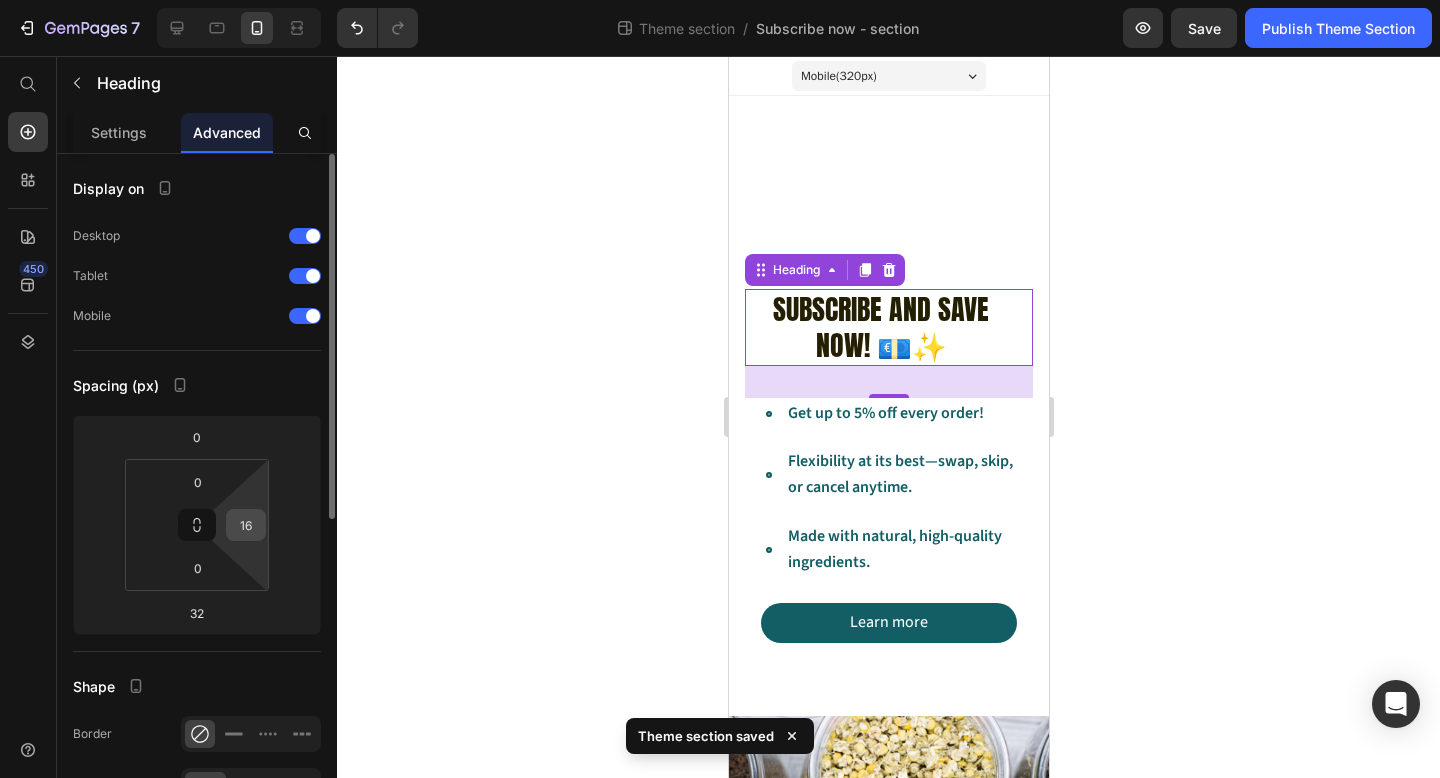 click on "16" at bounding box center (246, 525) 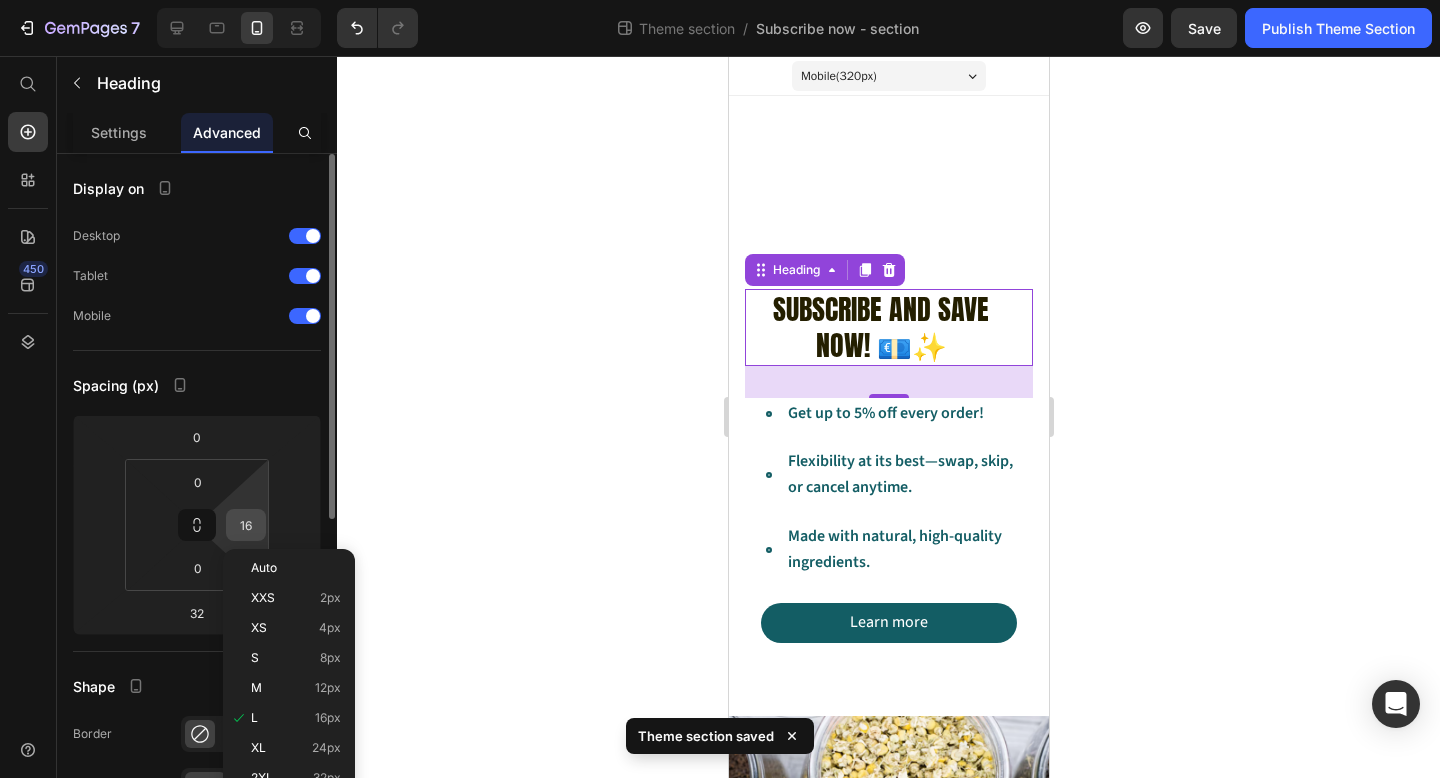type 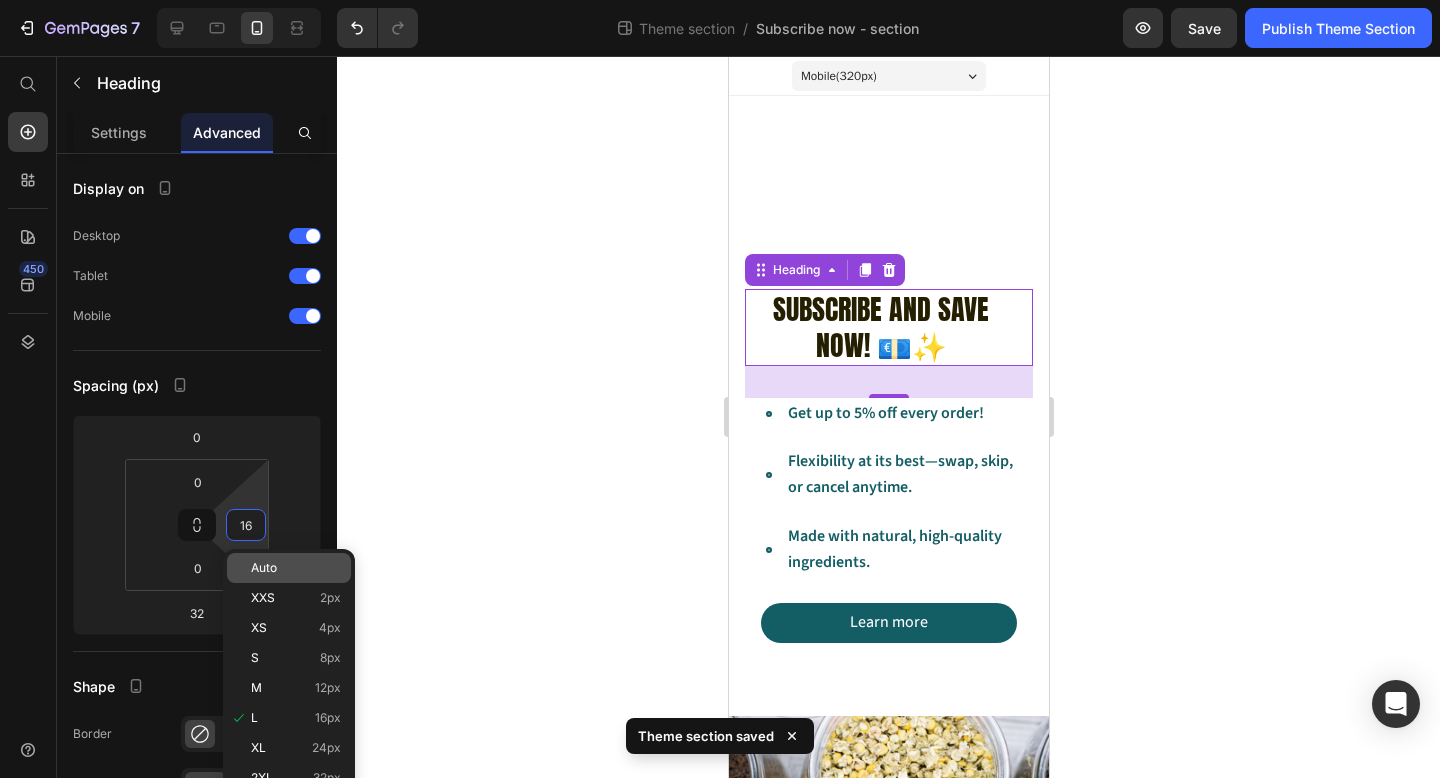 click on "Auto" at bounding box center [264, 568] 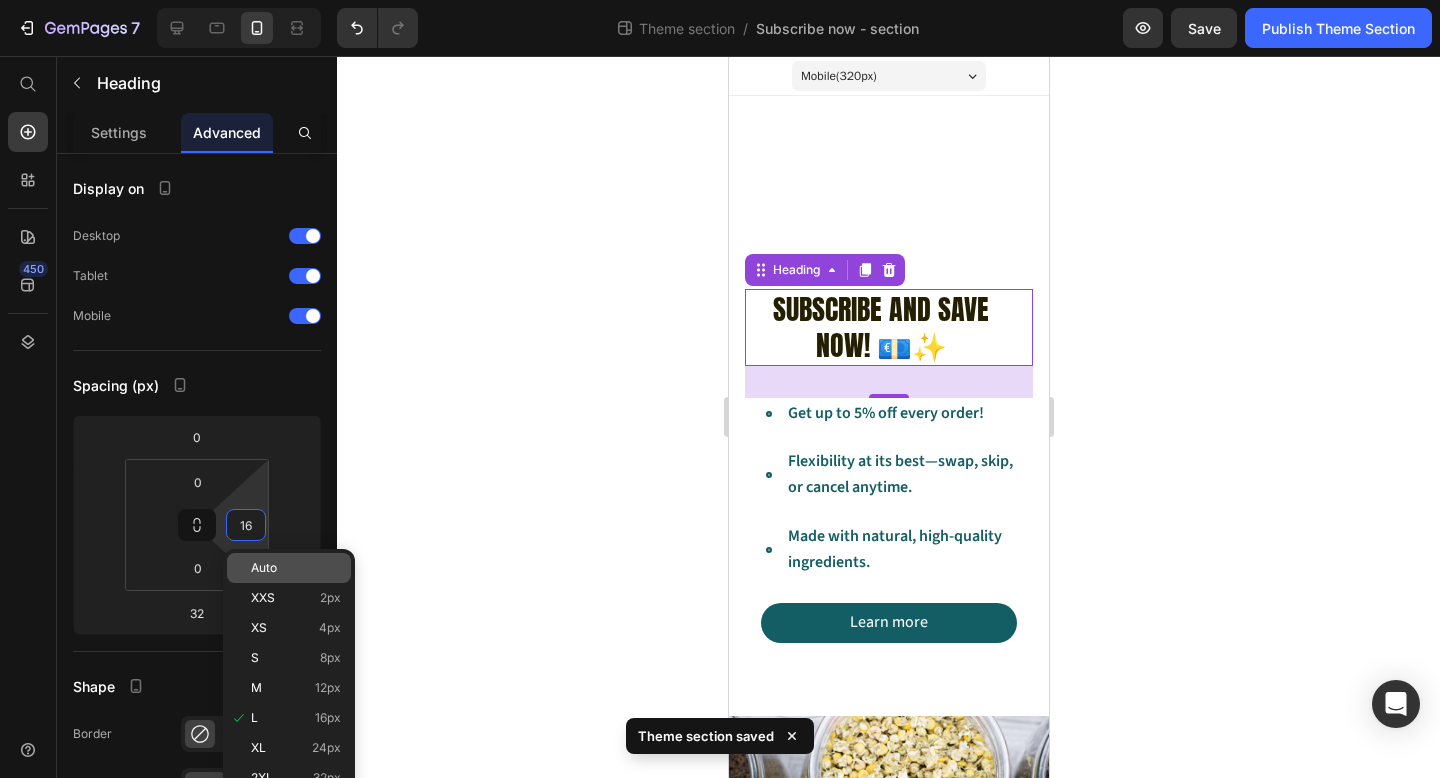 type 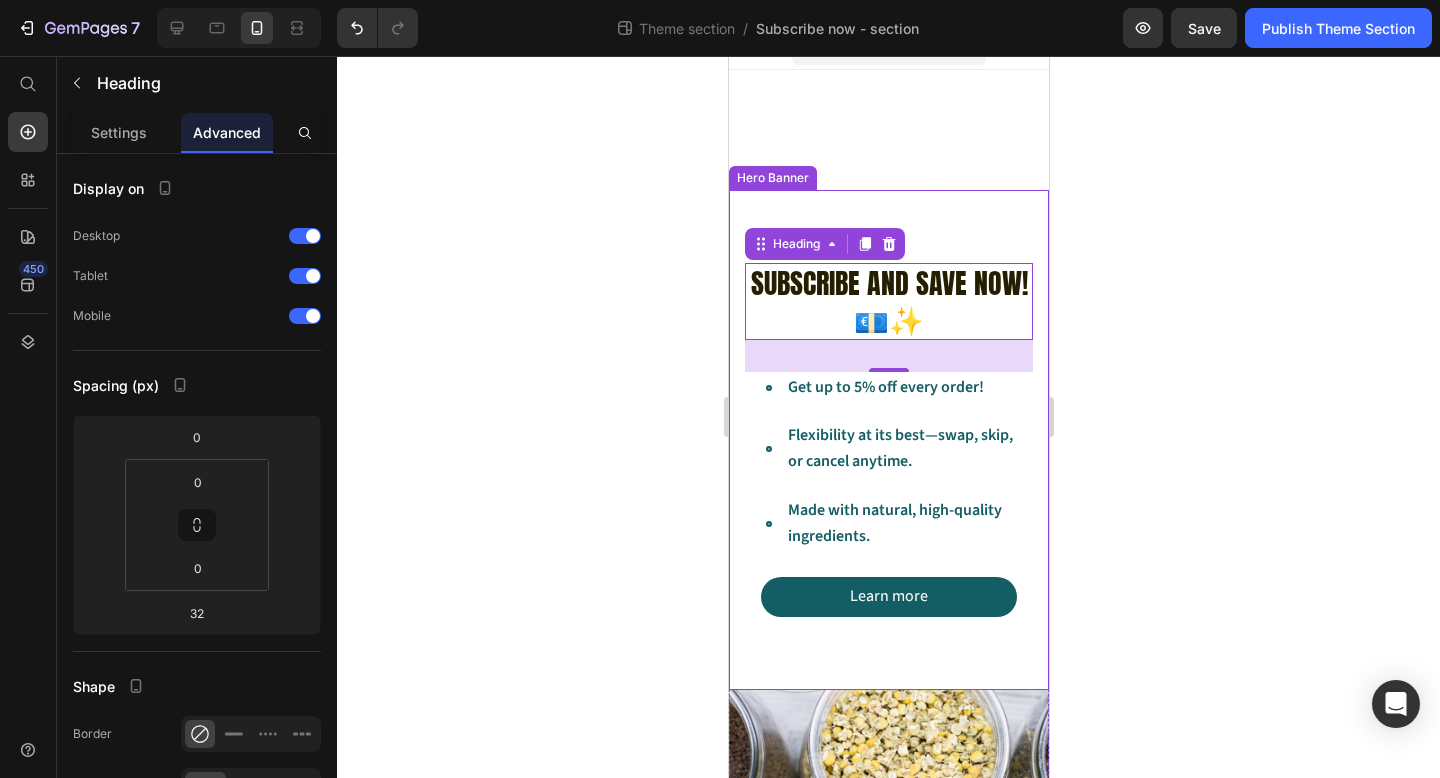 scroll, scrollTop: 19, scrollLeft: 0, axis: vertical 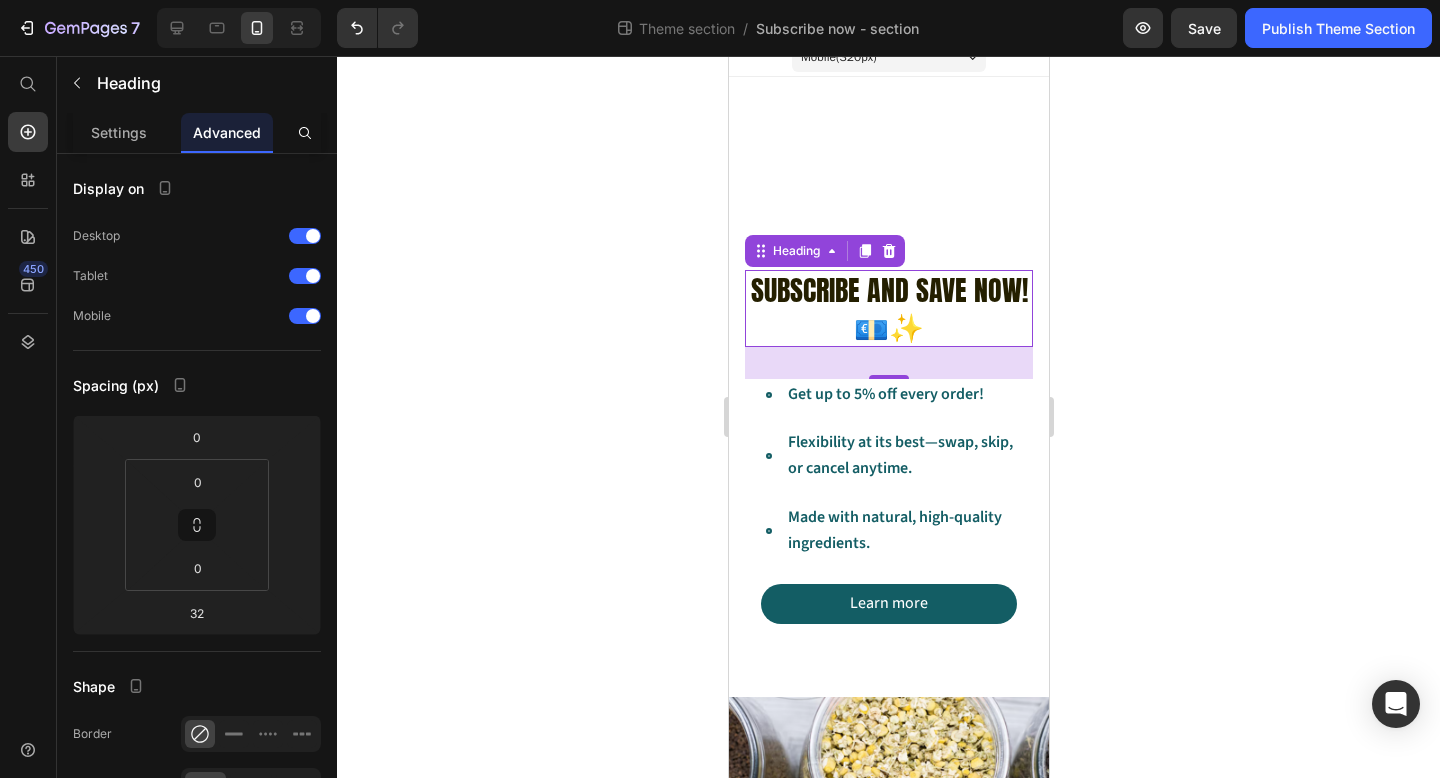 click 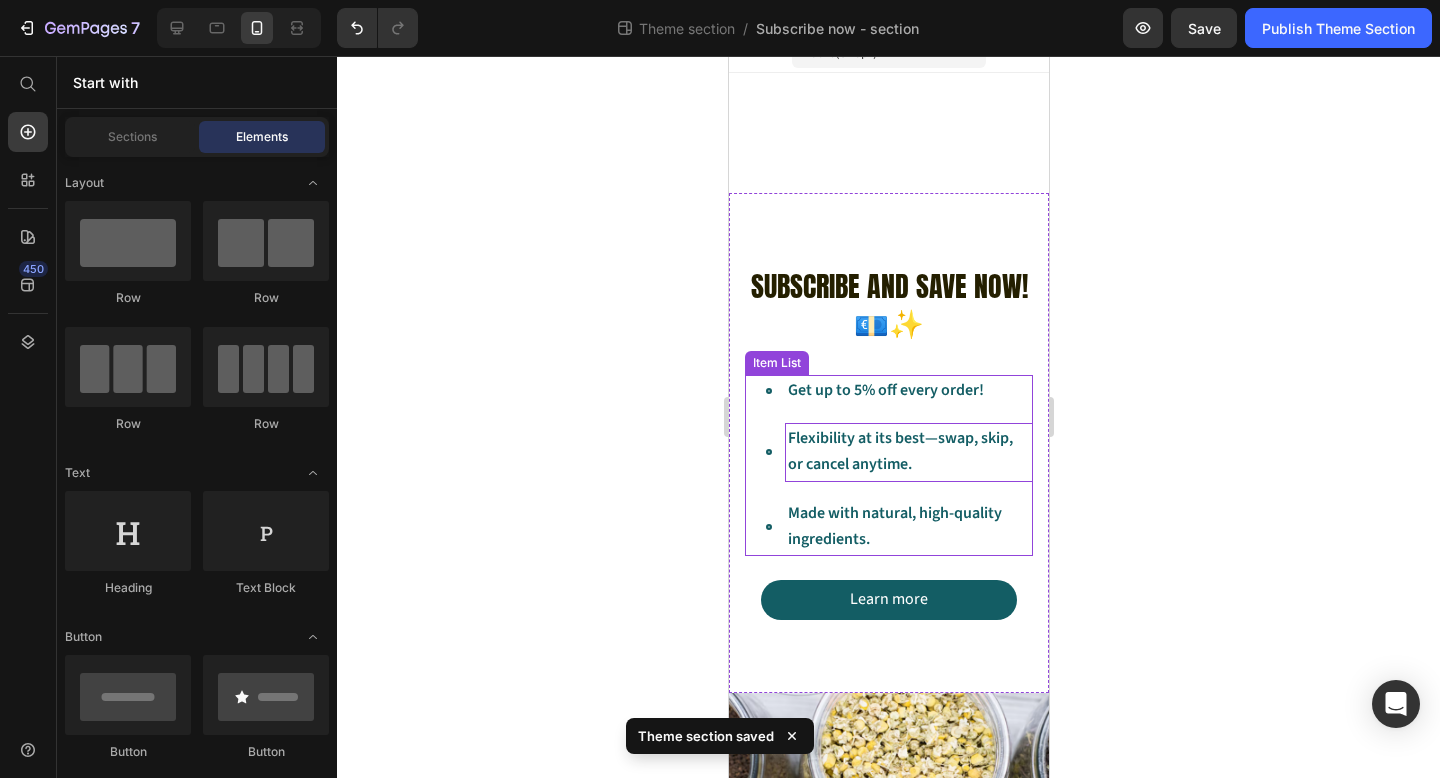 scroll, scrollTop: 0, scrollLeft: 0, axis: both 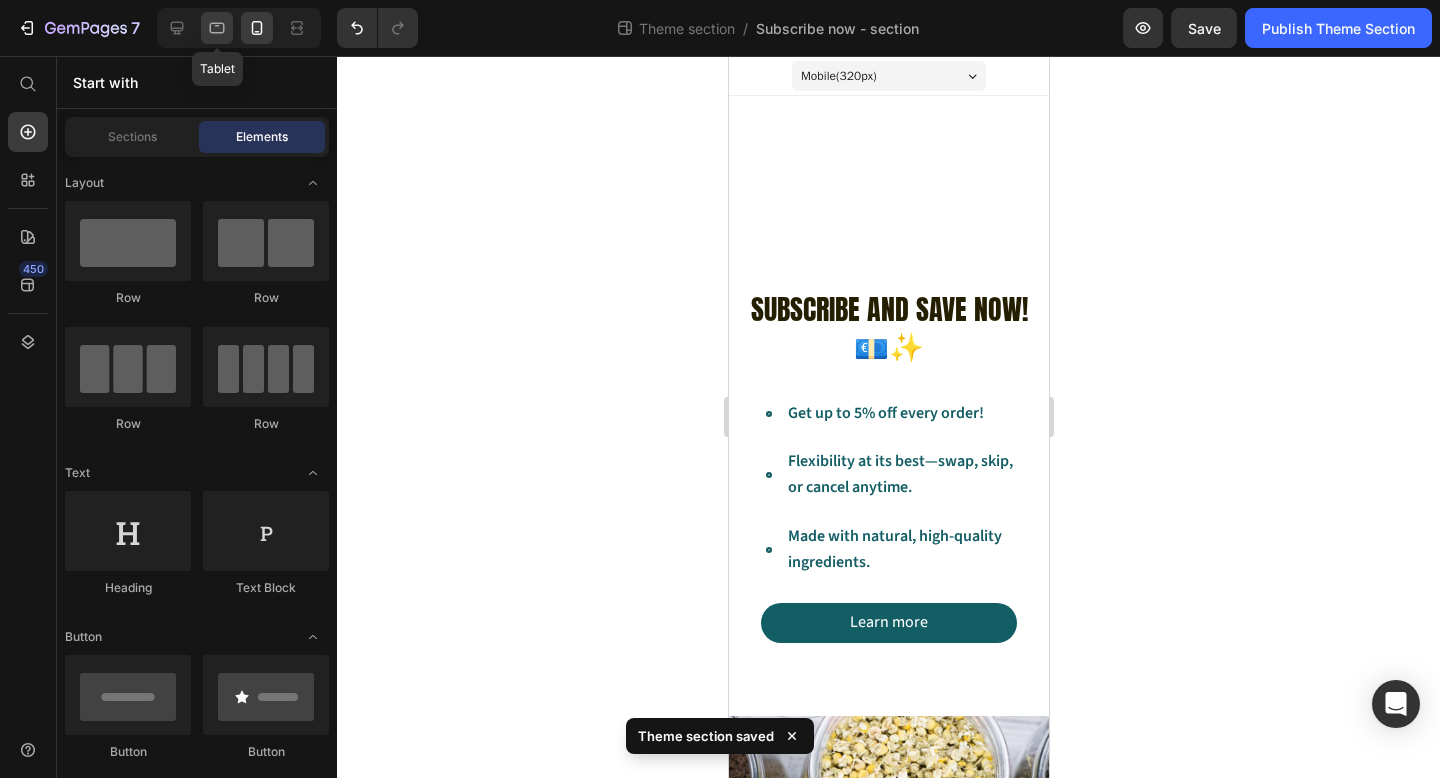 click 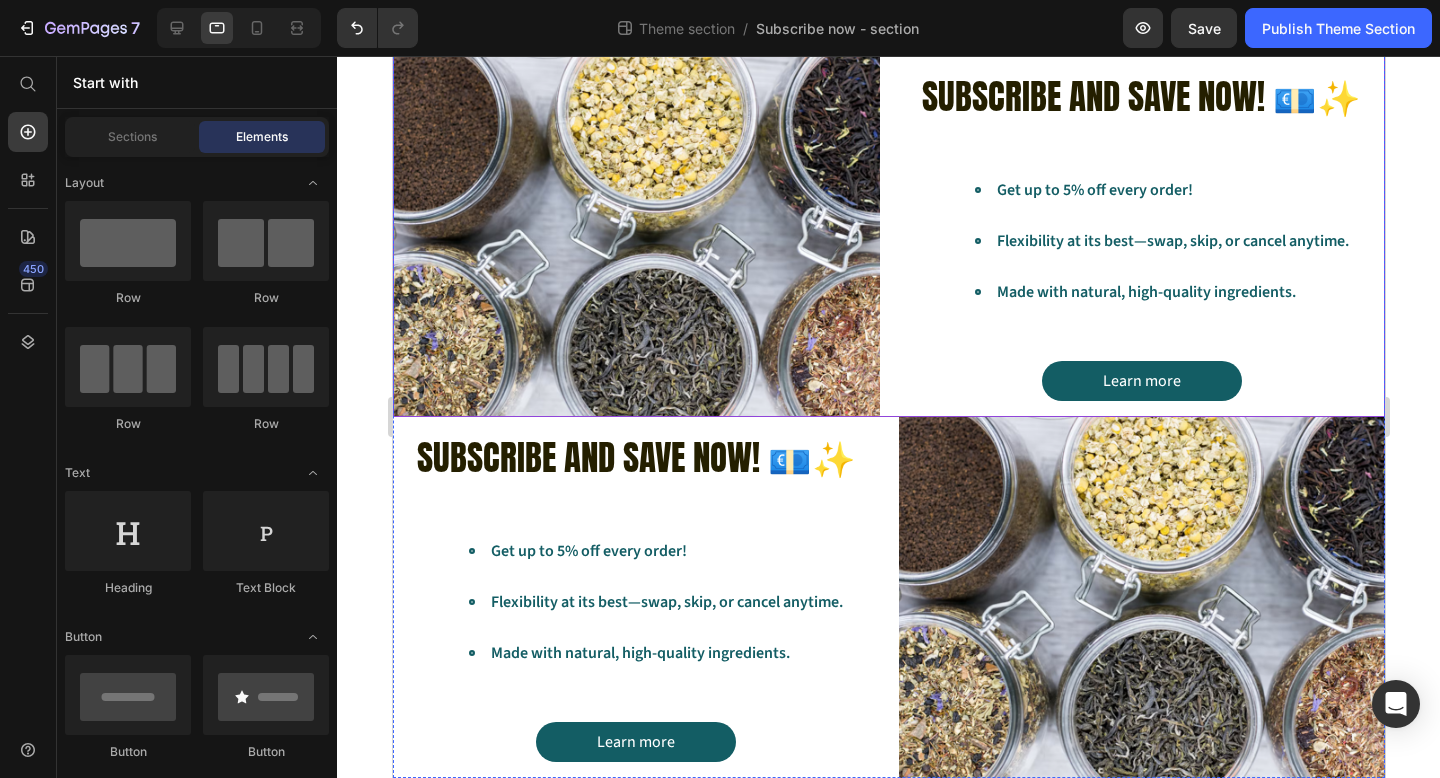 scroll, scrollTop: 149, scrollLeft: 0, axis: vertical 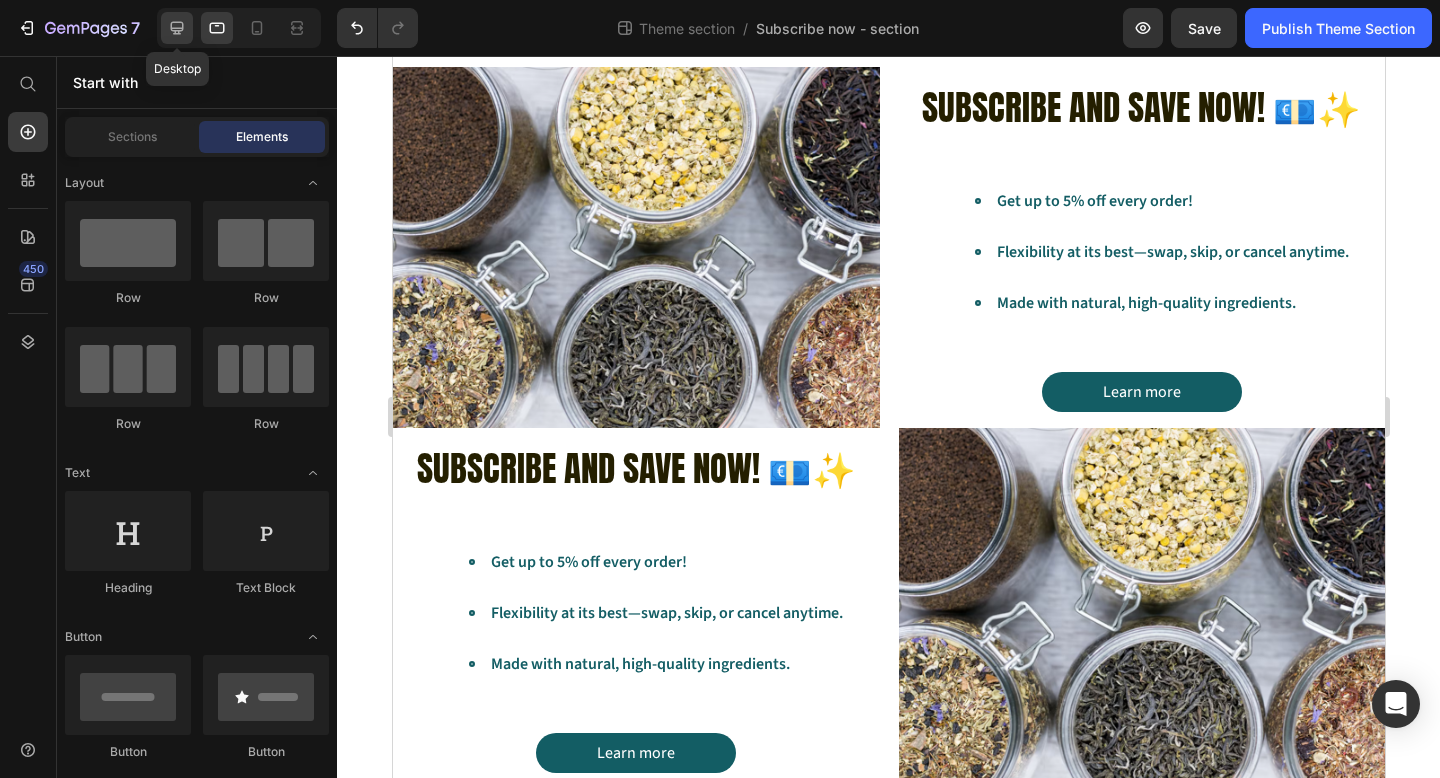 click 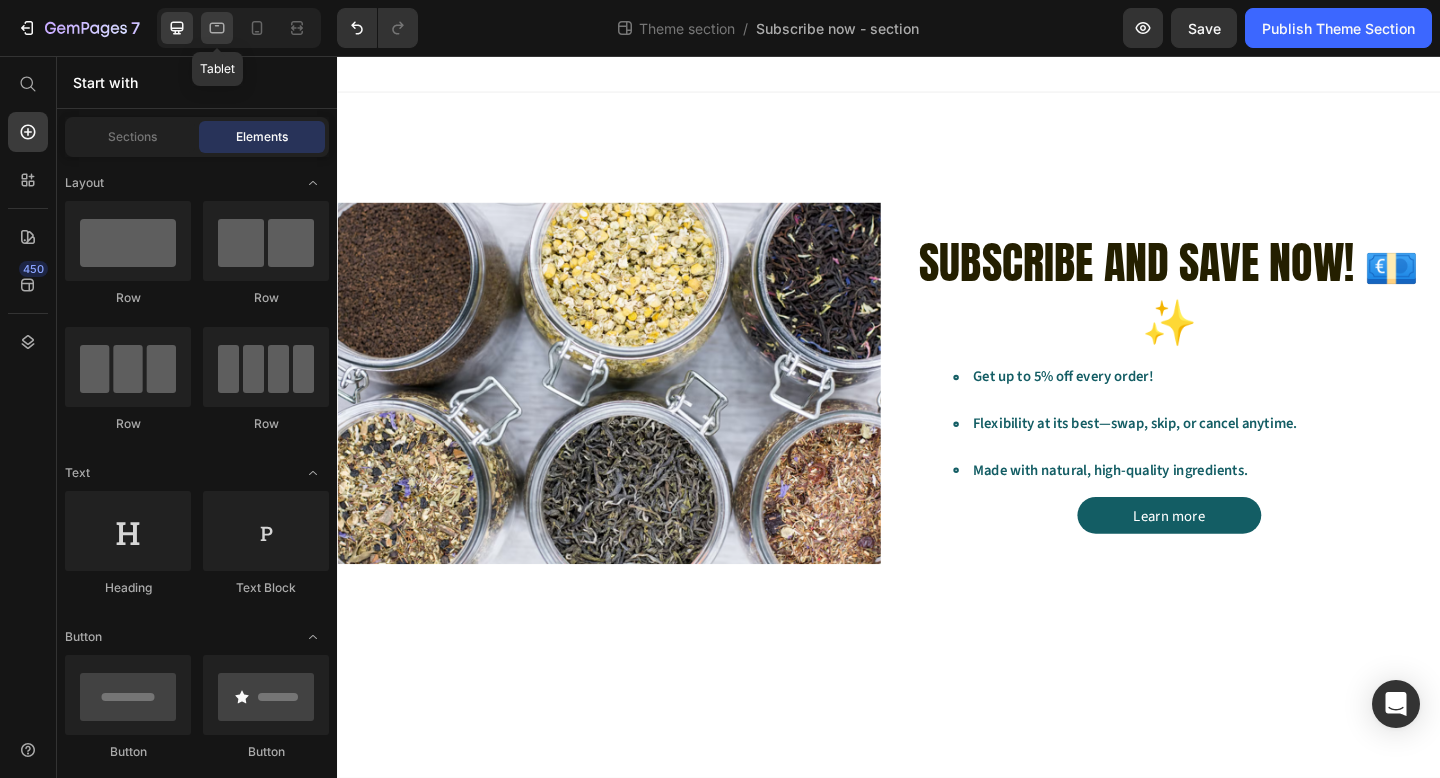 click 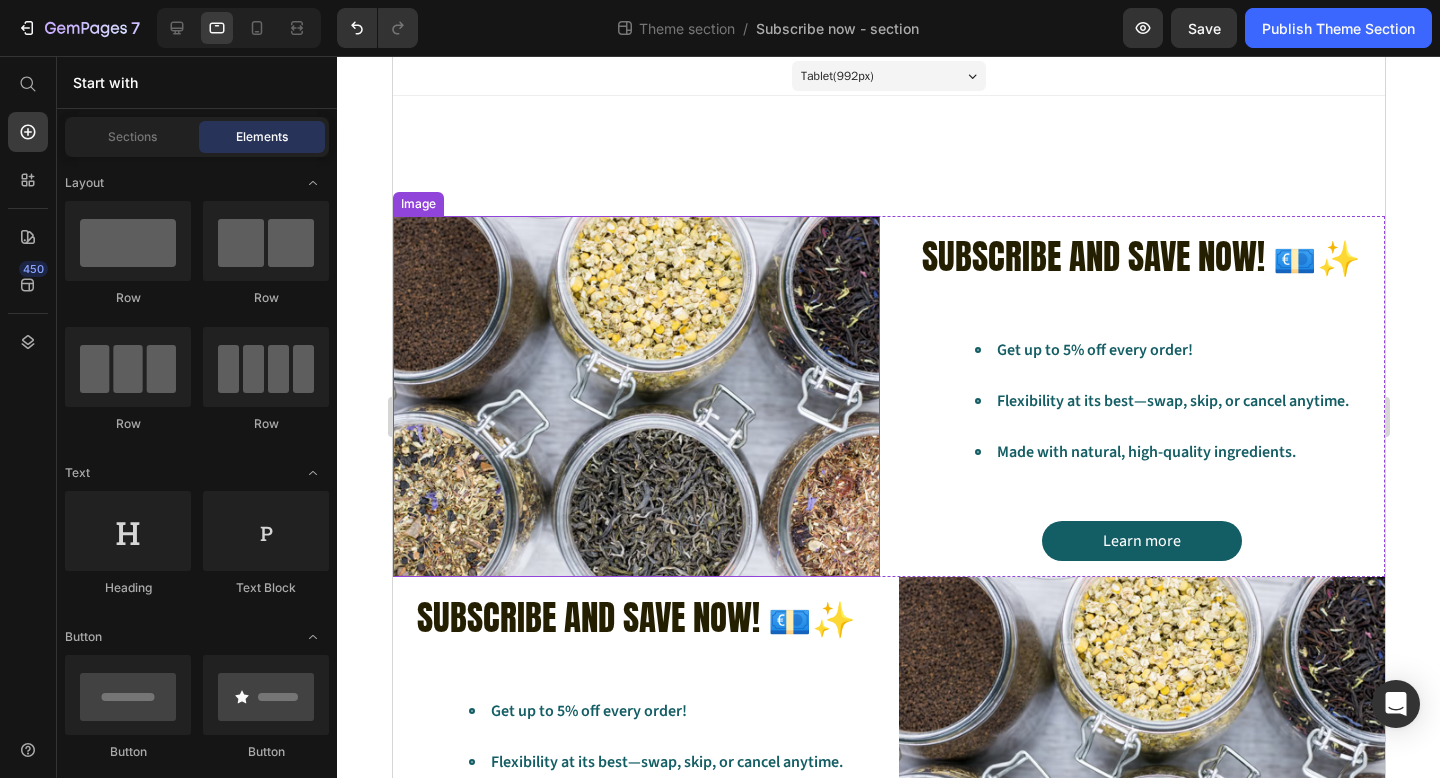 scroll, scrollTop: 160, scrollLeft: 0, axis: vertical 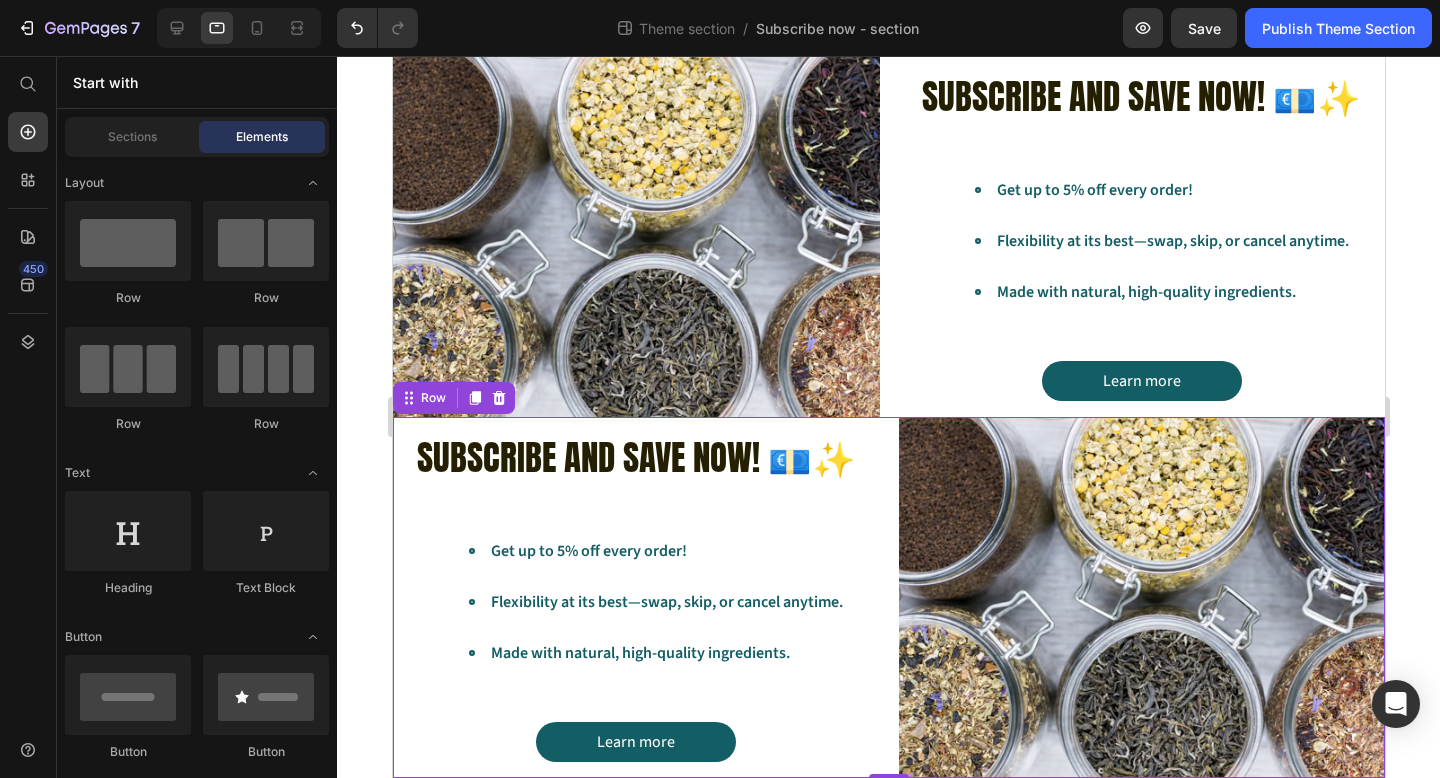 click on "Subscribe and save now! 💶✨ Heading
Get up to 5% off every order!
Flexibility at its best—swap, skip, or cancel anytime.
Made with natural, high-quality ingredients. Item List Learn more Button Hero Banner Image Row   0" at bounding box center (888, 597) 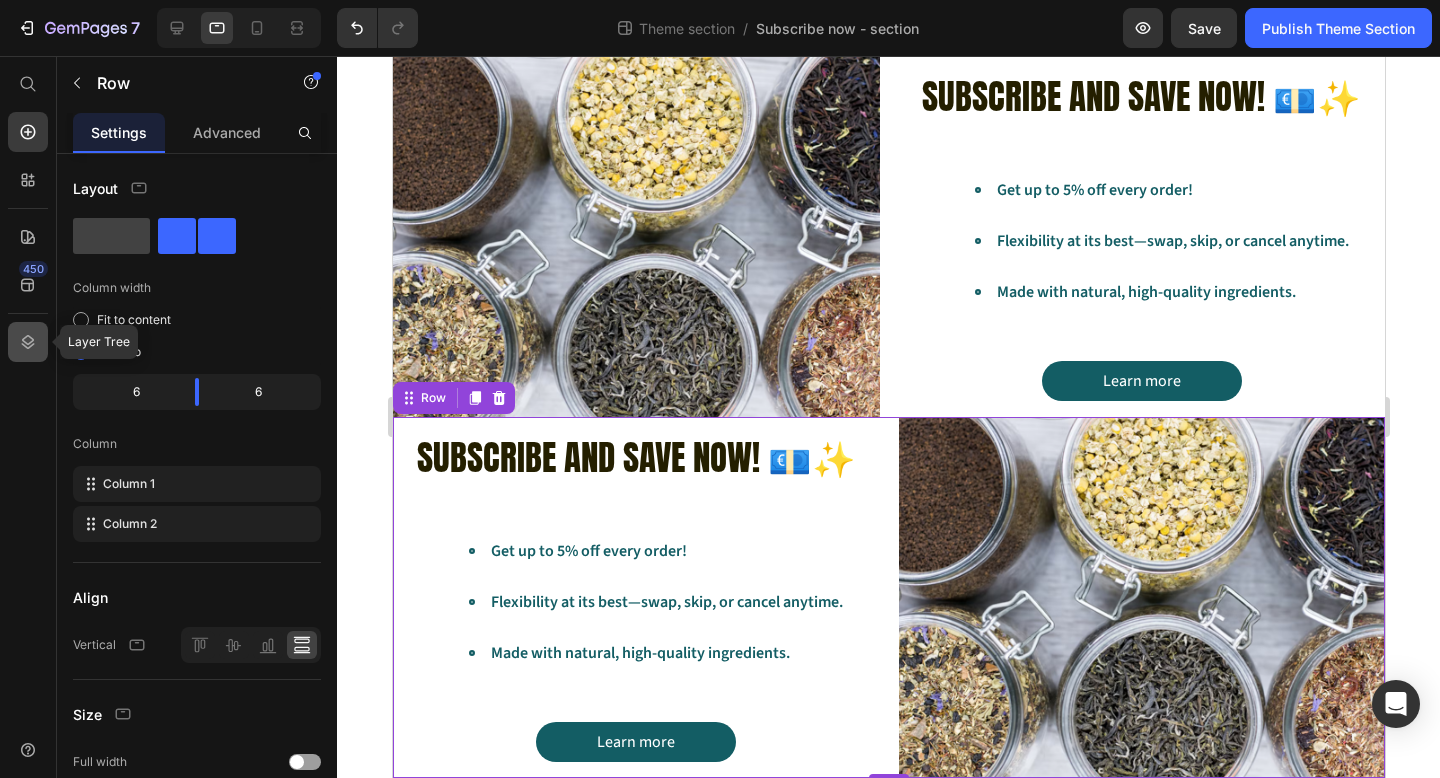 click 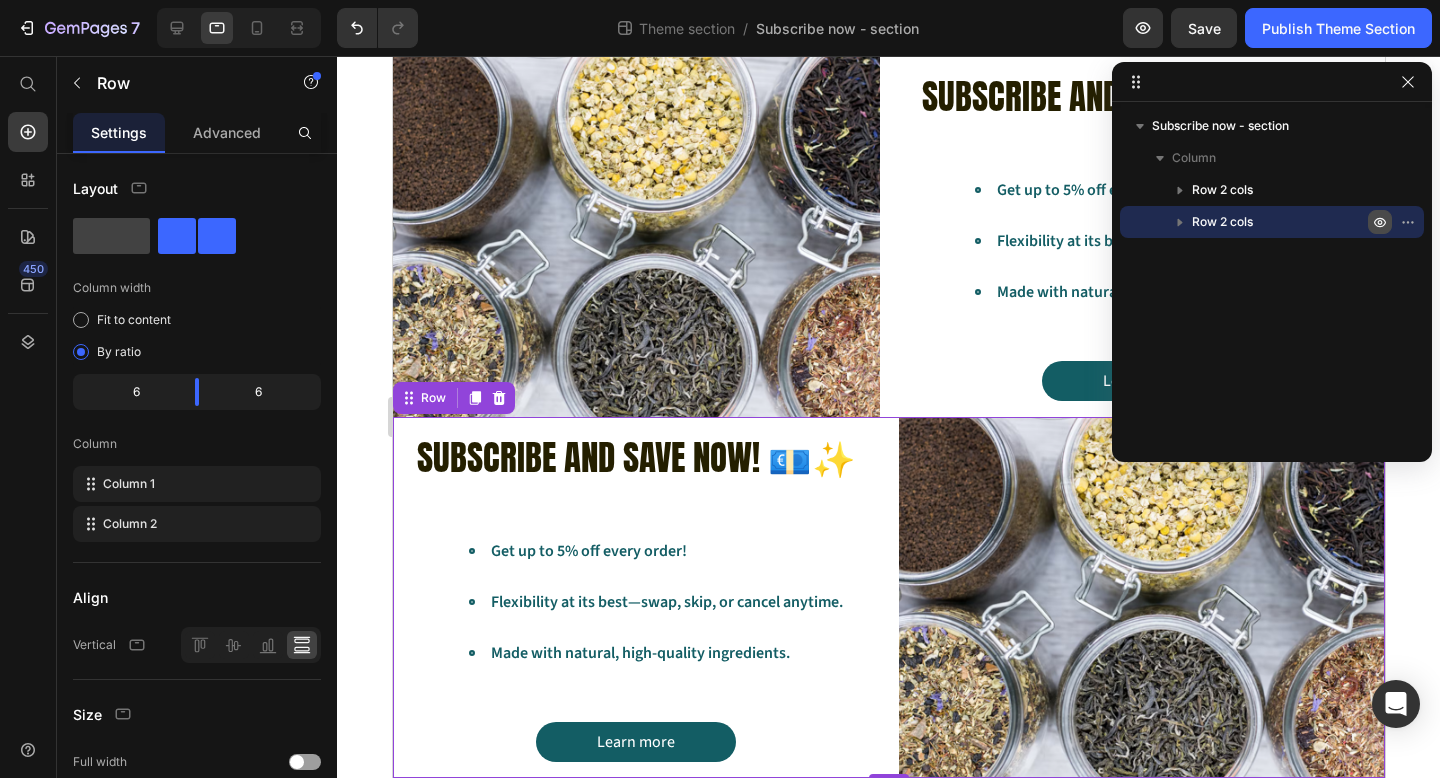 click 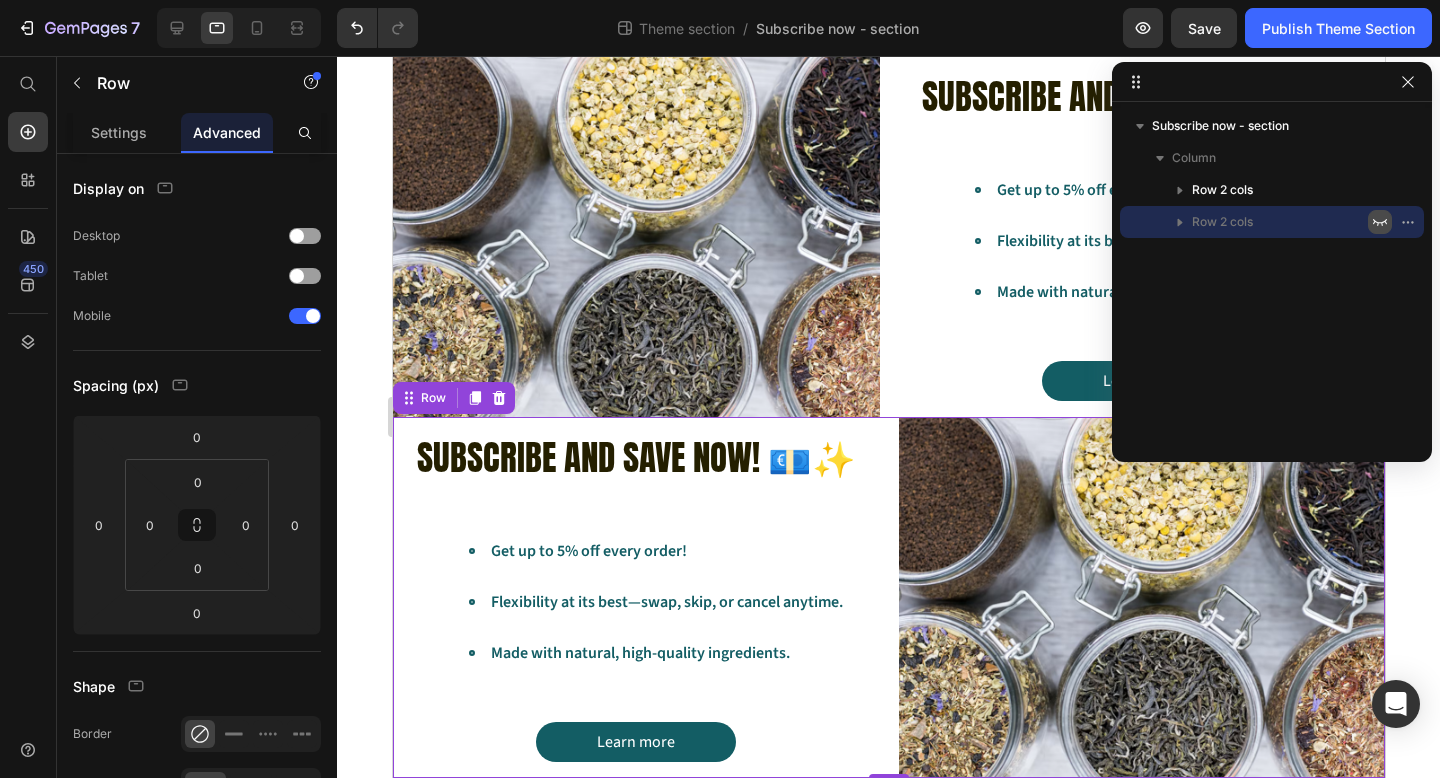 scroll, scrollTop: 0, scrollLeft: 0, axis: both 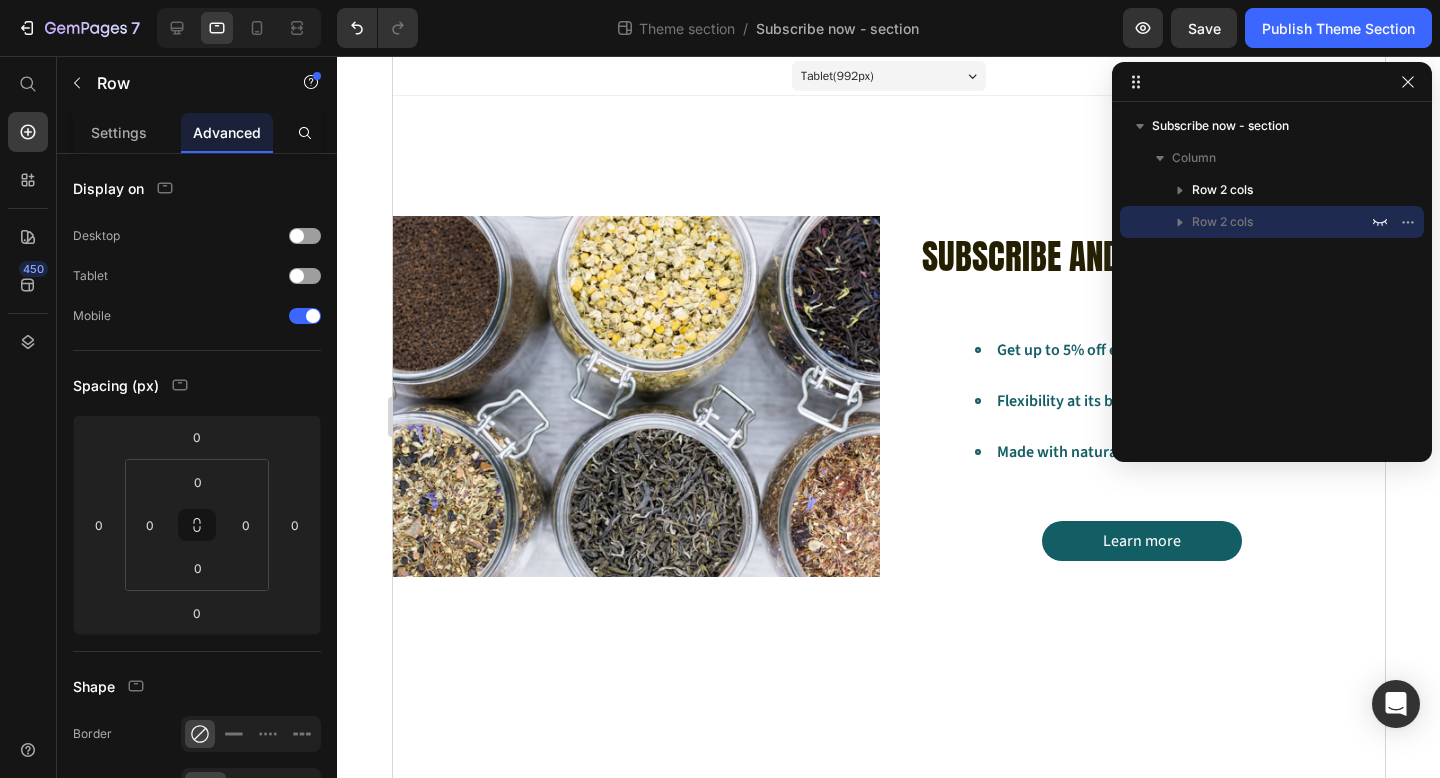 click on "Tablet  ( 992 px) iPhone 13 Mini iPhone 13 Pro iPhone 11 Pro Max iPhone 15 Pro Max Pixel 7 Galaxy S8+ Galaxy S20 Ultra iPad Mini iPad Air iPad Pro Image Subscribe and save now! 💶✨ Heading
Get up to 5% off every order!
Flexibility at its best—swap, skip, or cancel anytime.
Made with natural, high-quality ingredients. Item List Learn more Button Hero Banner Row Subscribe and save now! 💶✨ Heading
Get up to 5% off every order!
Flexibility at its best—swap, skip, or cancel anytime.
Made with natural, high-quality ingredients. Item List Learn more Button Hero Banner Image Row   0 Root
Drag & drop element from sidebar or
Explore Library
Add section Choose templates inspired by CRO experts Generate layout" at bounding box center (888, 417) 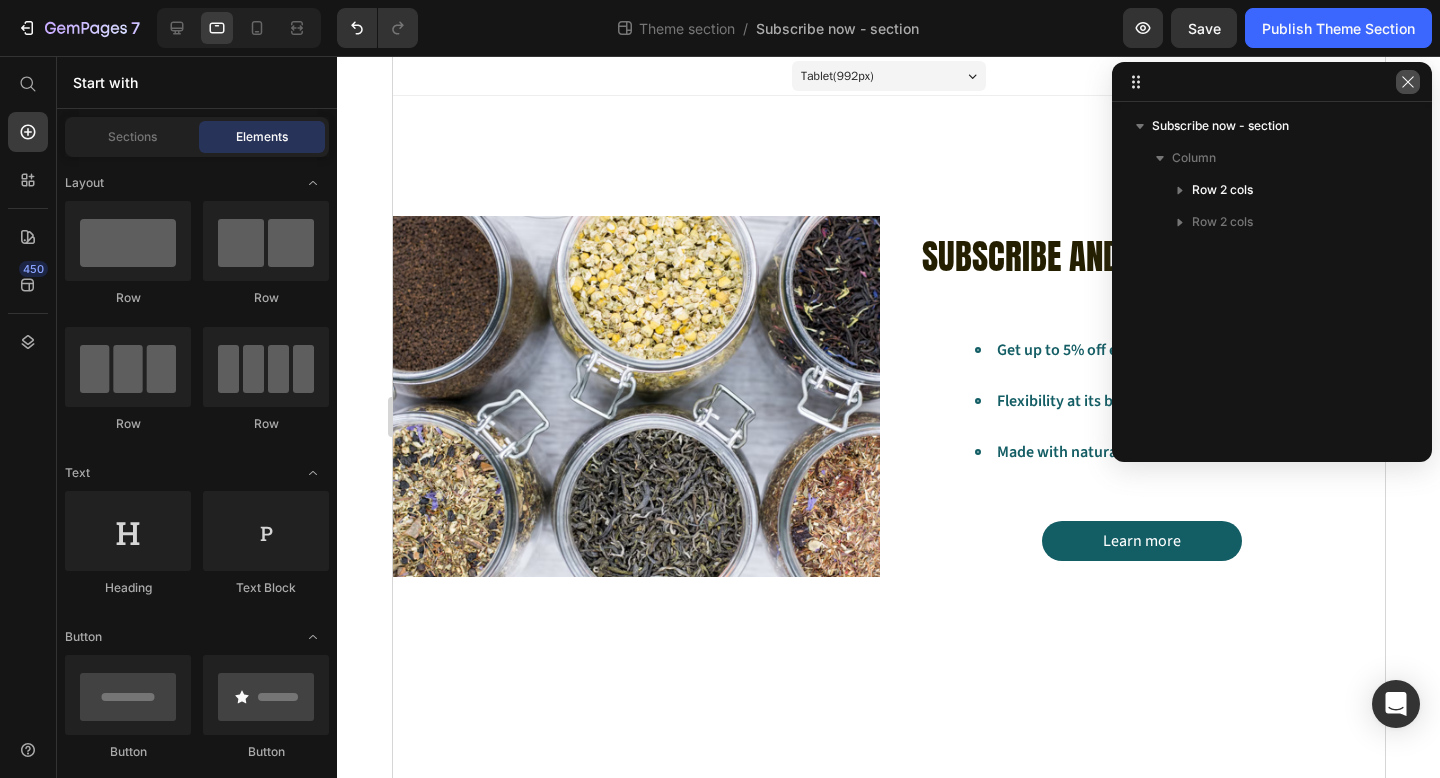 click 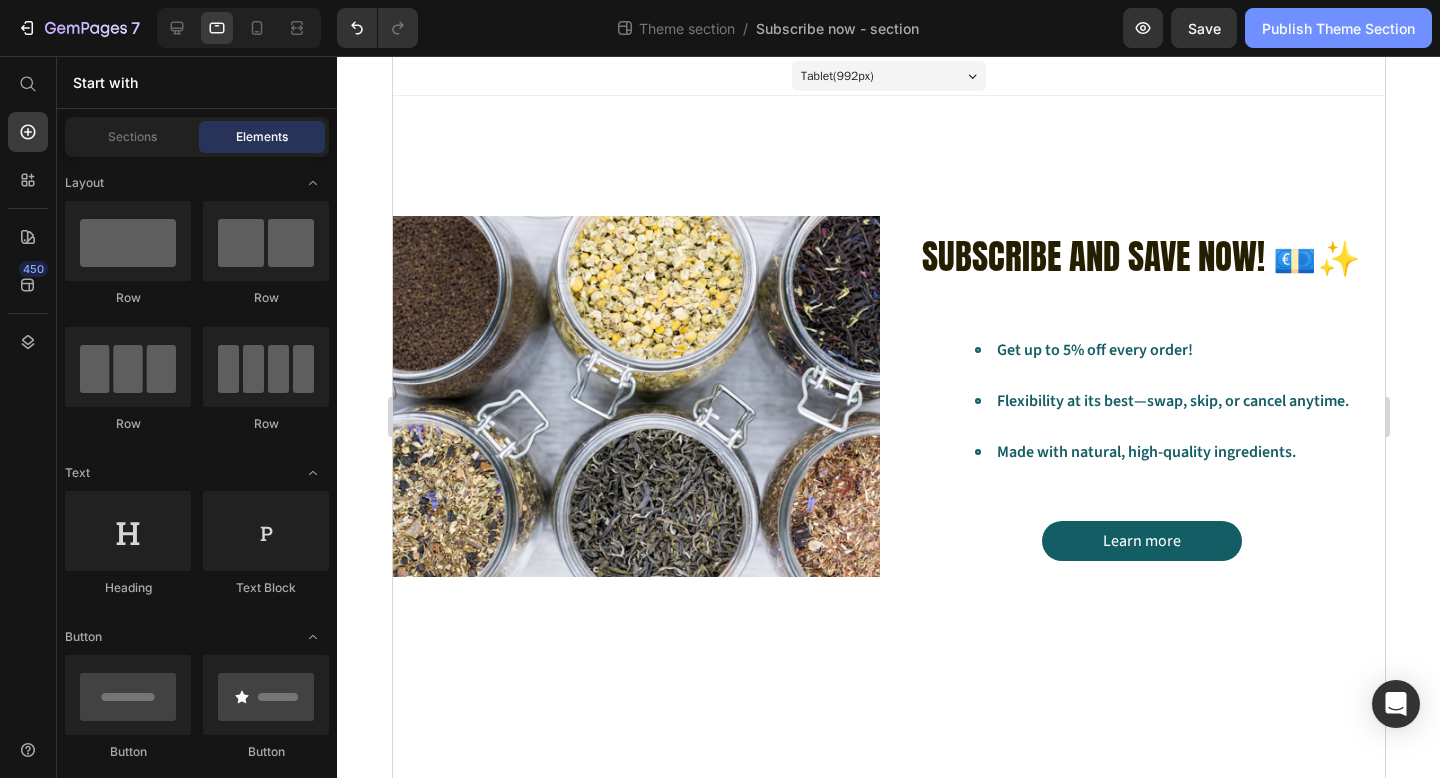 click on "Publish Theme Section" at bounding box center [1338, 28] 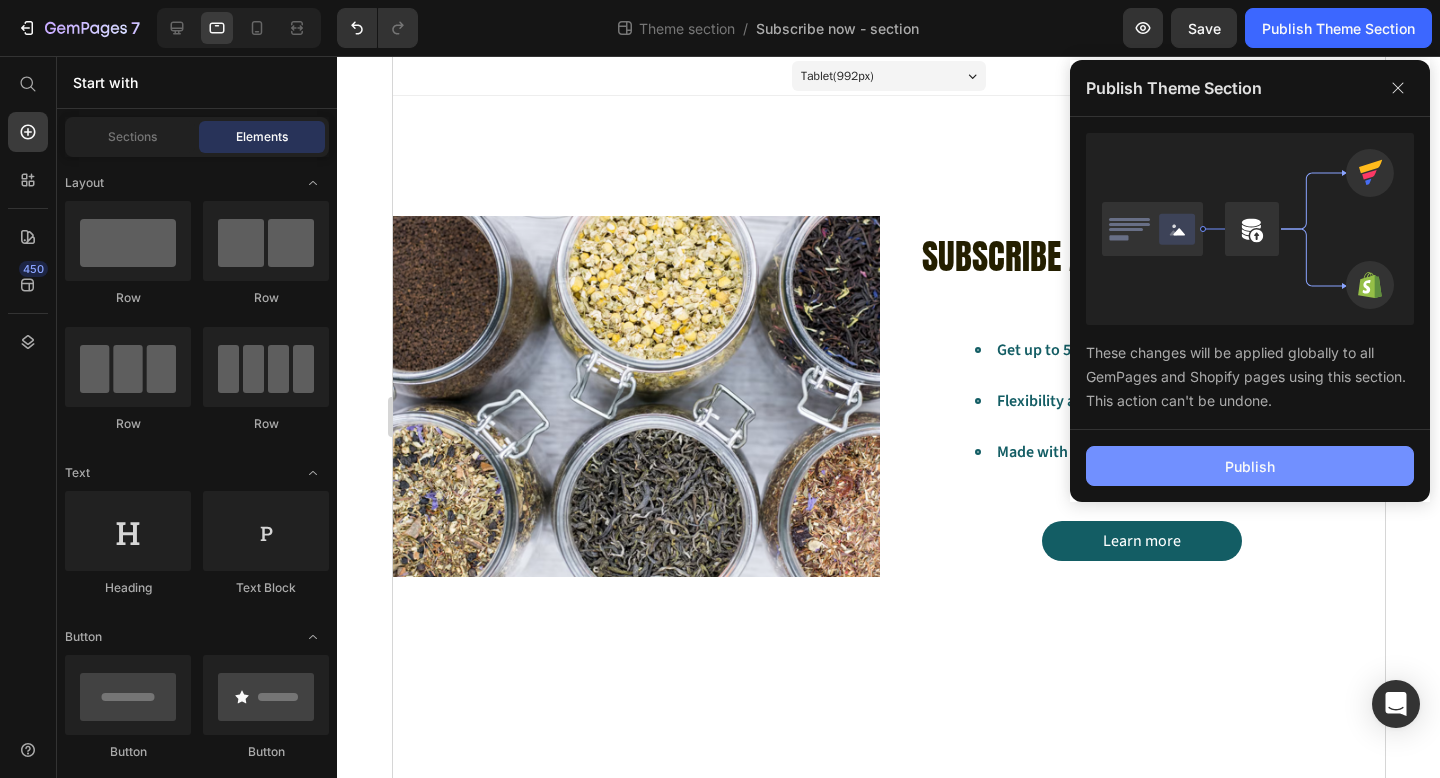 click on "Publish" 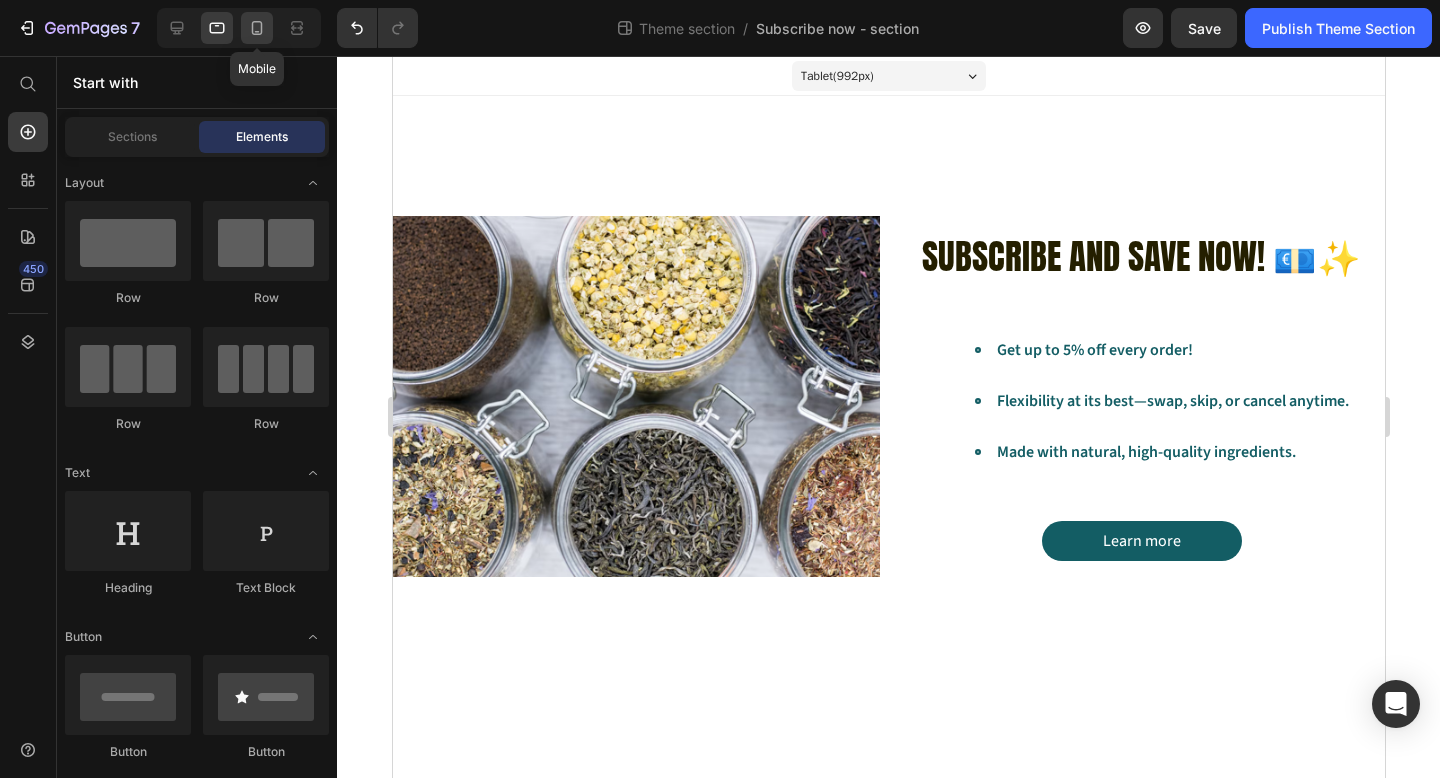 click 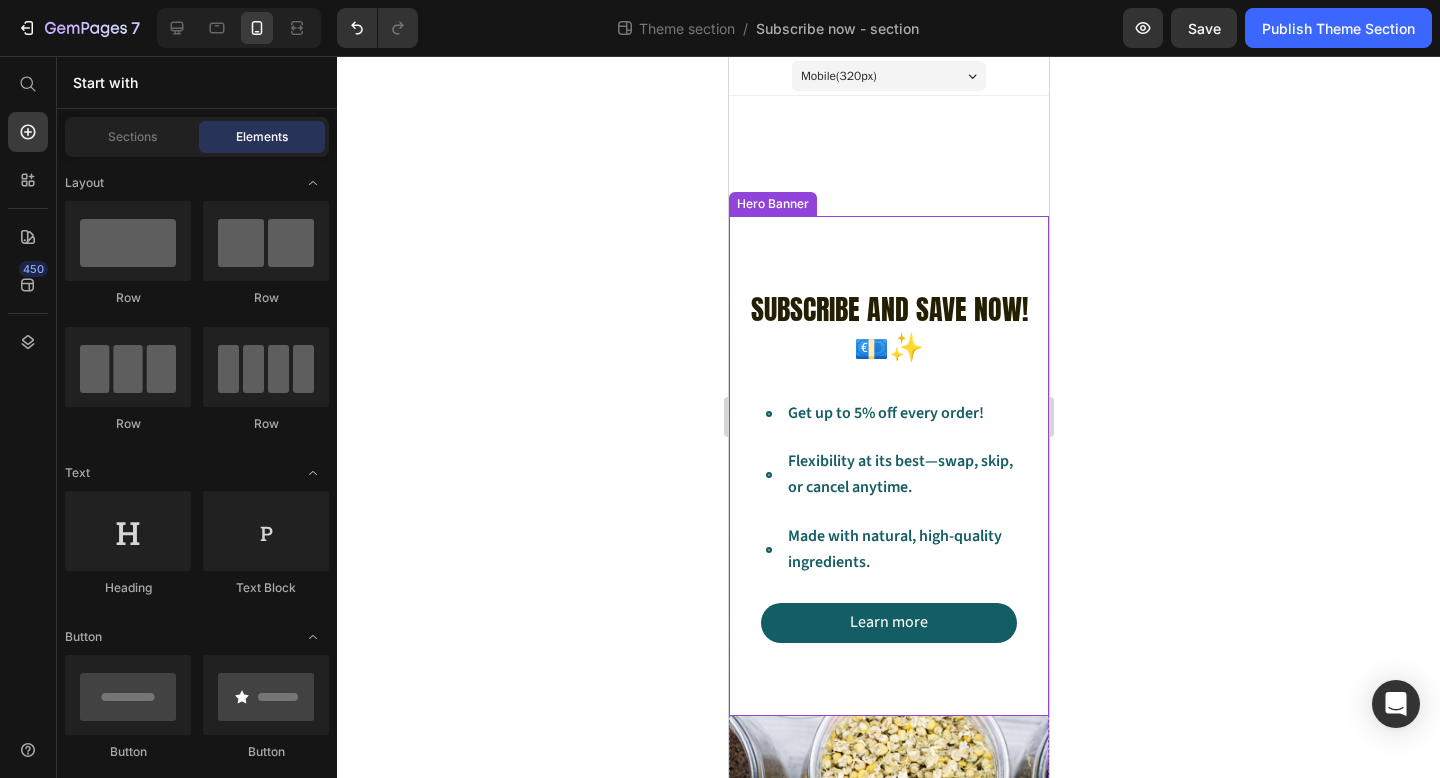 click on "Subscribe and save now! 💶✨ Heading
Get up to 5% off every order!
Flexibility at its best—swap, skip, or cancel anytime.
Made with natural, high-quality ingredients. Item List Learn more Button" at bounding box center [888, 466] 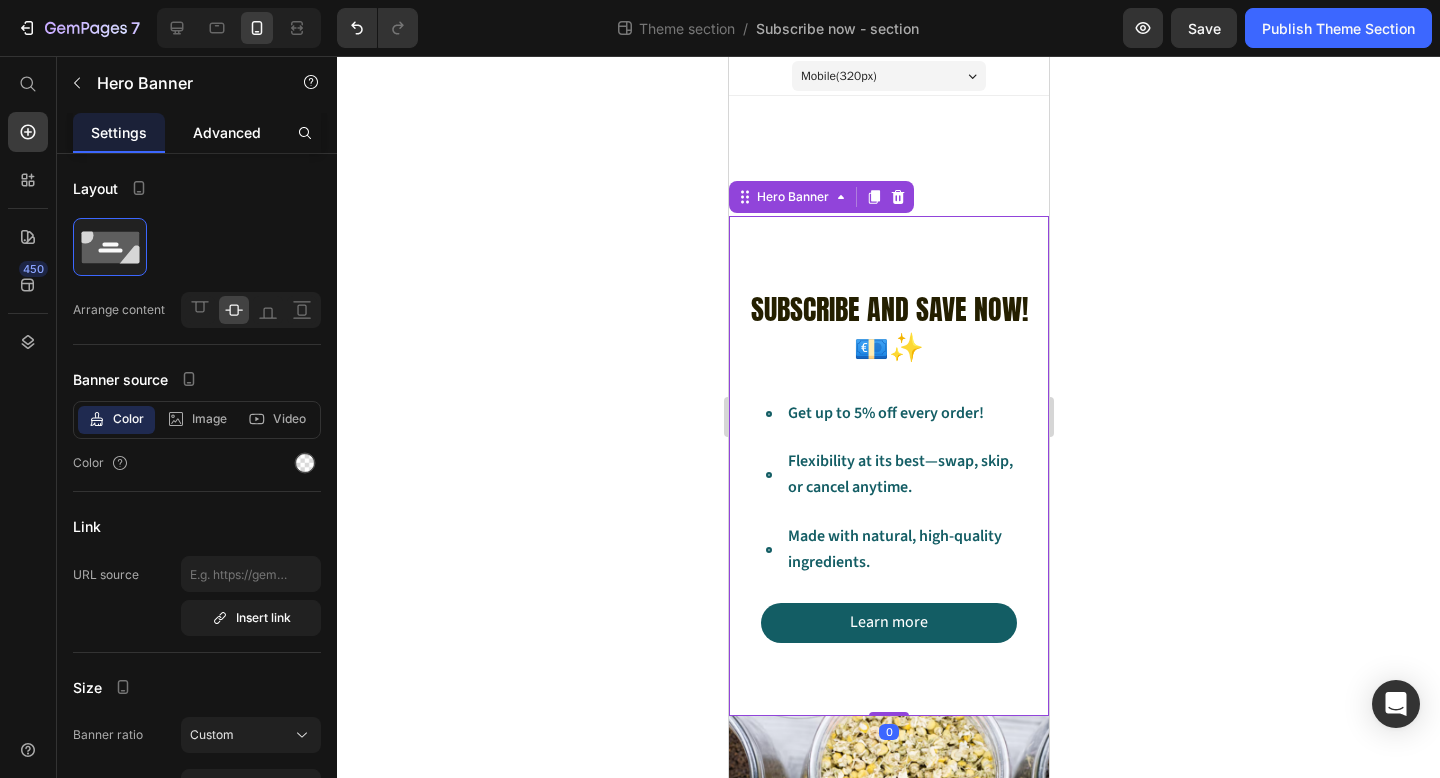 click on "Advanced" at bounding box center (227, 132) 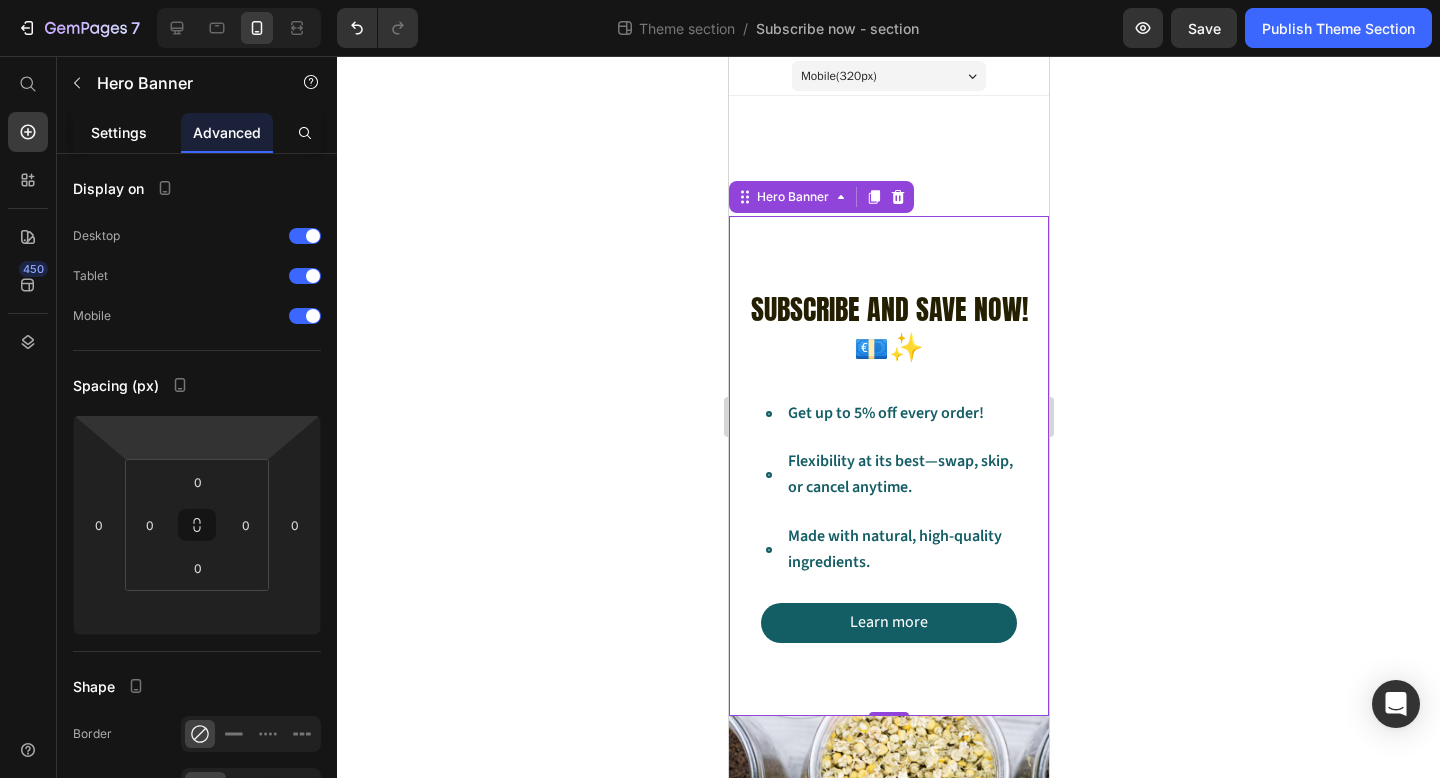 click on "Settings" at bounding box center (119, 132) 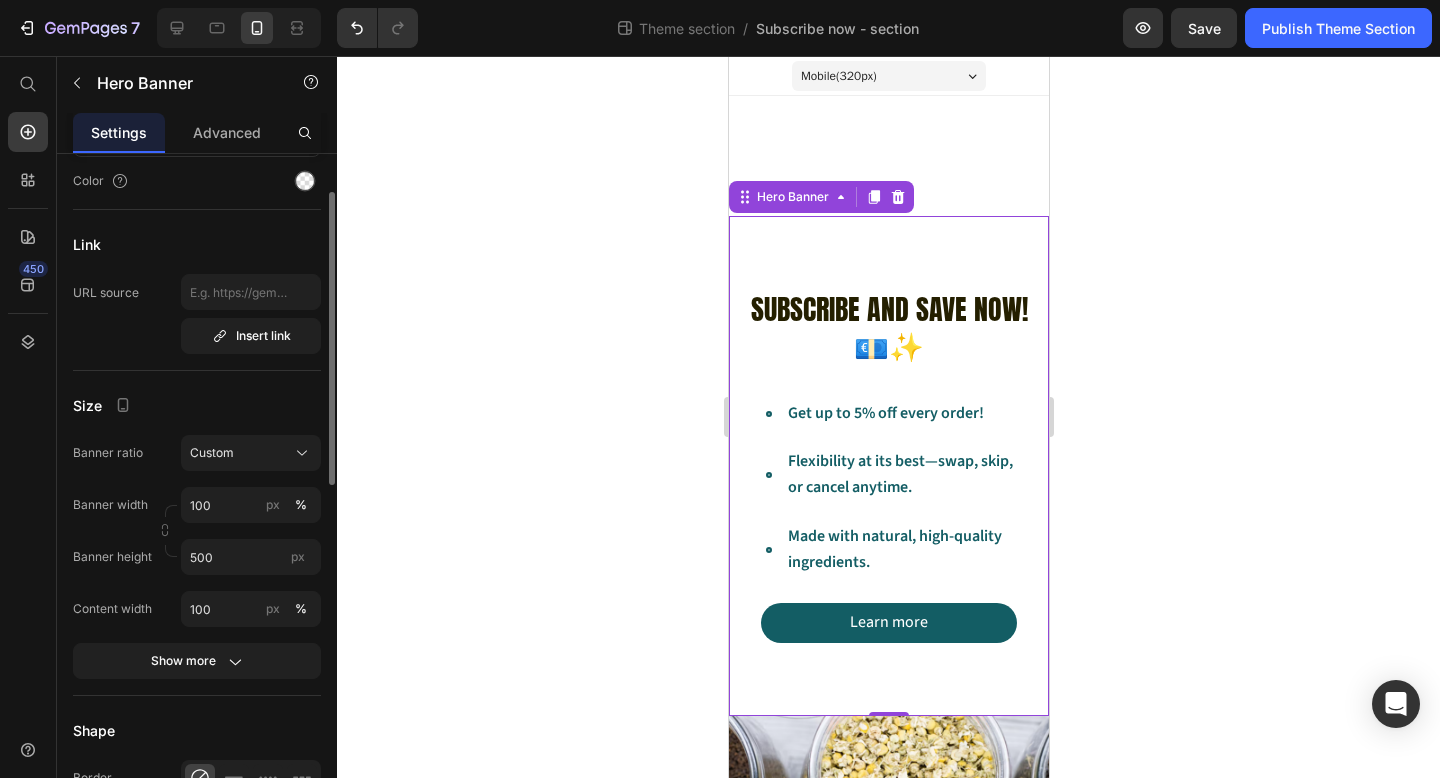 scroll, scrollTop: 293, scrollLeft: 0, axis: vertical 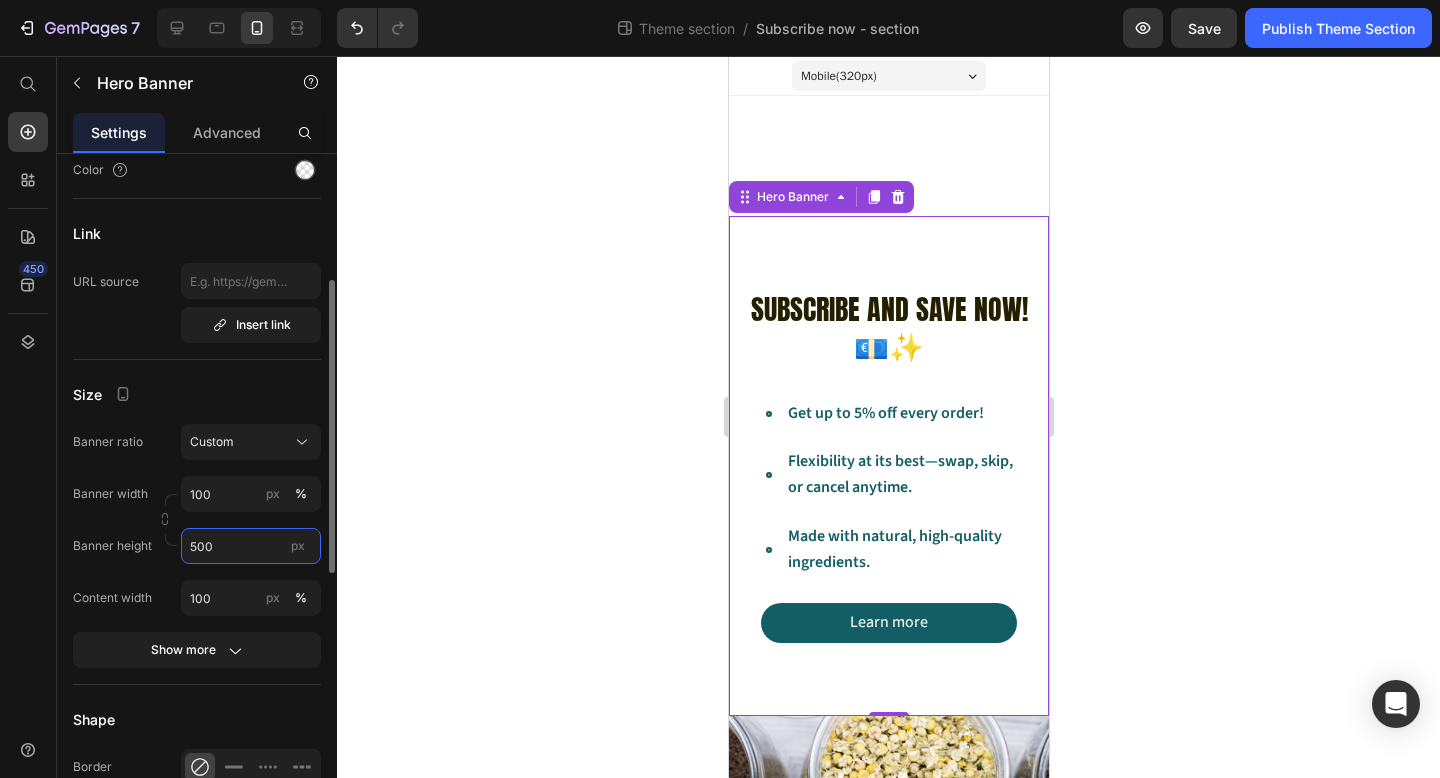 click on "500" at bounding box center [251, 546] 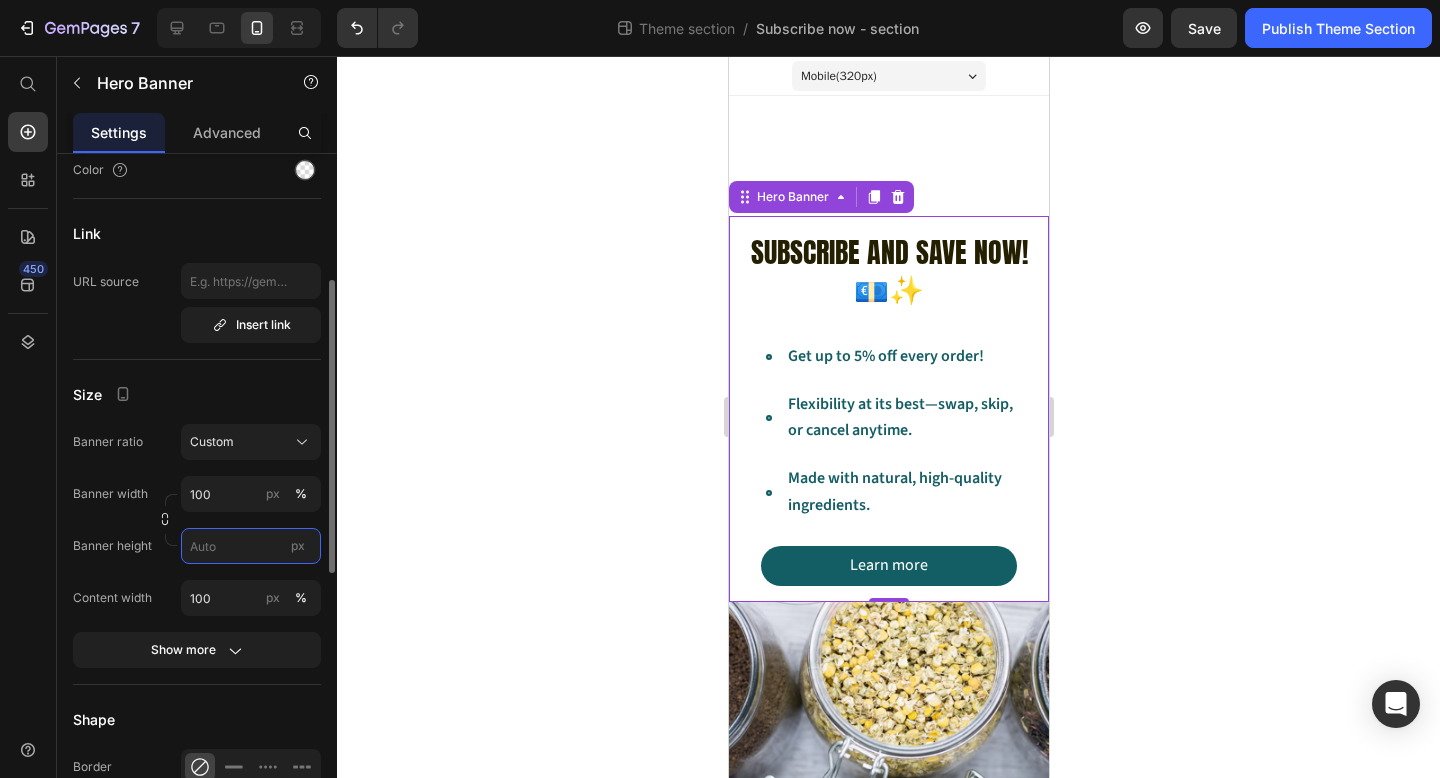 type 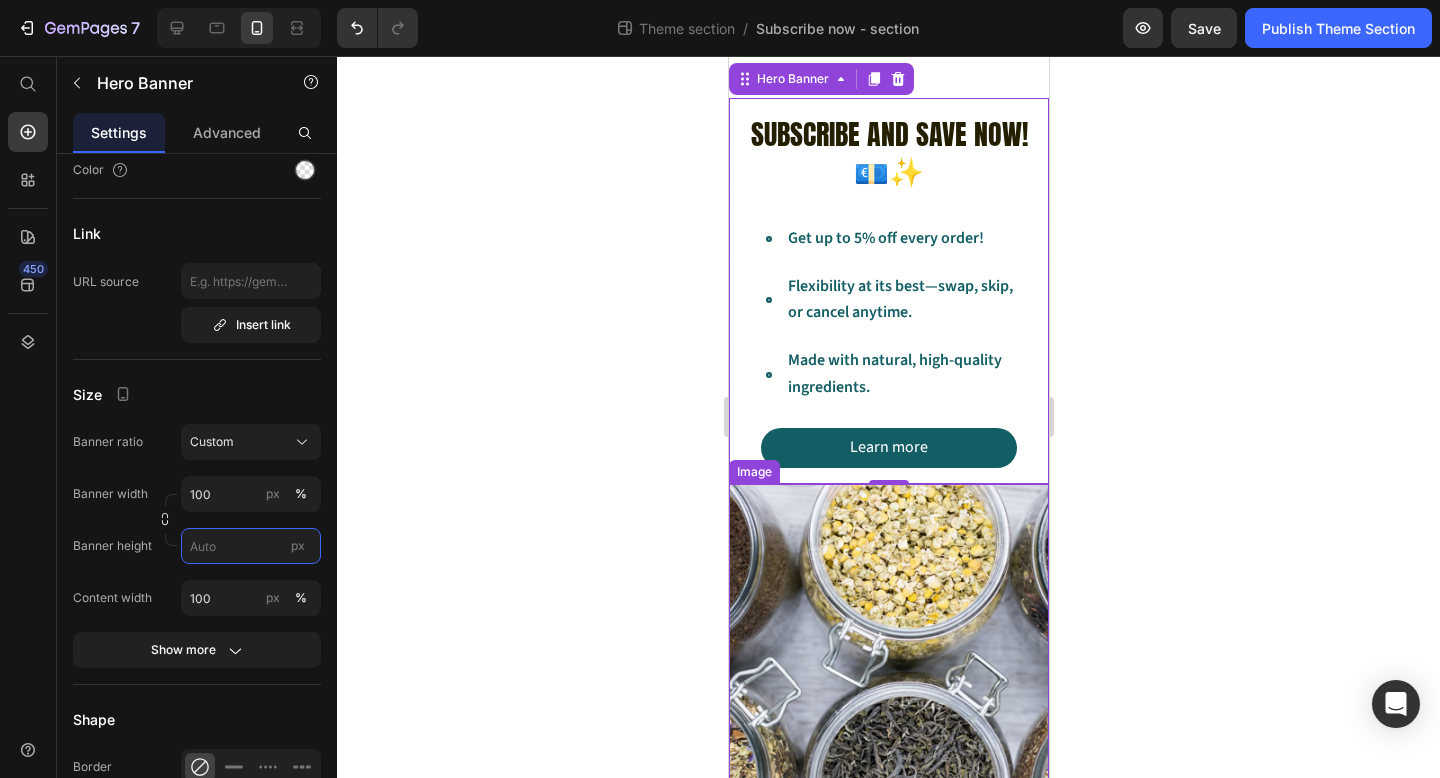 scroll, scrollTop: 182, scrollLeft: 0, axis: vertical 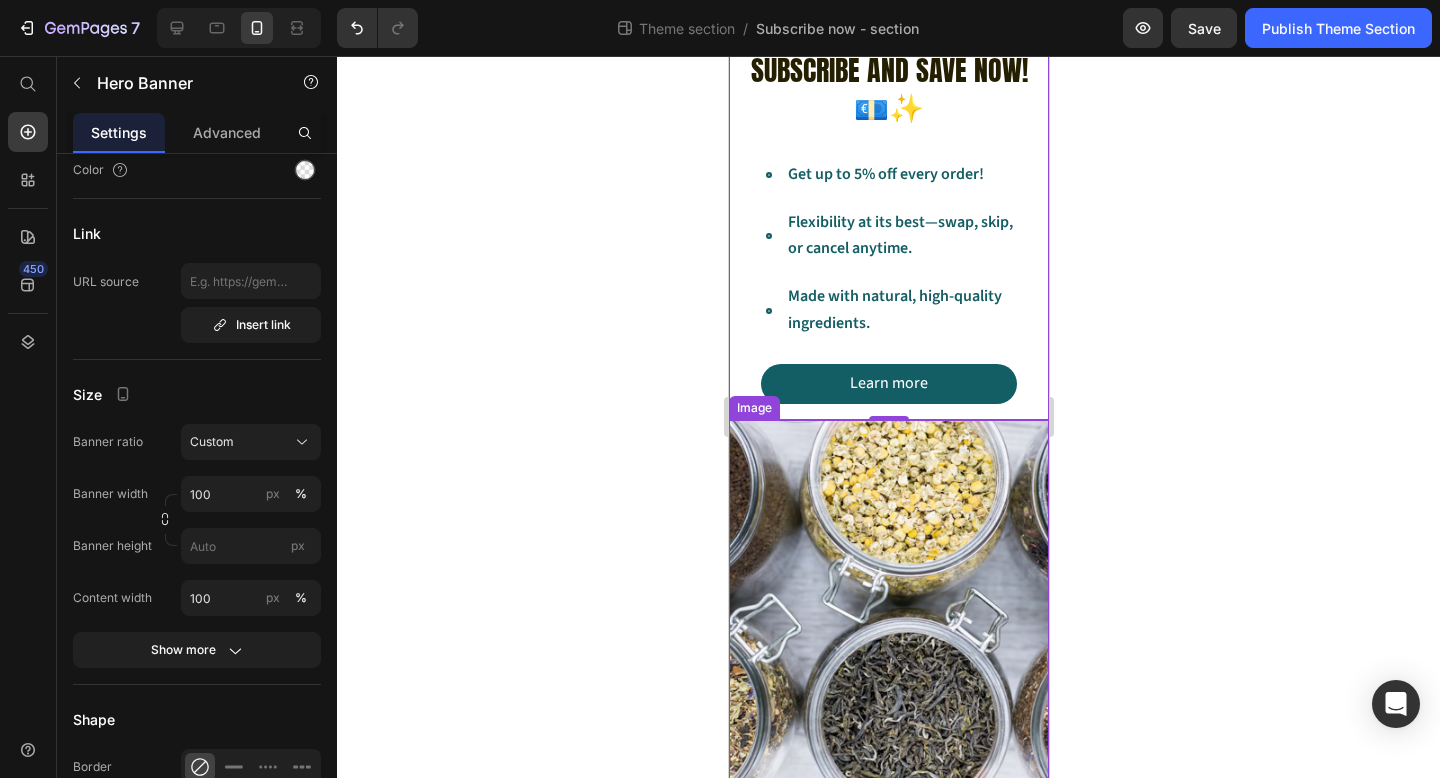 click on "Mobile  ( 320 px) iPhone 13 Mini iPhone 13 Pro iPhone 11 Pro Max iPhone 15 Pro Max Pixel 7 Galaxy S8+ Galaxy S20 Ultra iPad Mini iPad Air iPad Pro Image Subscribe and save now! 💶✨ Heading
Get up to 5% off every order!
Flexibility at its best—swap, skip, or cancel anytime.
Made with natural, high-quality ingredients. Item List Learn more Button Hero Banner Row Subscribe and save now! 💶✨ Heading
Get up to 5% off every order!
Flexibility at its best—swap, skip, or cancel anytime.
Made with natural, high-quality ingredients. Item List Learn more Button Hero Banner   0 Image Row Root
Drag & drop element from sidebar or
Explore Library
Add section Choose templates inspired by CRO experts Generate layout" at bounding box center (888, 327) 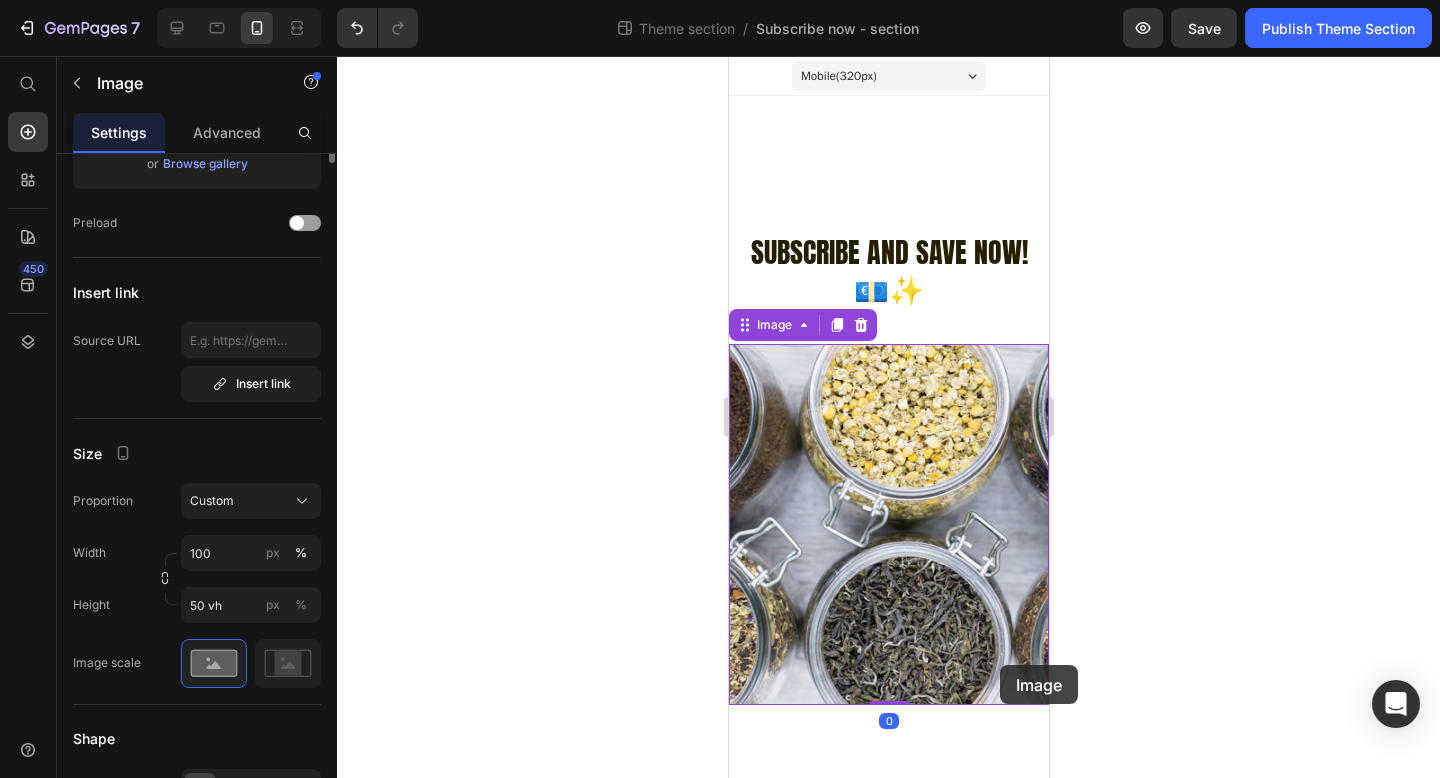 scroll, scrollTop: 0, scrollLeft: 0, axis: both 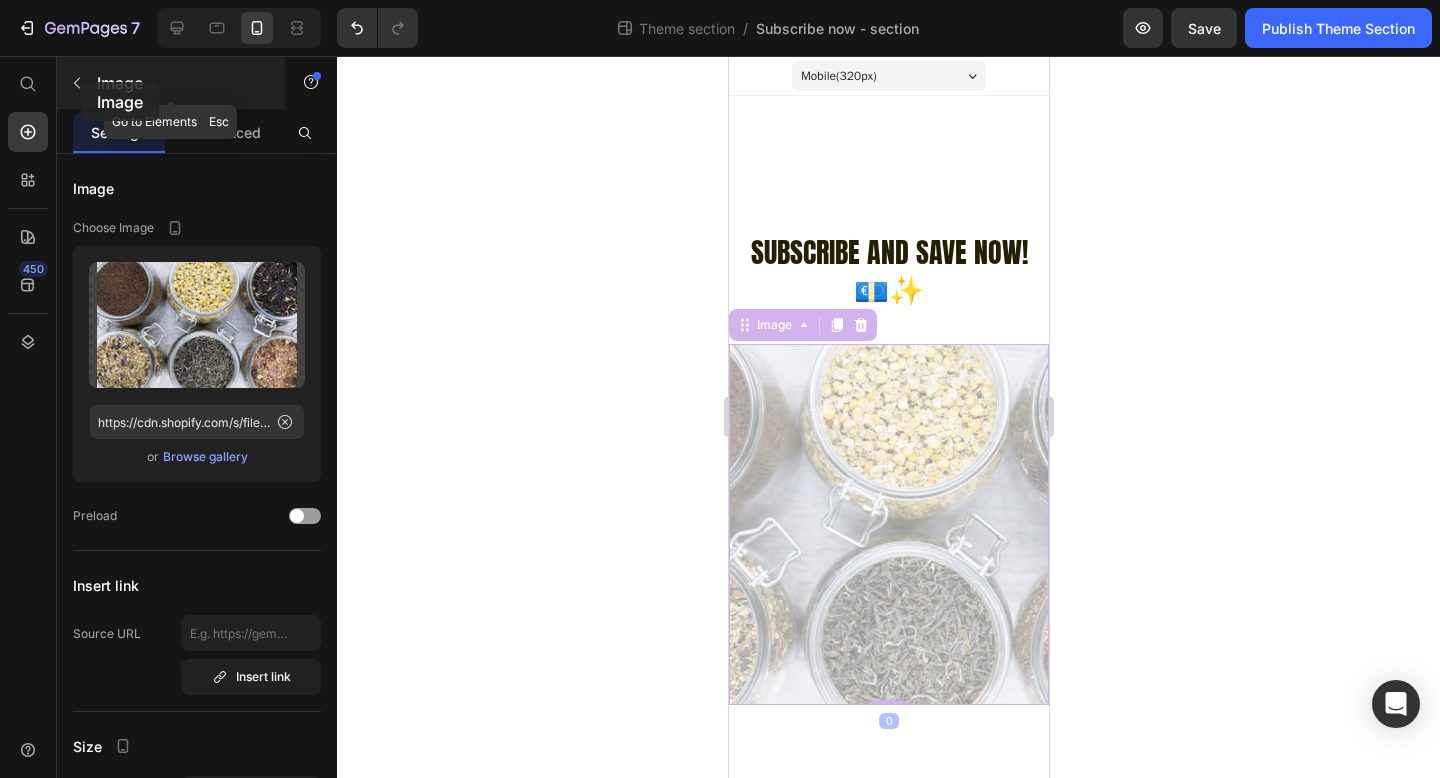 click 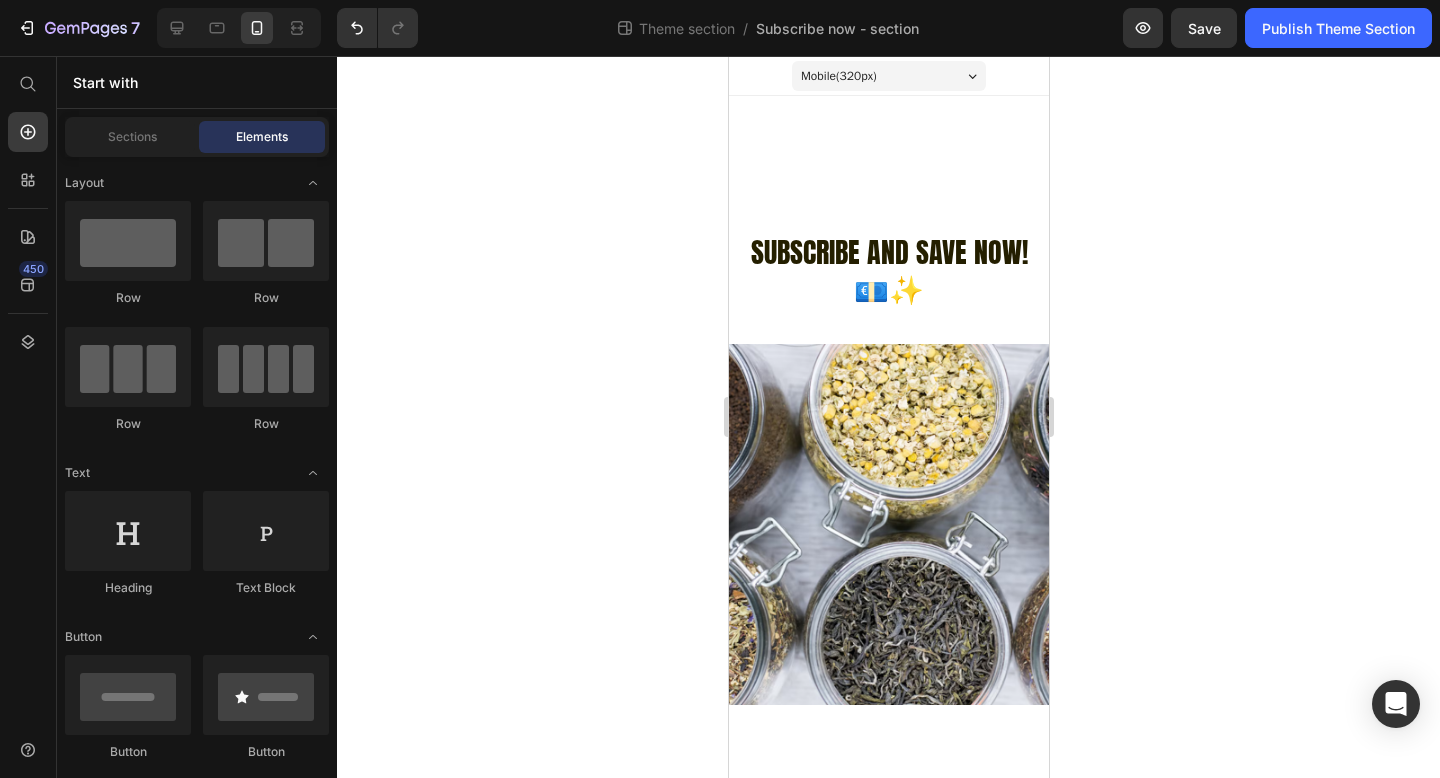 click 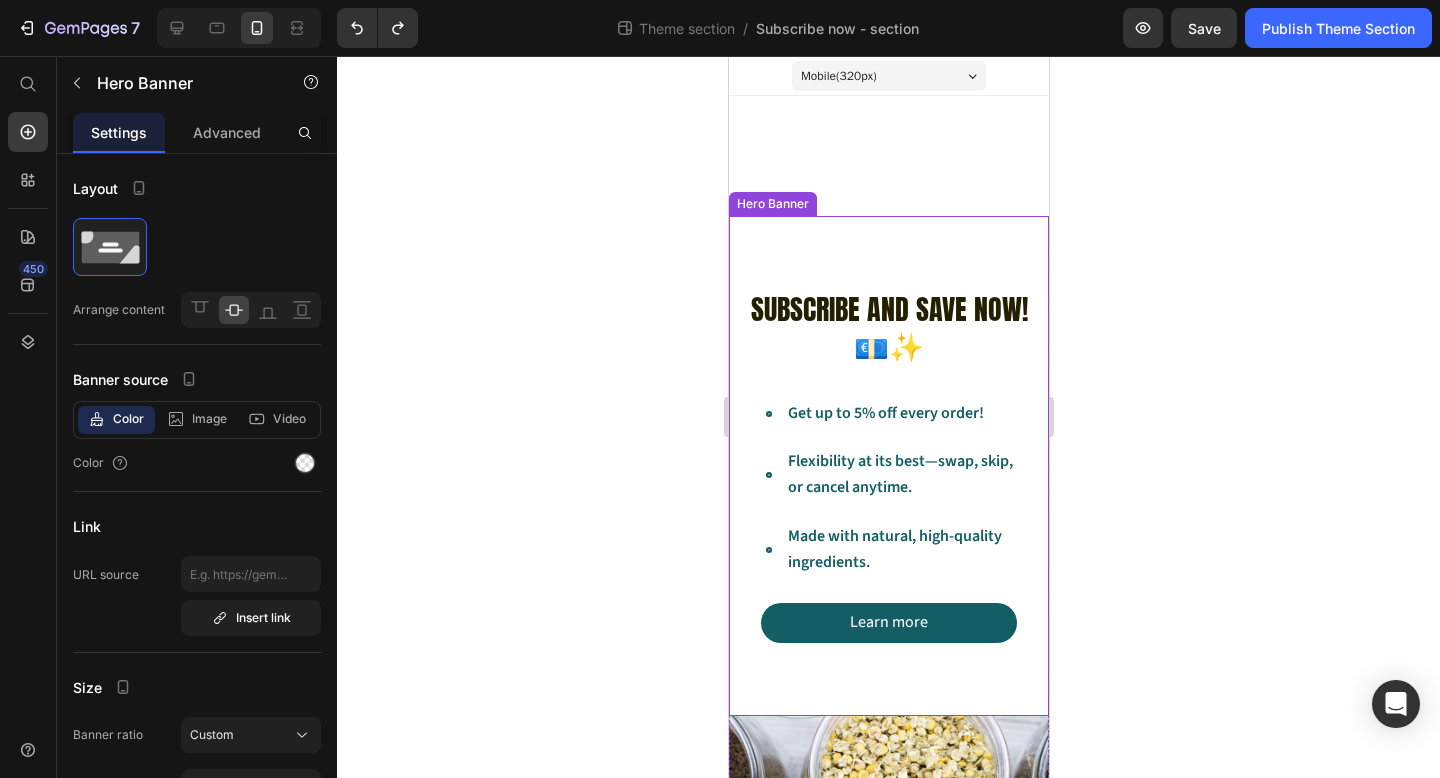 click on "Subscribe and save now! 💶✨ Heading
Get up to 5% off every order!
Flexibility at its best—swap, skip, or cancel anytime.
Made with natural, high-quality ingredients. Item List Learn more Button" at bounding box center (888, 466) 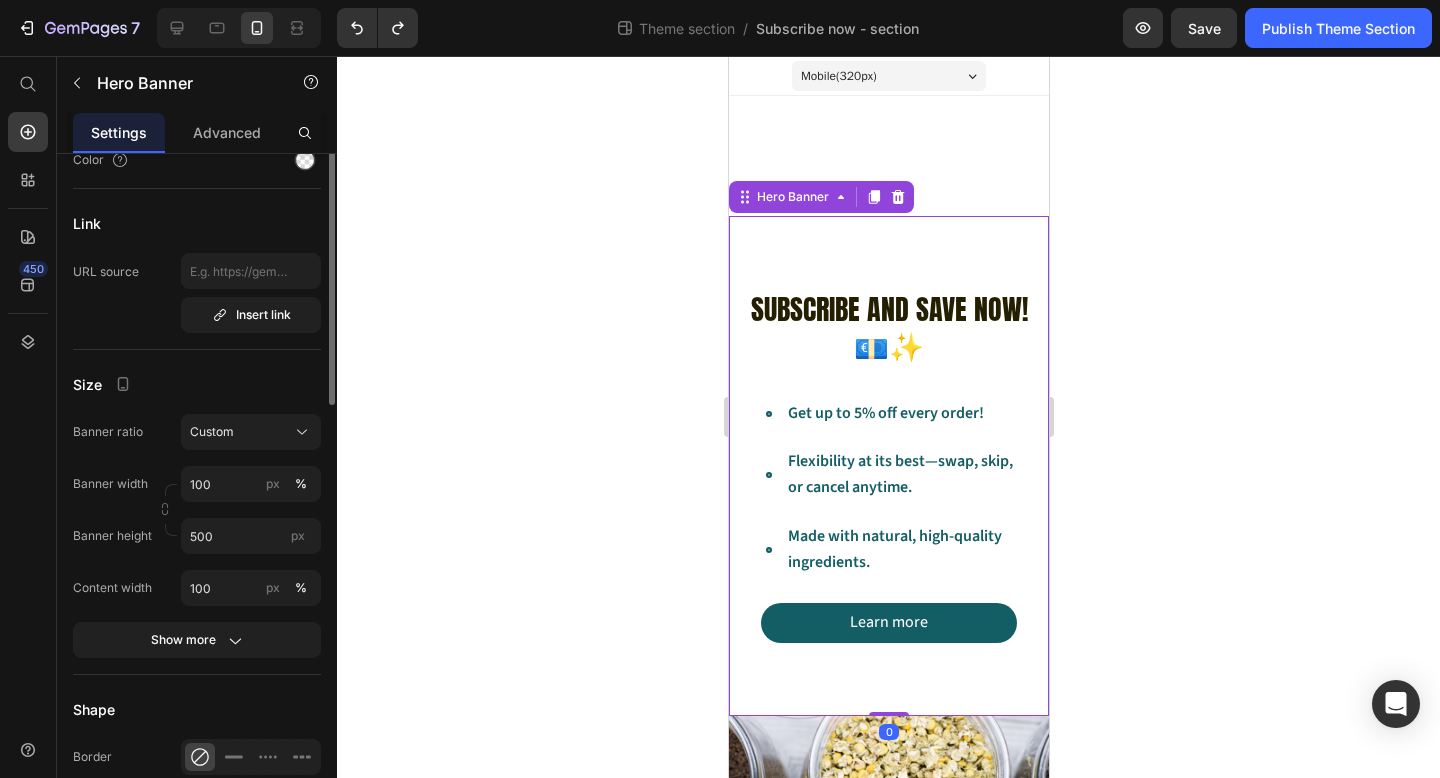scroll, scrollTop: 305, scrollLeft: 0, axis: vertical 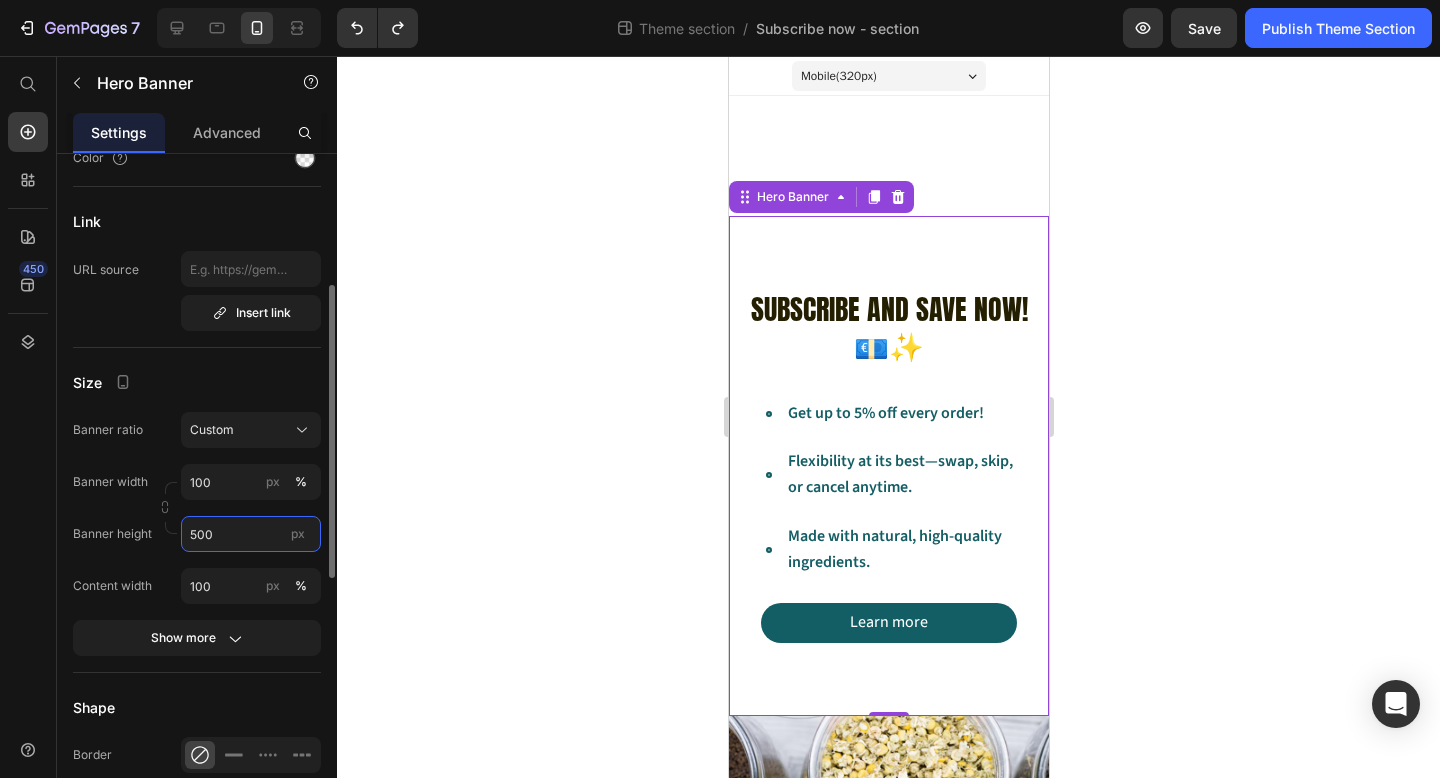 click on "500" at bounding box center [251, 534] 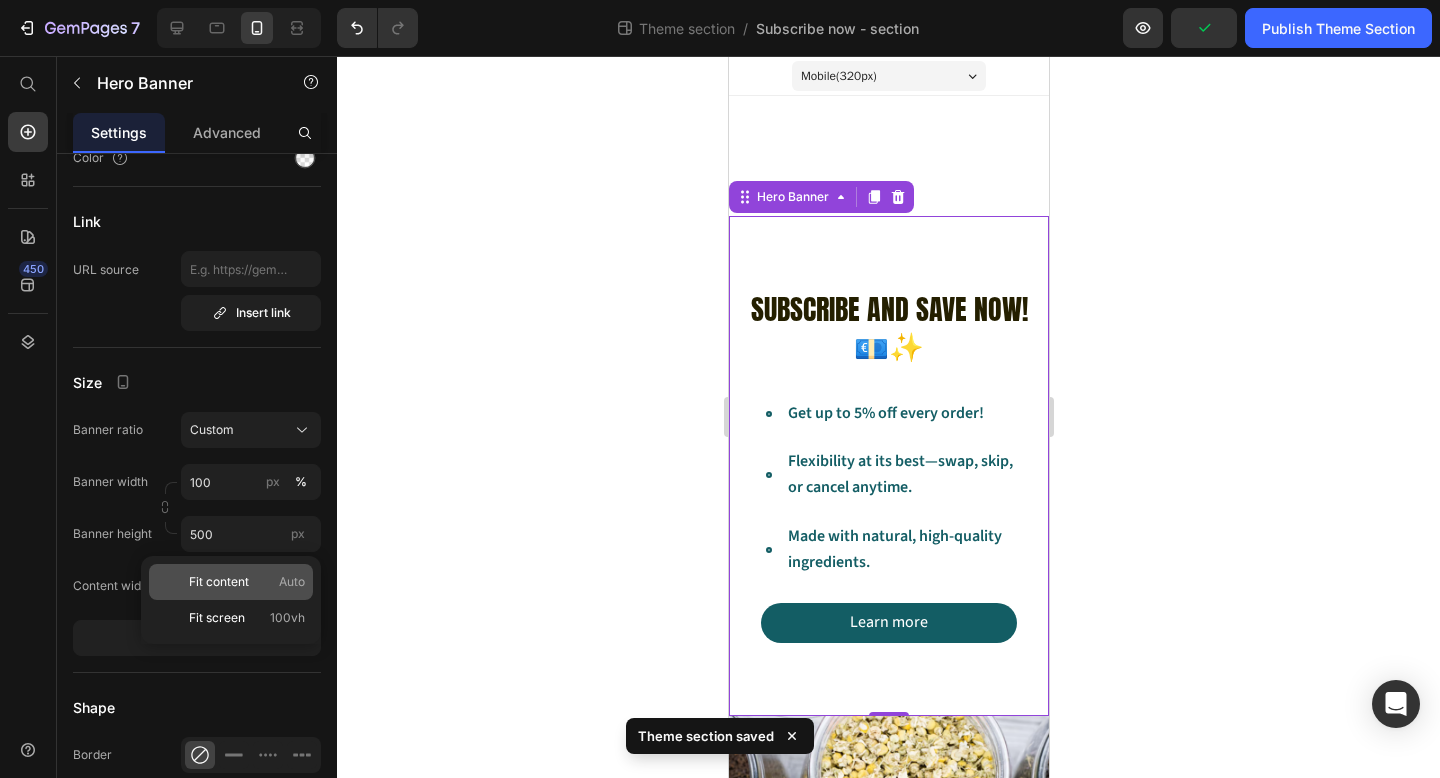 click on "Fit content" at bounding box center [219, 582] 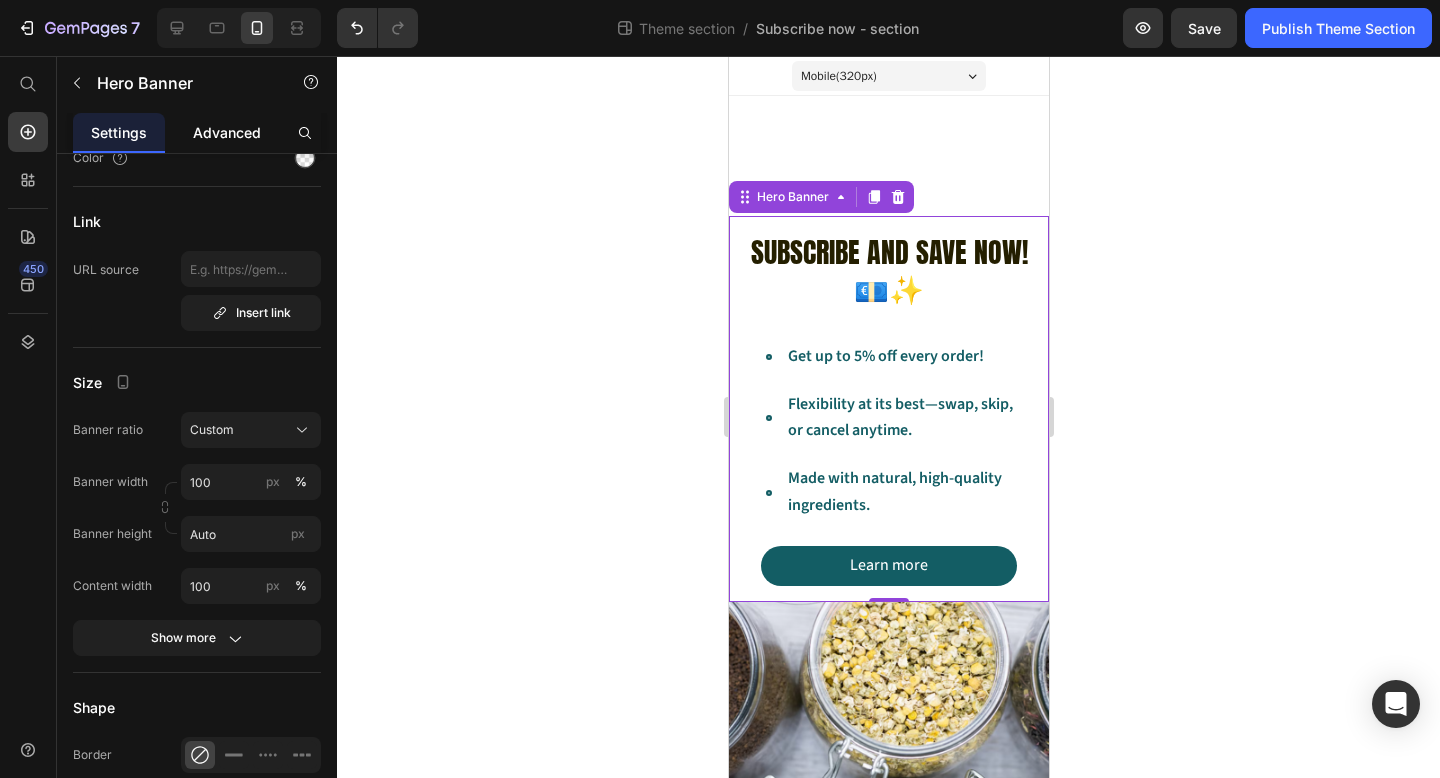 click on "Advanced" at bounding box center [227, 132] 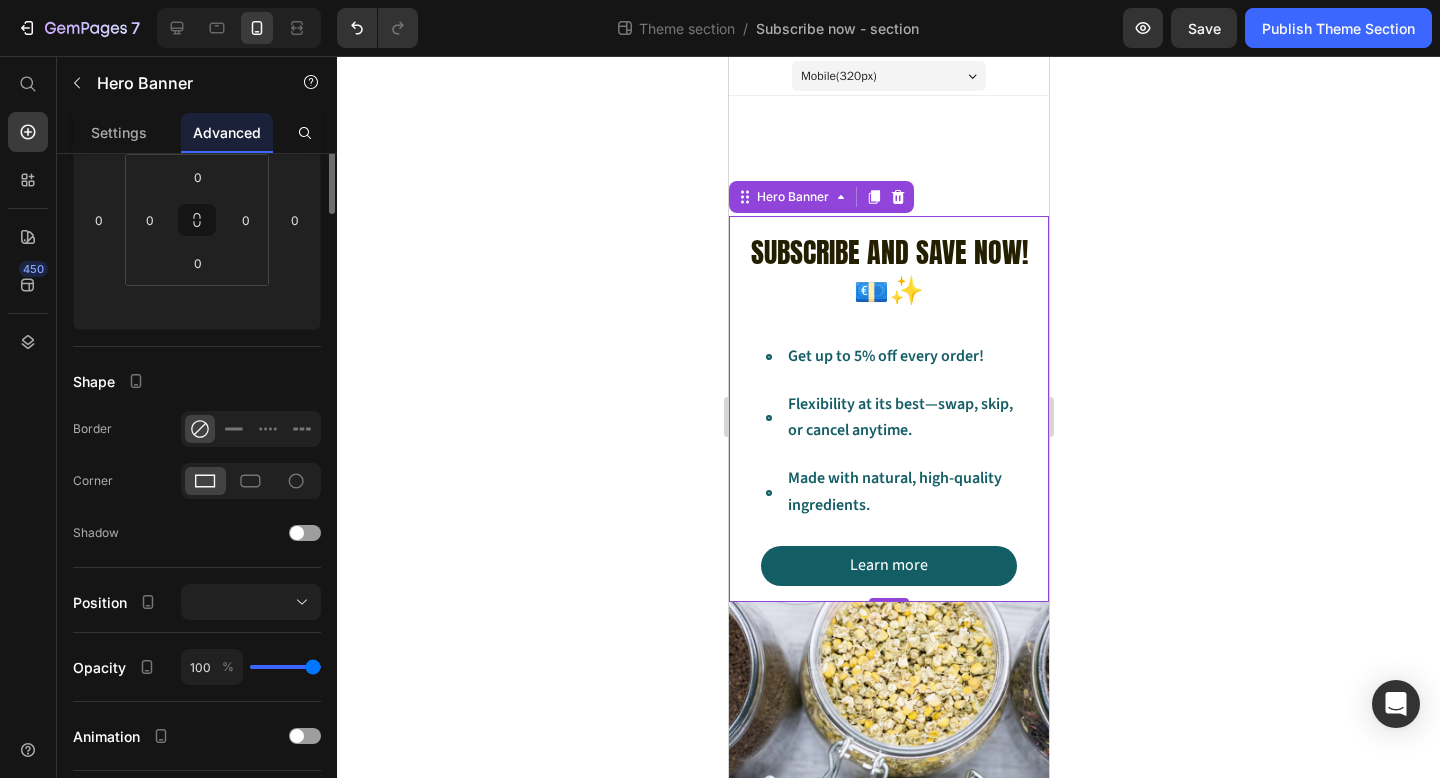scroll, scrollTop: 0, scrollLeft: 0, axis: both 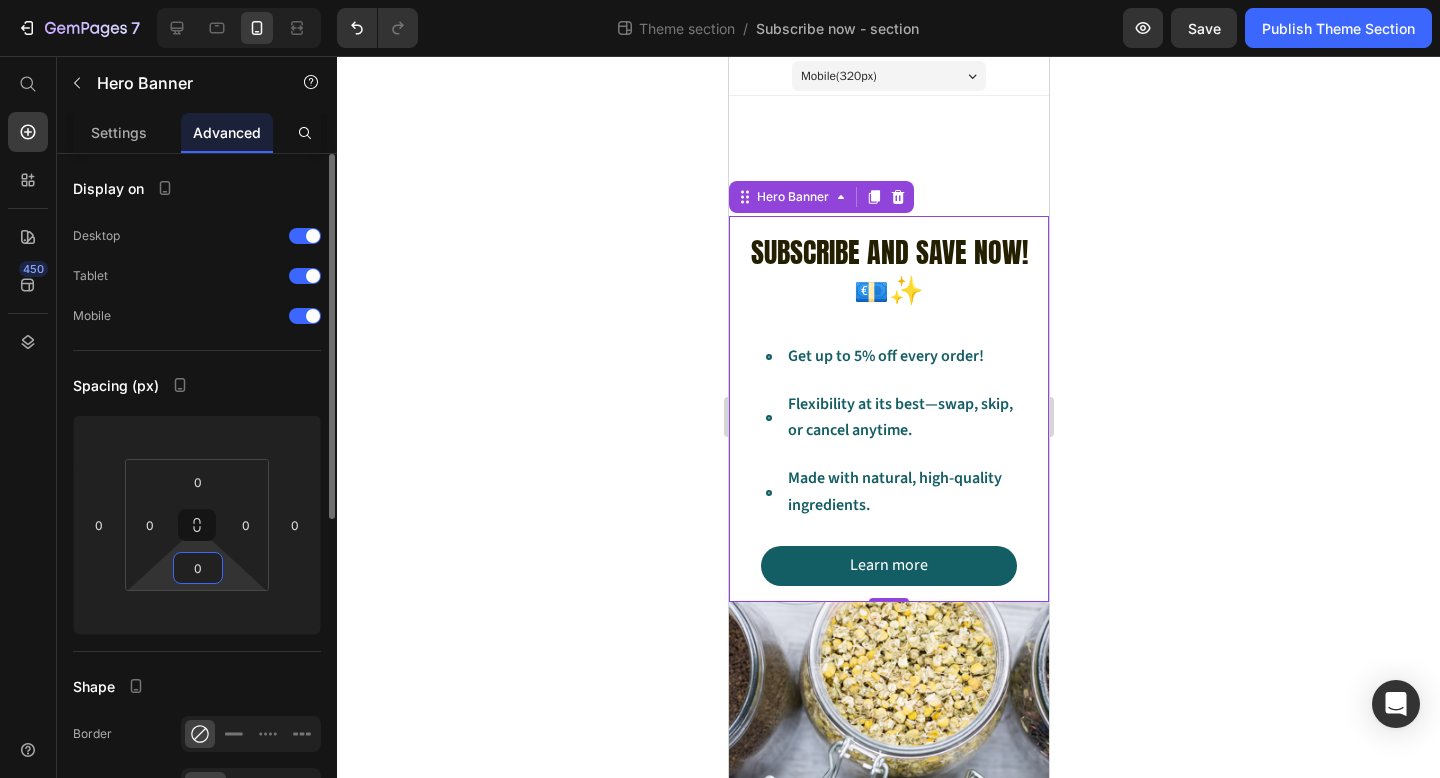 click on "0" at bounding box center (198, 568) 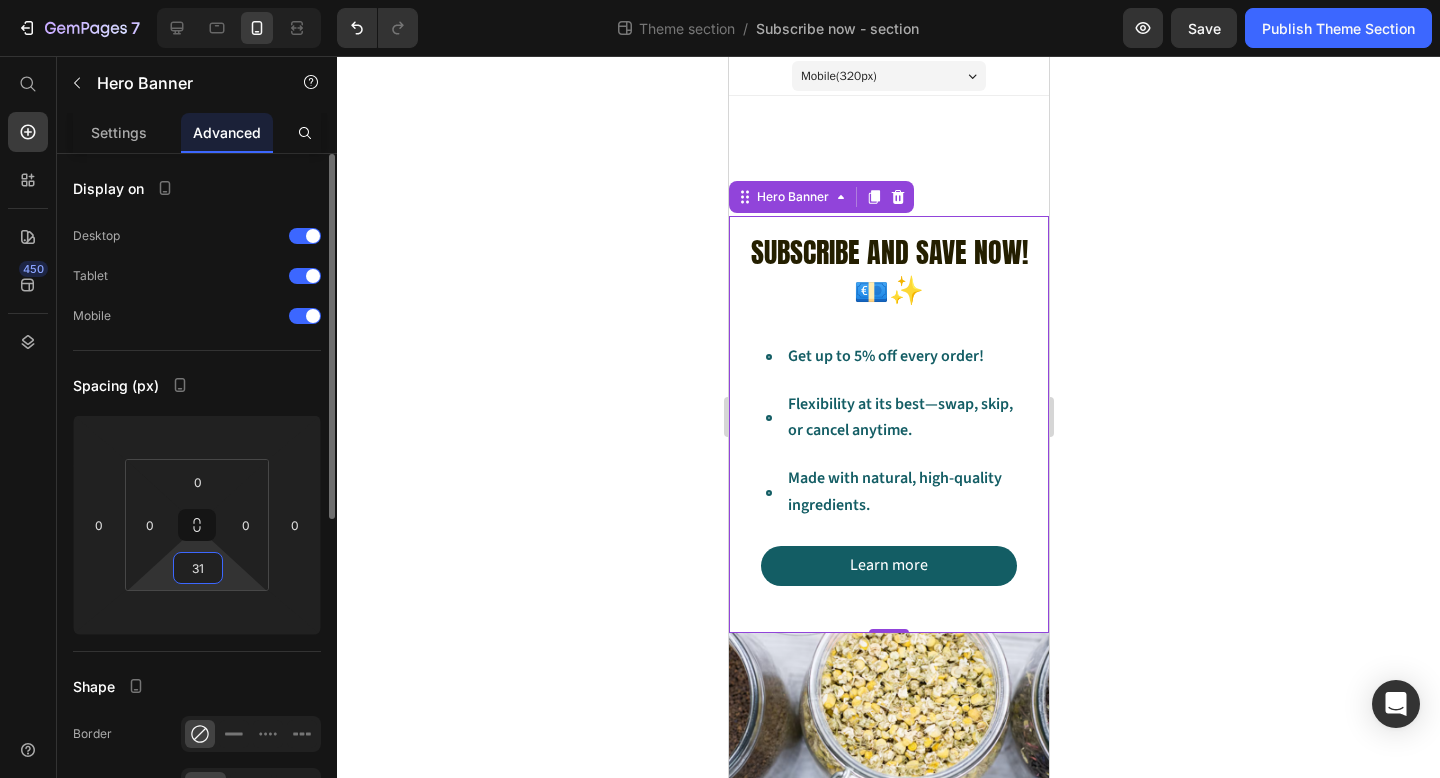 type on "32" 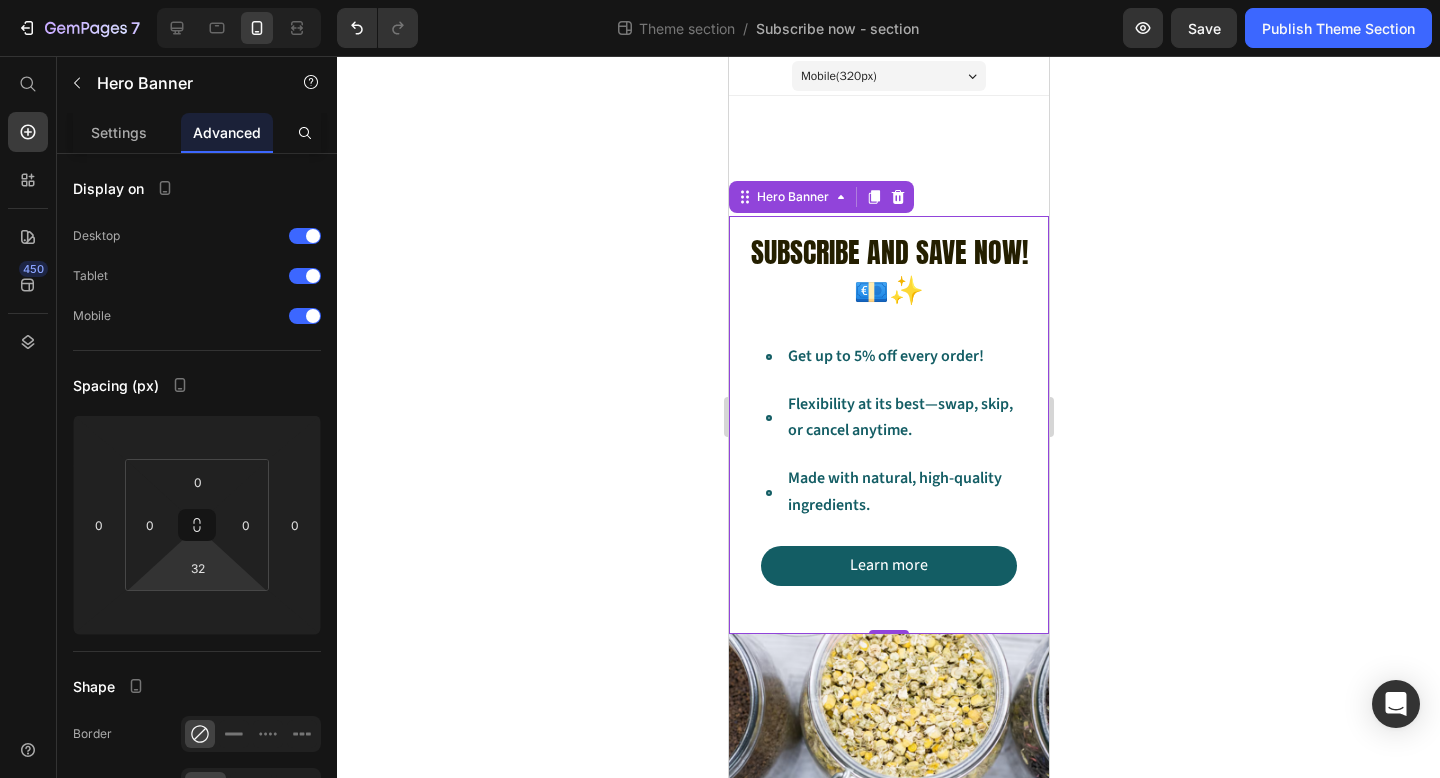 click 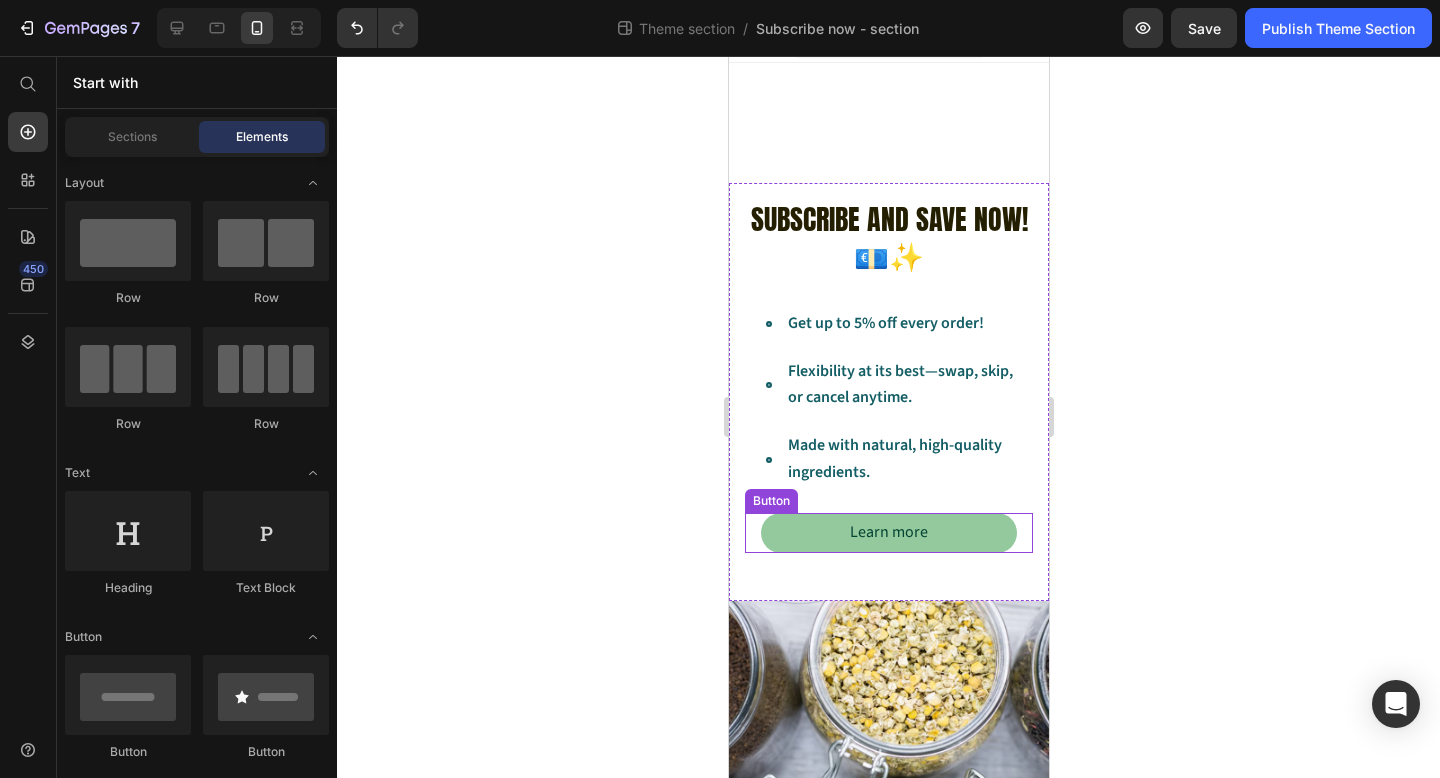 scroll, scrollTop: 0, scrollLeft: 0, axis: both 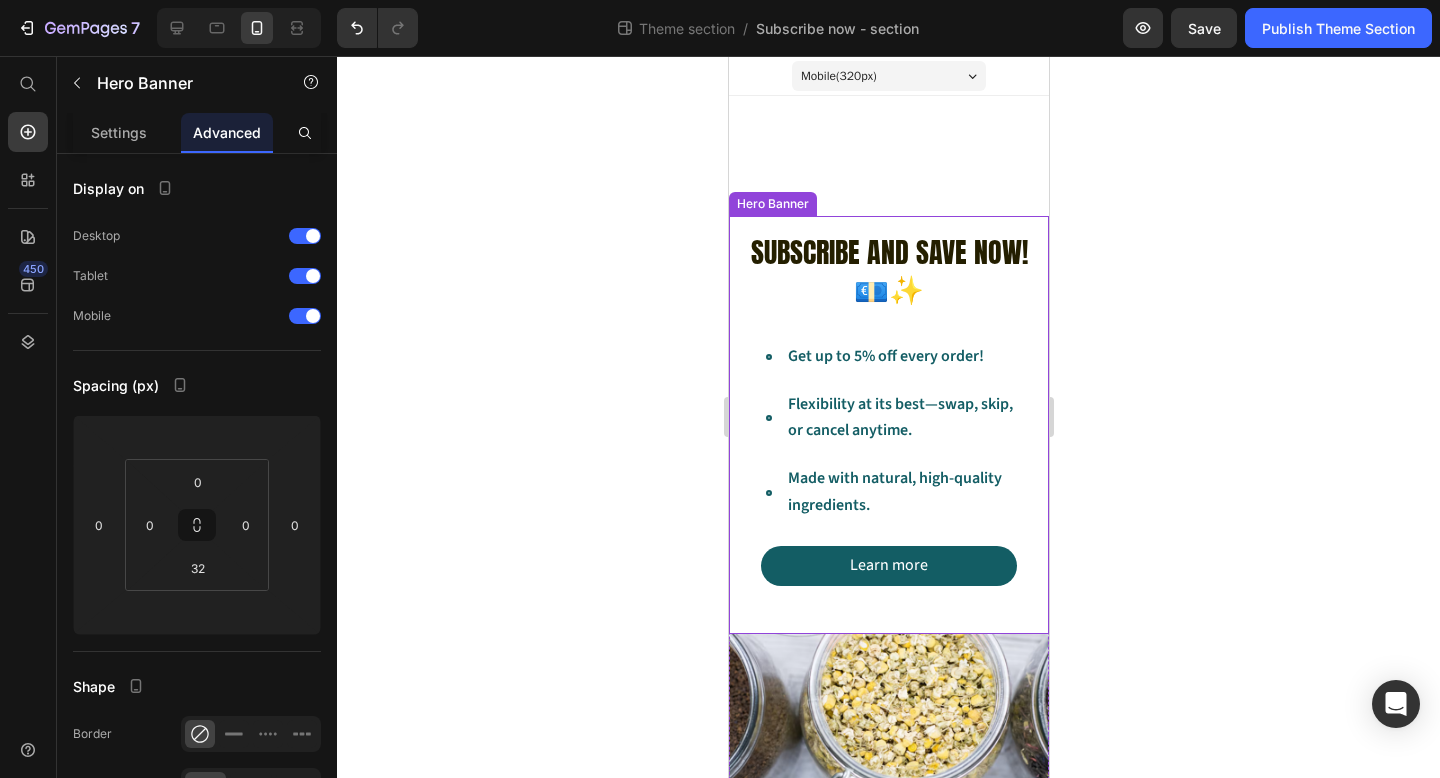 click on "Subscribe and save now! 💶✨ Heading
Get up to 5% off every order!
Flexibility at its best—swap, skip, or cancel anytime.
Made with natural, high-quality ingredients. Item List Learn more Button" at bounding box center [888, 409] 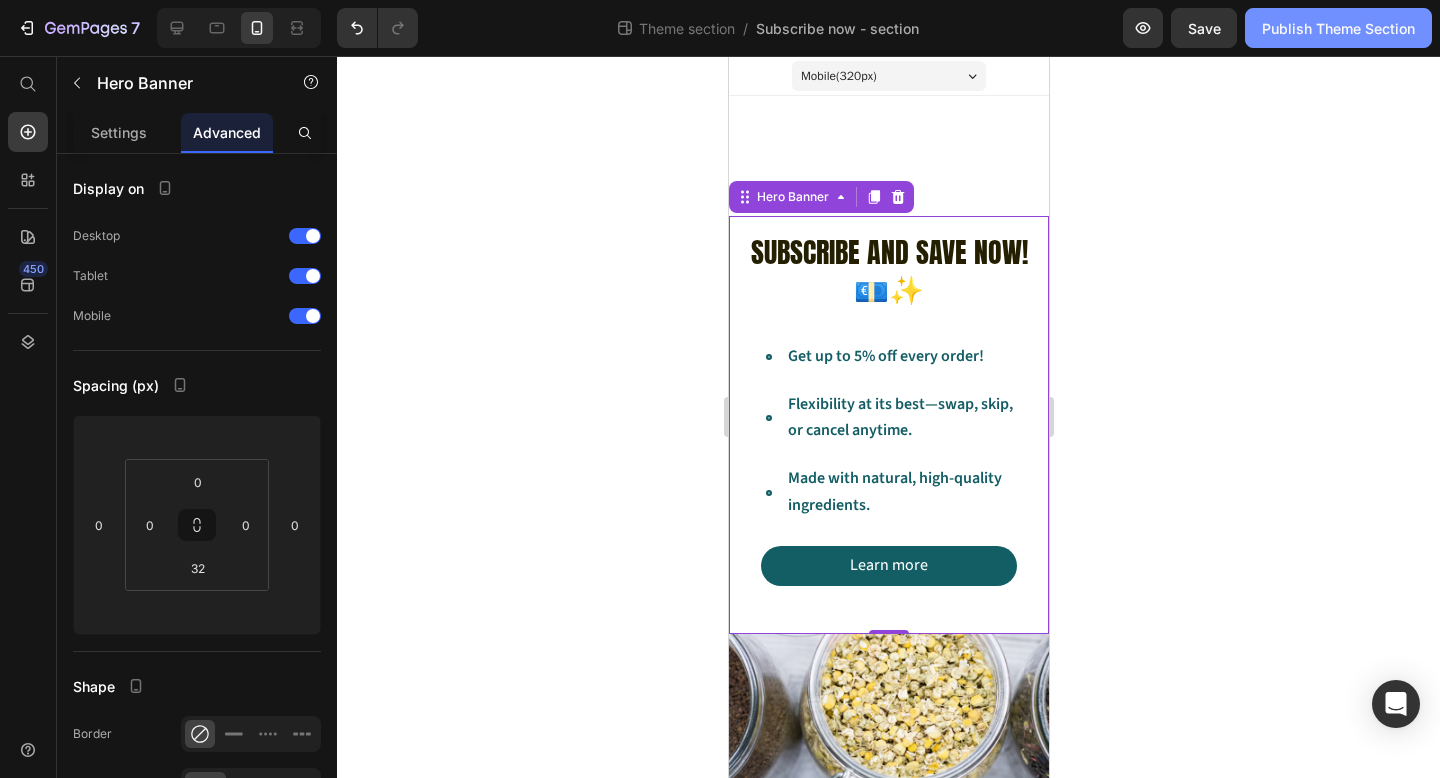 click on "Publish Theme Section" at bounding box center (1338, 28) 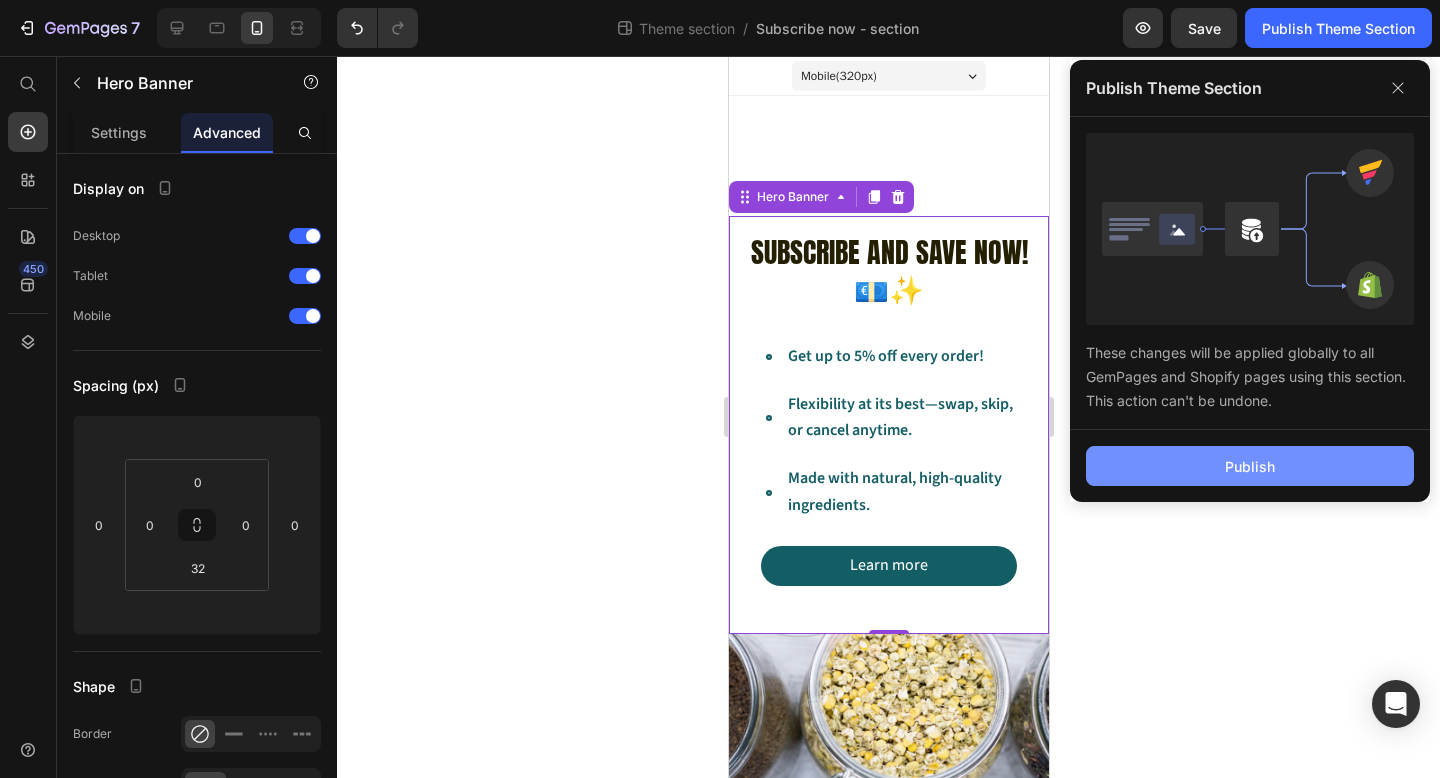 click on "Publish" at bounding box center [1250, 466] 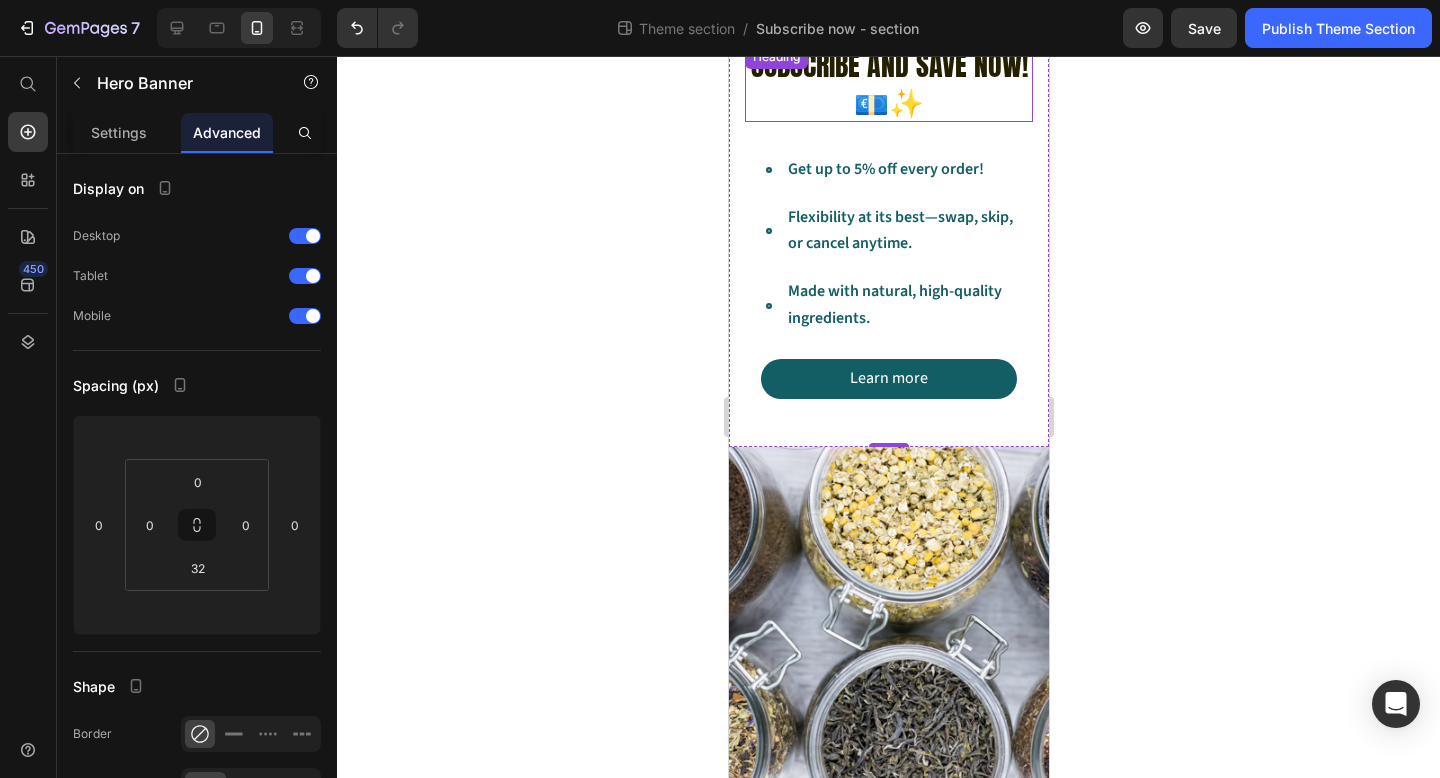 scroll, scrollTop: 214, scrollLeft: 0, axis: vertical 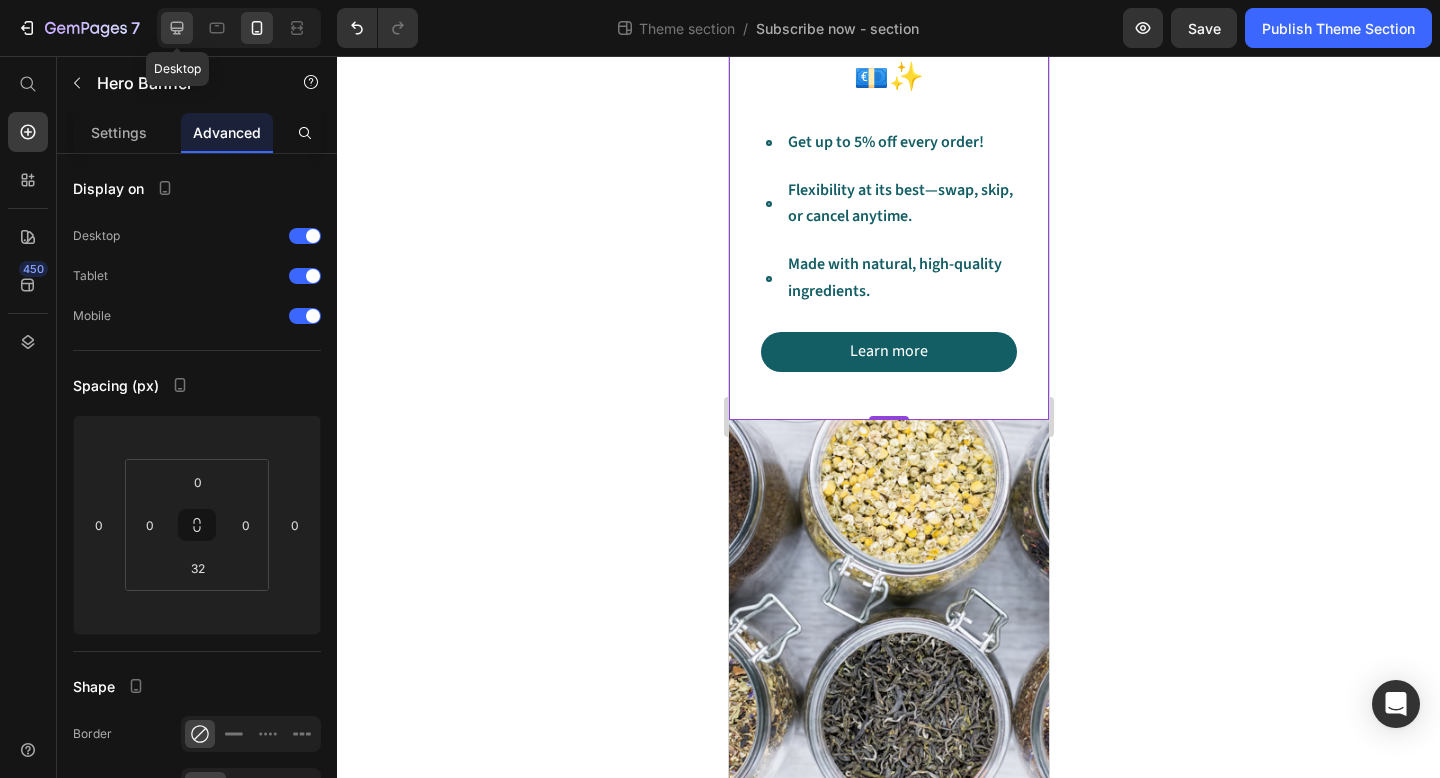 click 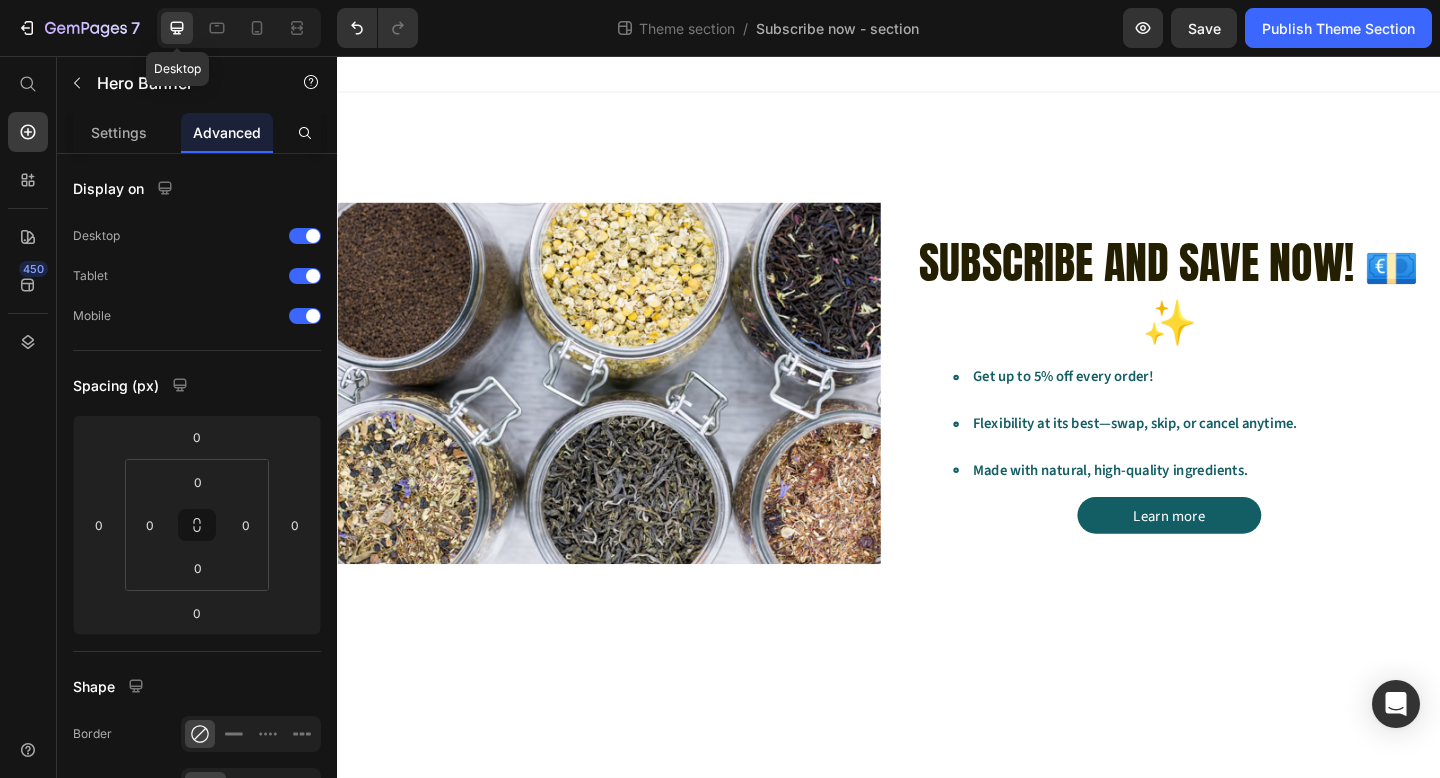 scroll, scrollTop: 0, scrollLeft: 0, axis: both 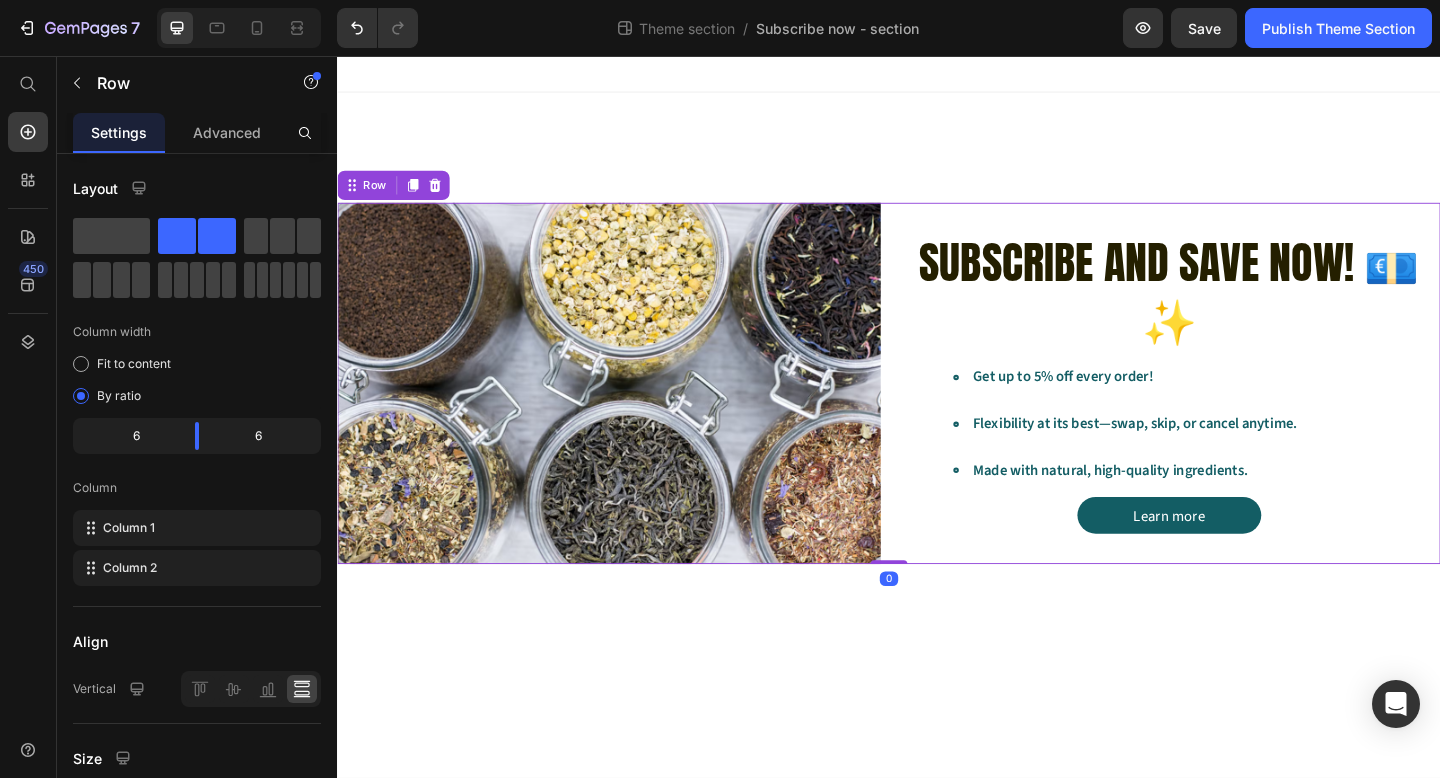 click on "Image Subscribe and save now! 💶✨ Heading
Get up to 5% off every order!
Flexibility at its best—swap, skip, or cancel anytime.
Made with natural, high-quality ingredients. Item List Learn more Button Hero Banner Row   0" at bounding box center [937, 412] 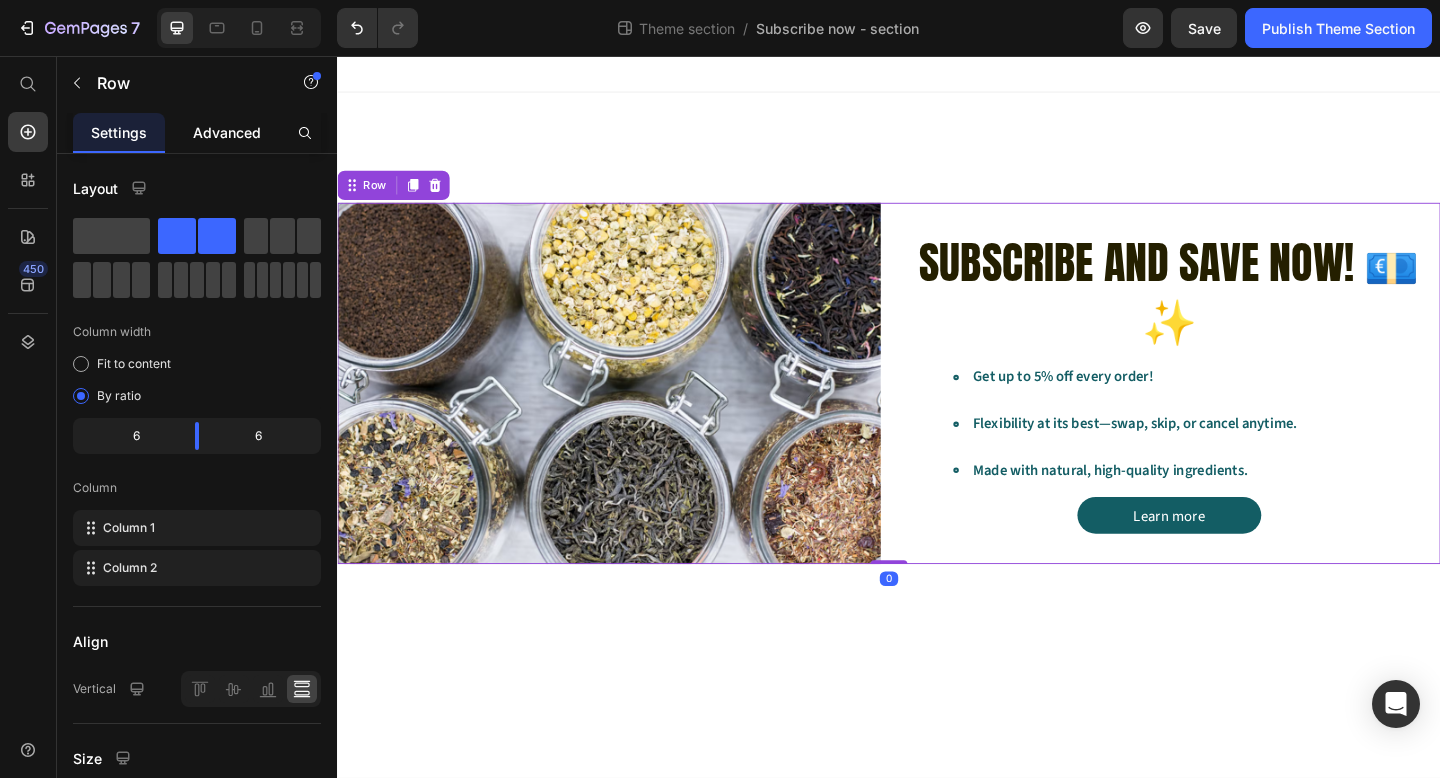 click on "Advanced" at bounding box center [227, 132] 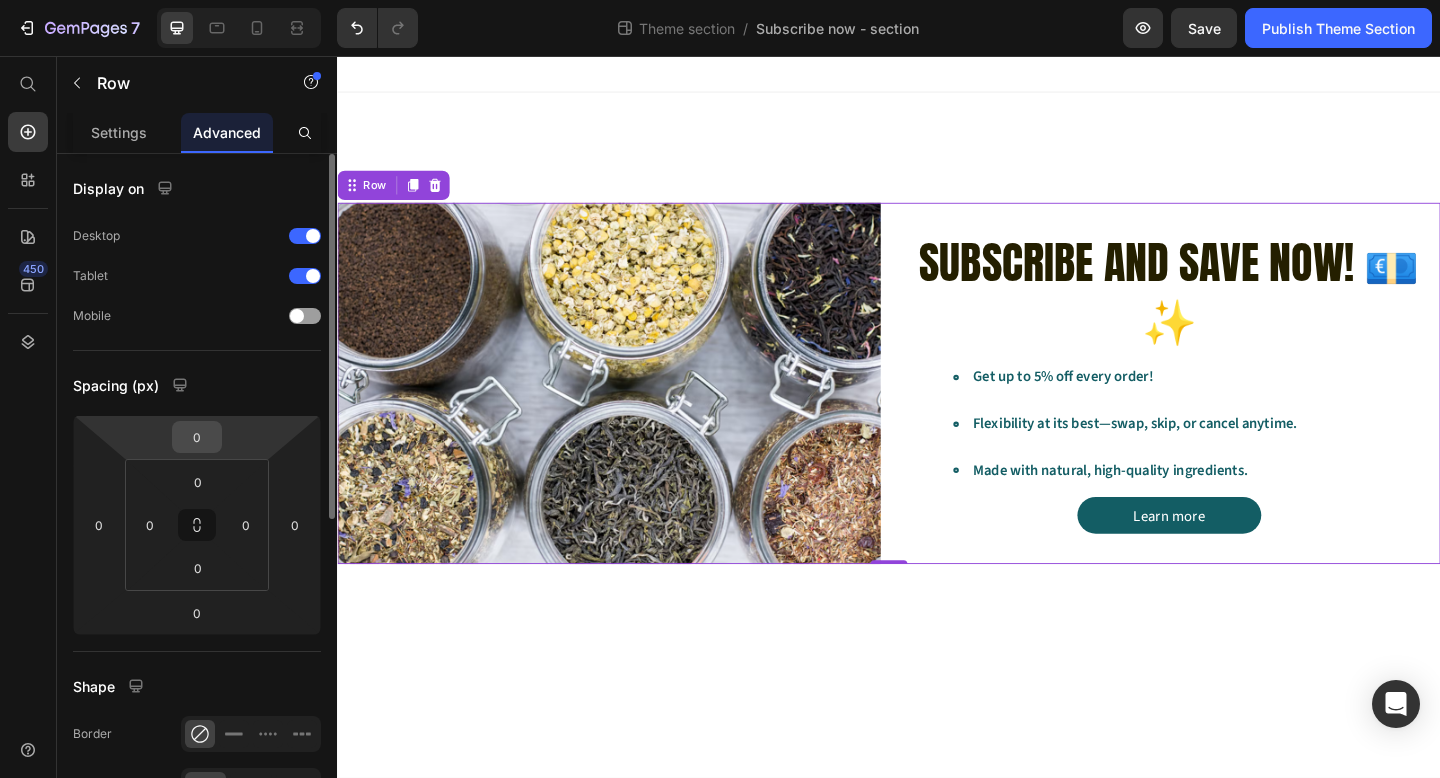 click on "0" at bounding box center (197, 437) 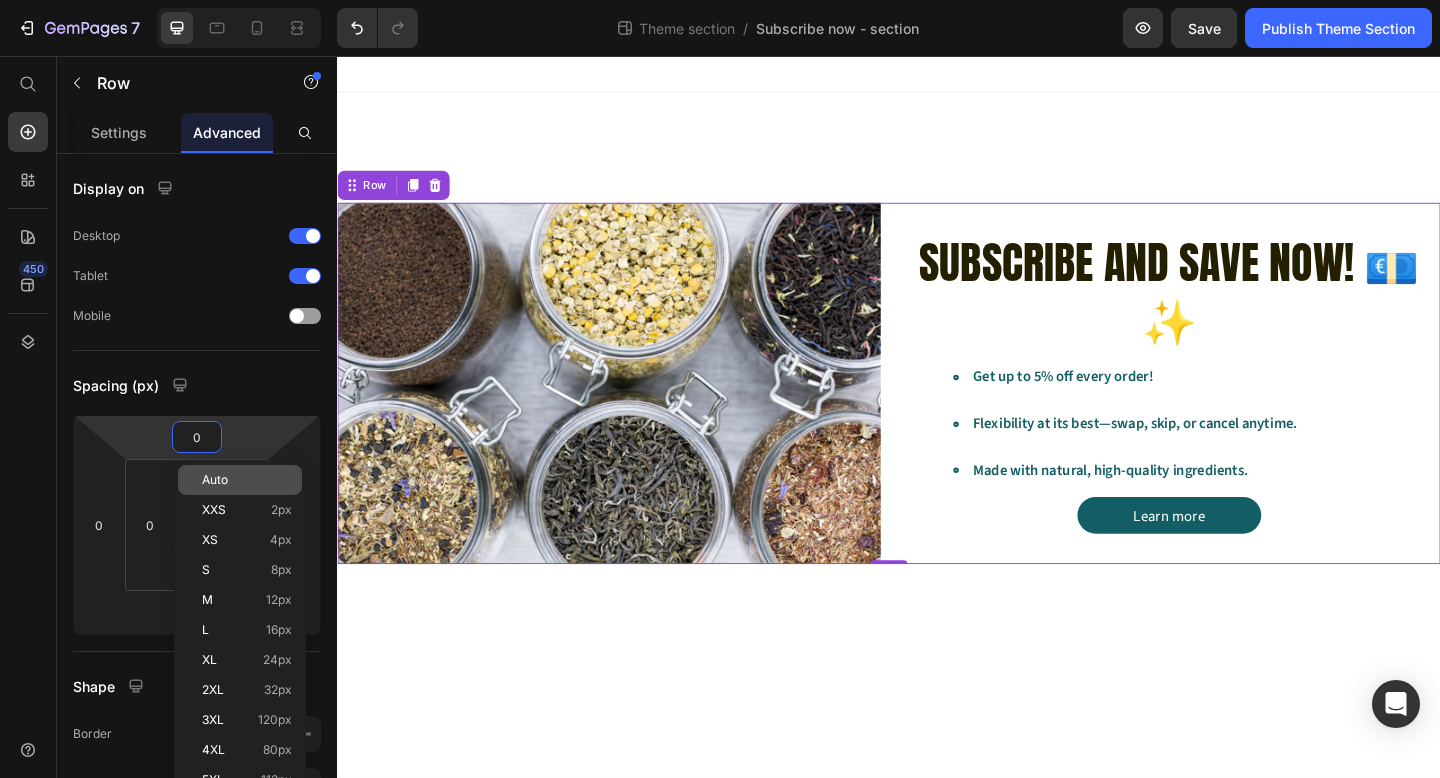 click on "Auto" at bounding box center (215, 480) 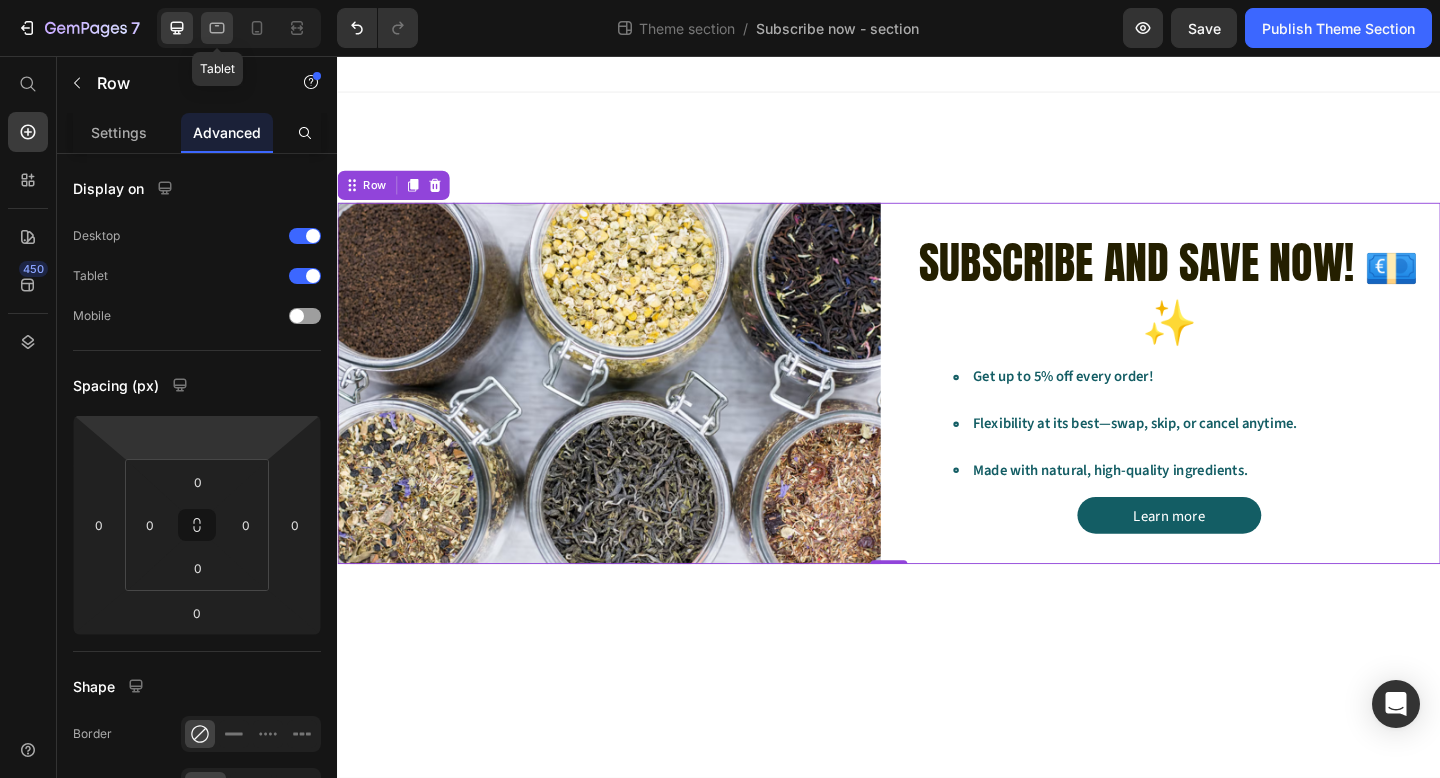 click 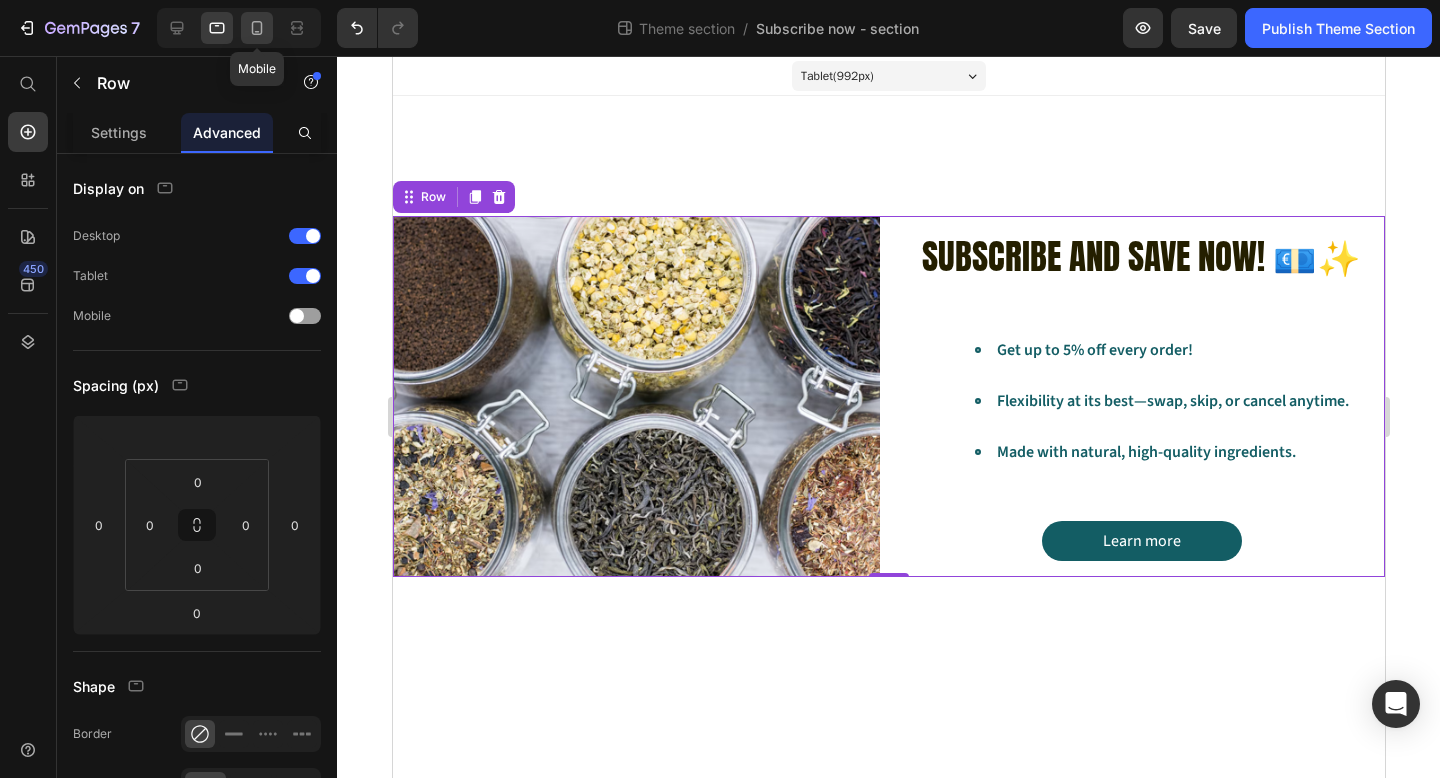 click 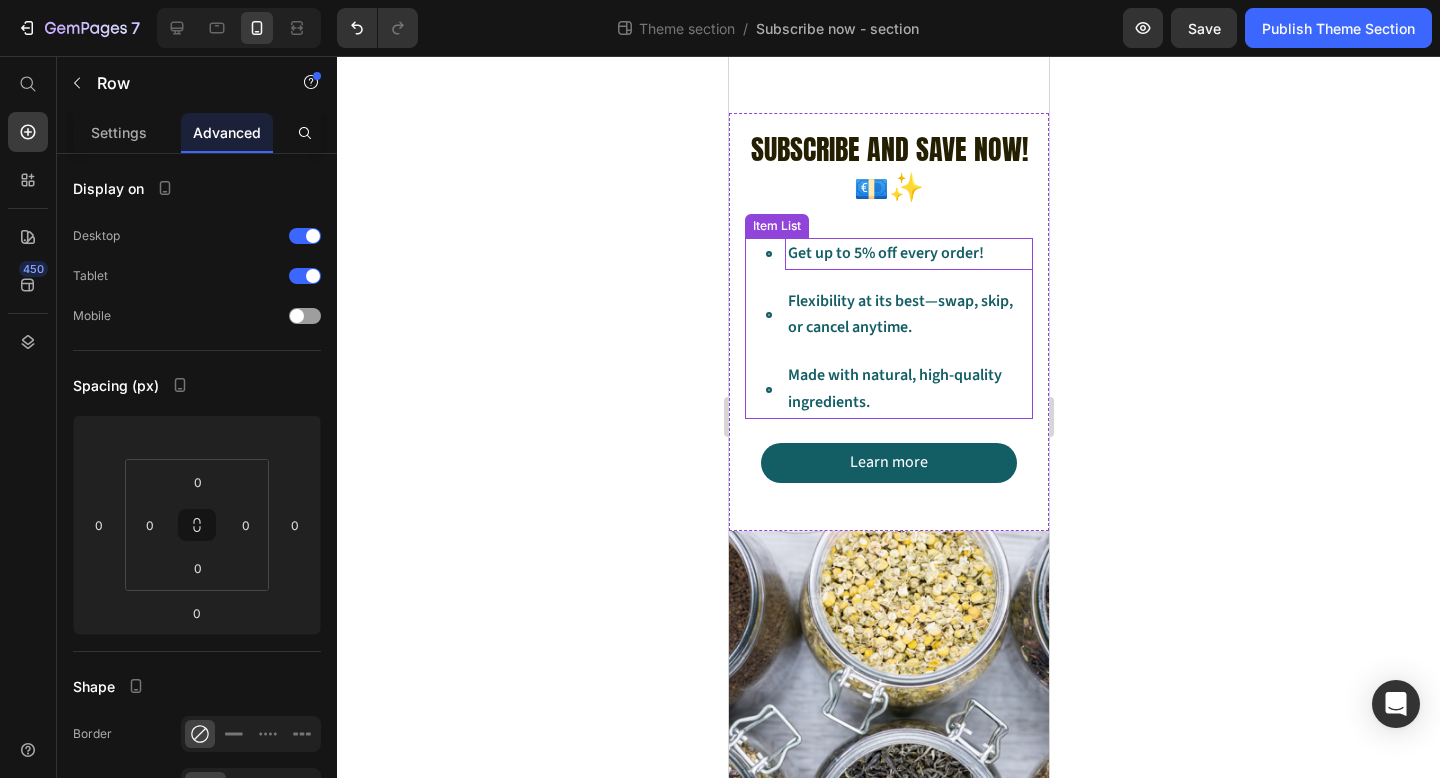 scroll, scrollTop: 0, scrollLeft: 0, axis: both 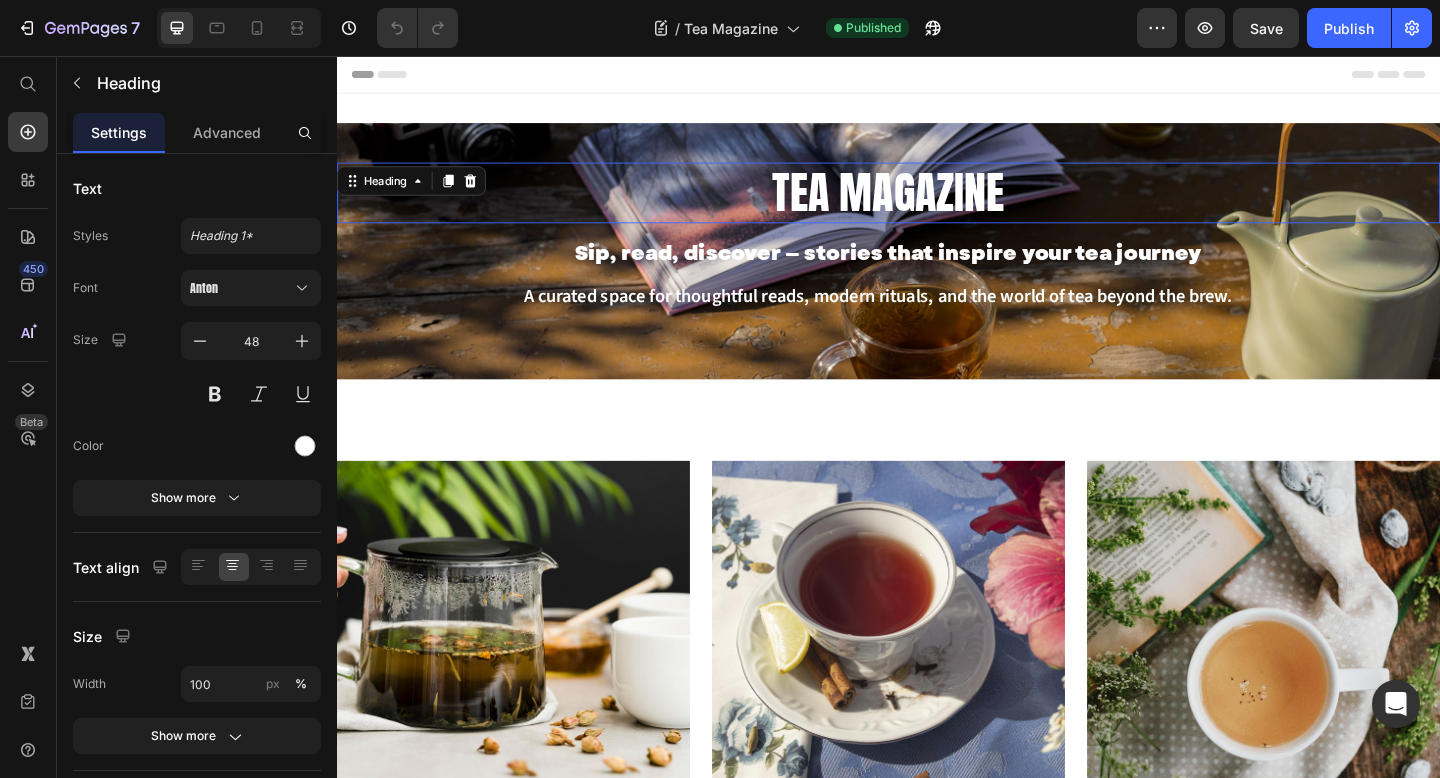 click on "Tea magazine" at bounding box center [937, 205] 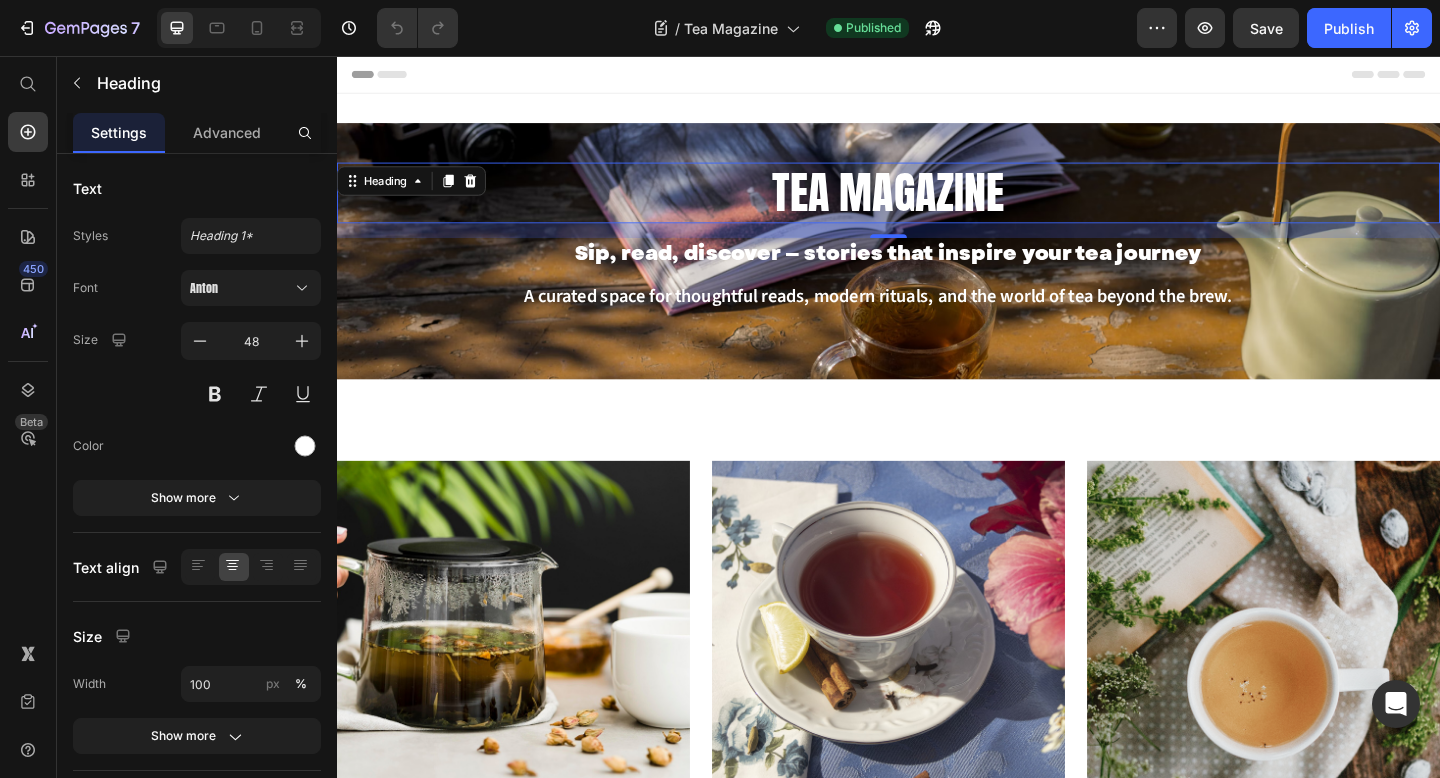 scroll, scrollTop: 13, scrollLeft: 0, axis: vertical 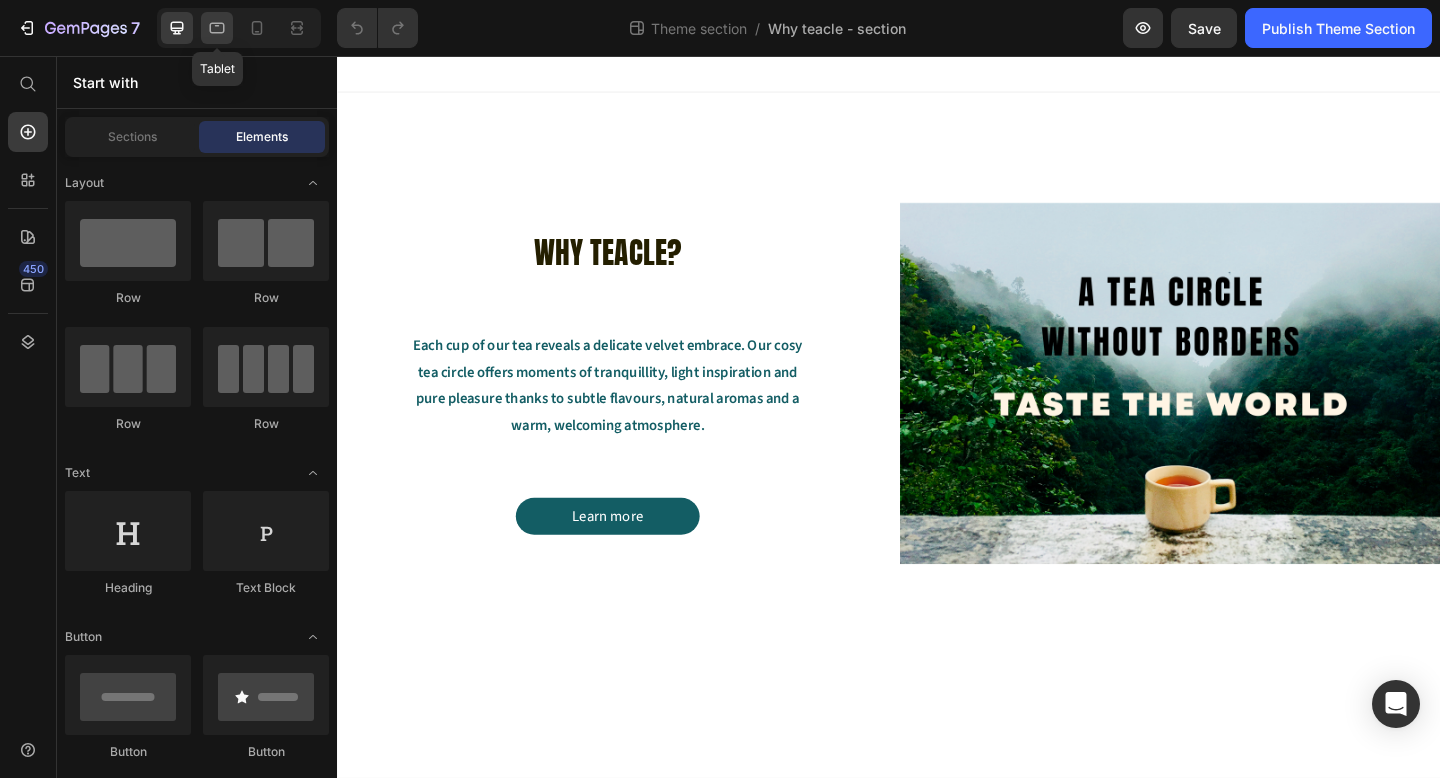 click 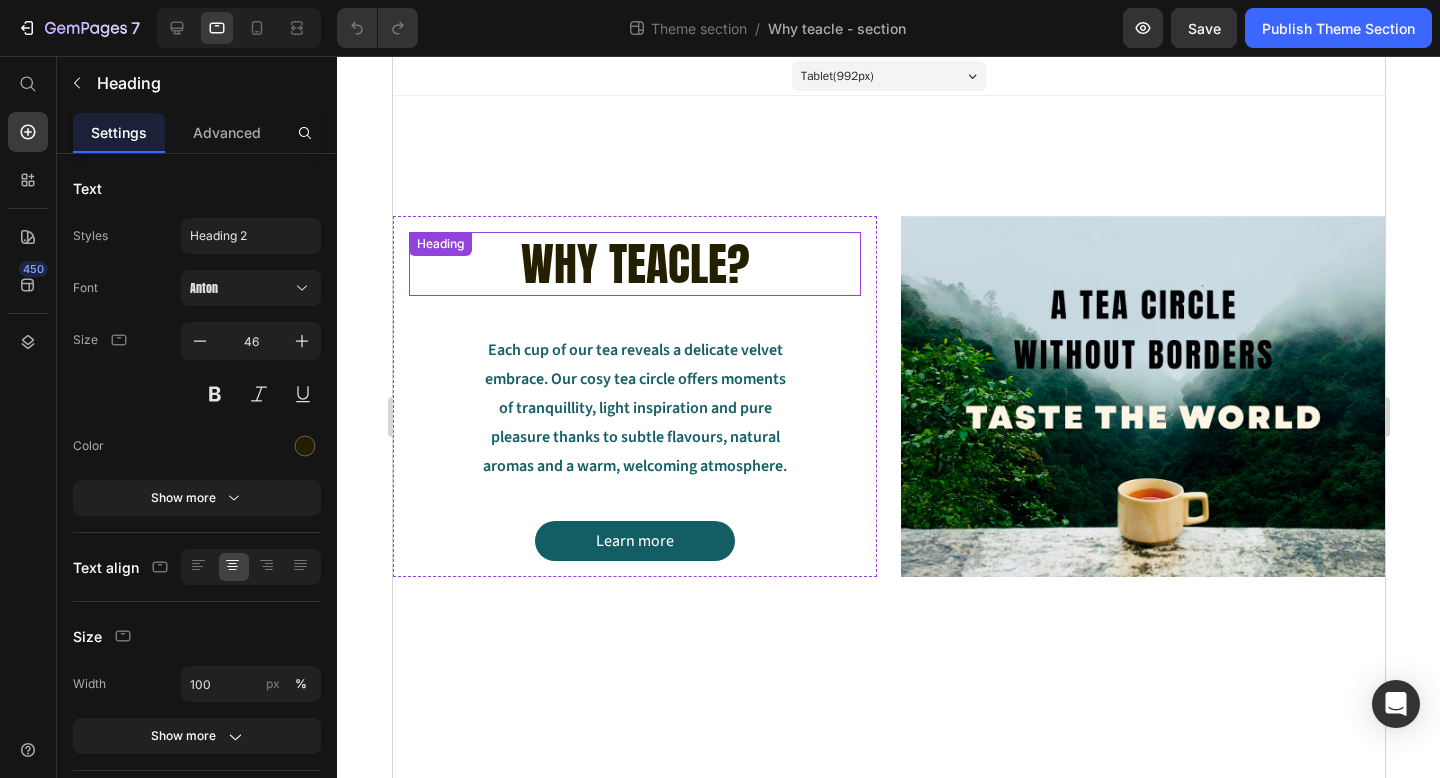click on "WHY TEACLE?" at bounding box center [634, 263] 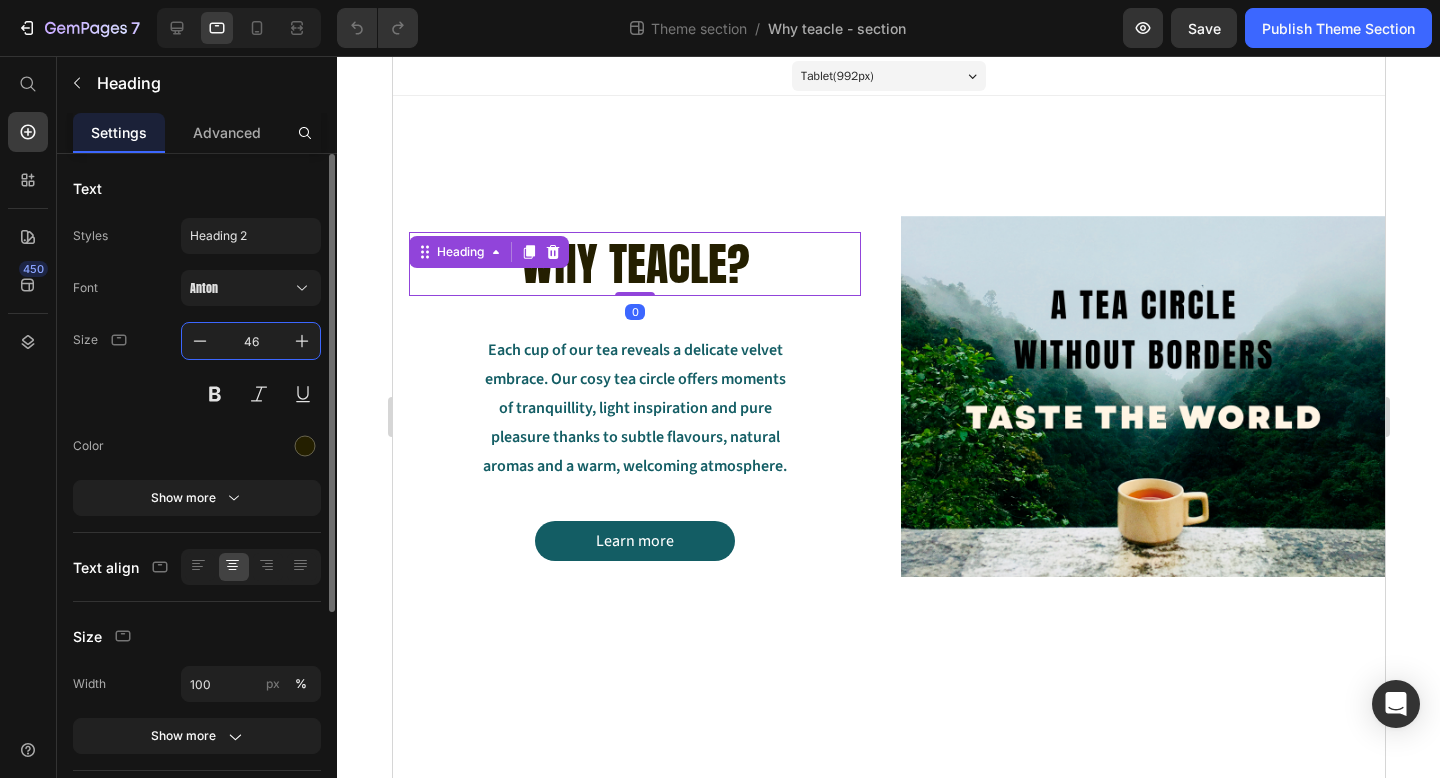 click on "46" at bounding box center (251, 341) 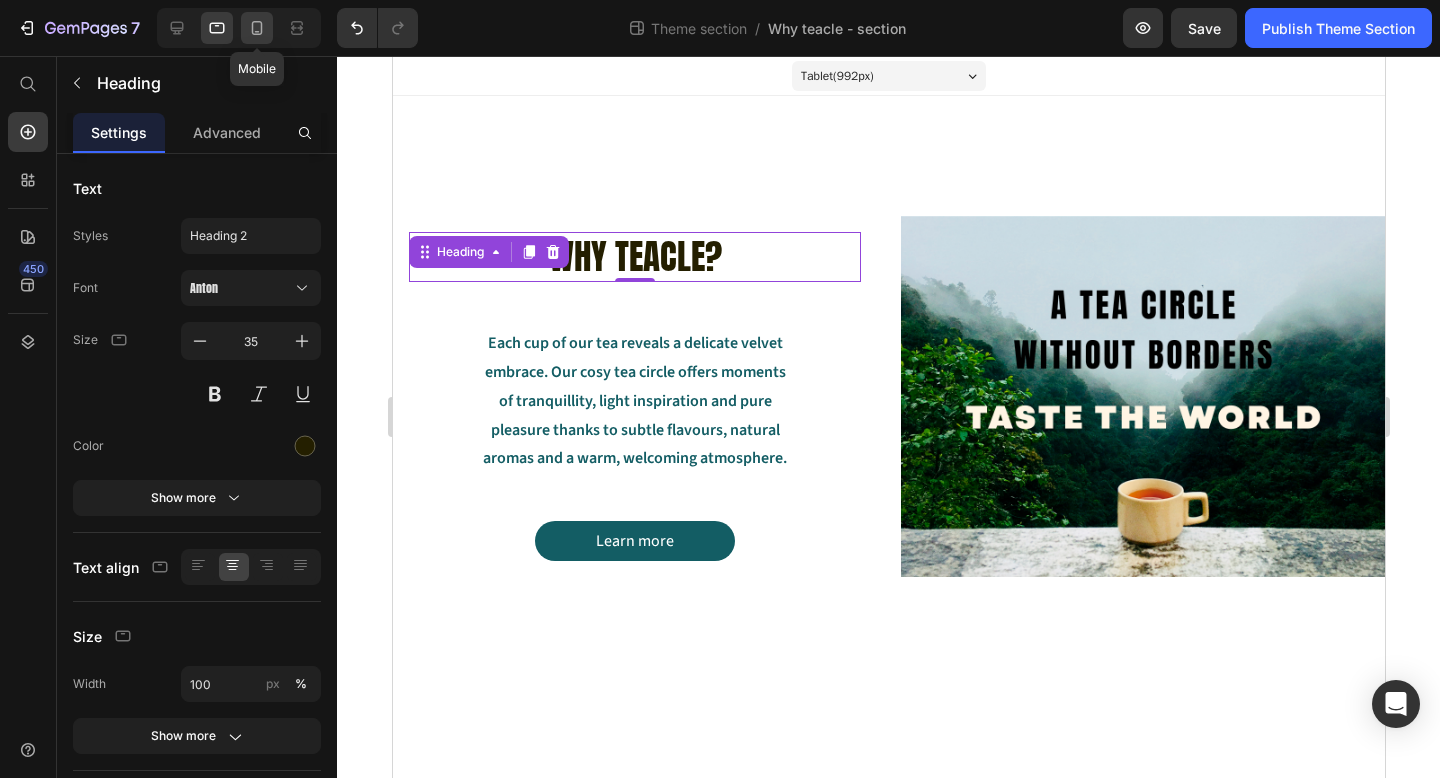 click 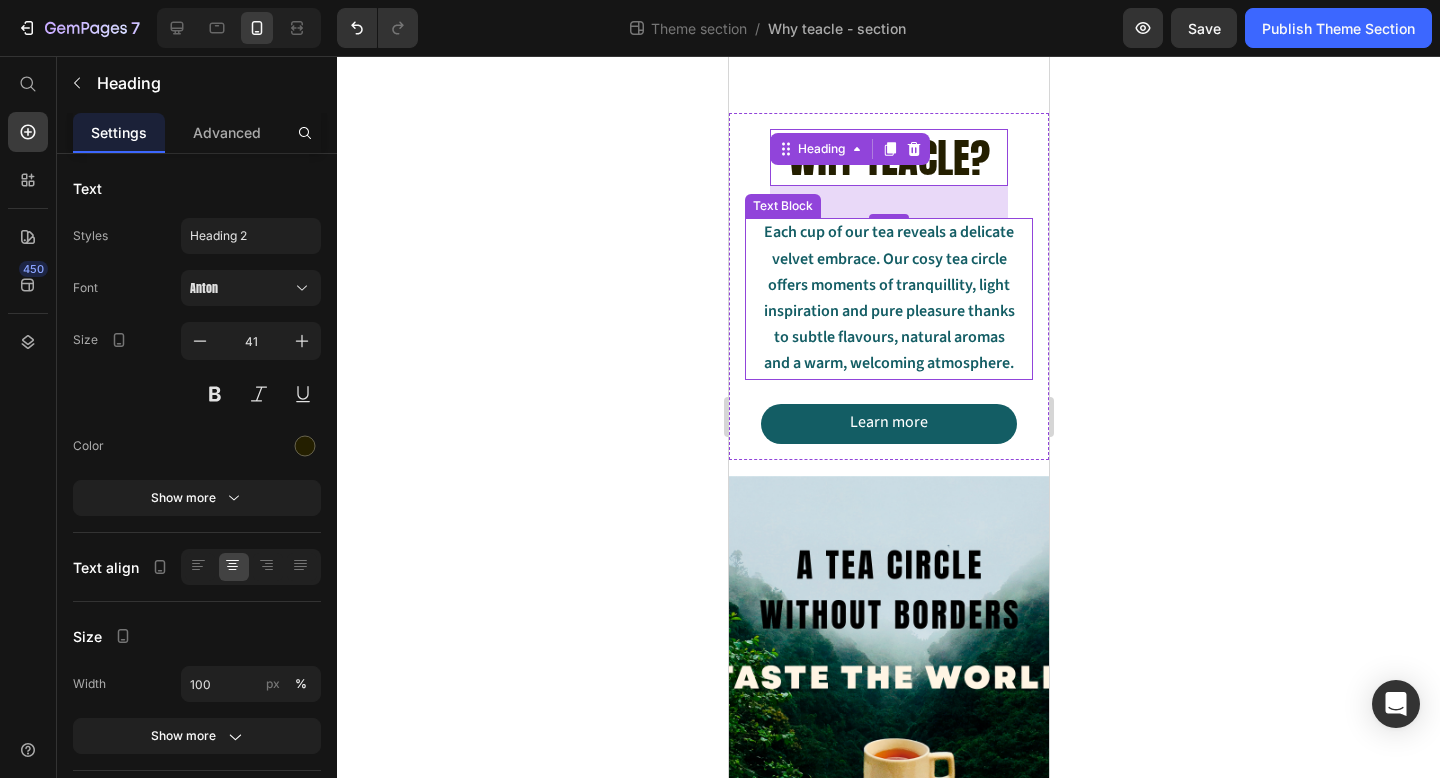scroll, scrollTop: 106, scrollLeft: 0, axis: vertical 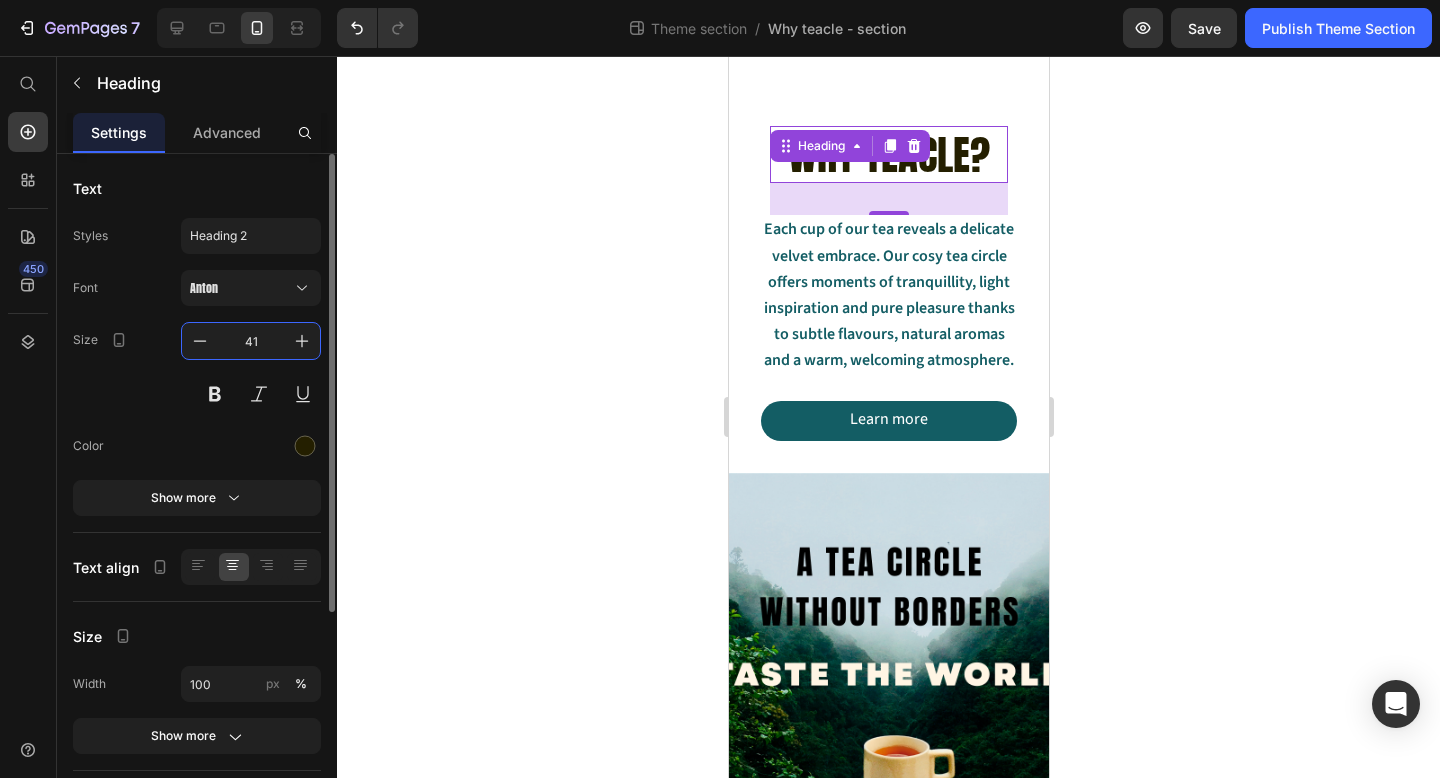 click on "41" at bounding box center (251, 341) 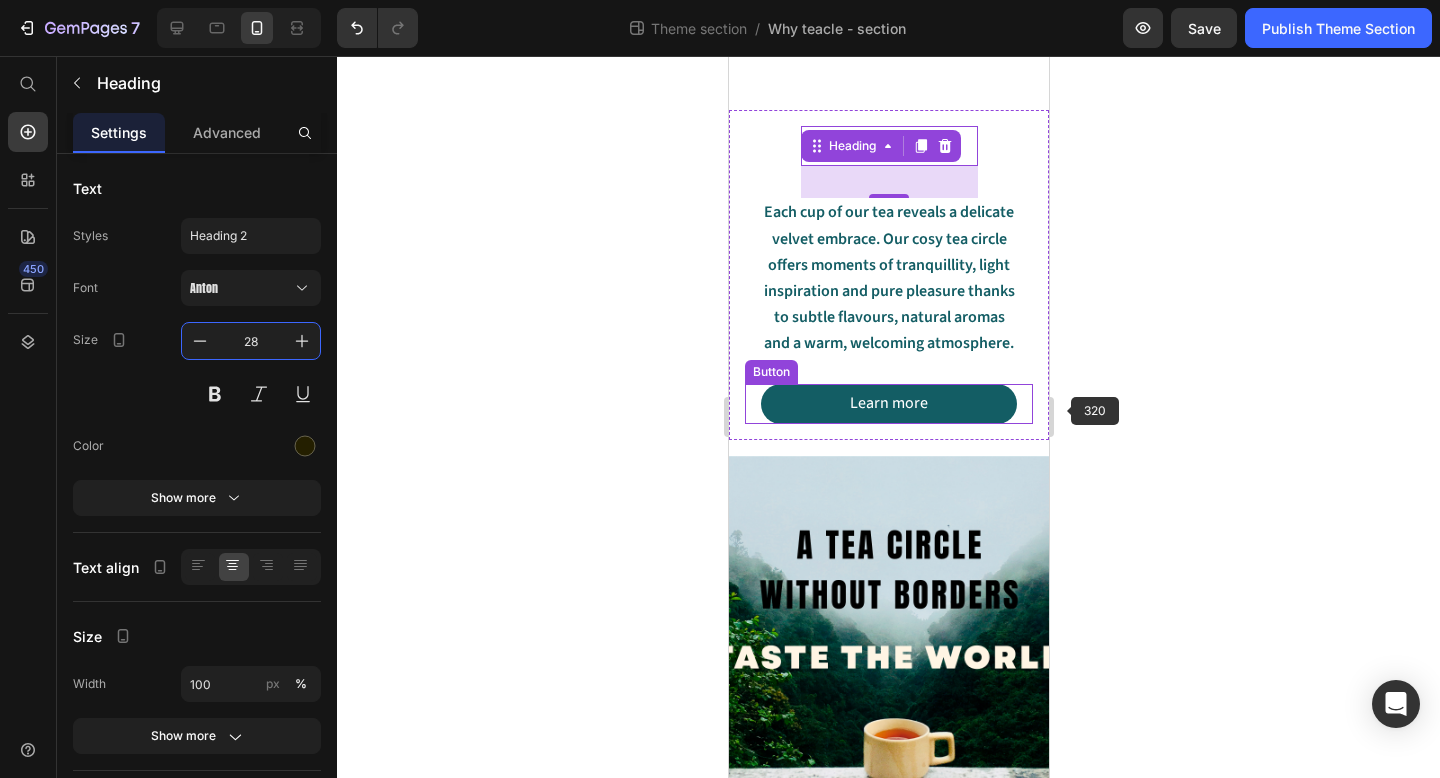 type on "28" 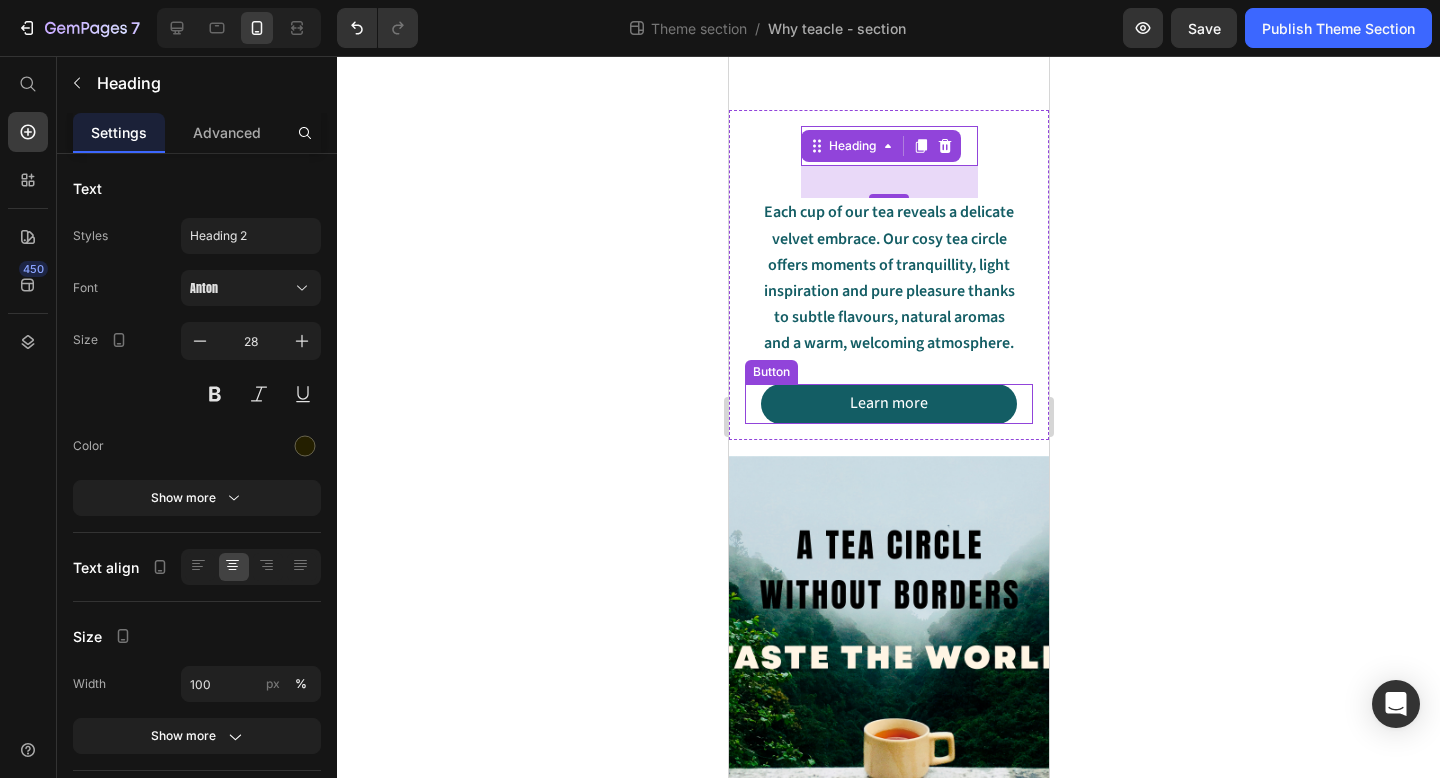 click 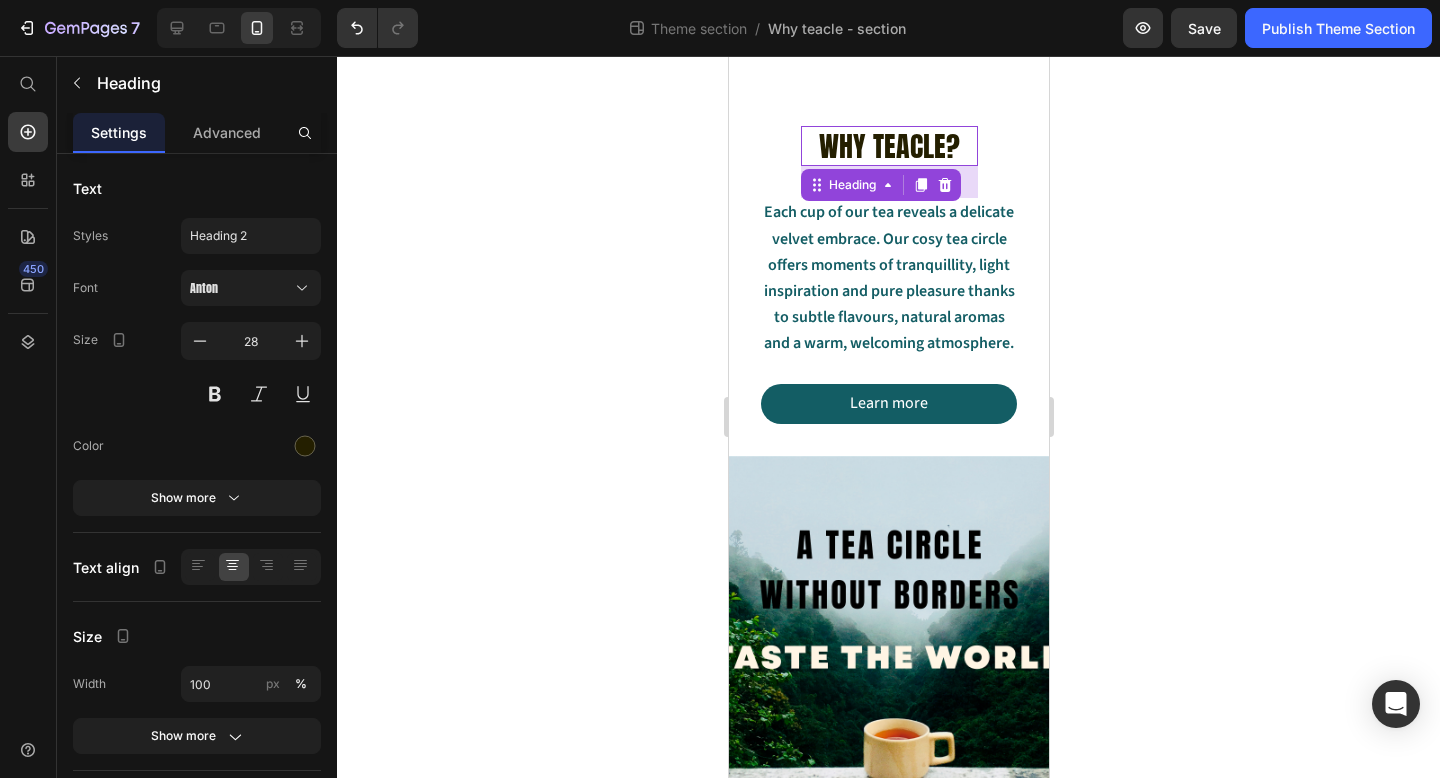 click on "WHY TEACLE?" at bounding box center [888, 146] 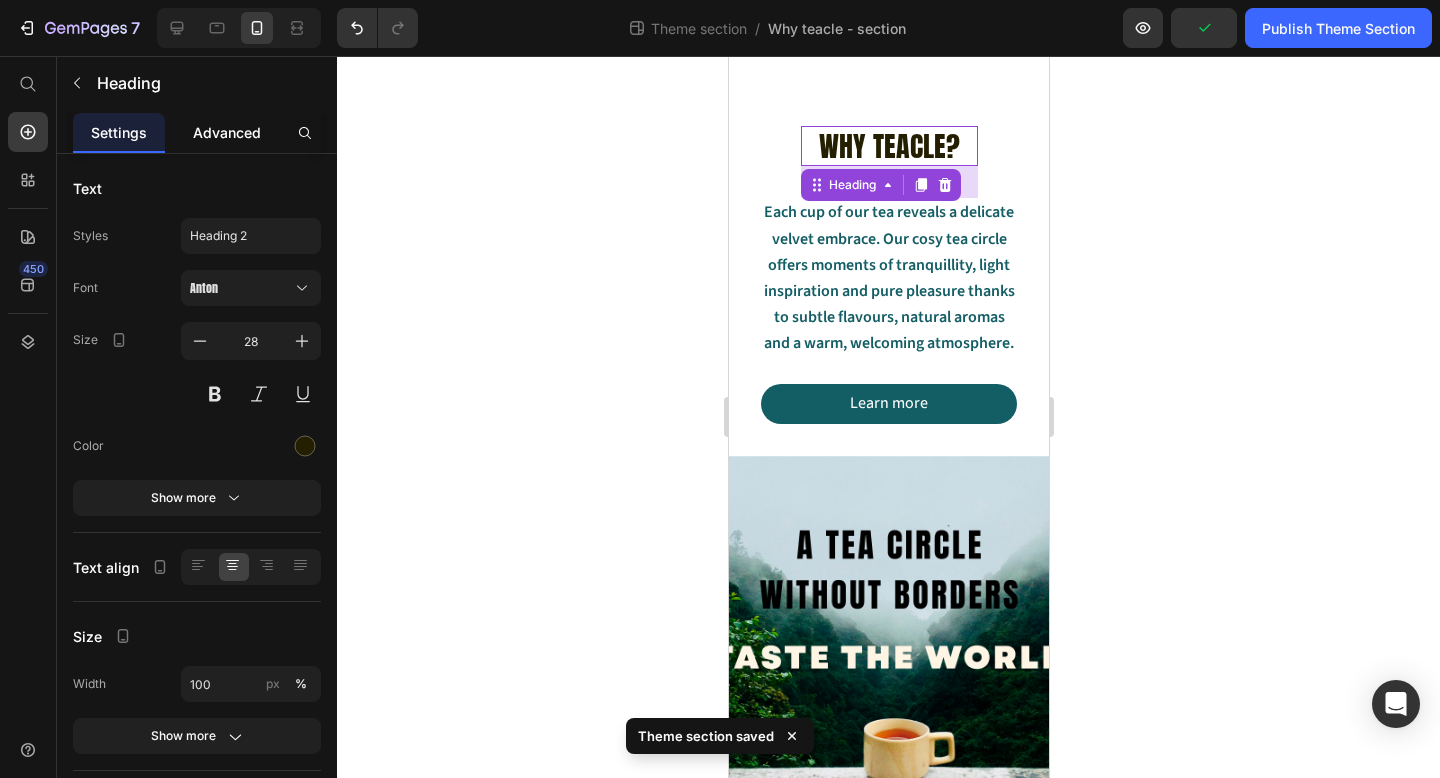 click on "Advanced" 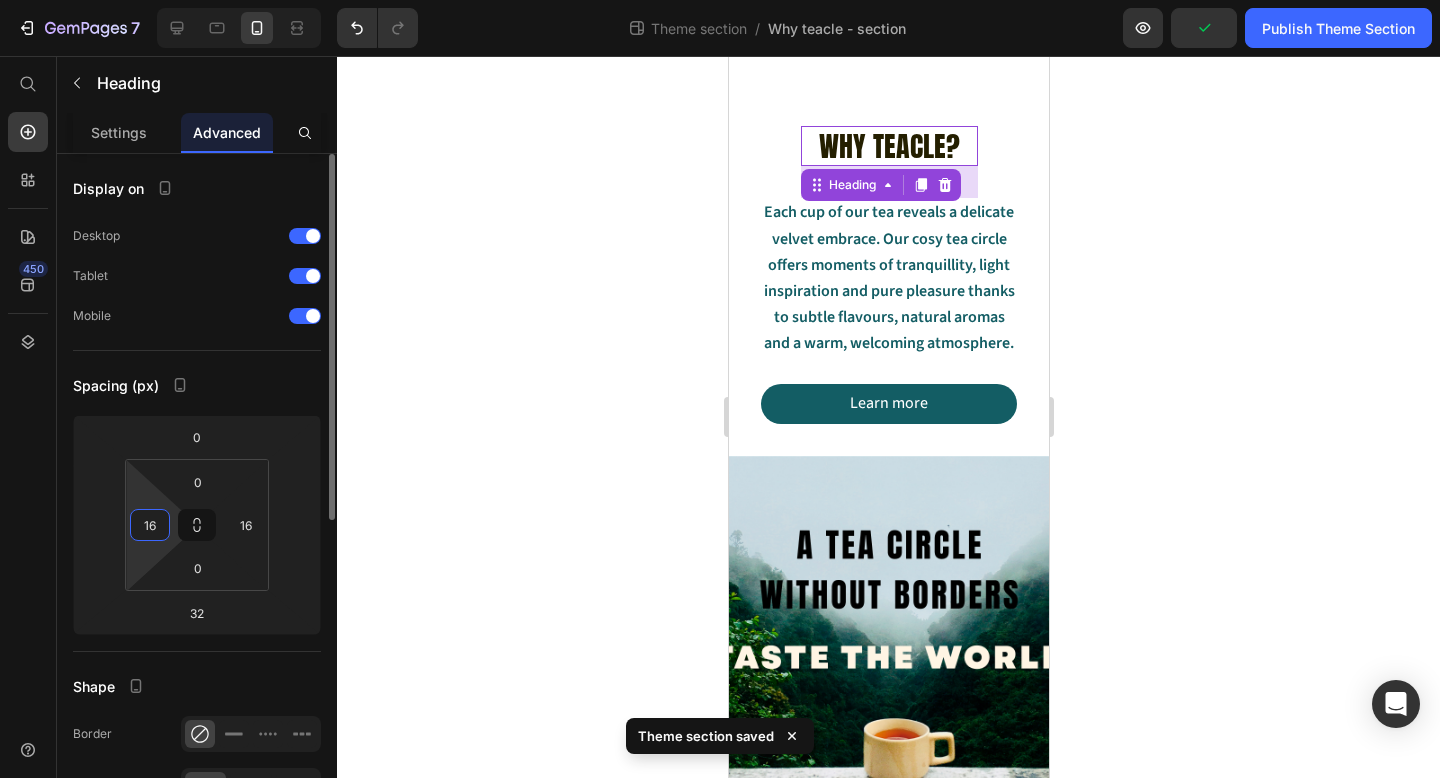 click on "16" at bounding box center [150, 525] 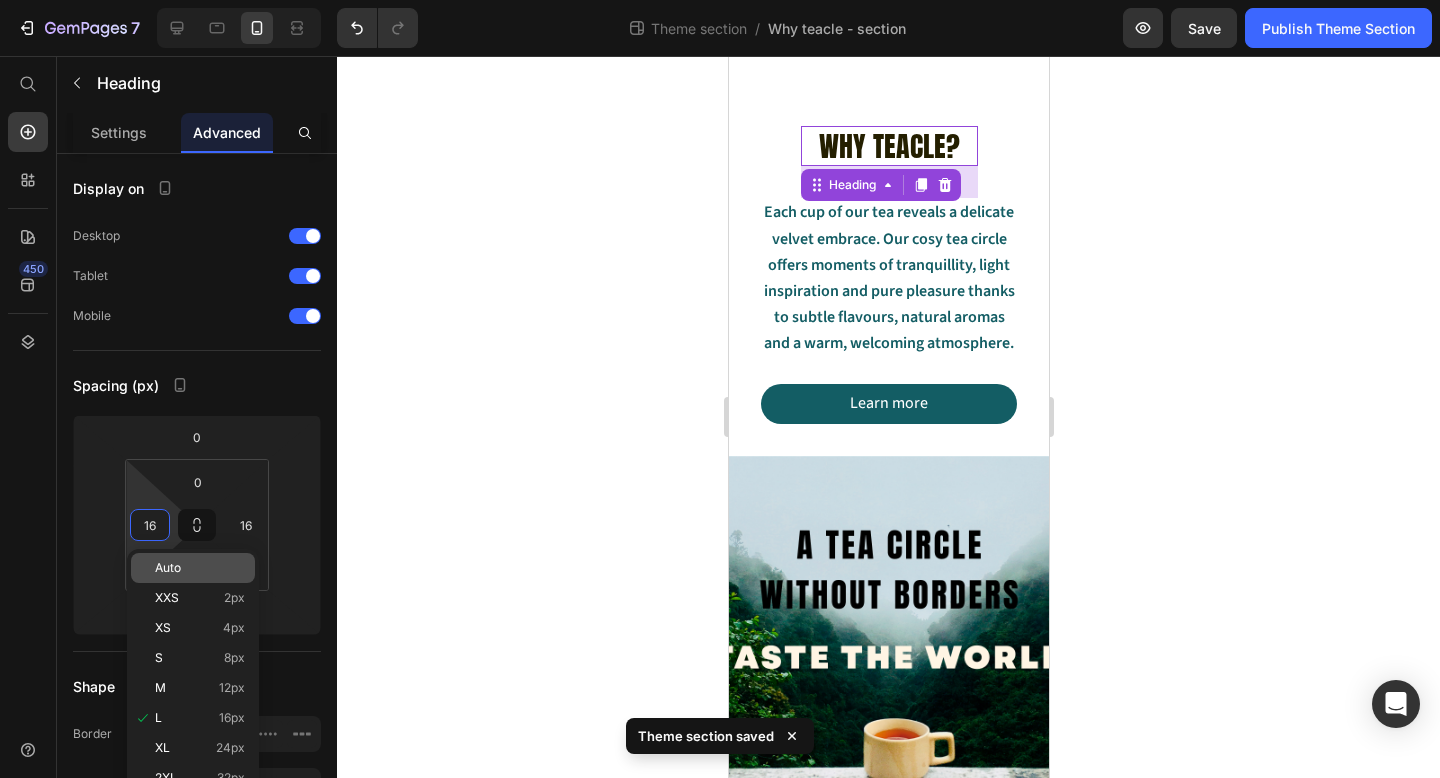click on "Auto" at bounding box center [168, 568] 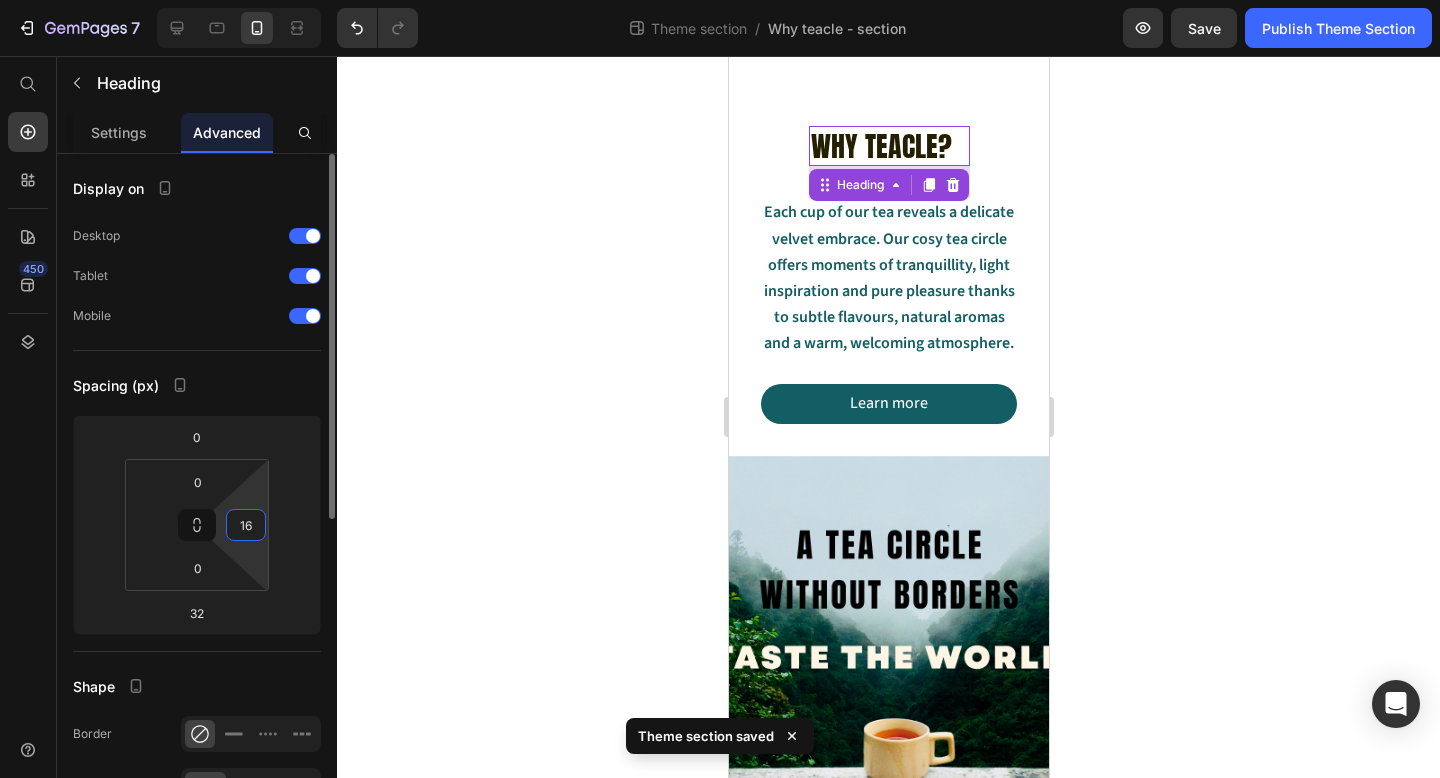 click on "16" at bounding box center [246, 525] 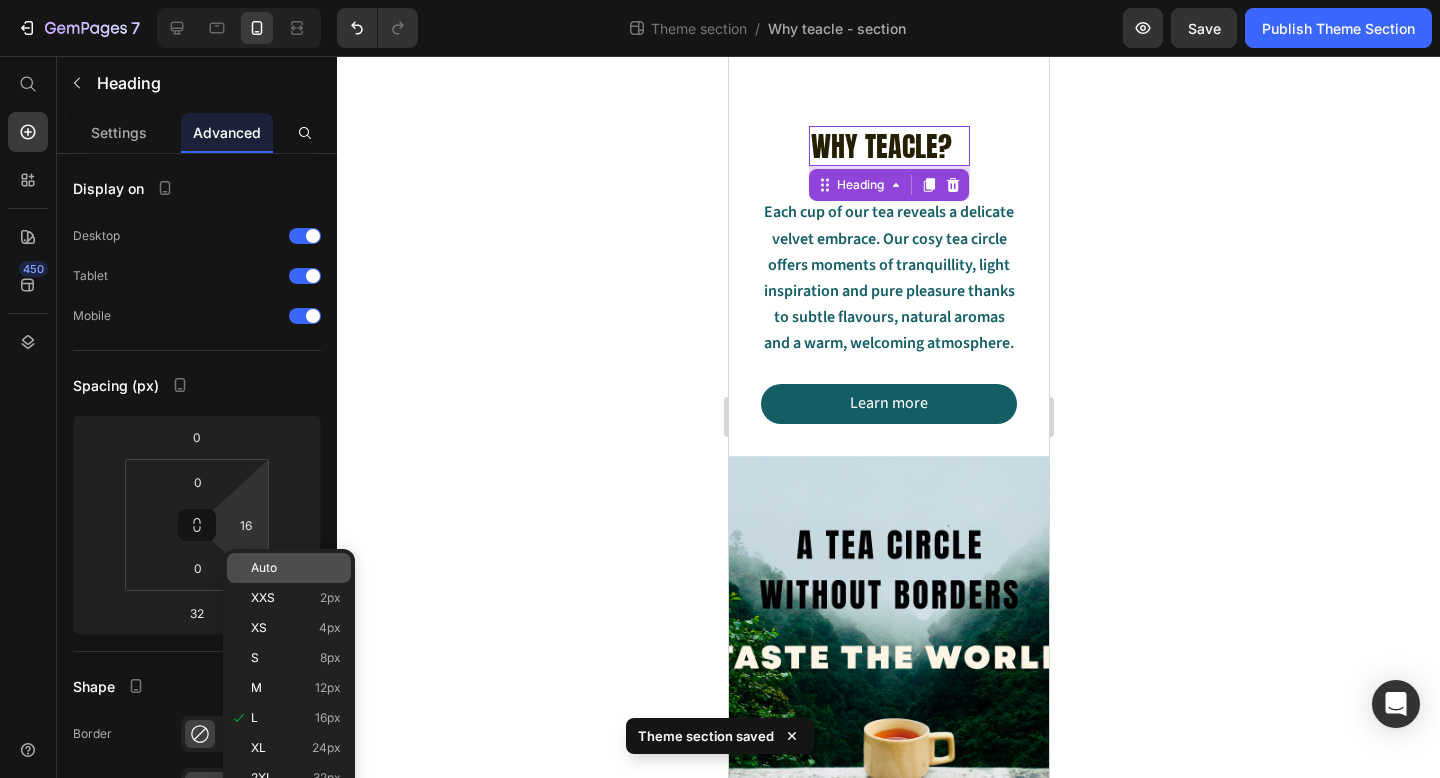 click on "Auto" at bounding box center (264, 568) 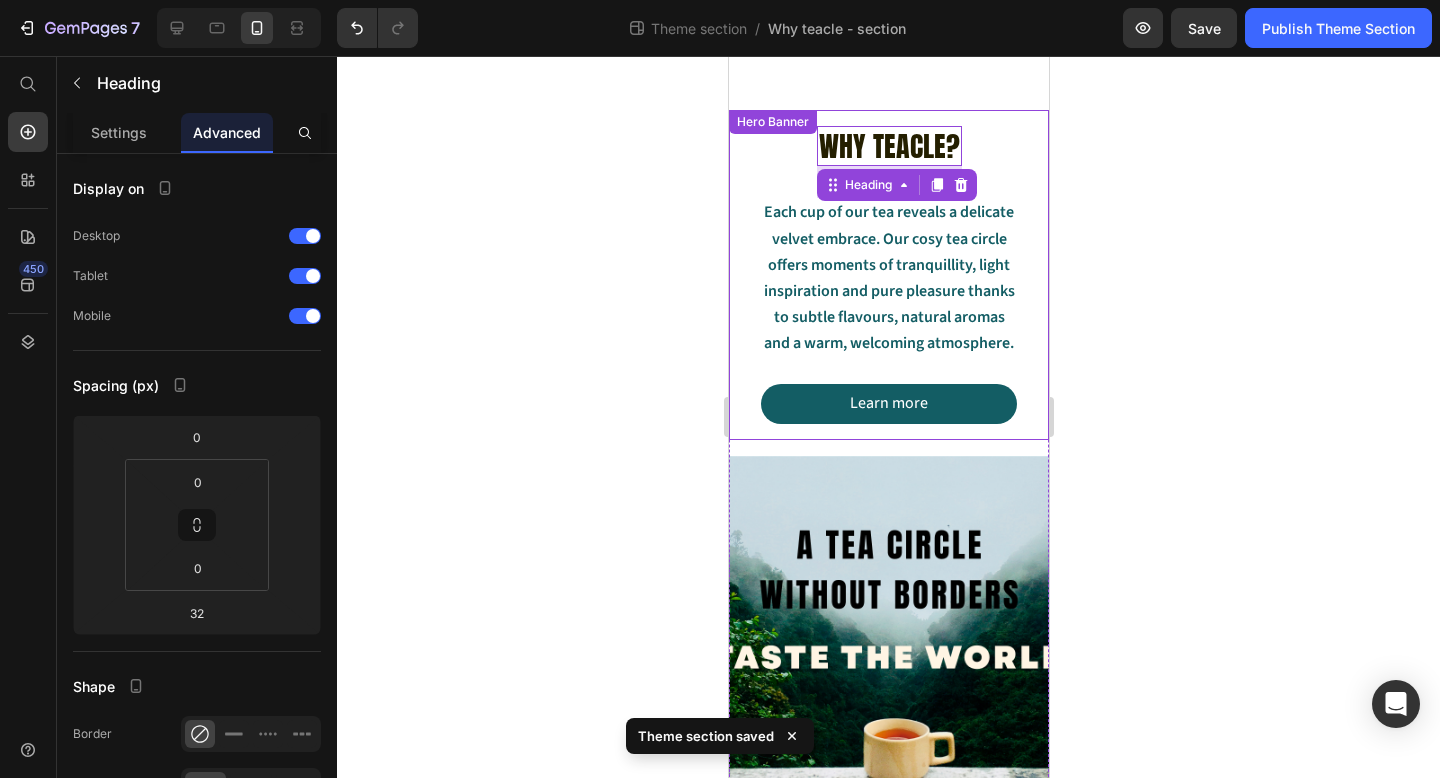 click 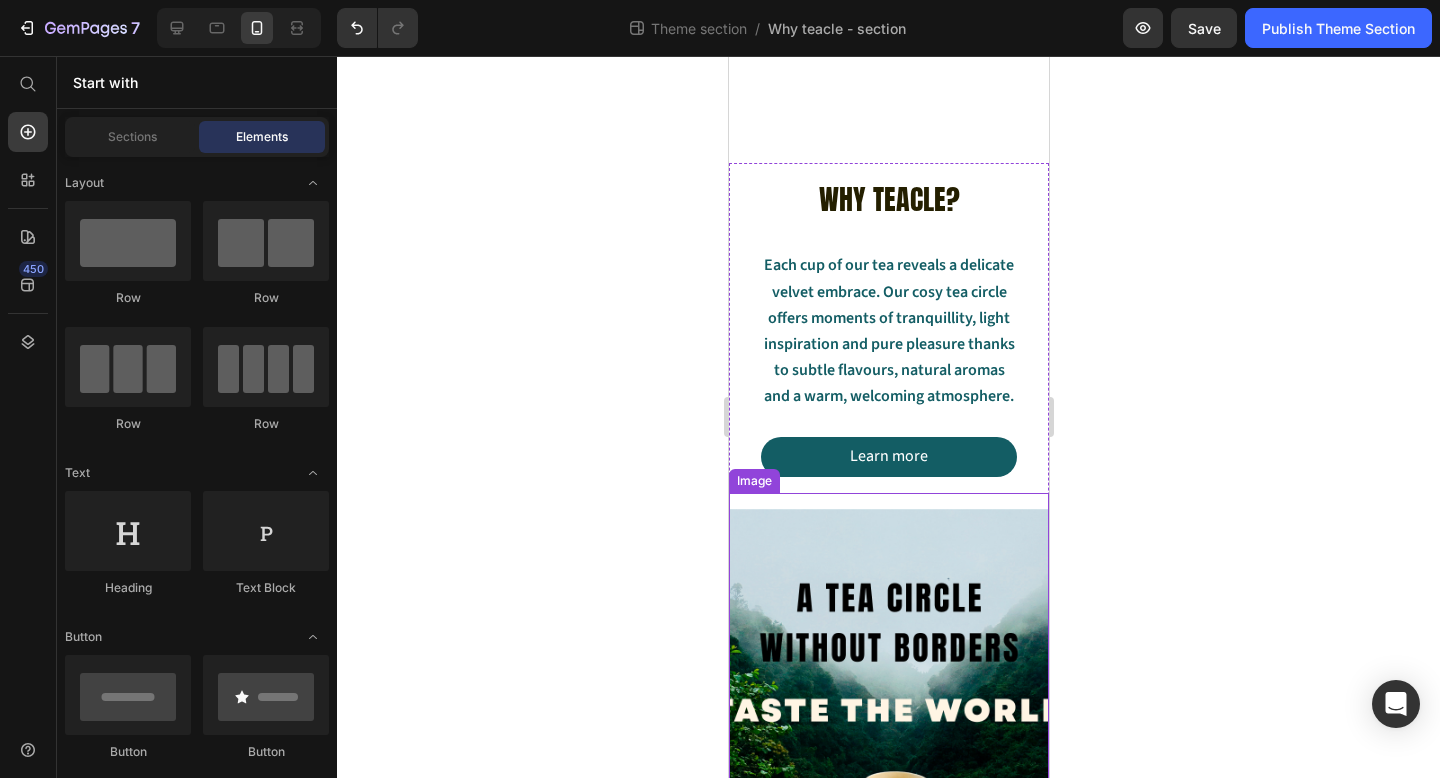 scroll, scrollTop: 0, scrollLeft: 0, axis: both 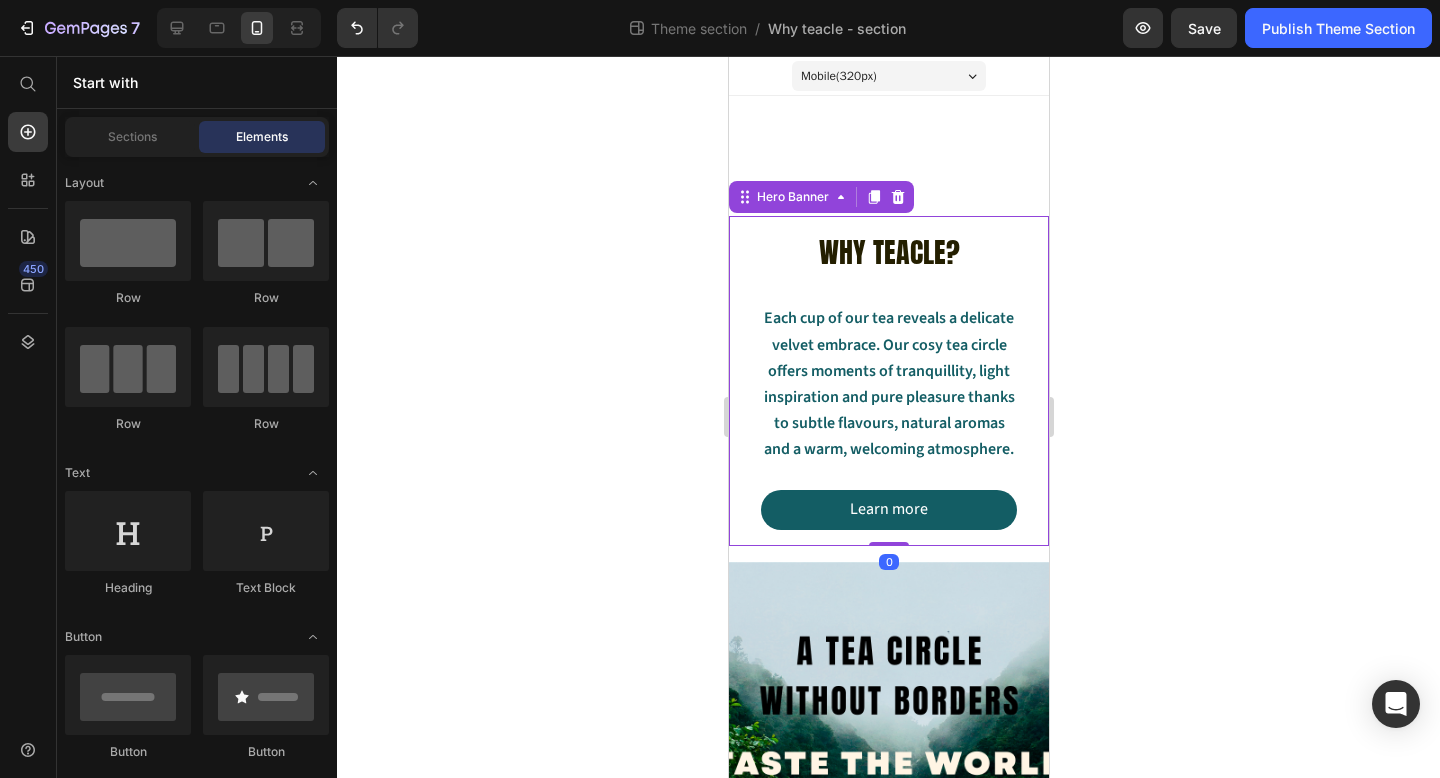 click on "WHY TEACLE? Heading Each cup of our tea reveals a delicate velvet embrace. Our cosy tea circle offers moments of tranquillity, light inspiration and pure pleasure thanks to subtle flavours, natural aromas and a warm, welcoming atmosphere. Text Block Learn more Button" at bounding box center (888, 381) 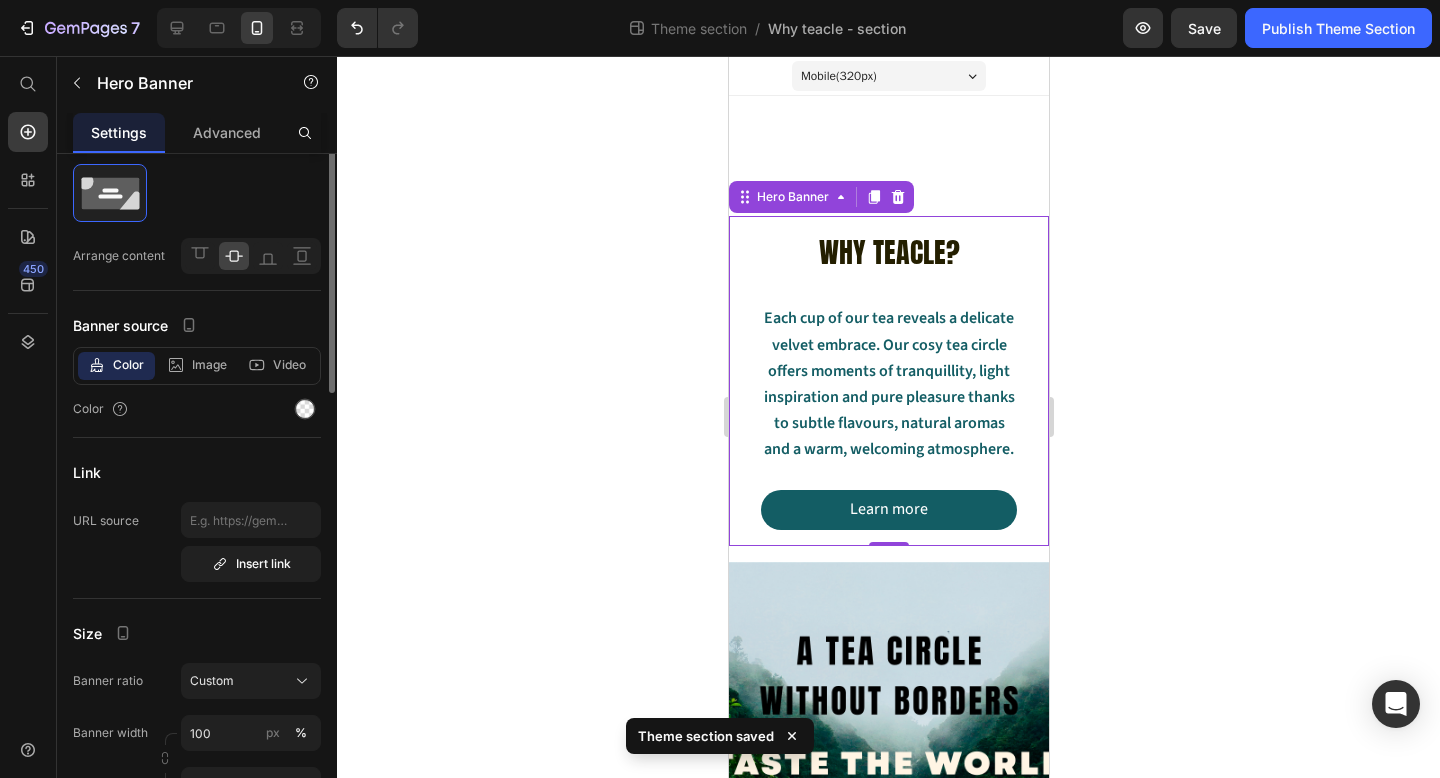 scroll, scrollTop: 0, scrollLeft: 0, axis: both 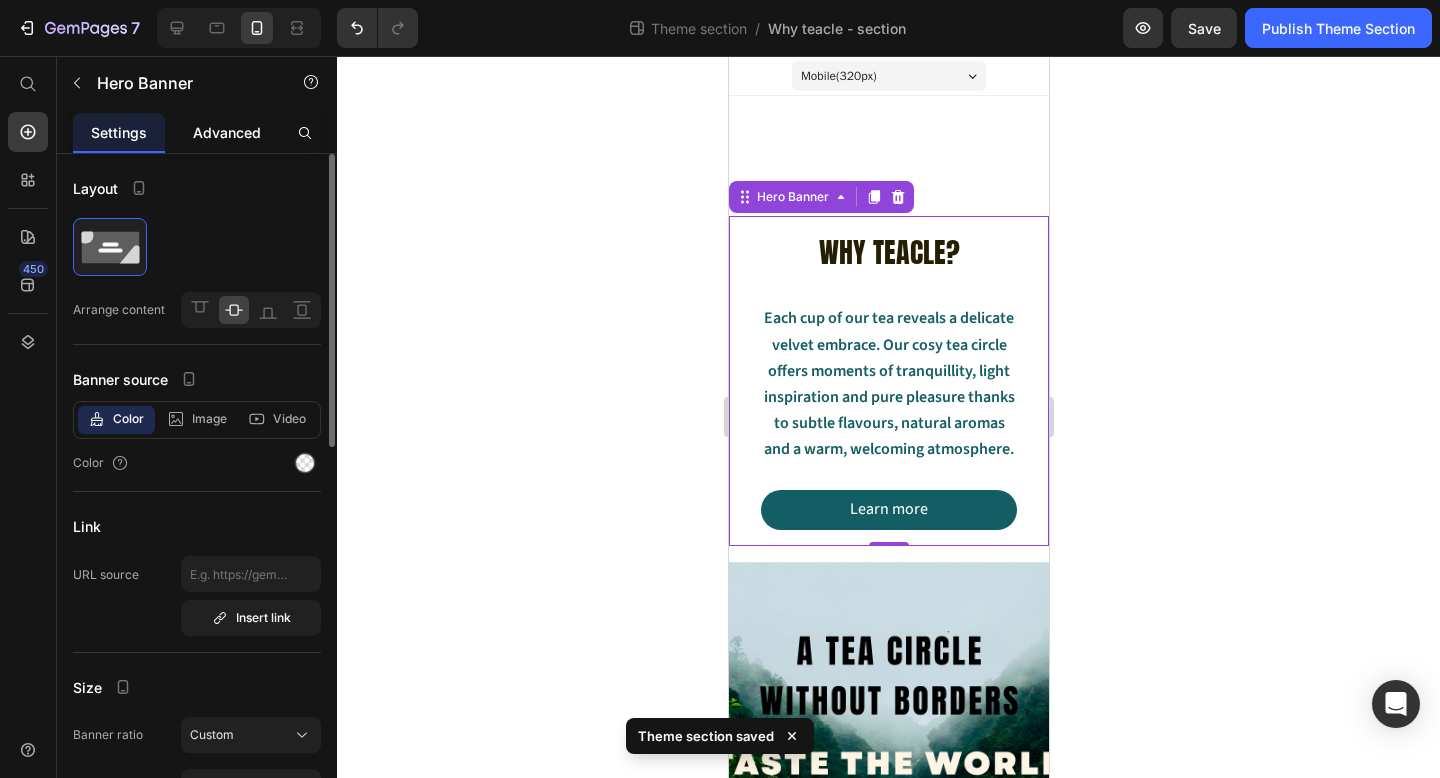 click on "Advanced" at bounding box center (227, 132) 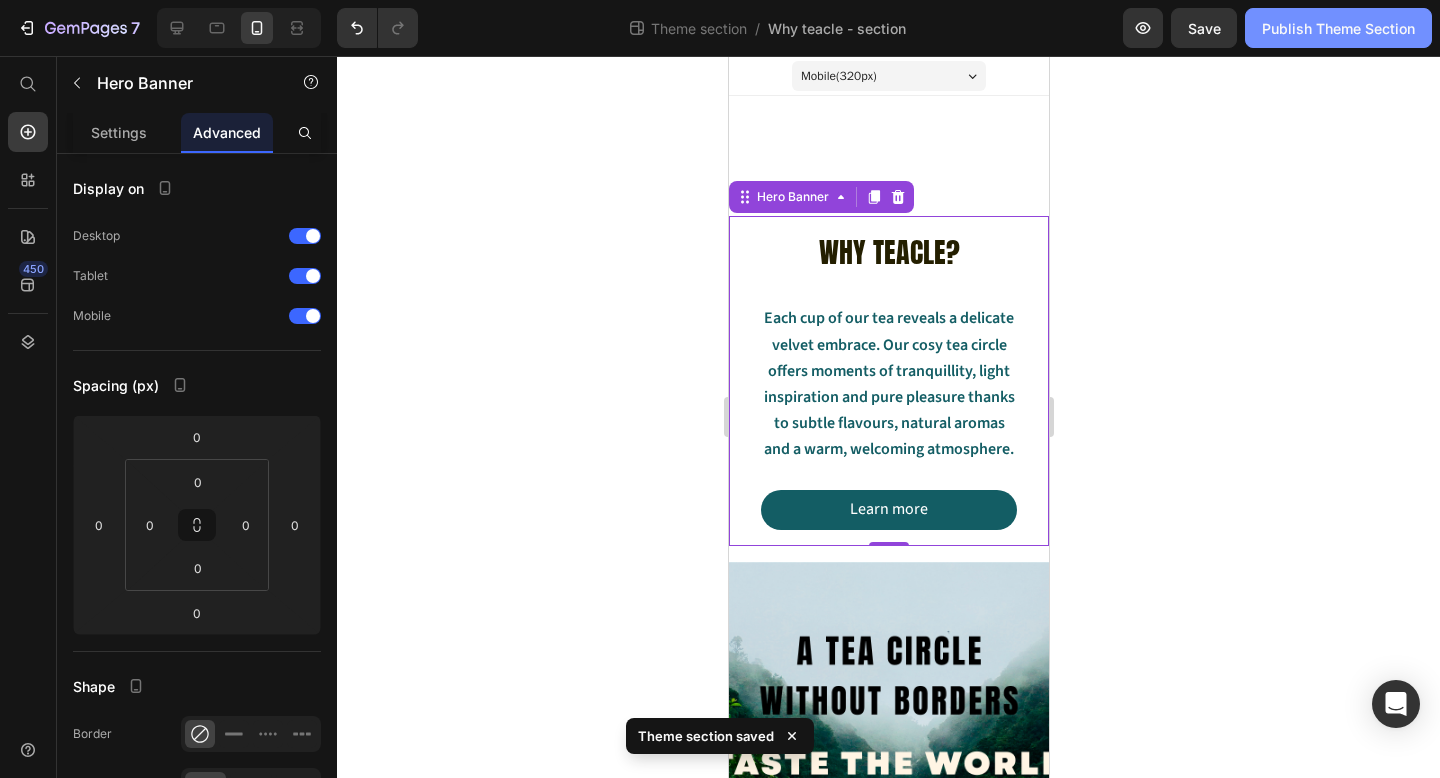 click on "Publish Theme Section" at bounding box center (1338, 28) 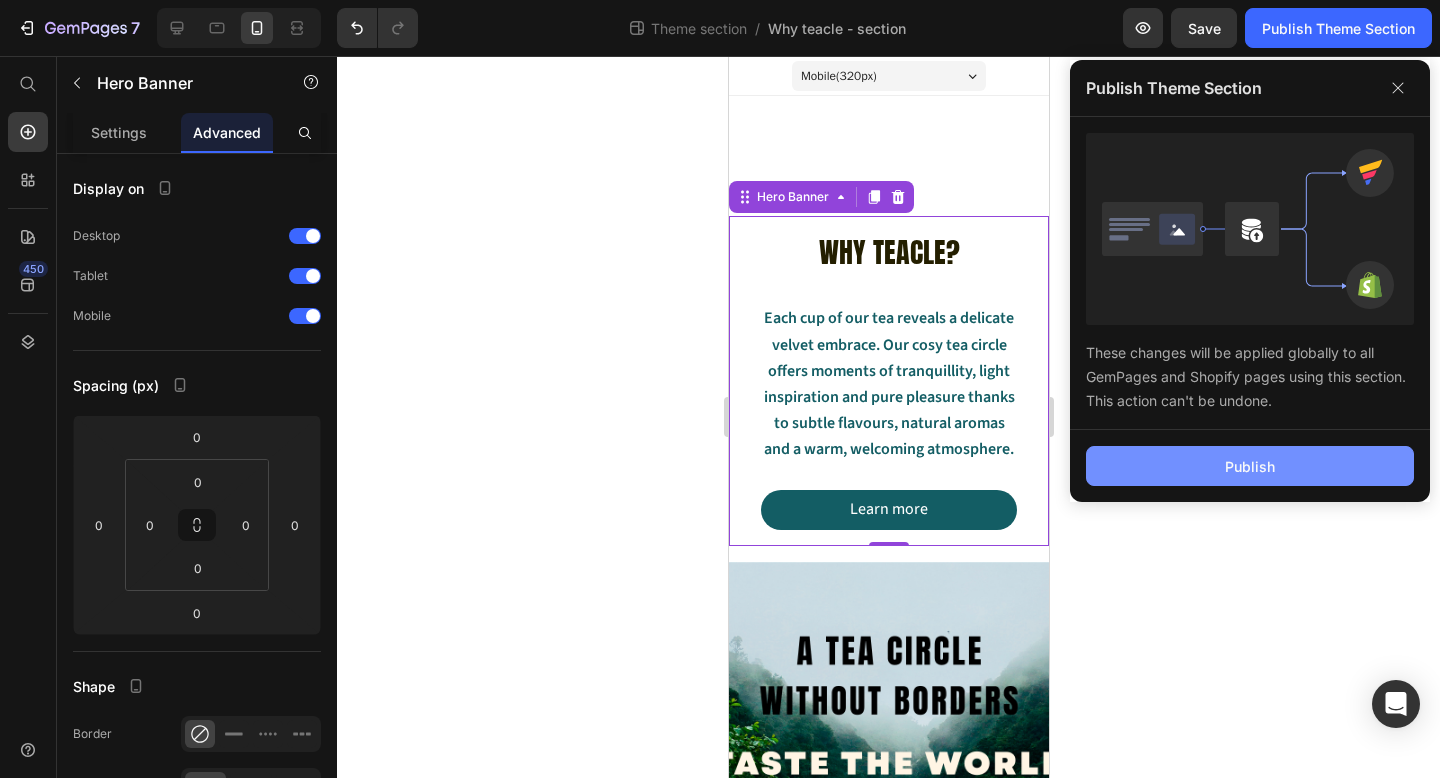 click on "Publish" at bounding box center [1250, 466] 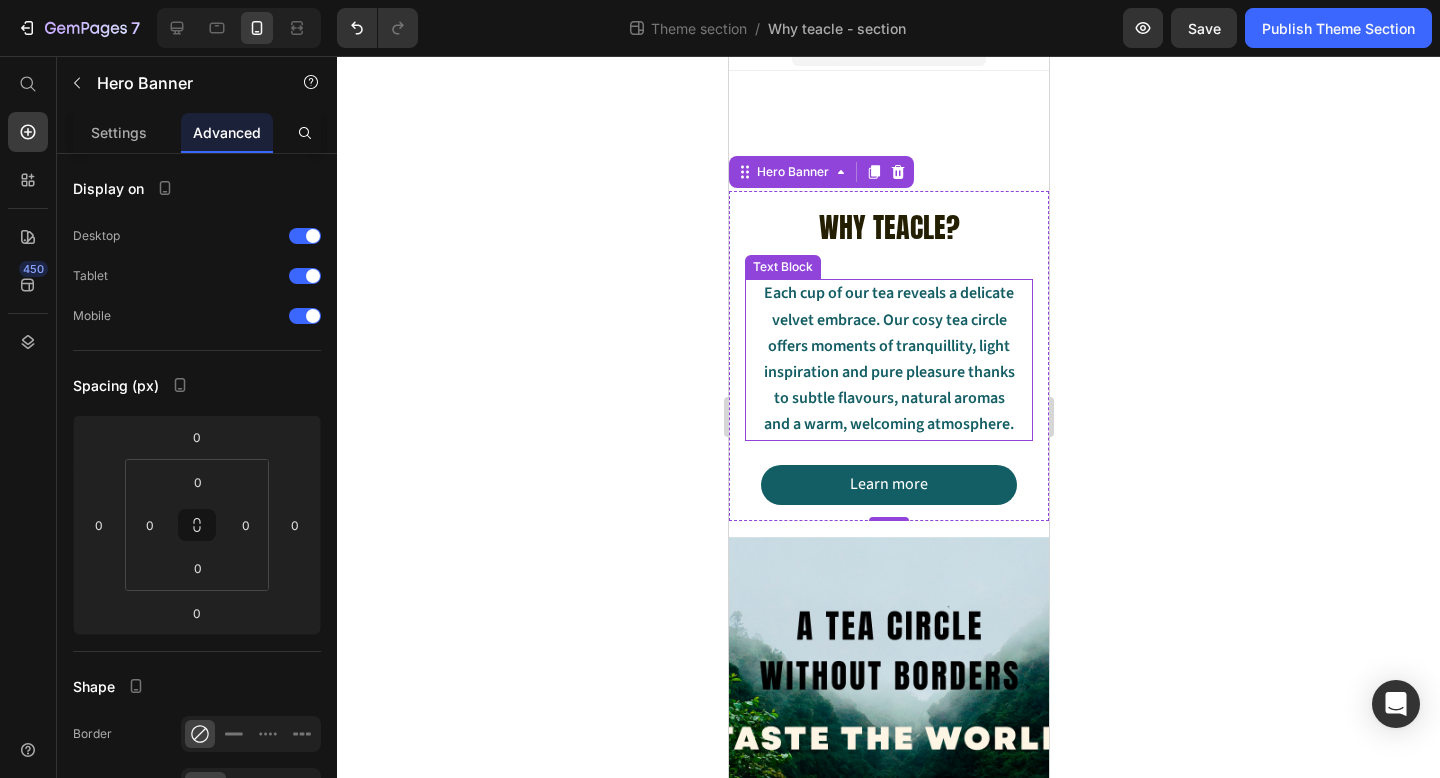 scroll, scrollTop: 18, scrollLeft: 0, axis: vertical 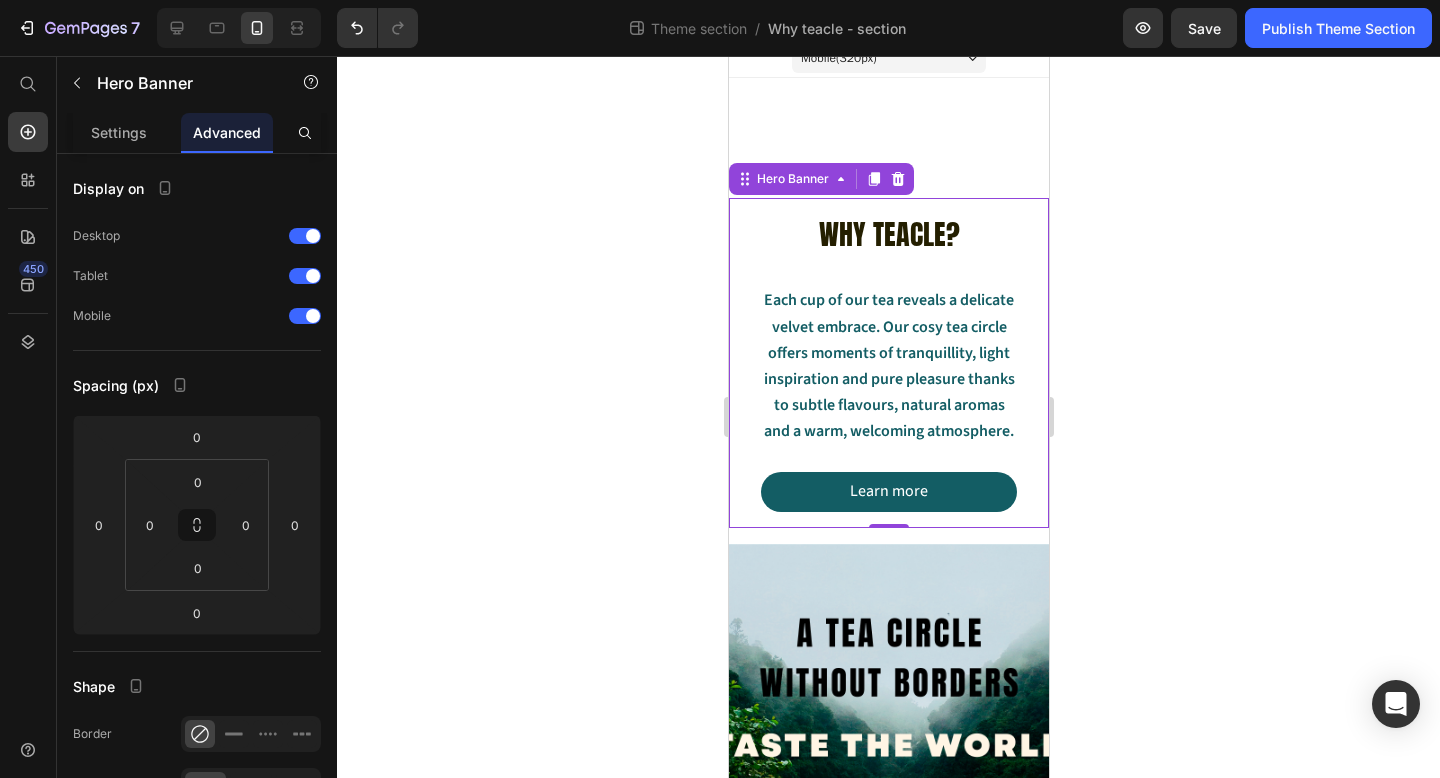 click on "WHY TEACLE? Heading Each cup of our tea reveals a delicate velvet embrace. Our cosy tea circle offers moments of tranquillity, light inspiration and pure pleasure thanks to subtle flavours, natural aromas and a warm, welcoming atmosphere. Text Block Learn more Button" at bounding box center [888, 363] 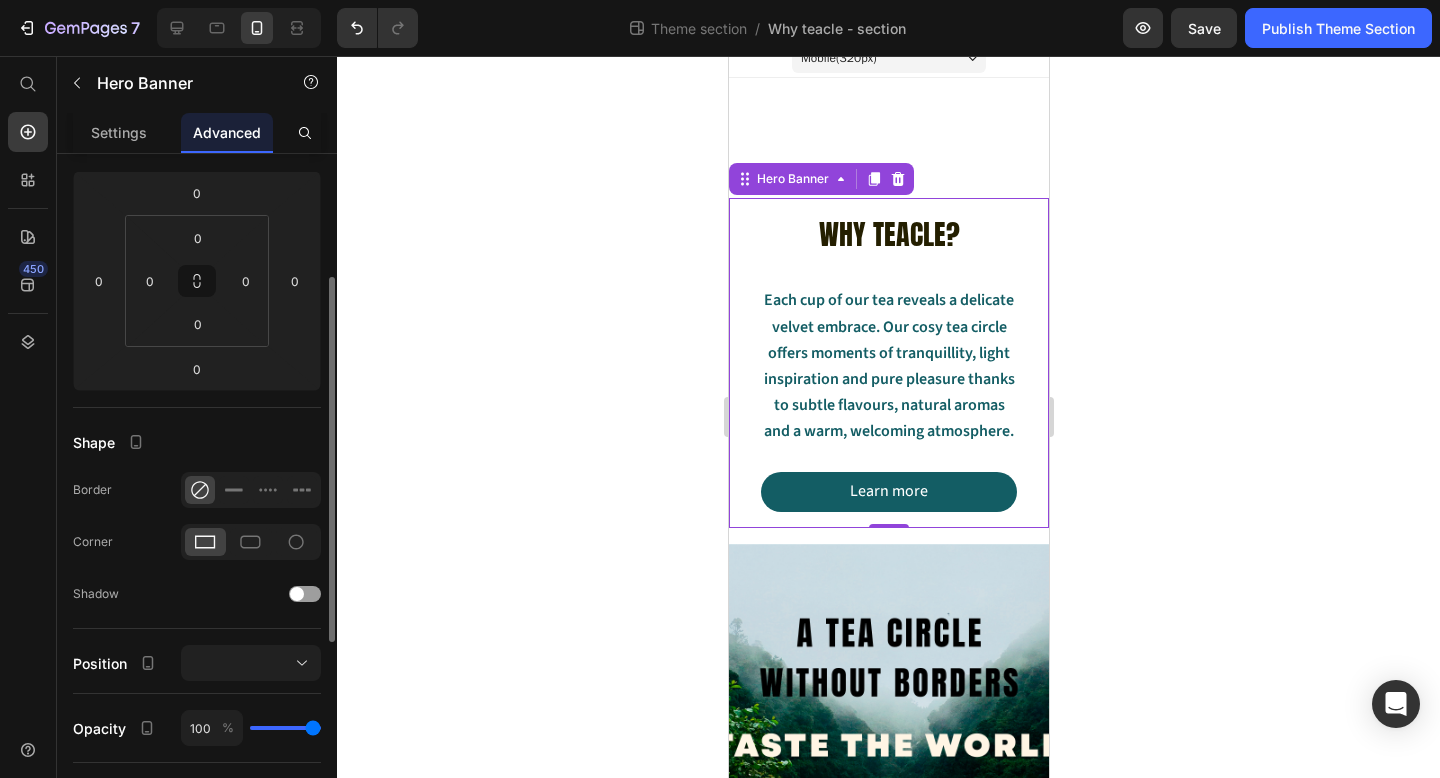 scroll, scrollTop: 0, scrollLeft: 0, axis: both 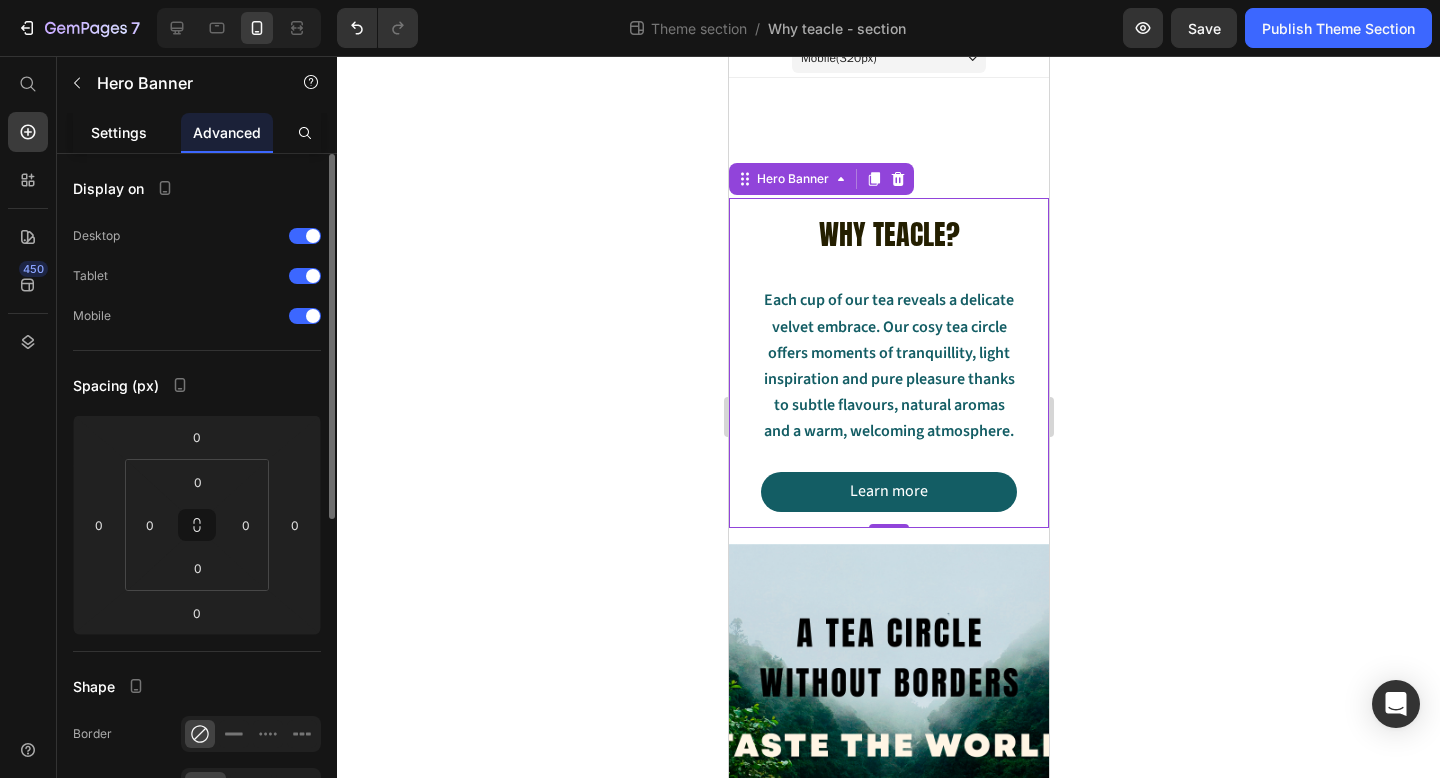 click on "Settings" at bounding box center [119, 132] 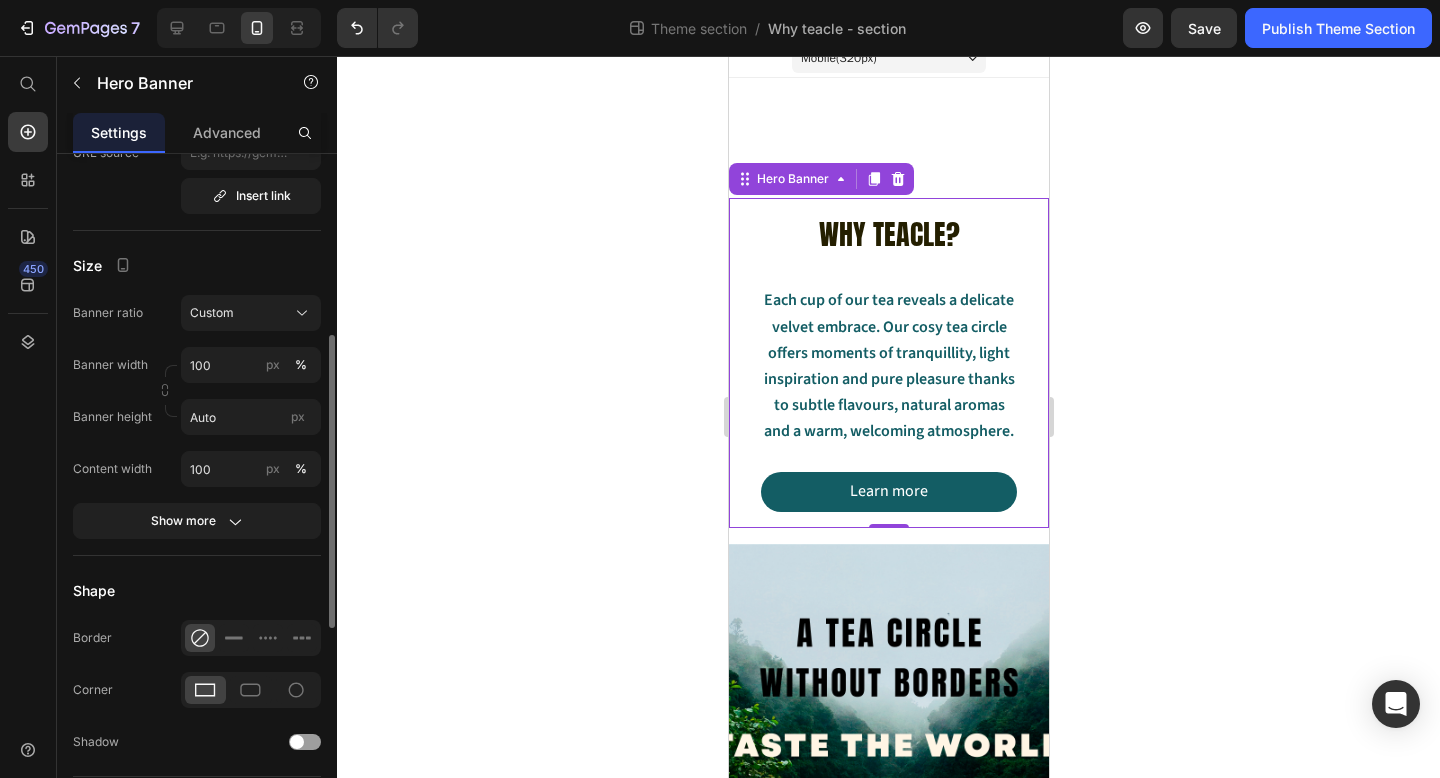 scroll, scrollTop: 423, scrollLeft: 0, axis: vertical 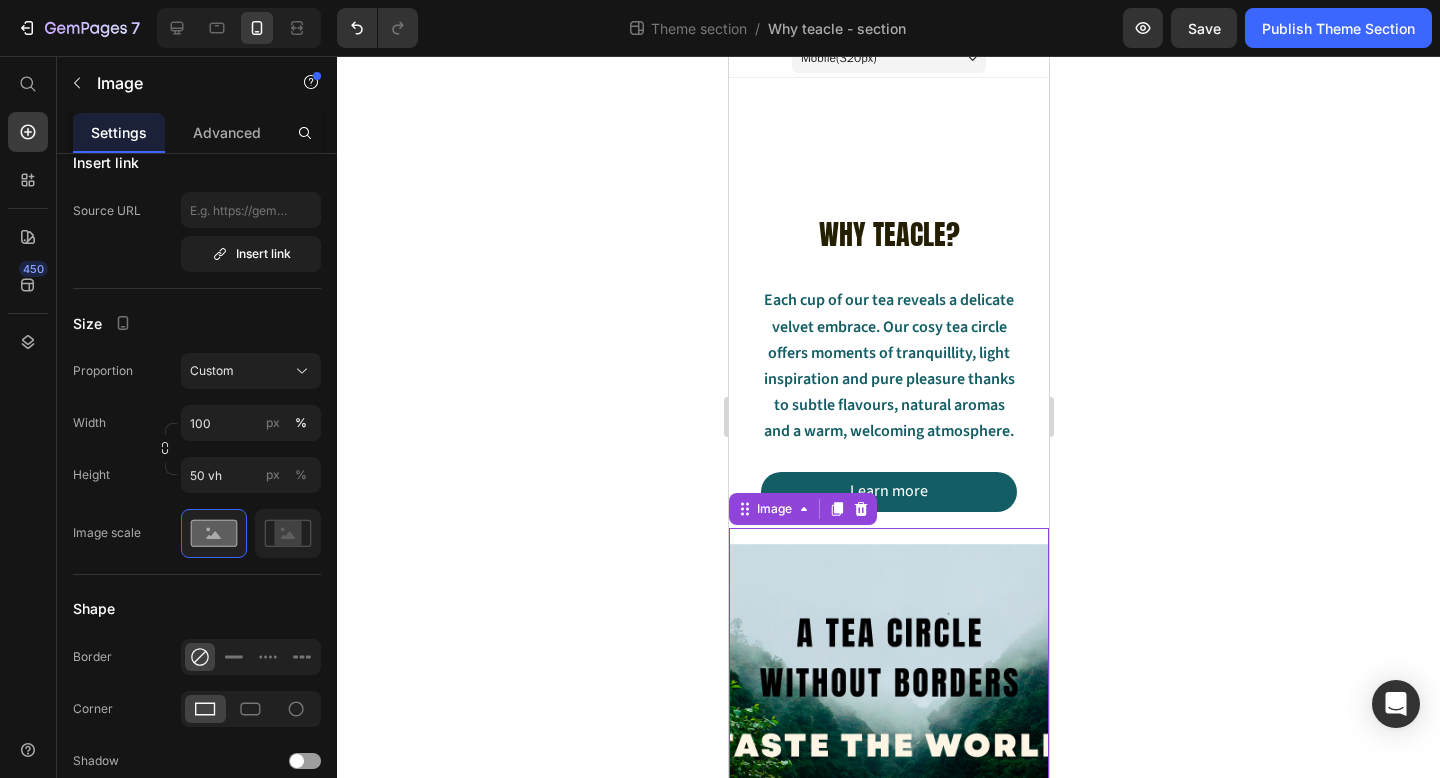 click at bounding box center (888, 716) 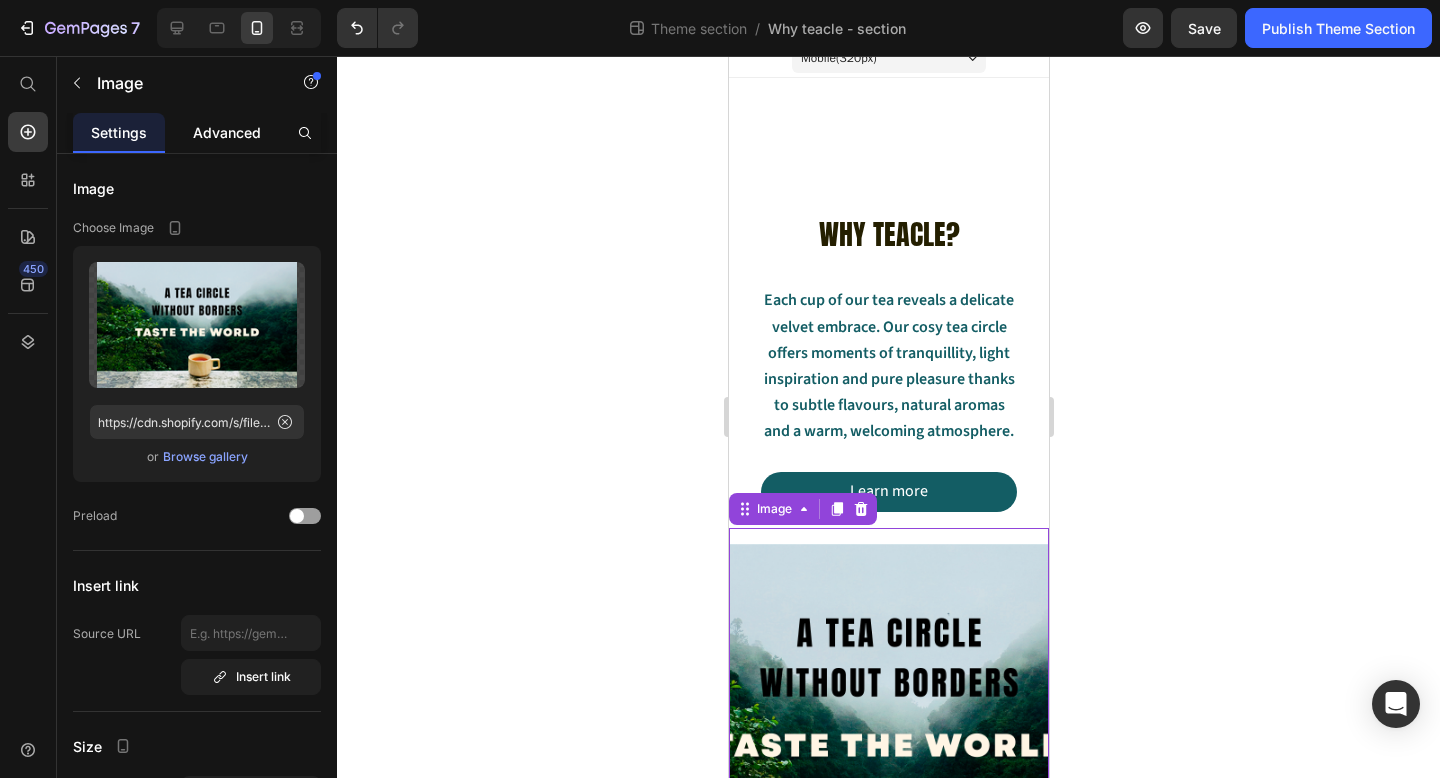 click on "Advanced" at bounding box center [227, 132] 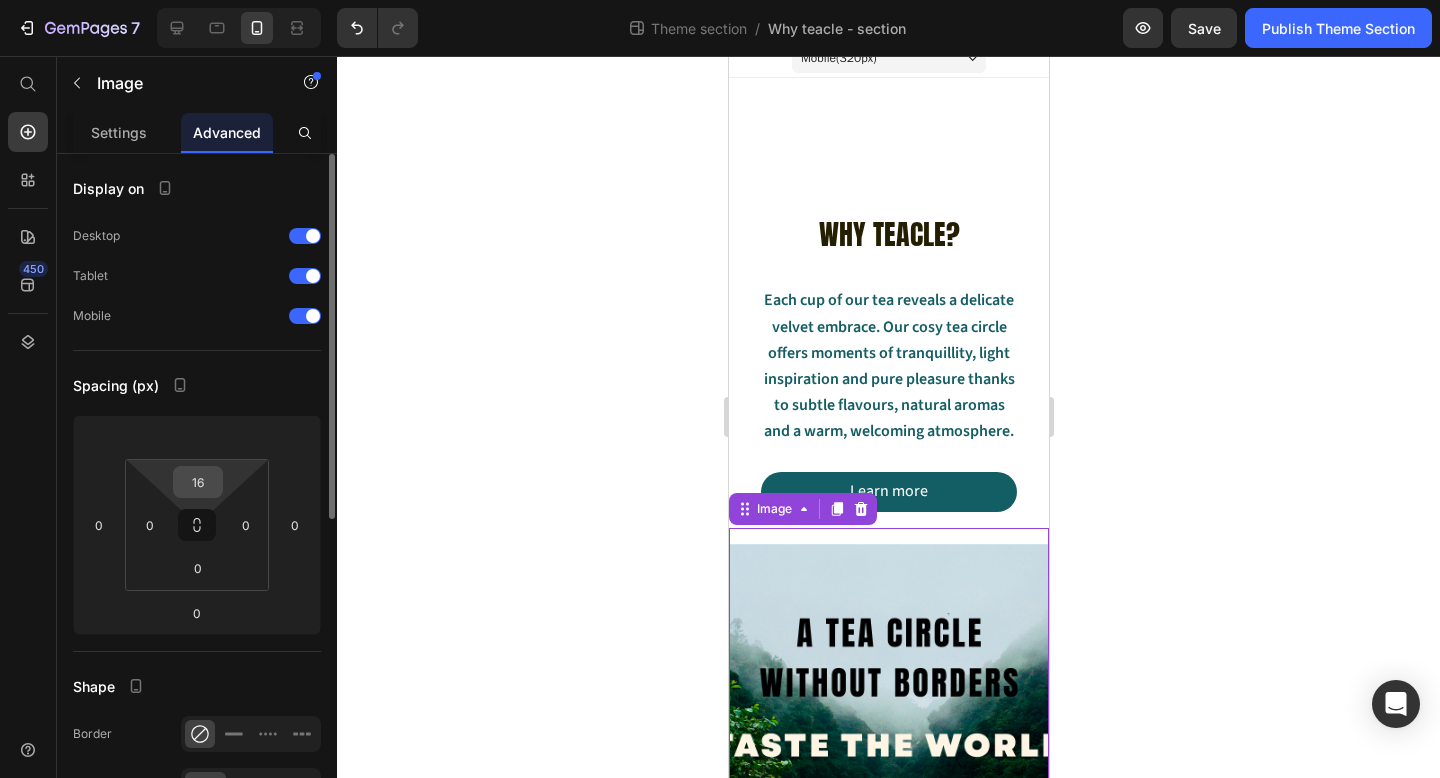 click on "16" at bounding box center [198, 482] 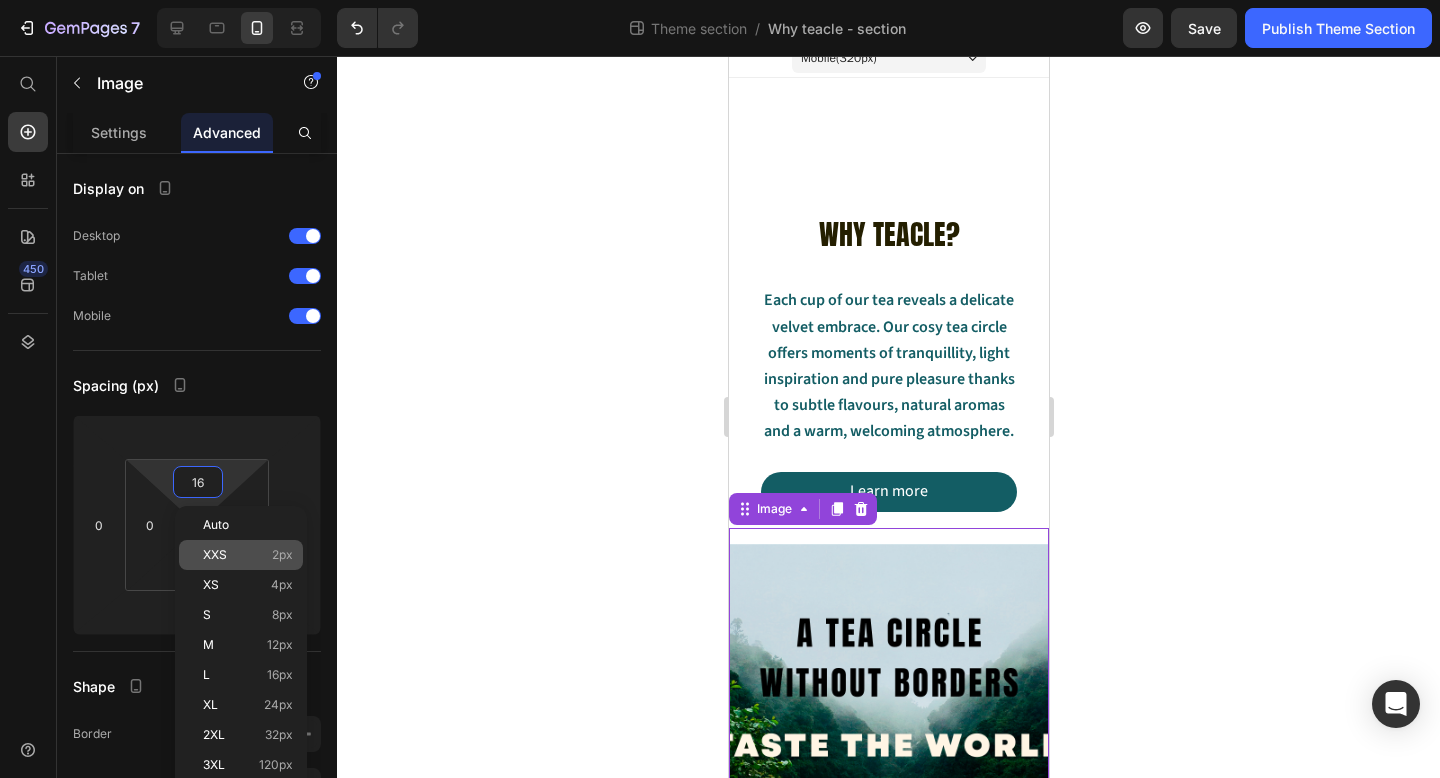 click on "XXS 2px" 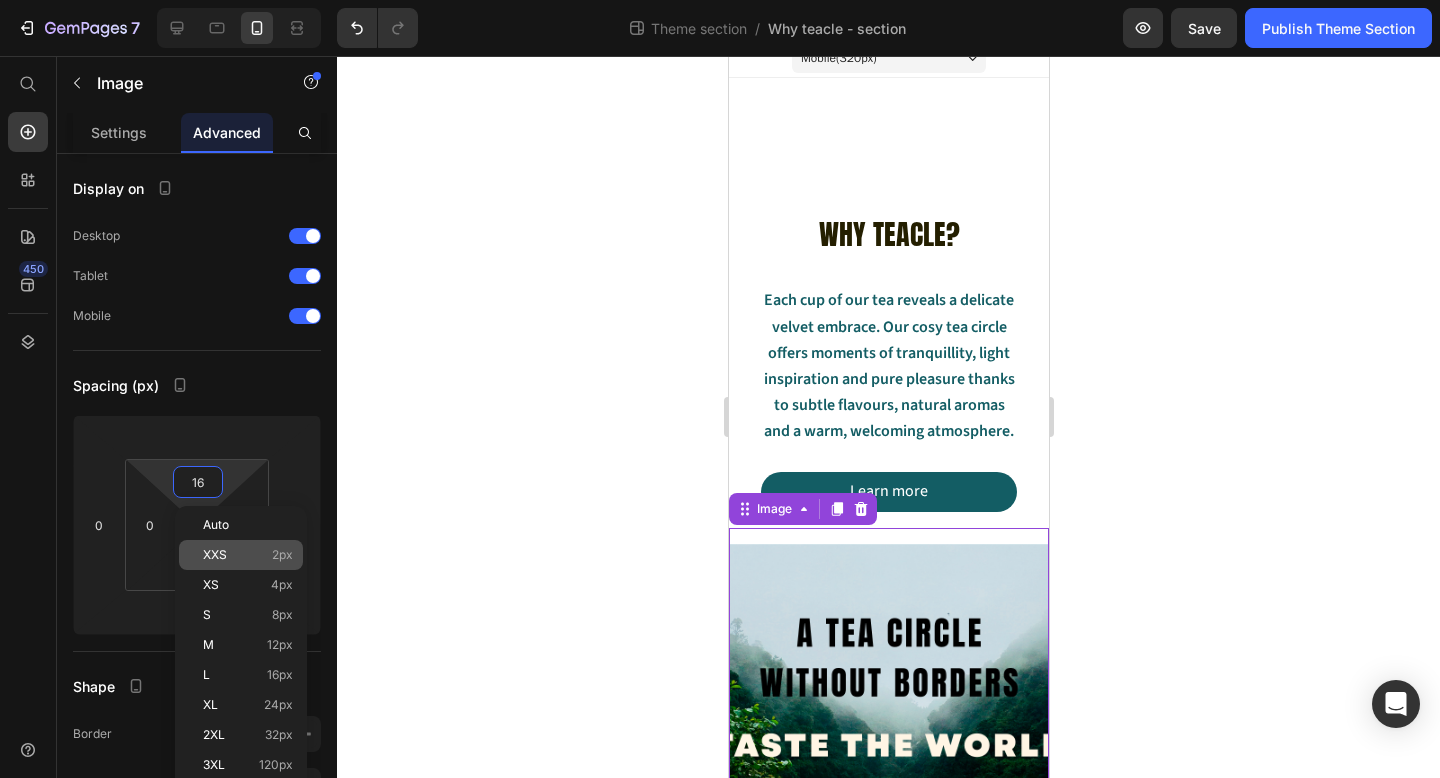type on "2" 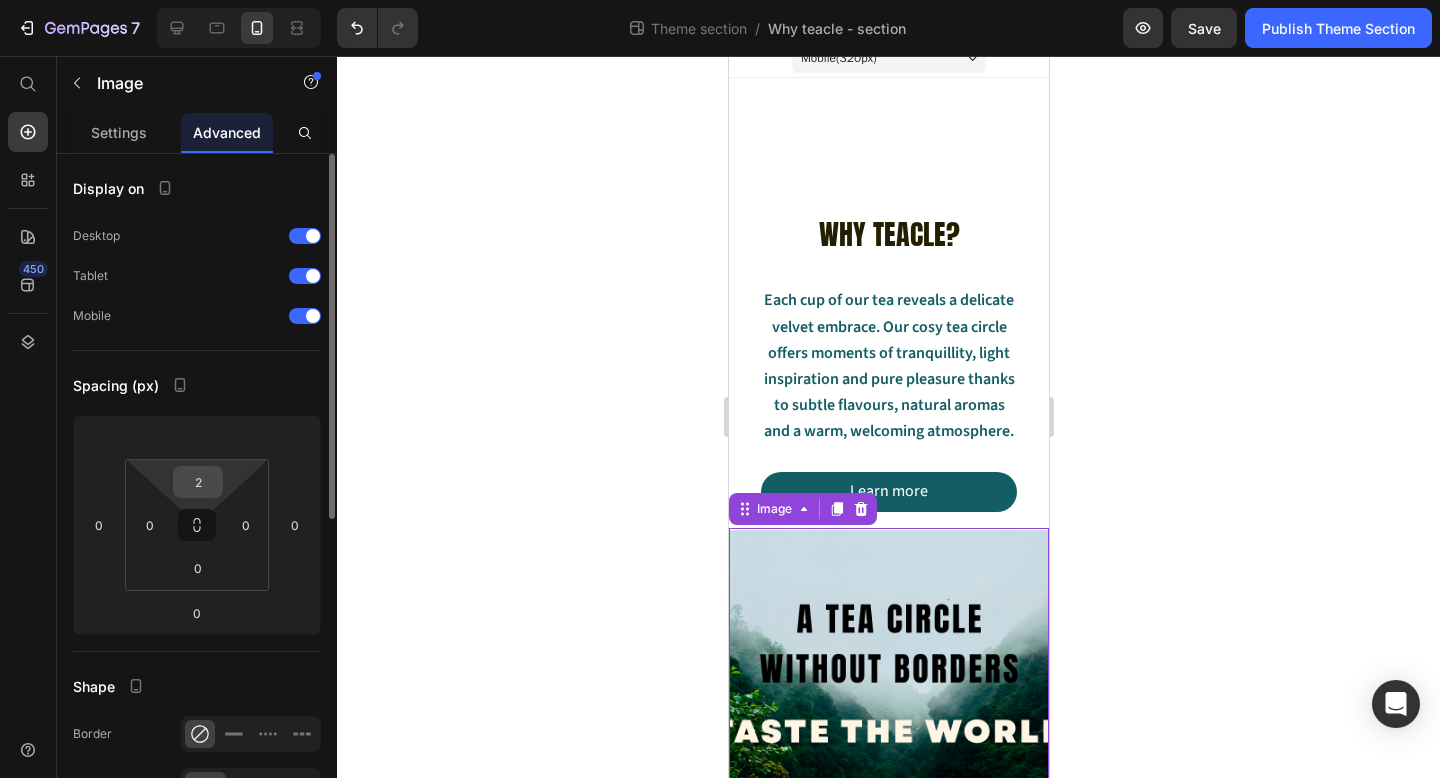 click on "2" at bounding box center (198, 482) 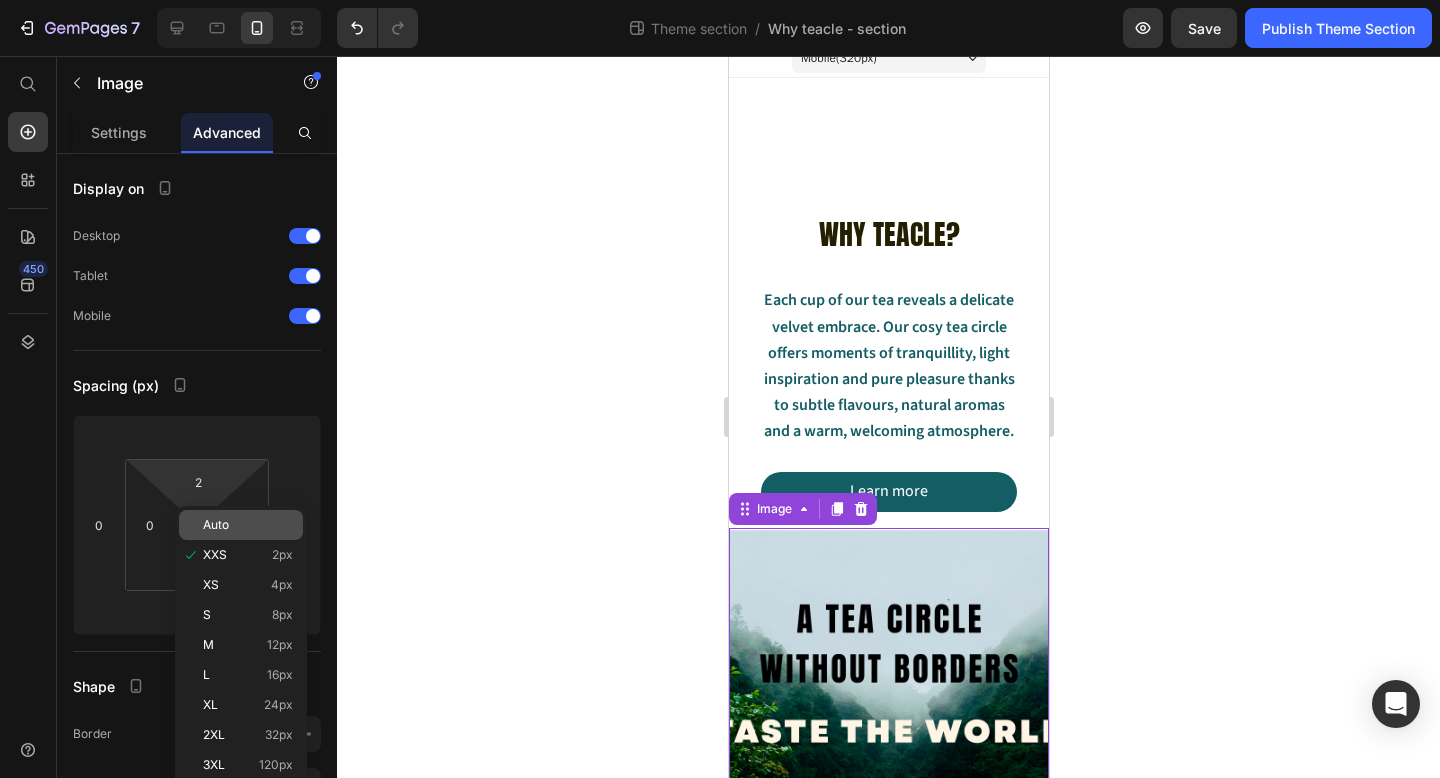 click on "Auto" at bounding box center (216, 525) 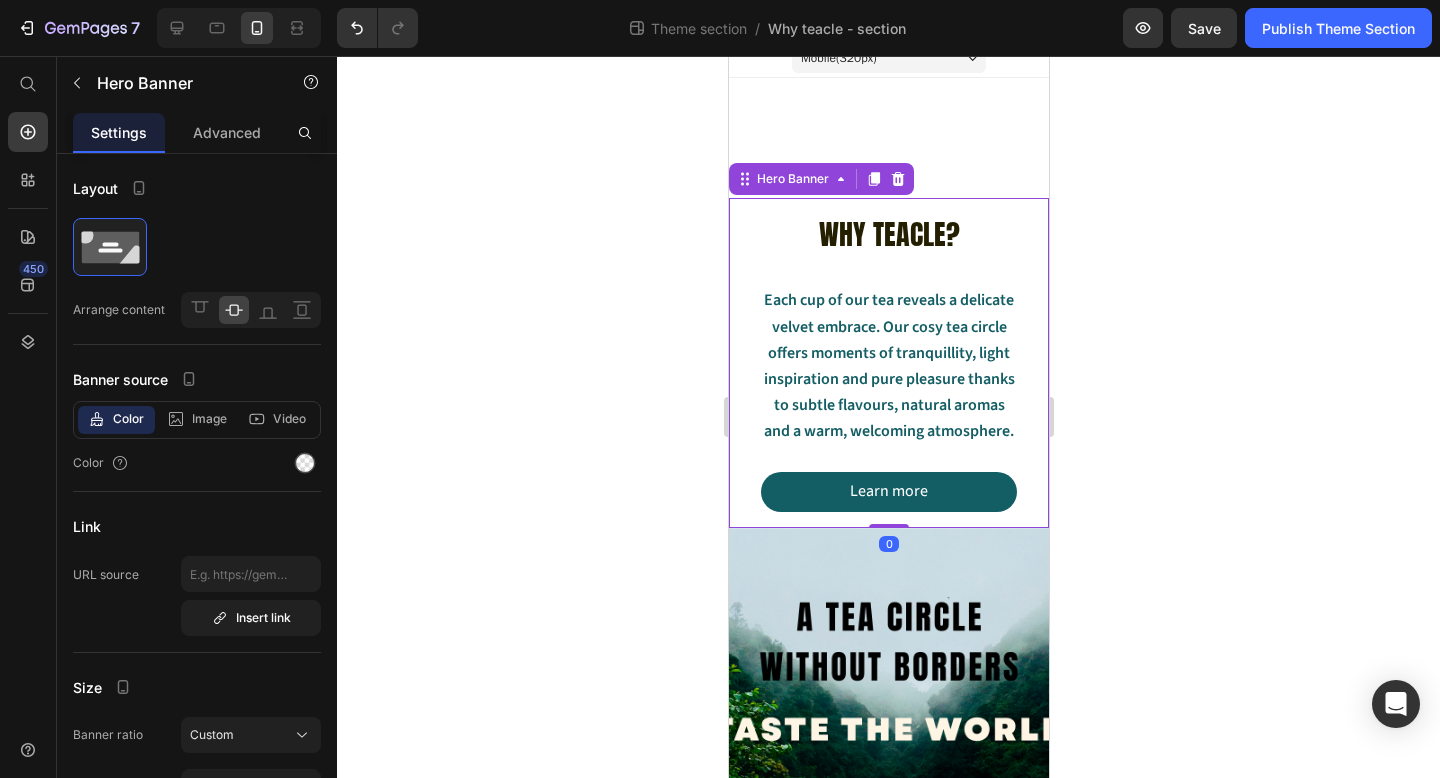 click on "WHY TEACLE? Heading Each cup of our tea reveals a delicate velvet embrace. Our cosy tea circle offers moments of tranquillity, light inspiration and pure pleasure thanks to subtle flavours, natural aromas and a warm, welcoming atmosphere. Text Block Learn more Button" at bounding box center [888, 363] 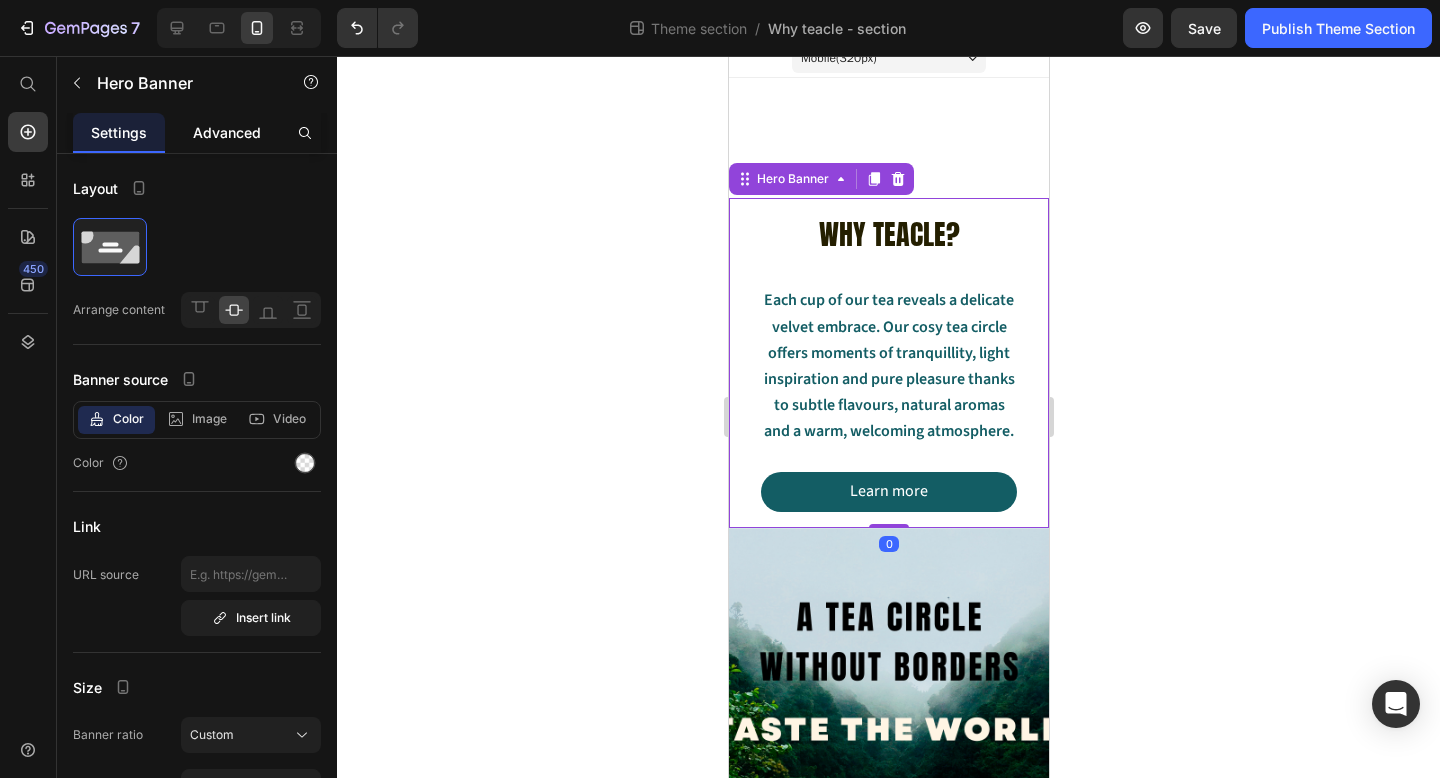 click on "Advanced" at bounding box center (227, 132) 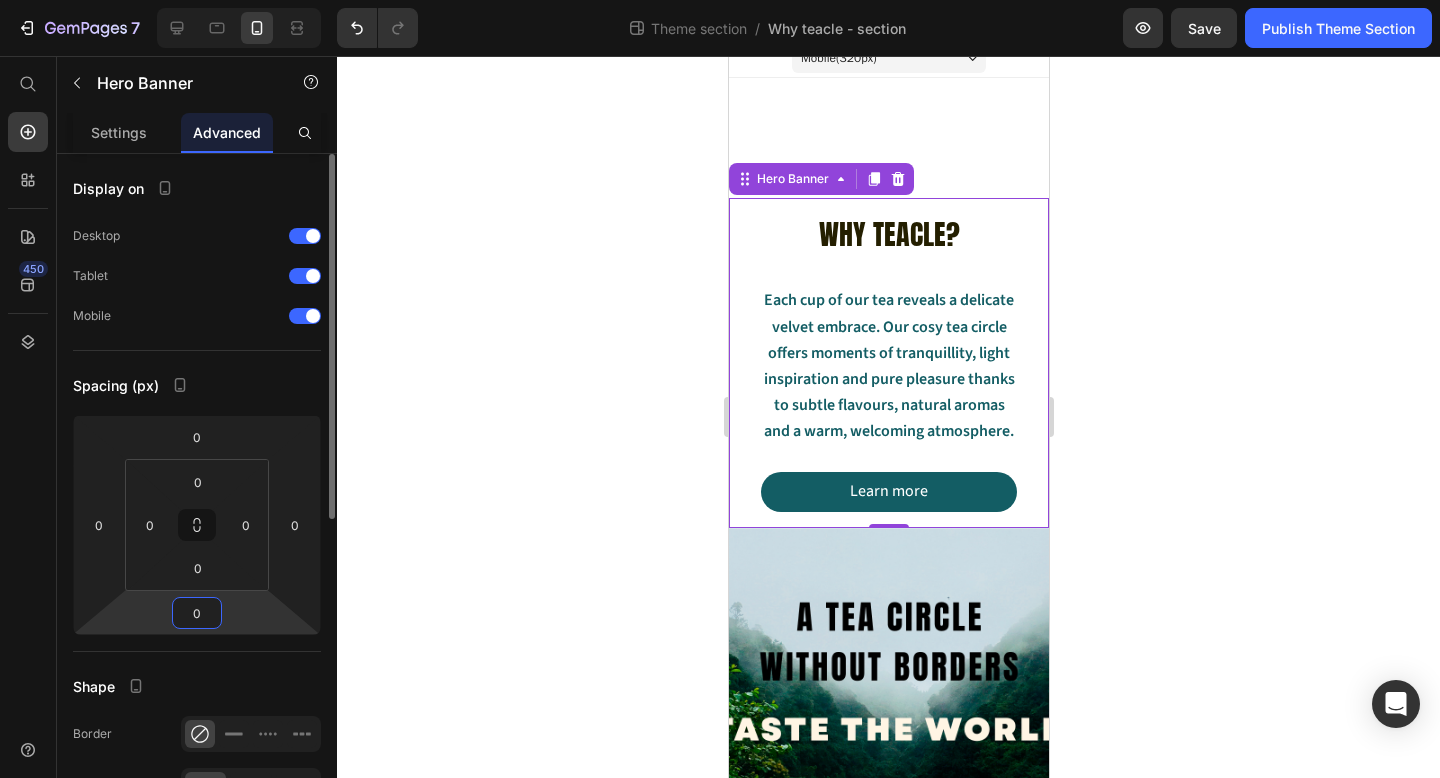 click on "0" at bounding box center (197, 613) 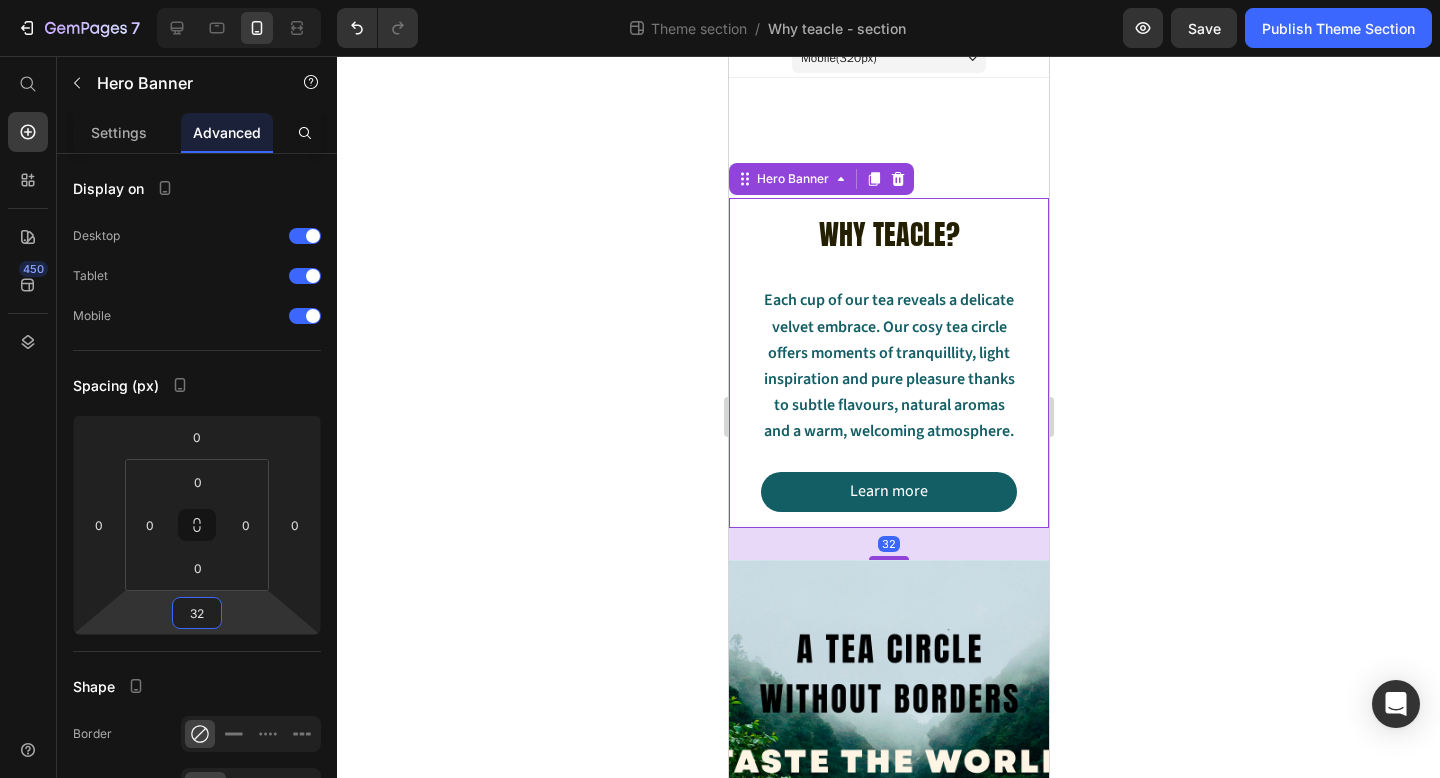 type on "32" 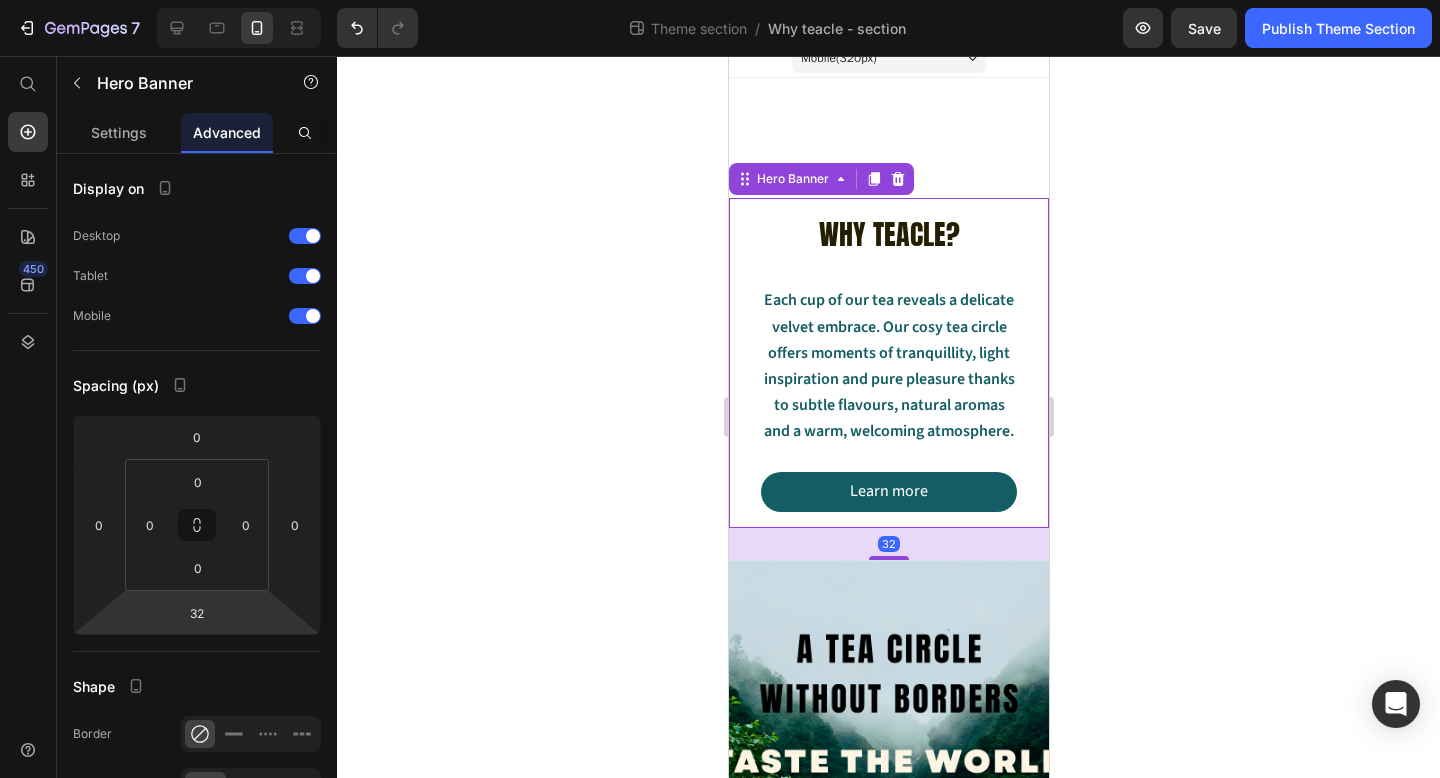 click 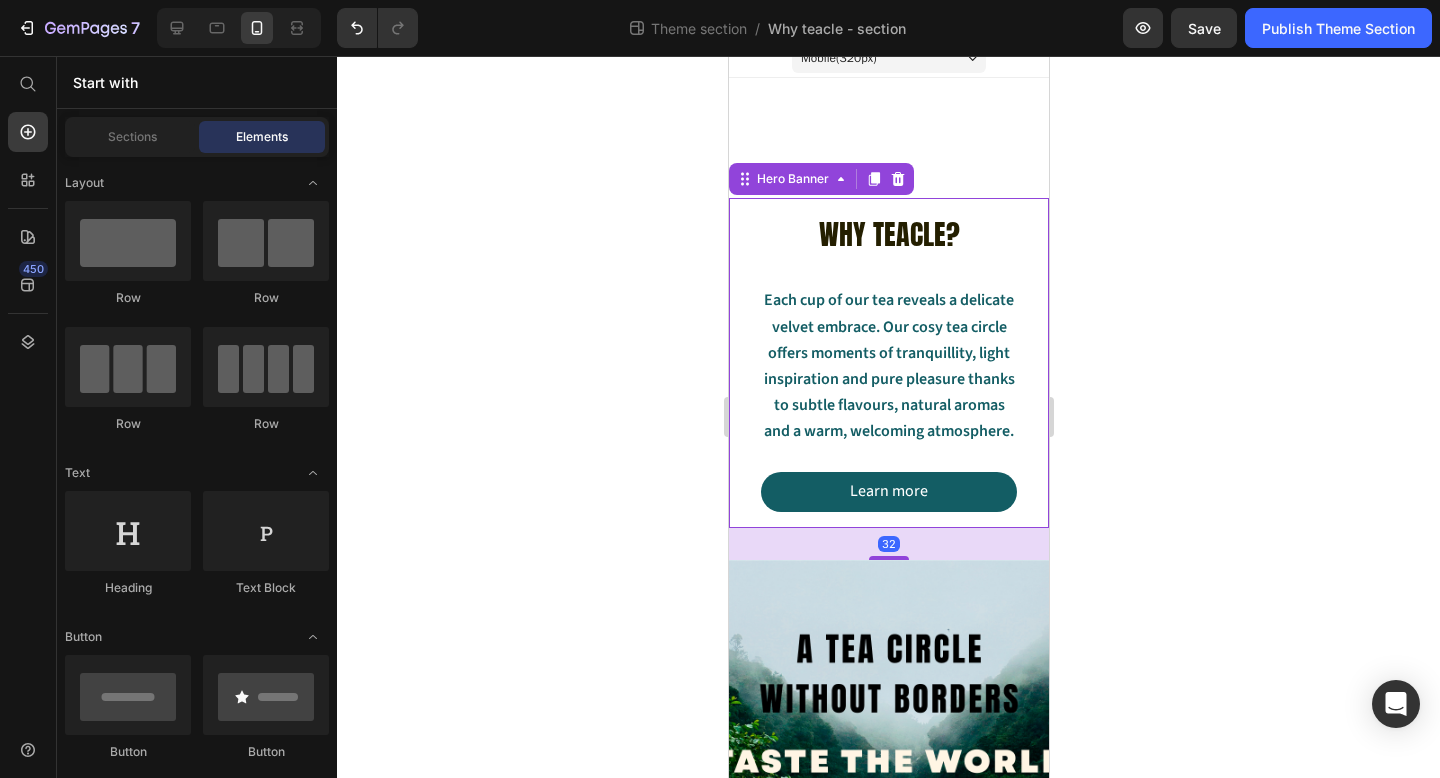 click on "WHY TEACLE? Heading Each cup of our tea reveals a delicate velvet embrace. Our cosy tea circle offers moments of tranquillity, light inspiration and pure pleasure thanks to subtle flavours, natural aromas and a warm, welcoming atmosphere. Text Block Learn more Button" at bounding box center [888, 363] 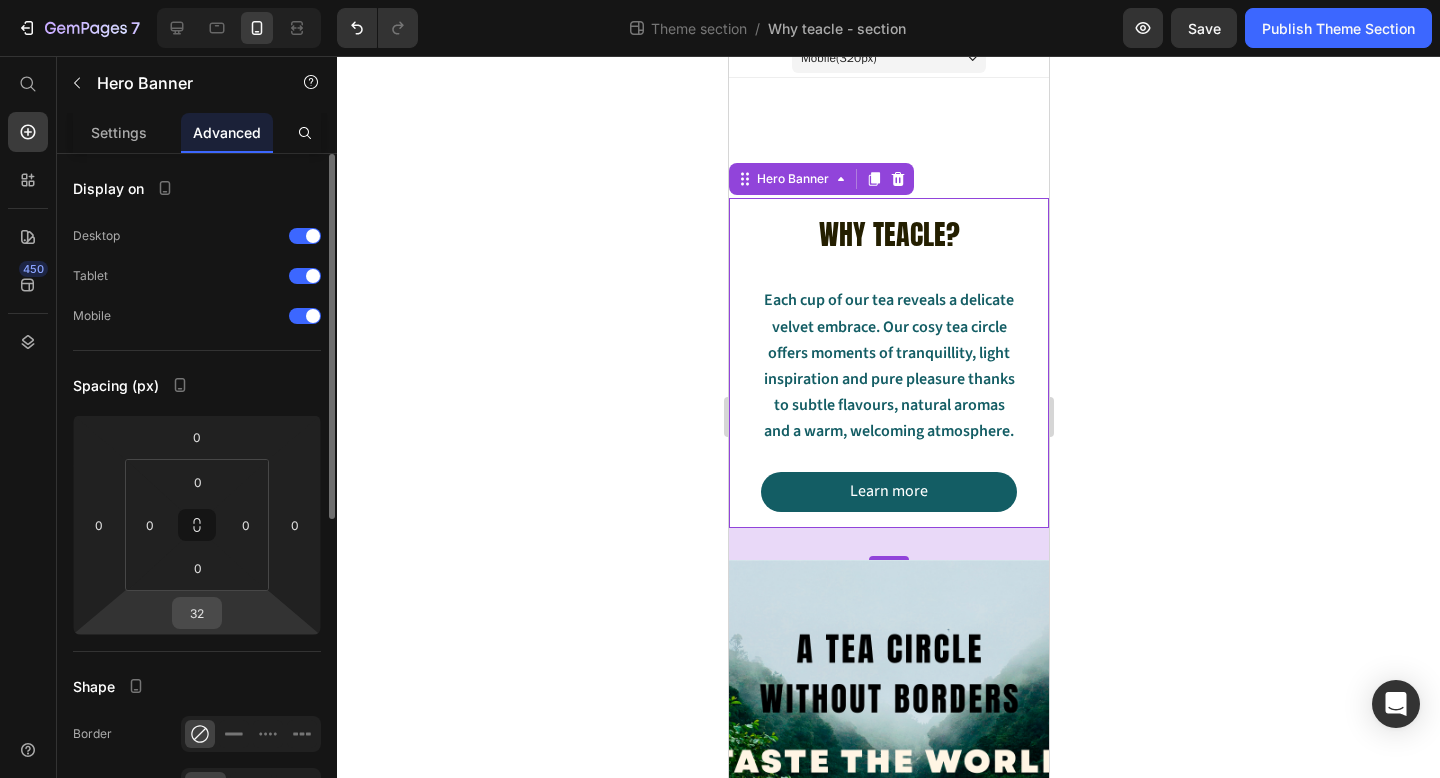 click on "32" at bounding box center (197, 613) 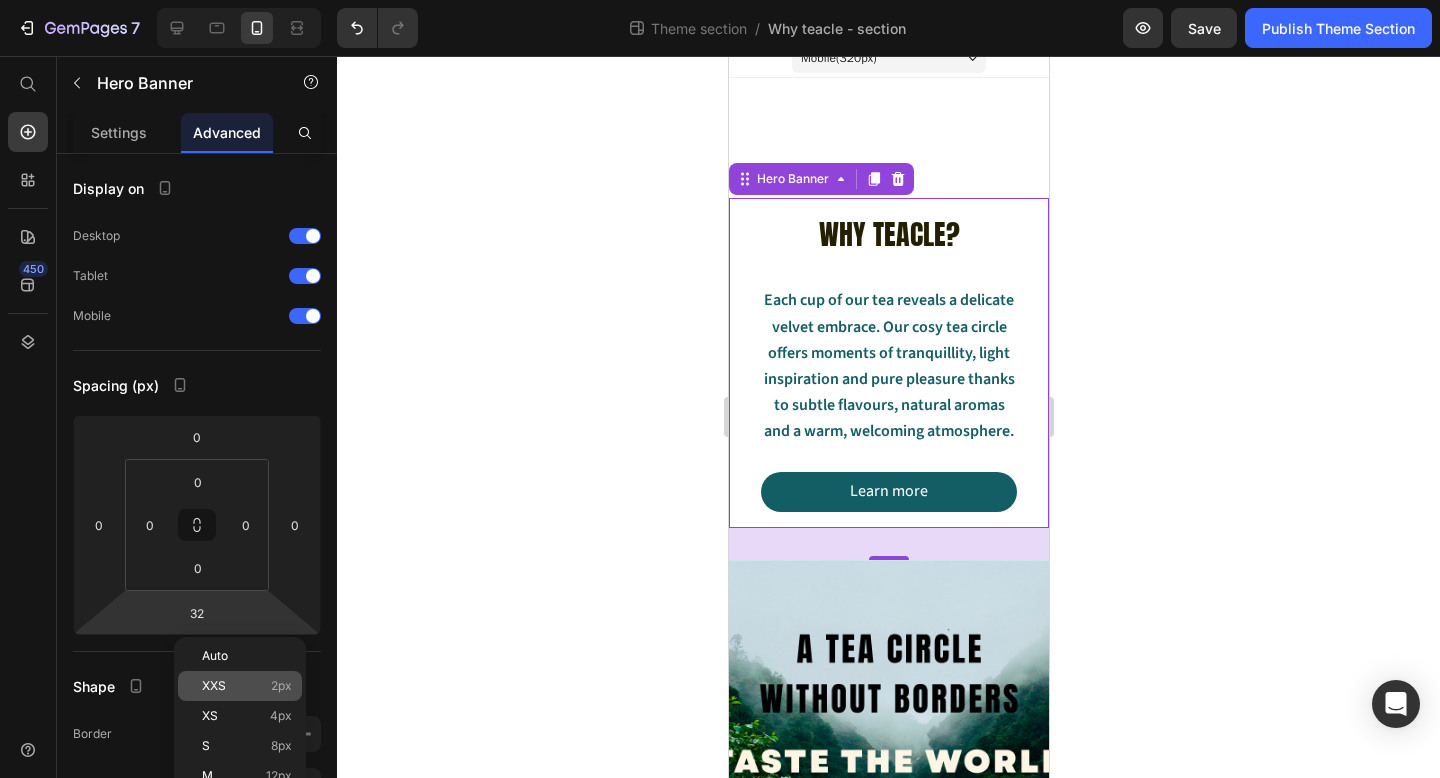 click on "XXS 2px" 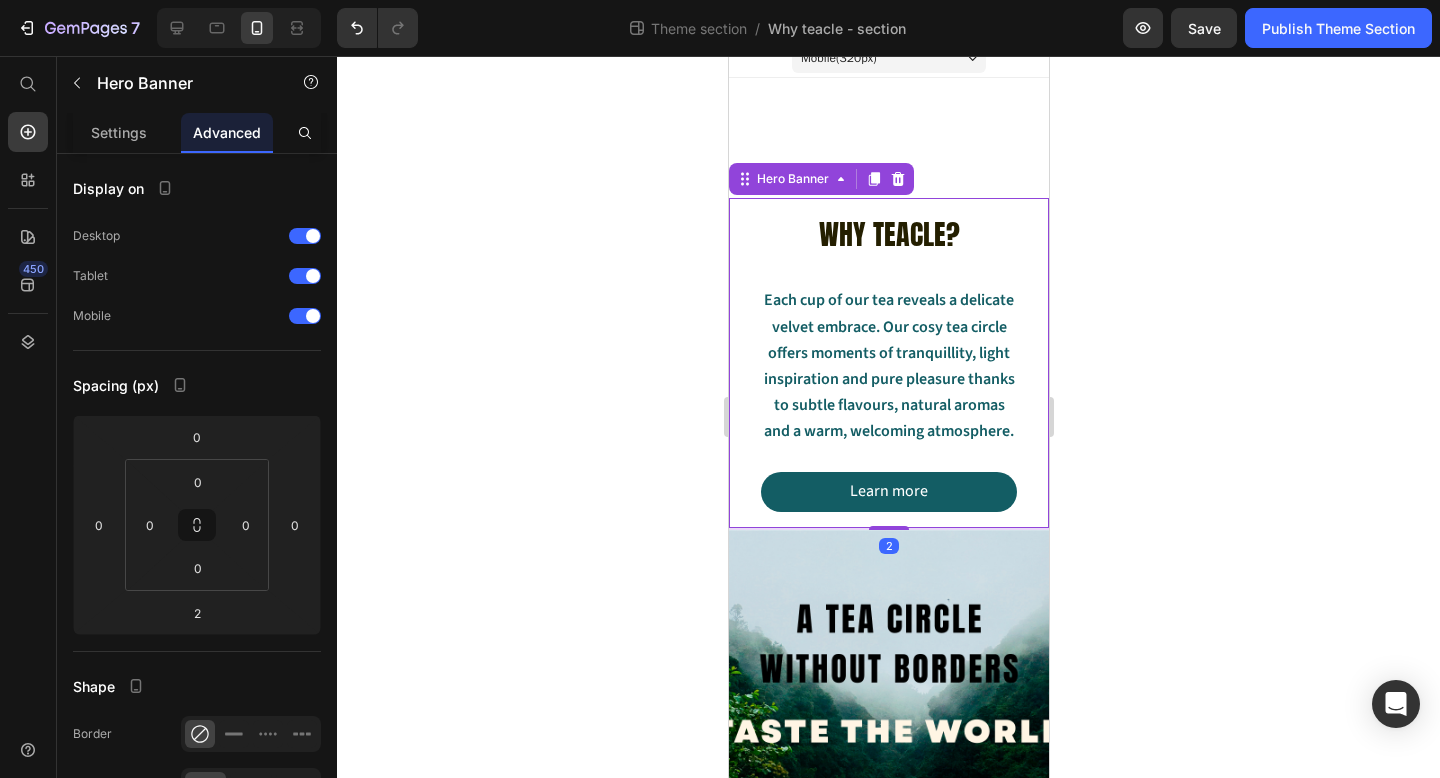 click on "7  Theme section  /  Why teacle - section Preview  Save   Publish Theme Section  450 Start with Sections Elements Hero Section Product Detail Brands Trusted Badges Guarantee Product Breakdown How to use Testimonials Compare Bundle FAQs Social Proof Brand Story Product List Collection Blog List Contact Sticky Add to Cart Custom Footer Browse Library 450 Layout
Row
Row
Row
Row Text
Heading
Text Block Button
Button
Button Media
Image
Image" at bounding box center (720, 0) 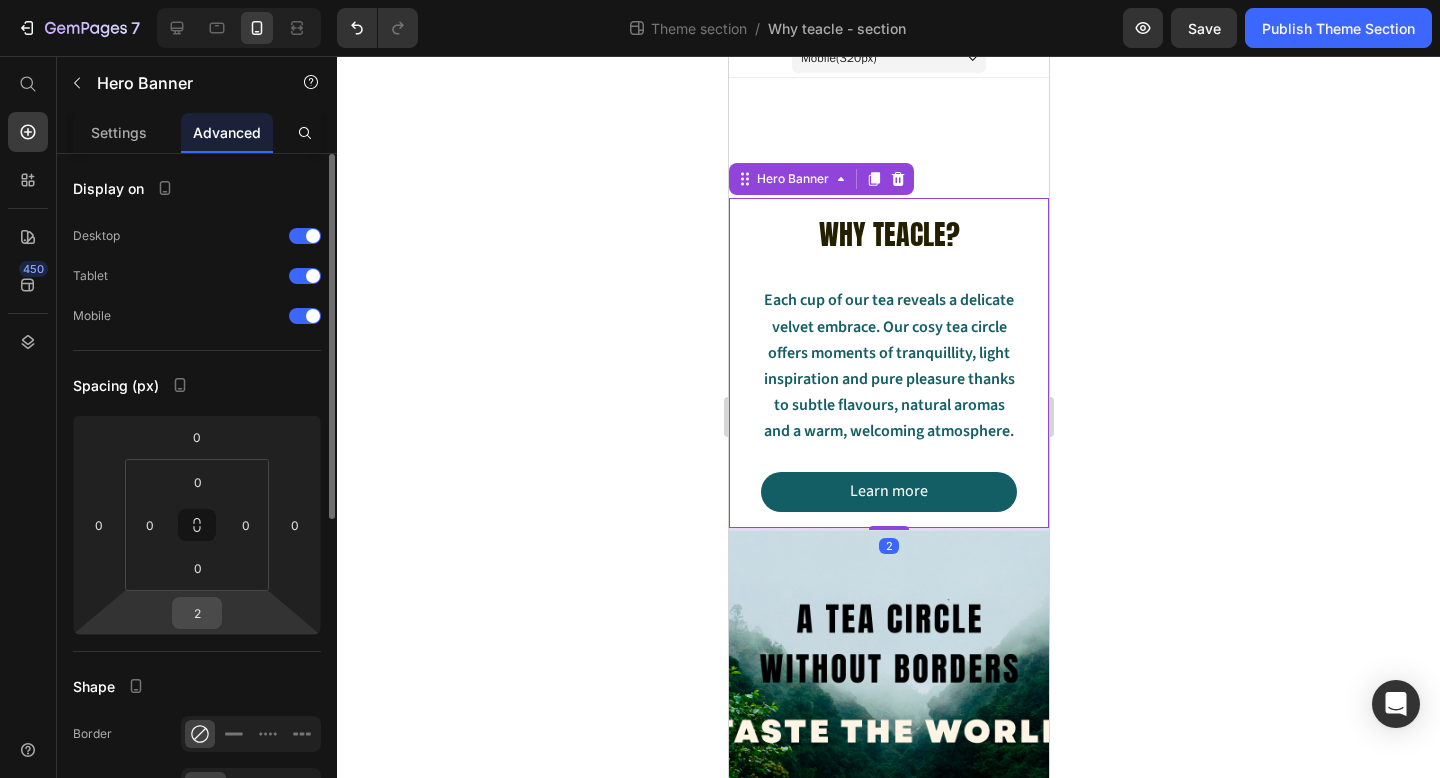 click on "2" at bounding box center (197, 613) 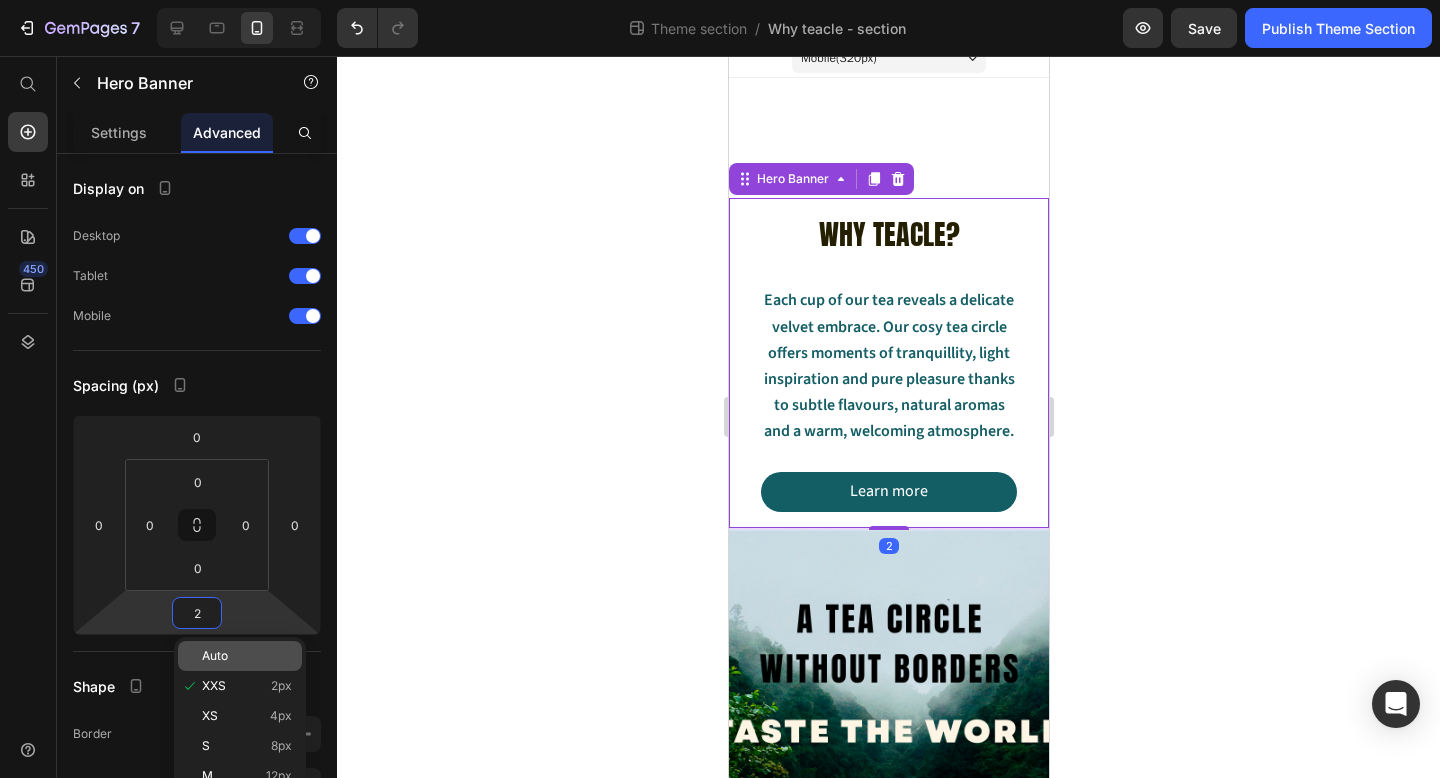 click on "Auto" at bounding box center [215, 656] 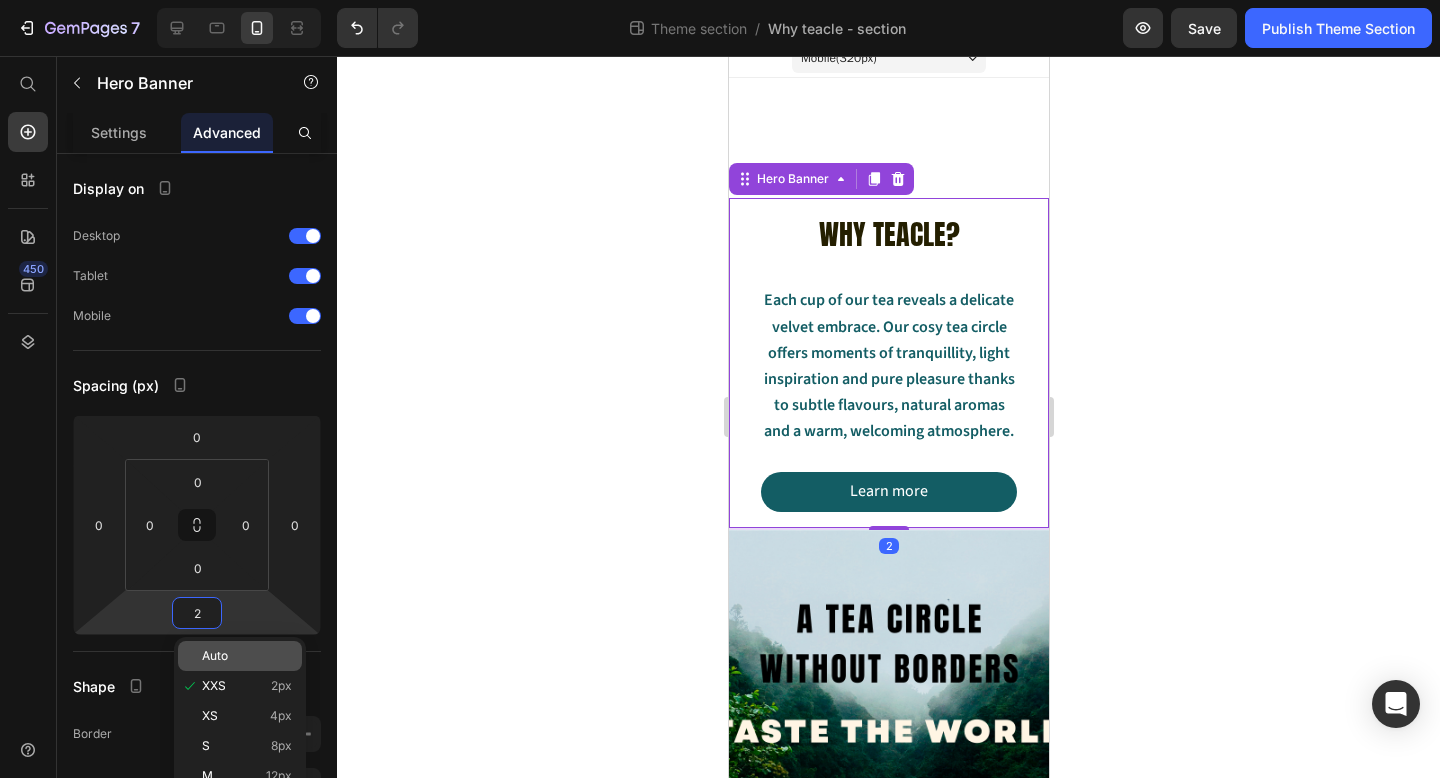 type 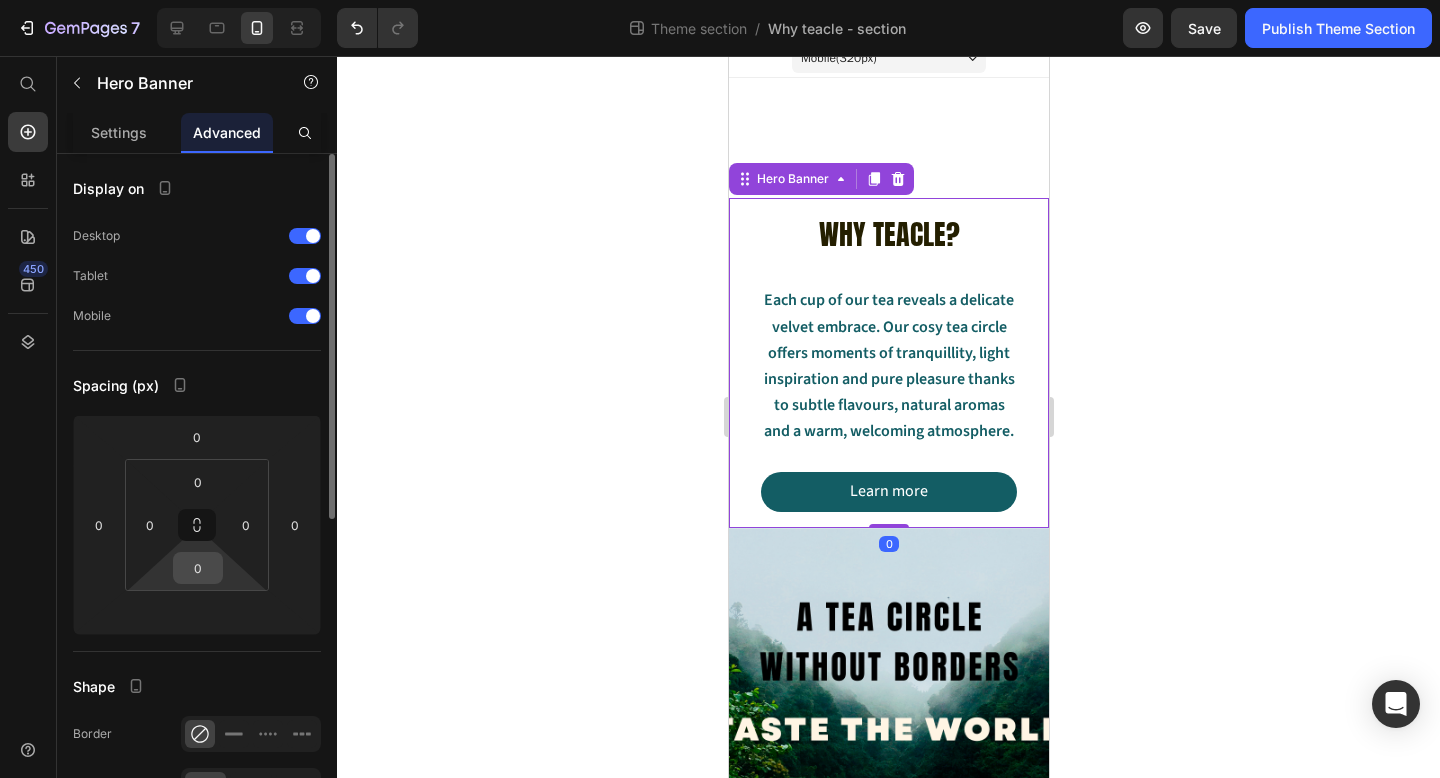 click on "0" at bounding box center [198, 568] 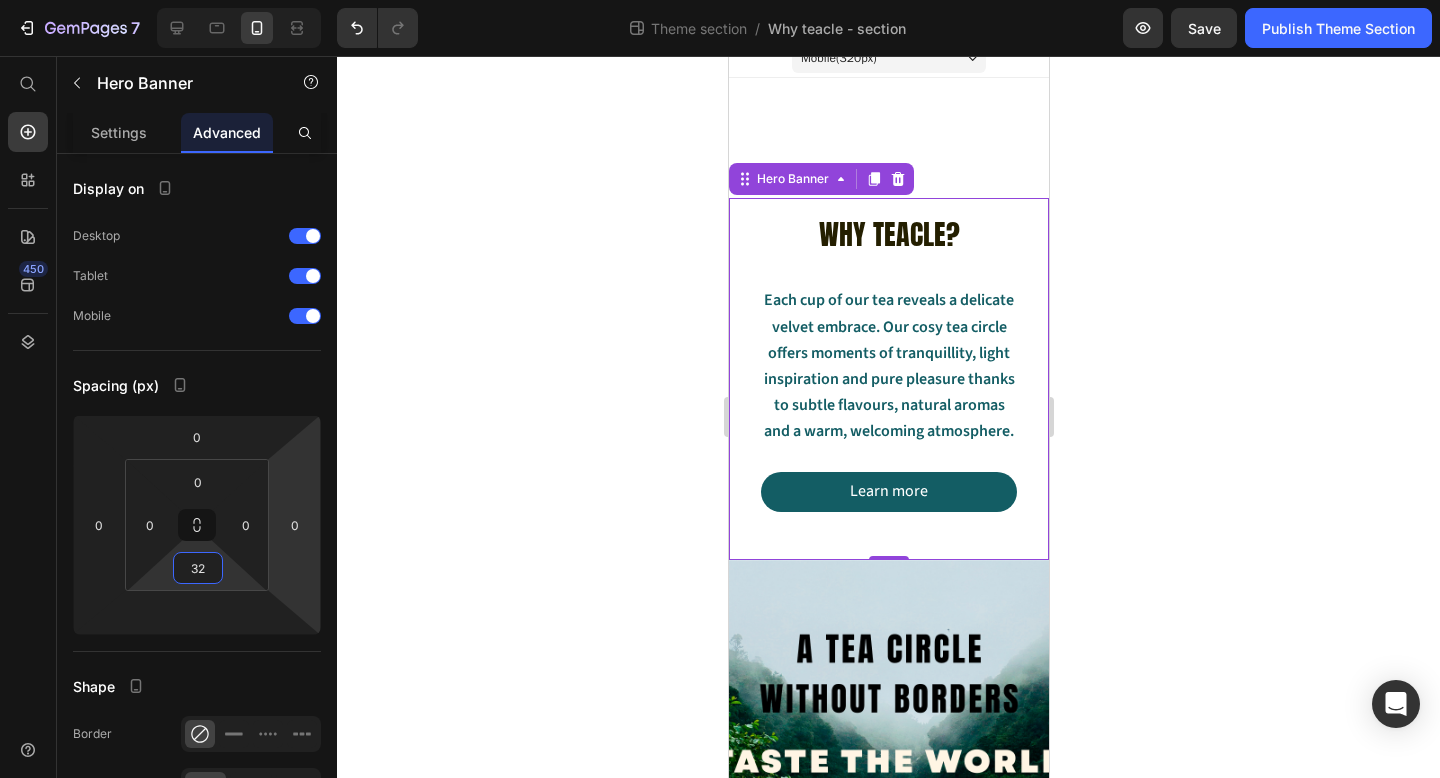 type on "32" 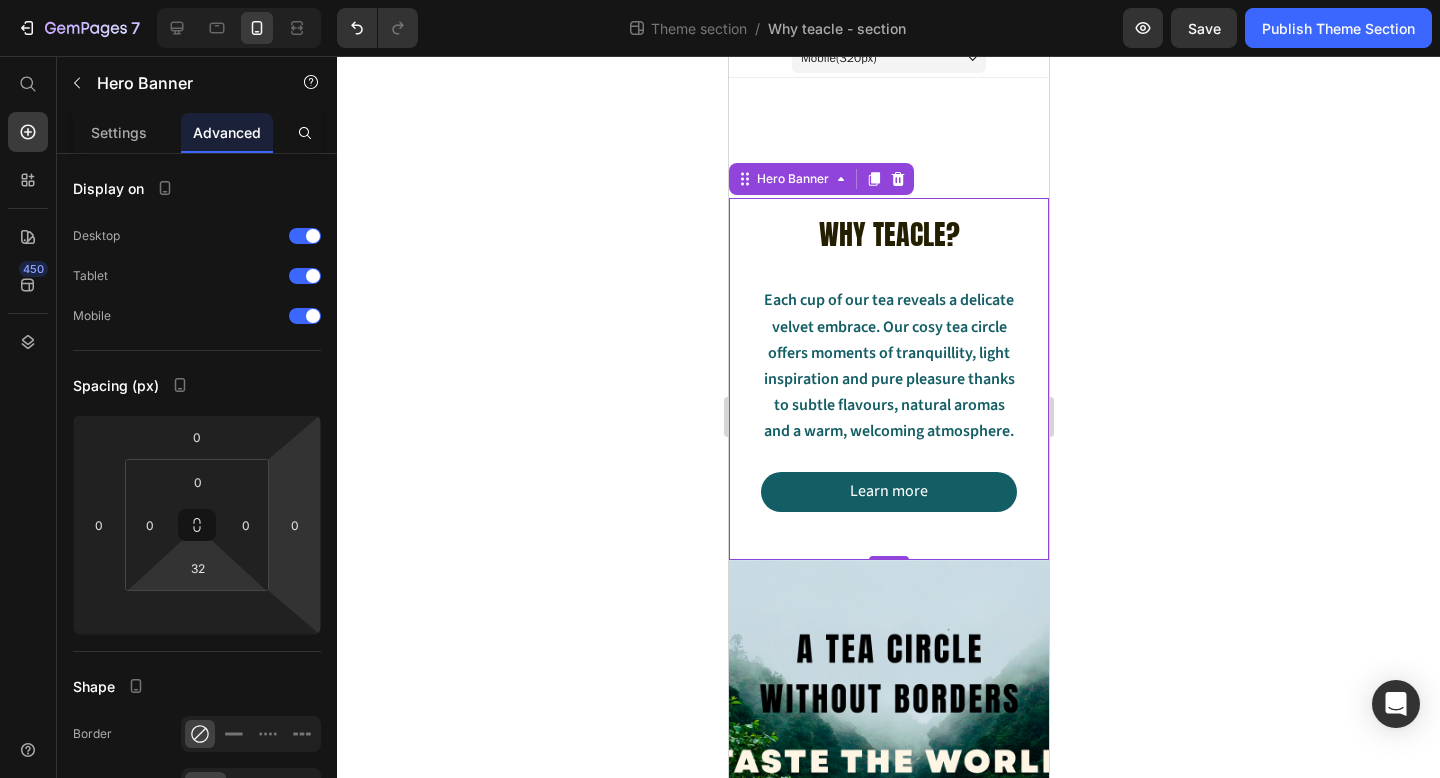 click 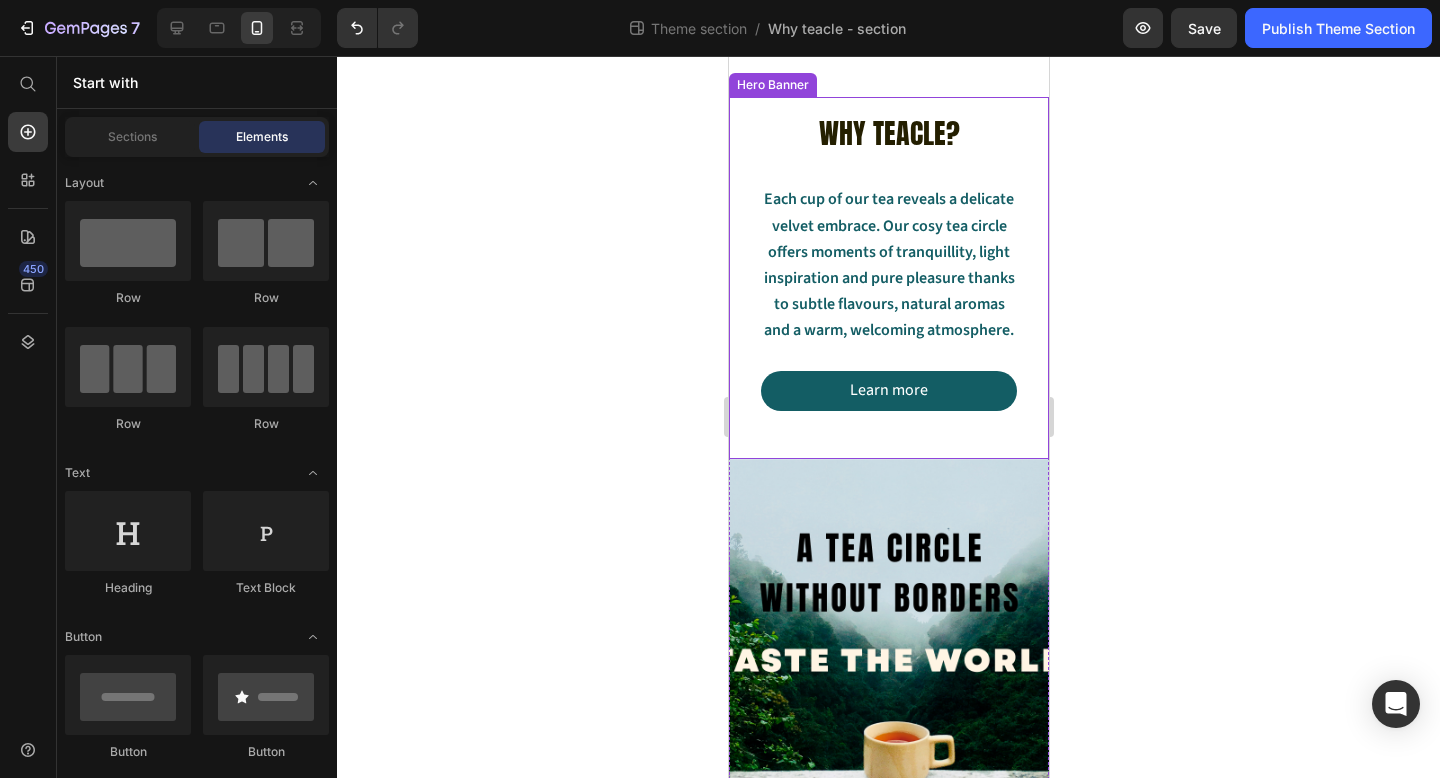 scroll, scrollTop: 0, scrollLeft: 0, axis: both 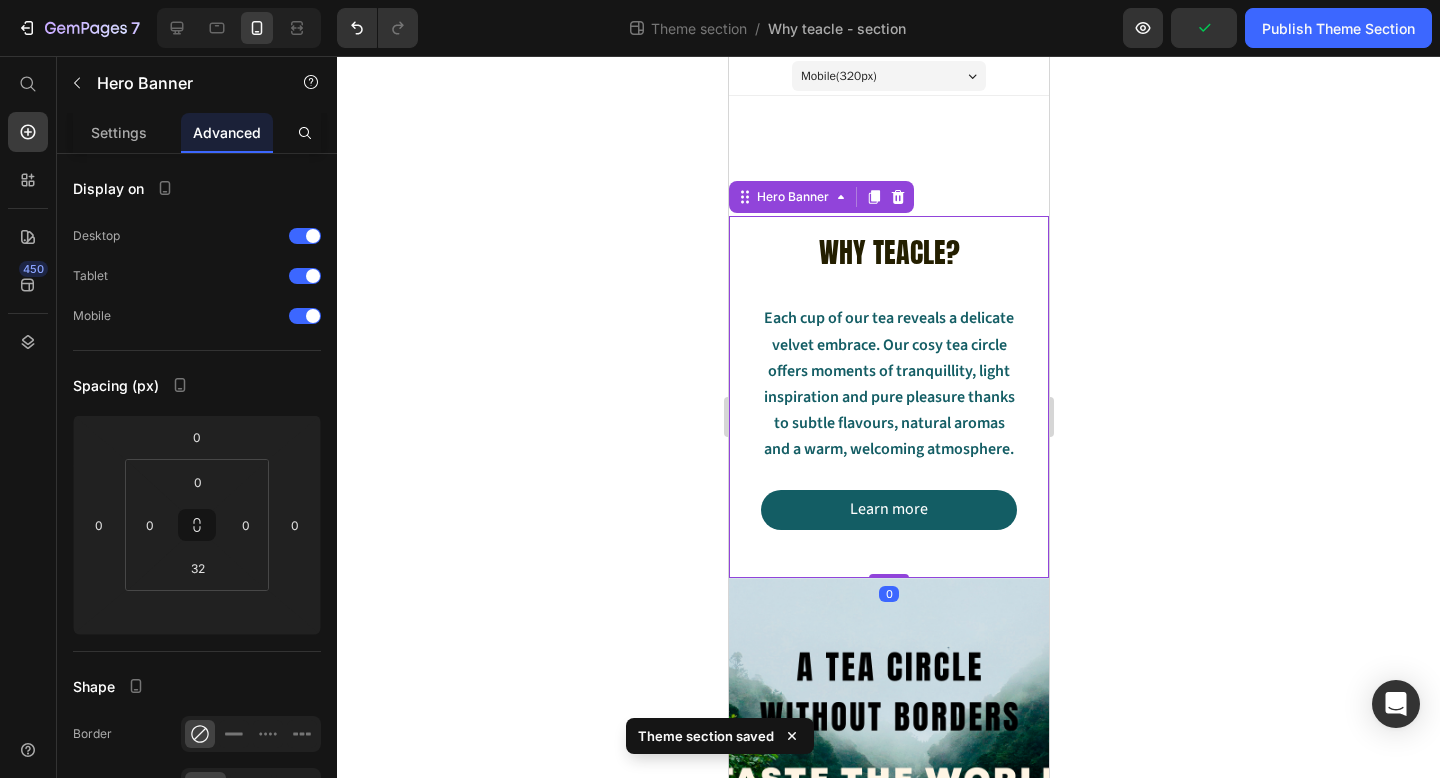 click on "WHY TEACLE? Heading Each cup of our tea reveals a delicate velvet embrace. Our cosy tea circle offers moments of tranquillity, light inspiration and pure pleasure thanks to subtle flavours, natural aromas and a warm, welcoming atmosphere. Text Block Learn more Button" at bounding box center (888, 381) 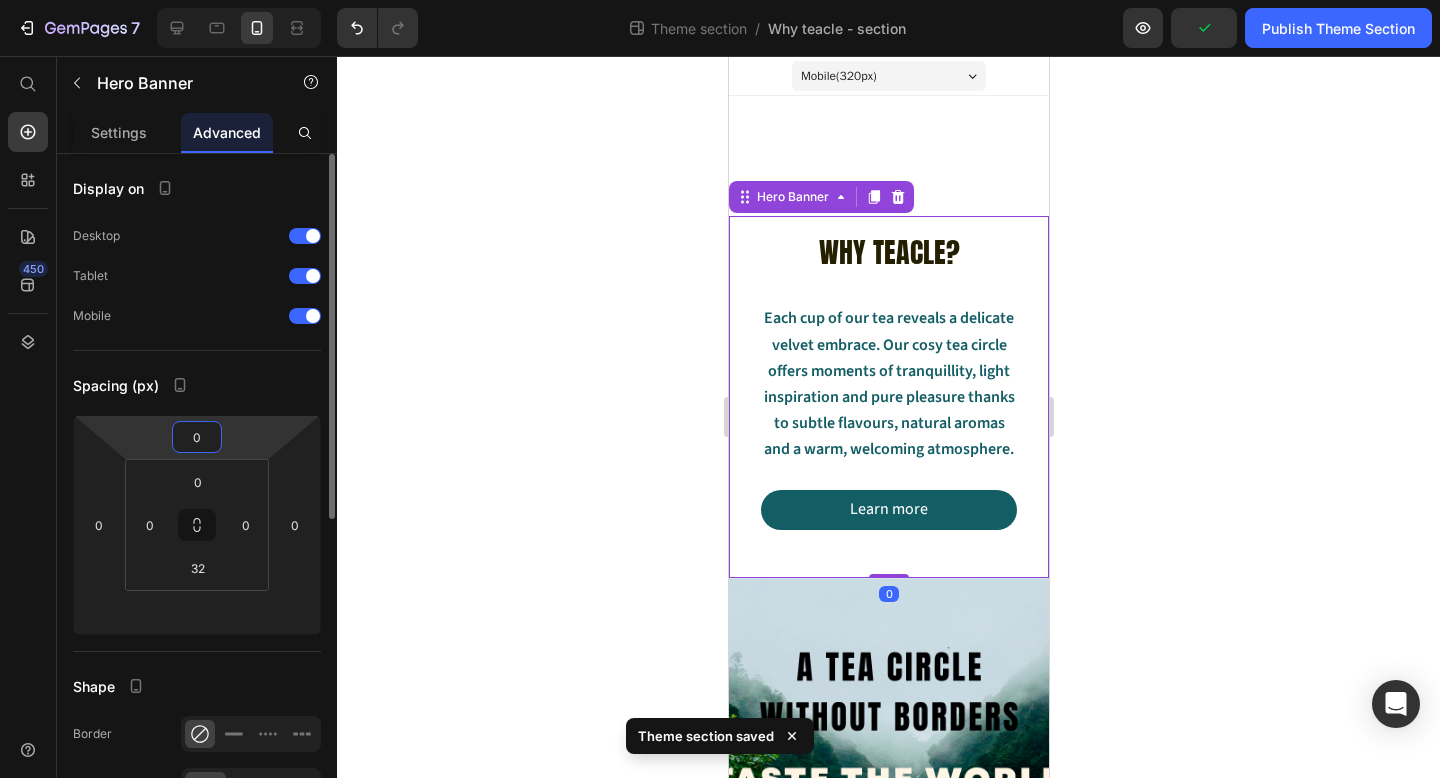 click on "0" at bounding box center (197, 437) 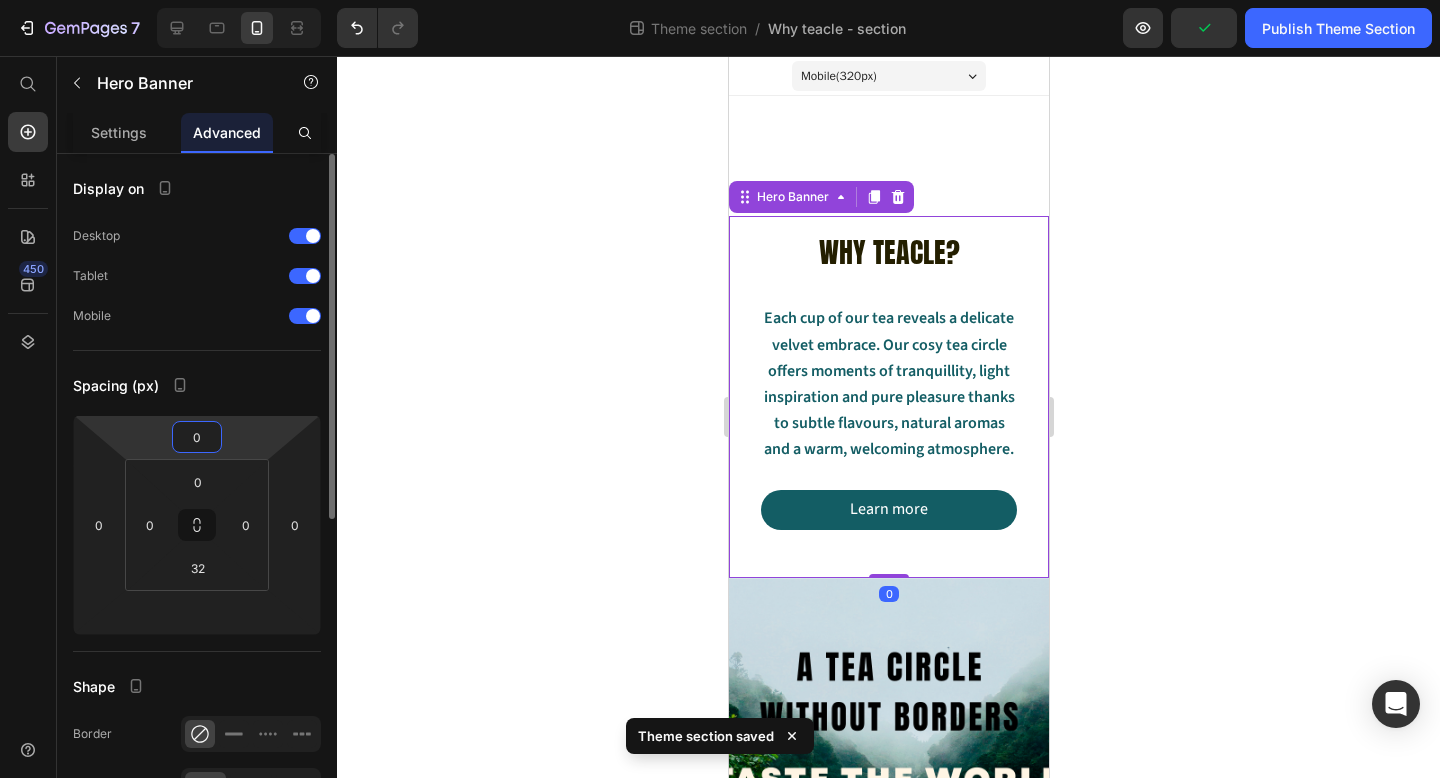type 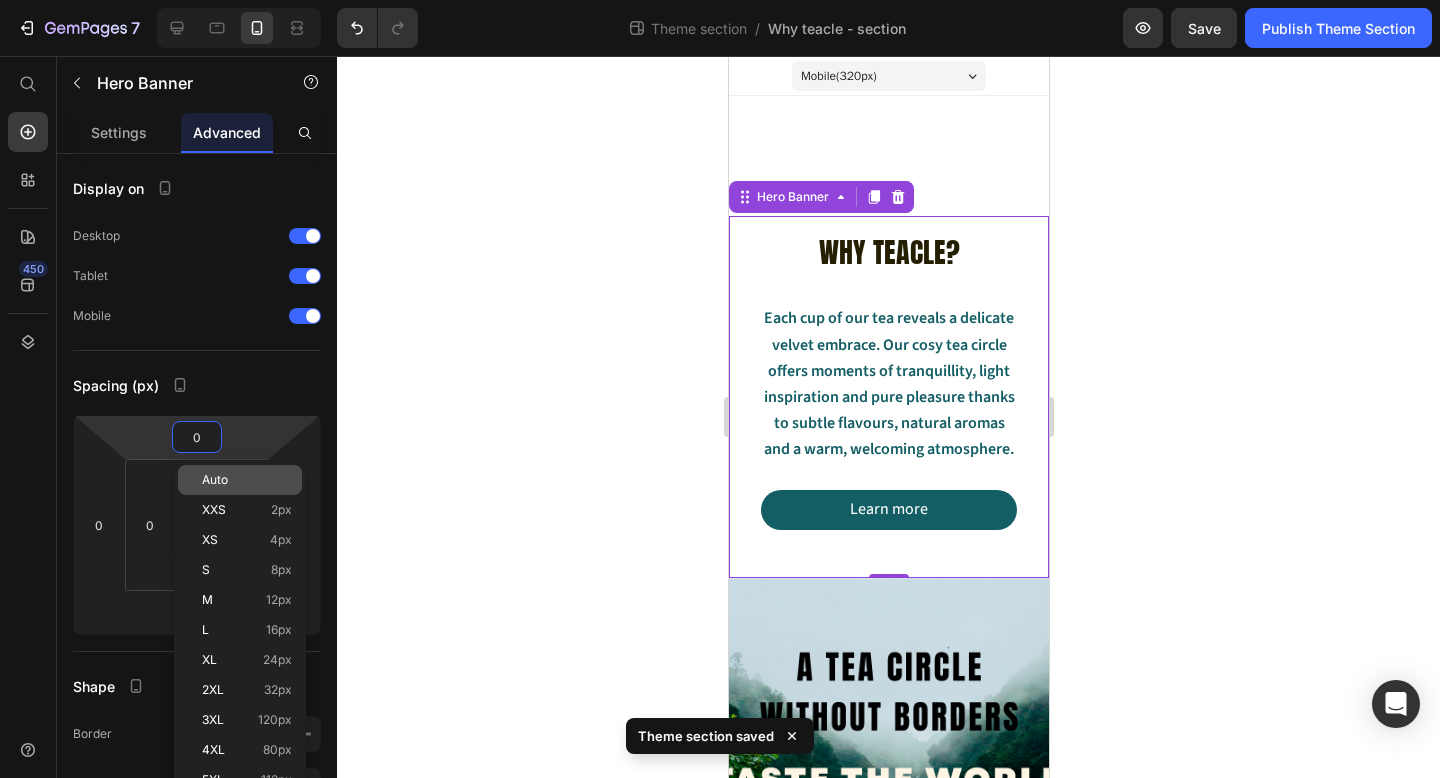 click on "Auto" at bounding box center [215, 480] 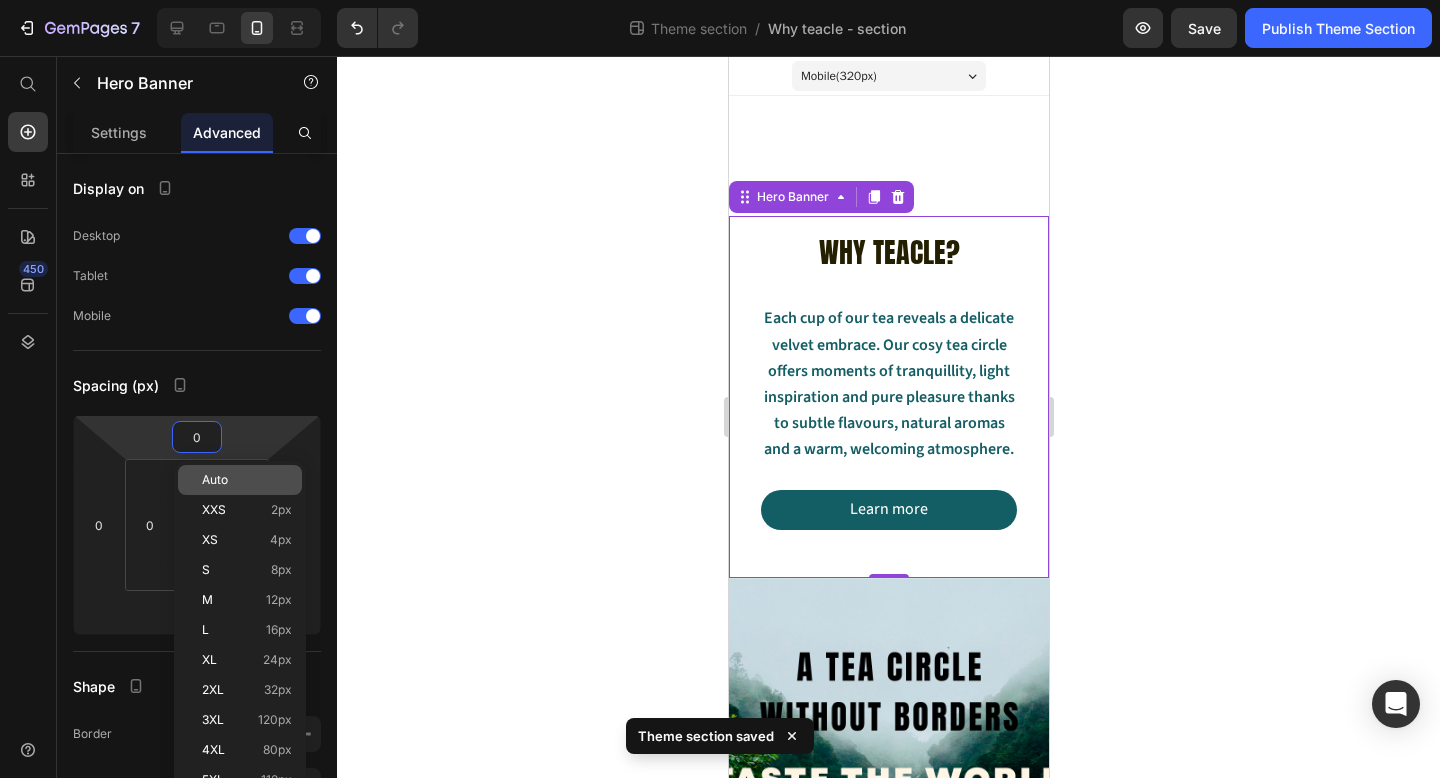 type 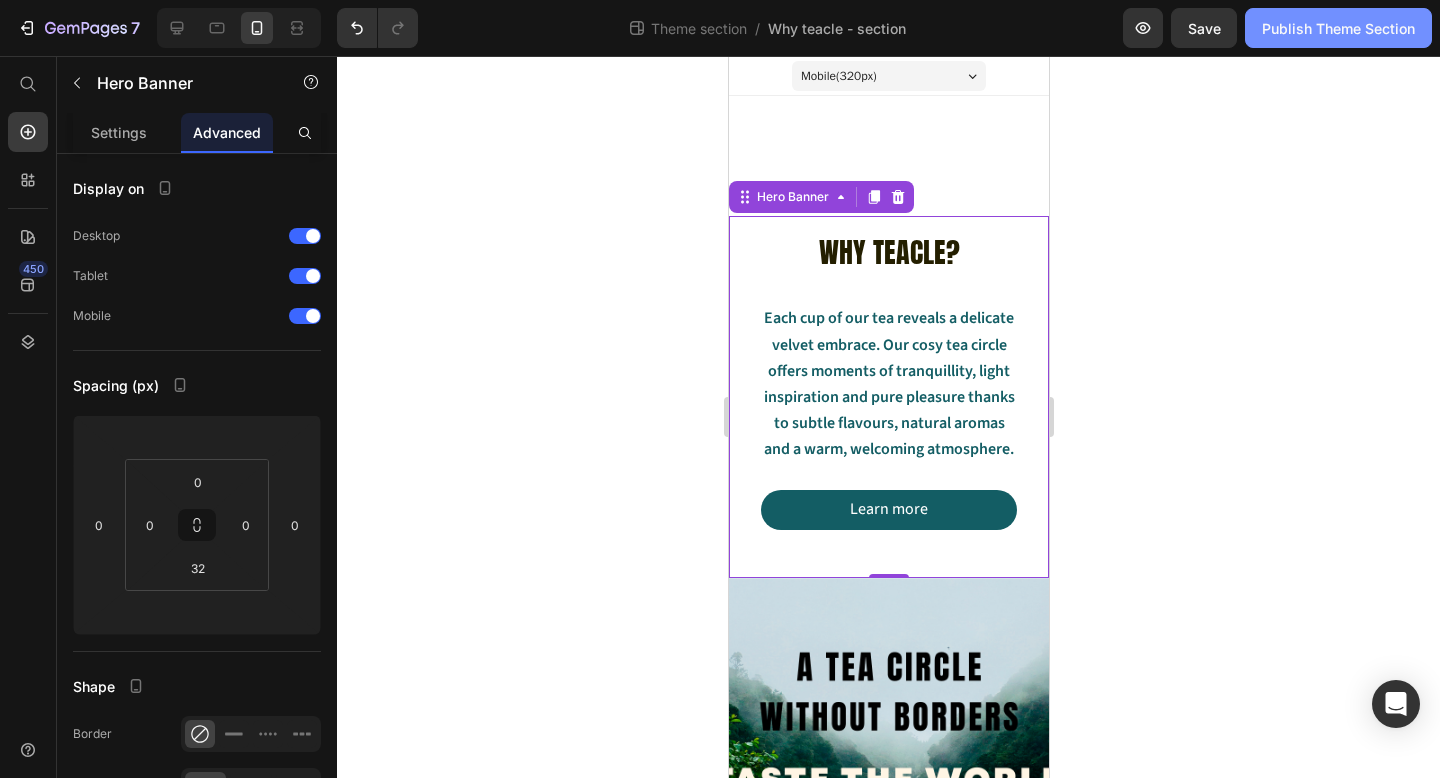 click on "Publish Theme Section" at bounding box center (1338, 28) 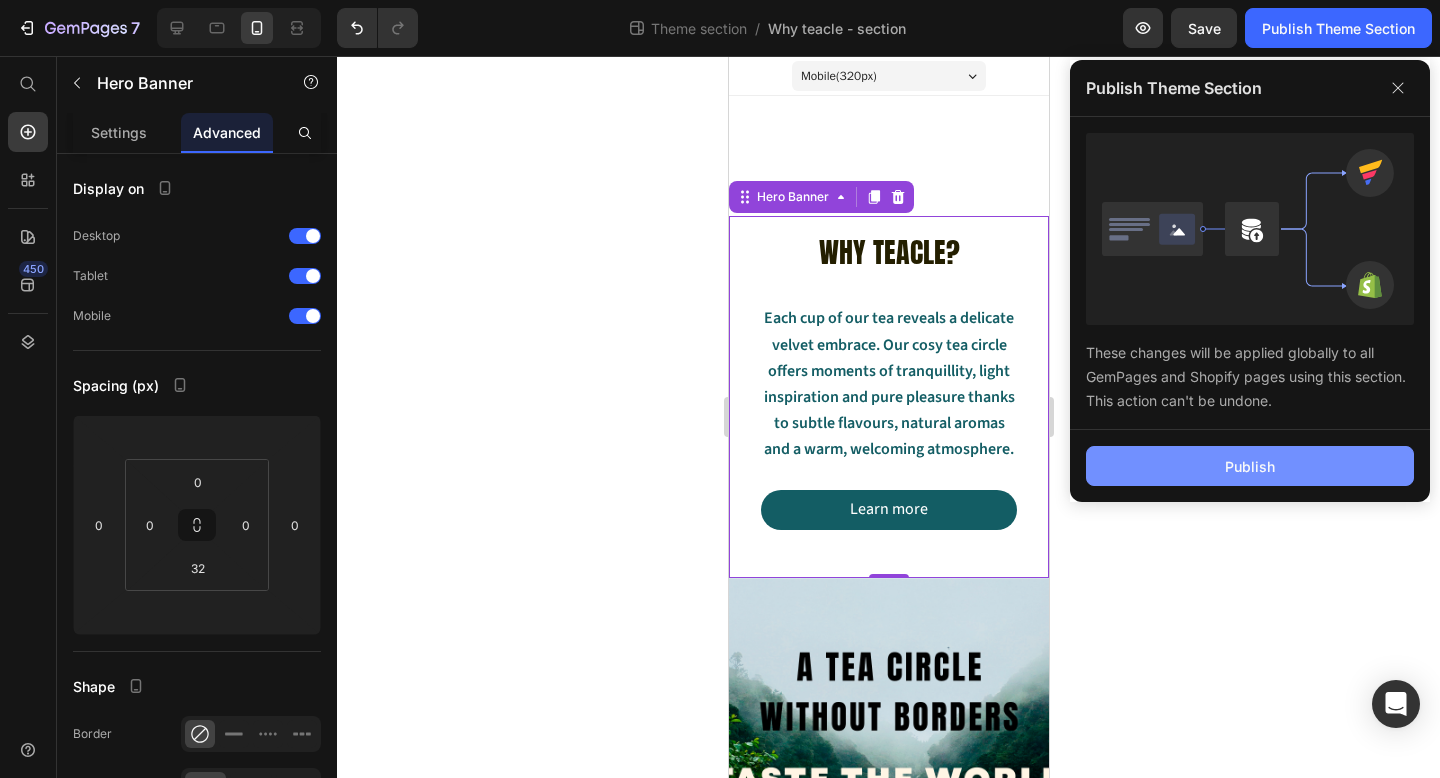 click on "Publish" at bounding box center [1250, 466] 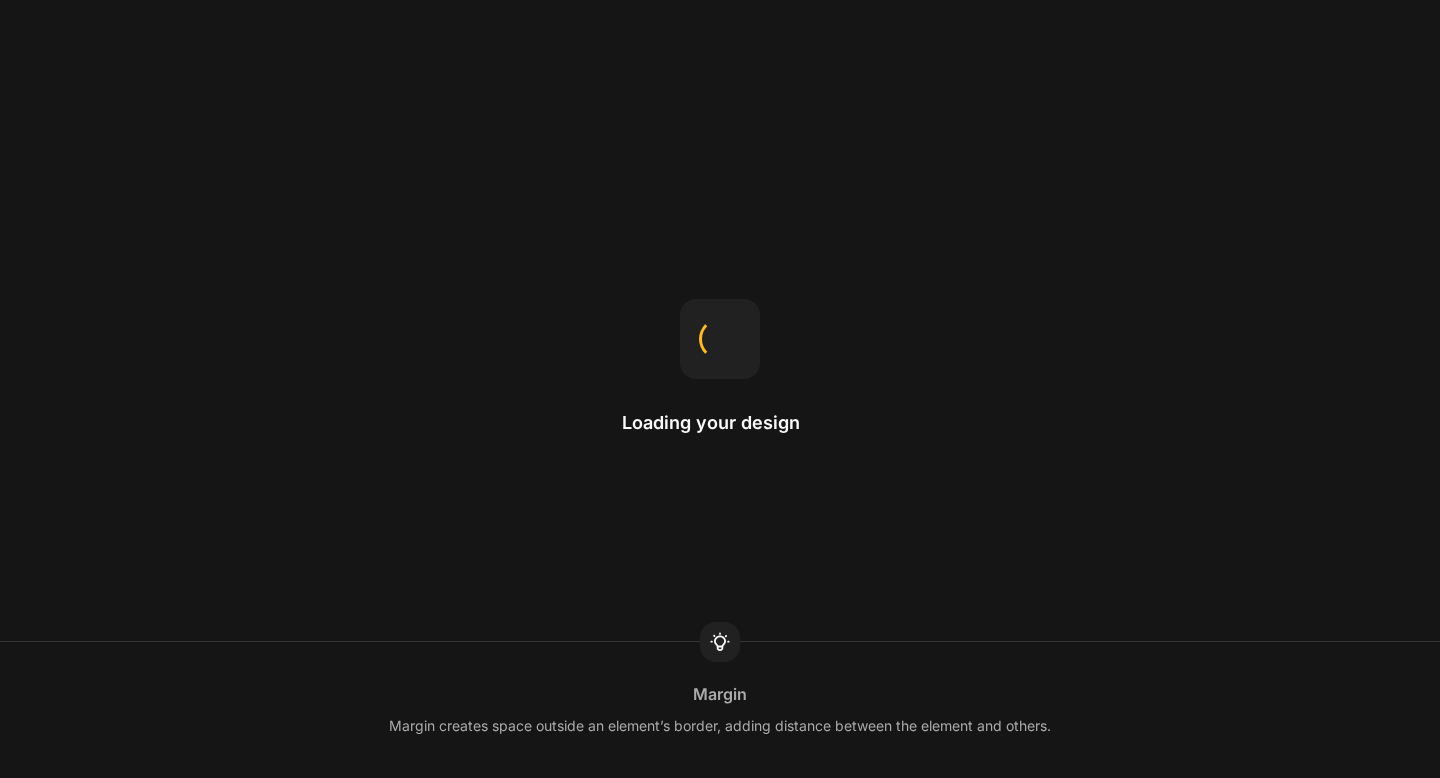 scroll, scrollTop: 0, scrollLeft: 0, axis: both 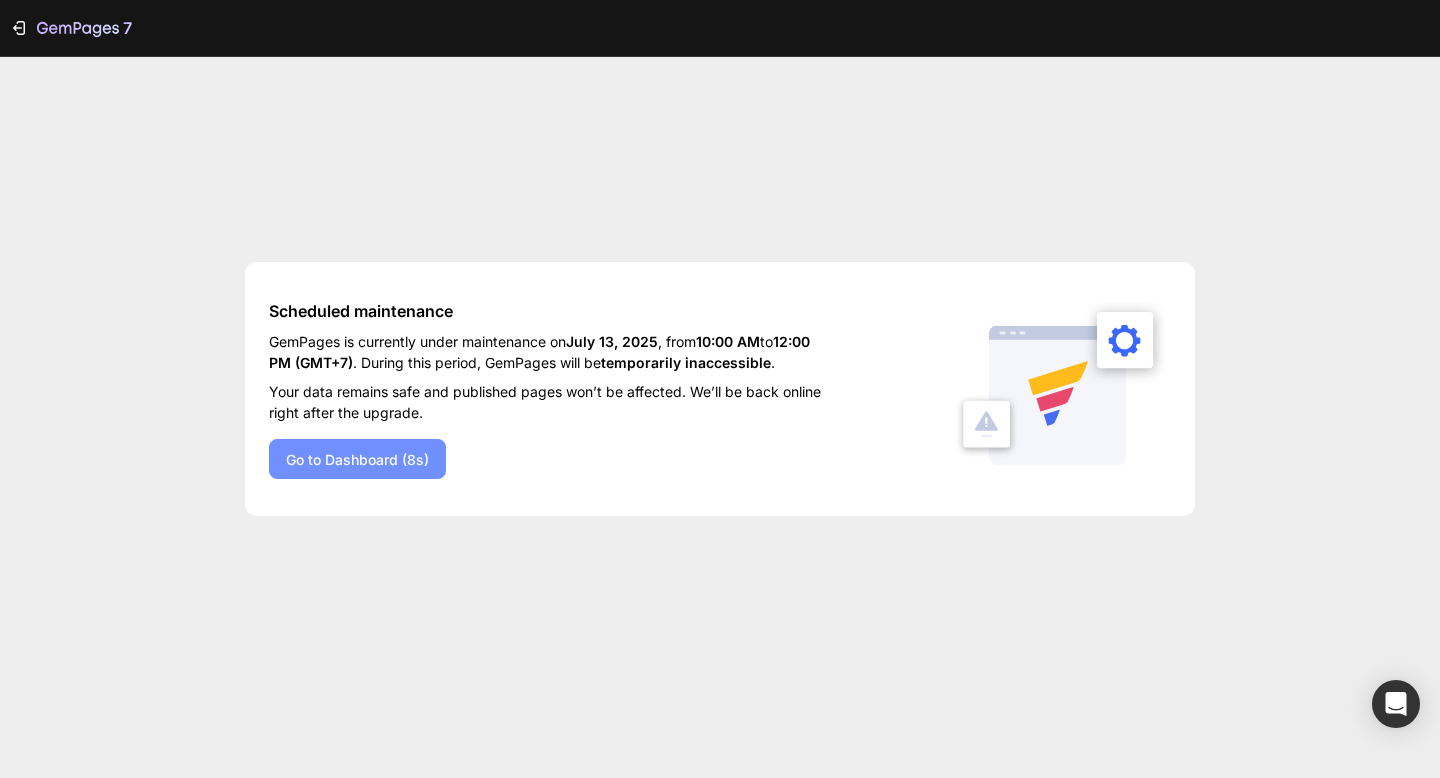 click on "Go to Dashboard (8s)" at bounding box center [357, 459] 